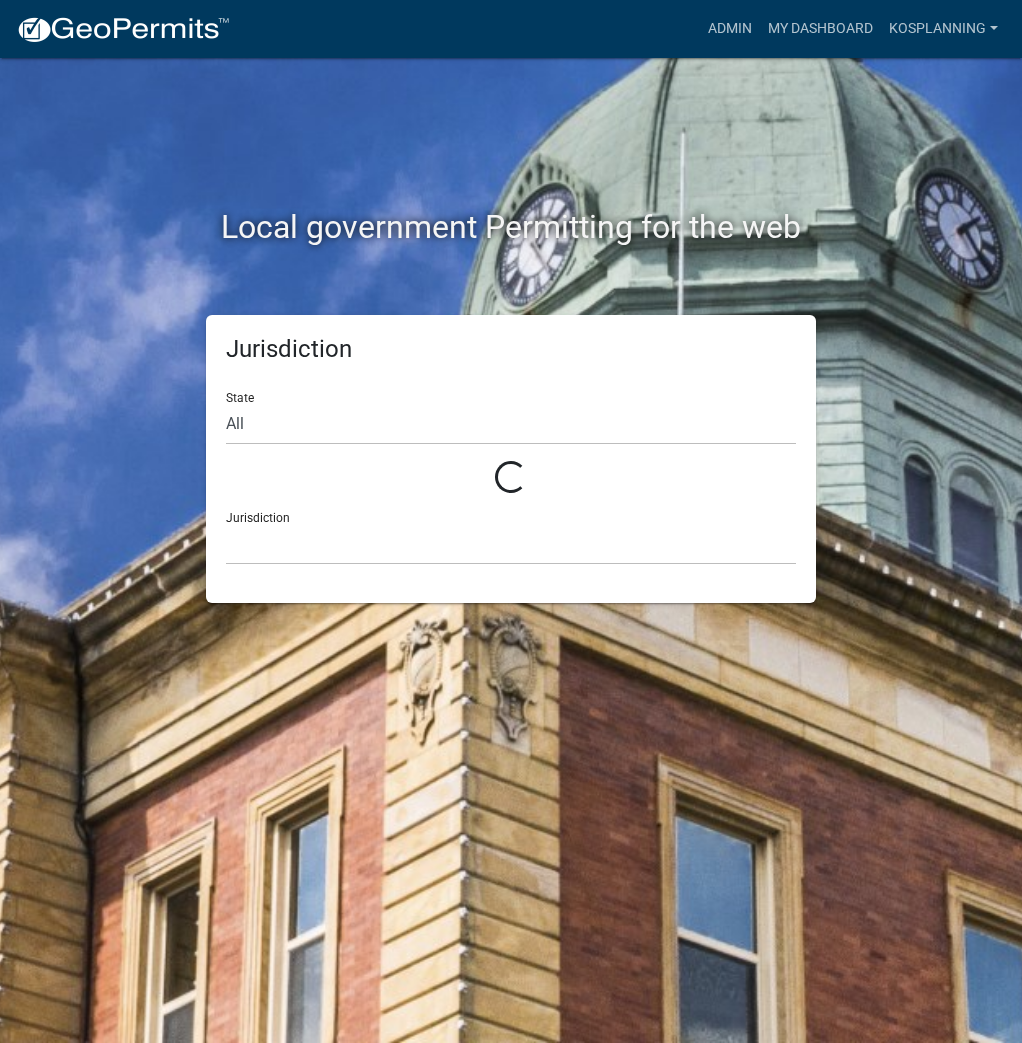 scroll, scrollTop: 0, scrollLeft: 0, axis: both 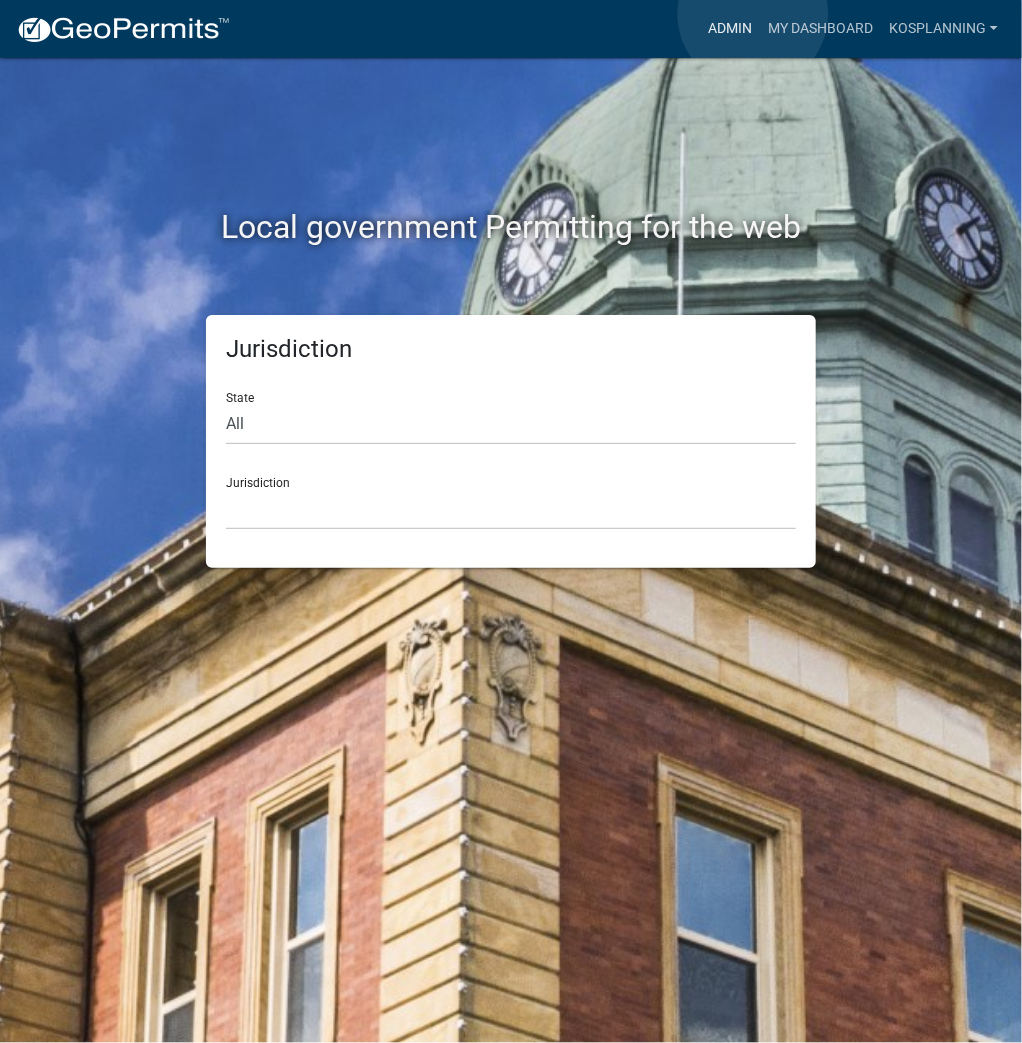 click on "Admin" at bounding box center [730, 29] 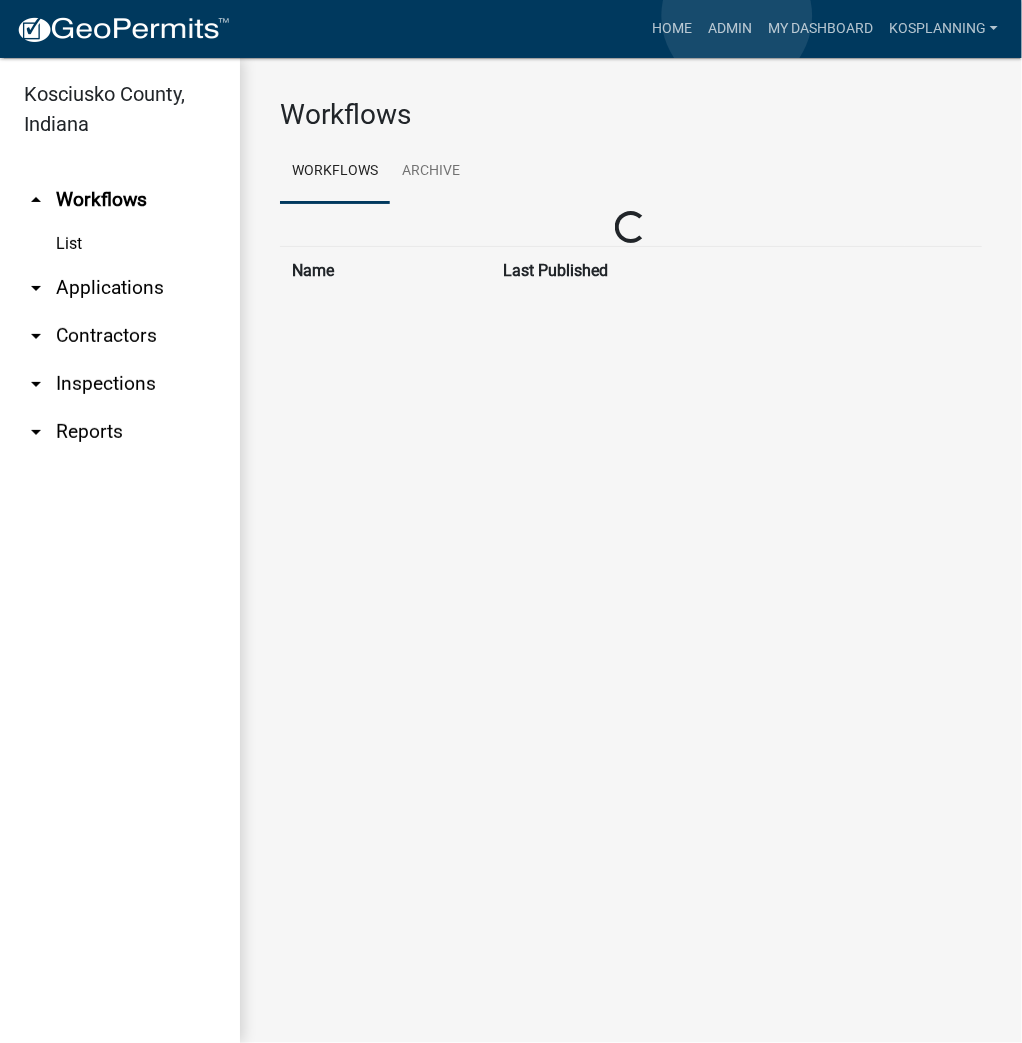 click on "Admin" at bounding box center (730, 29) 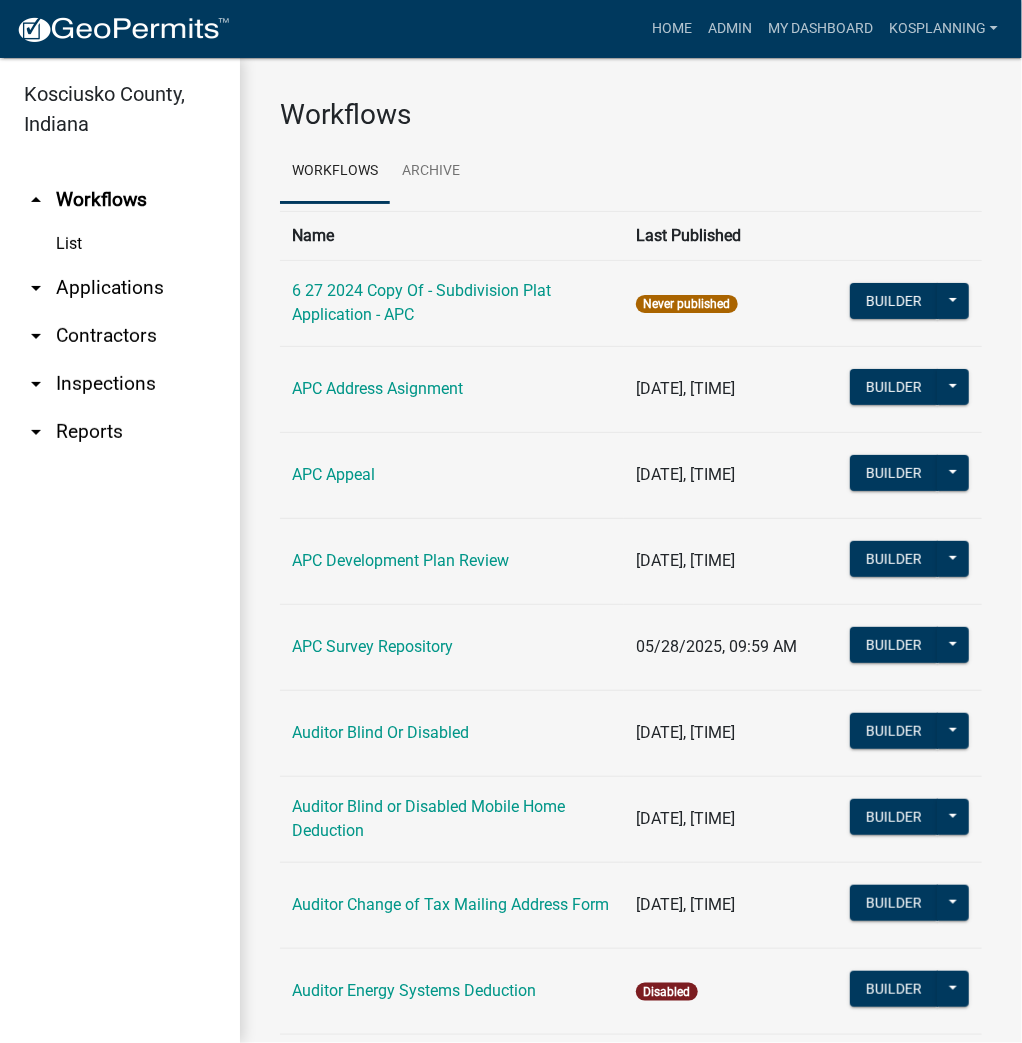 click on "arrow_drop_down   Contractors" at bounding box center [120, 336] 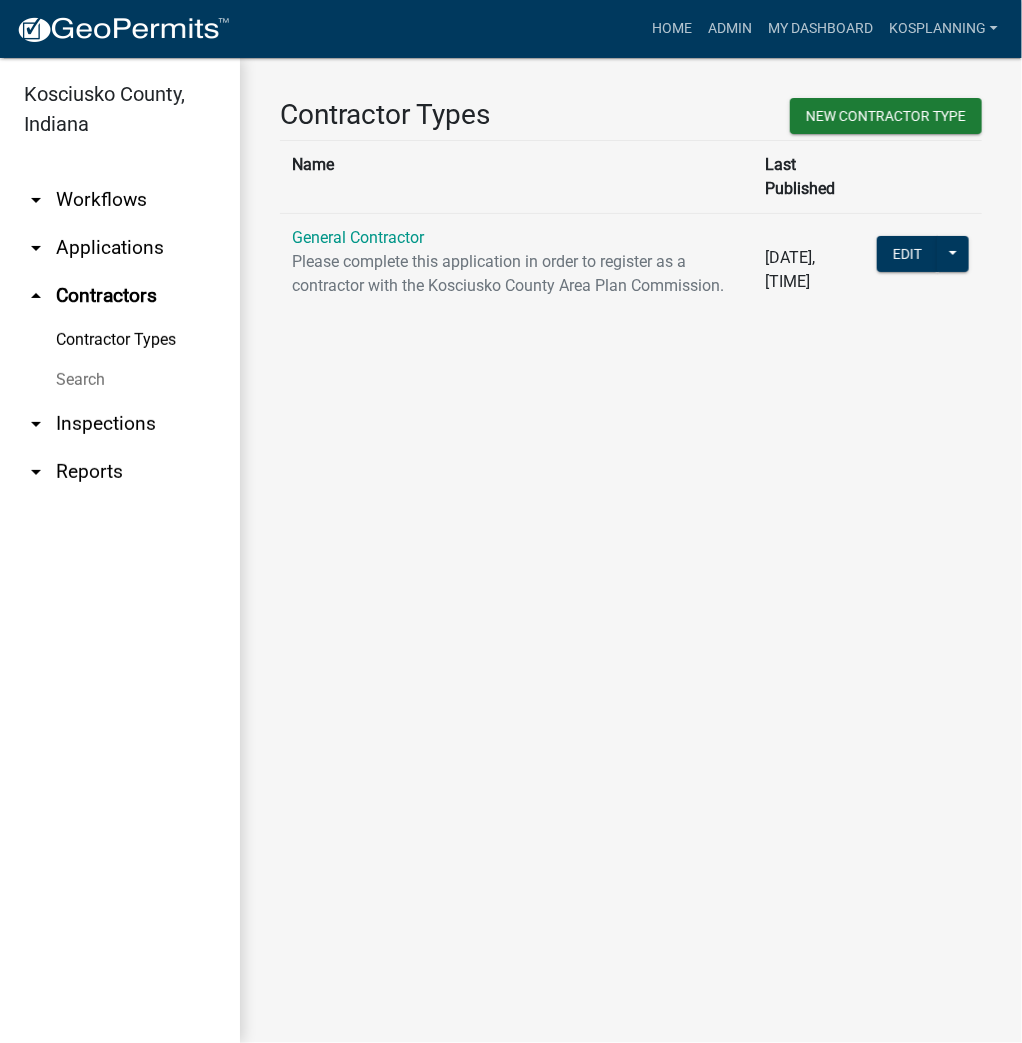 click on "General Contractor" 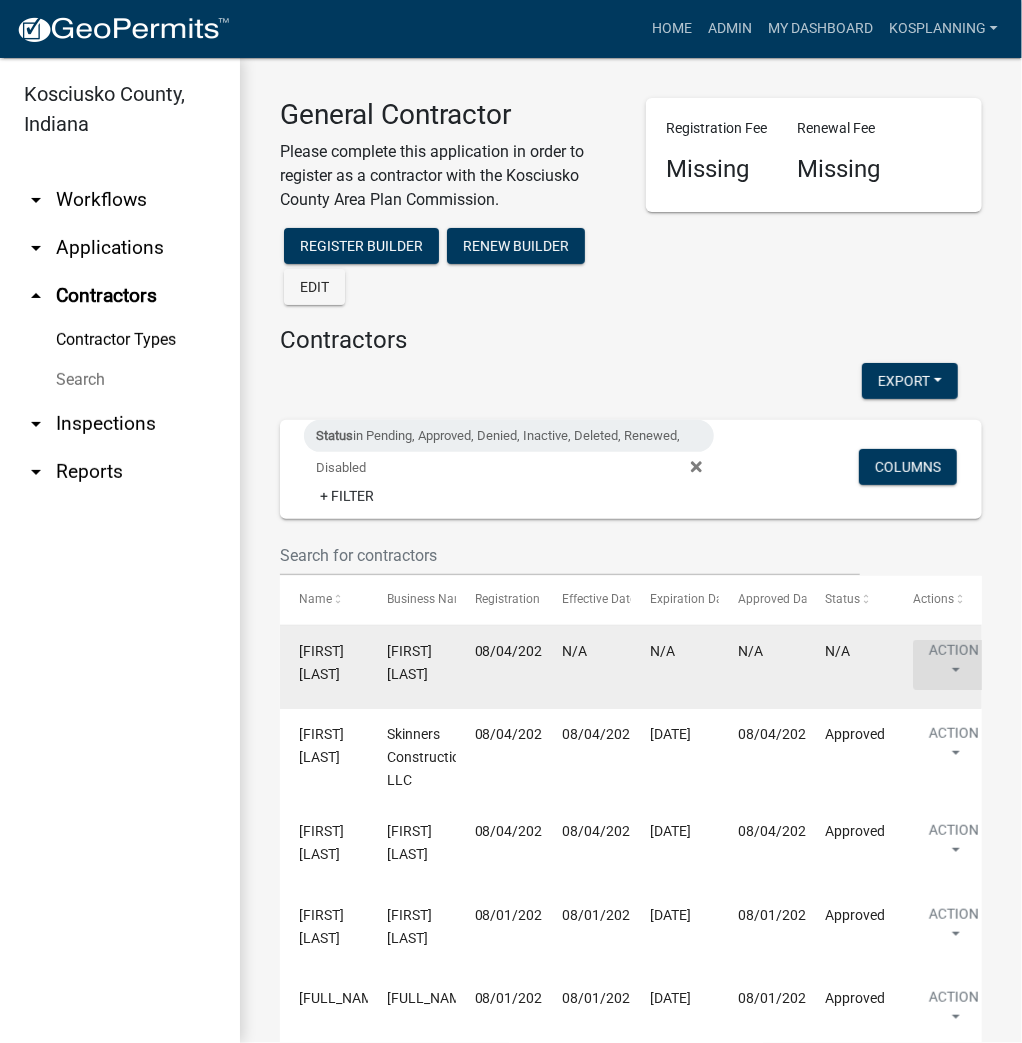 click on "Action" at bounding box center [954, 665] 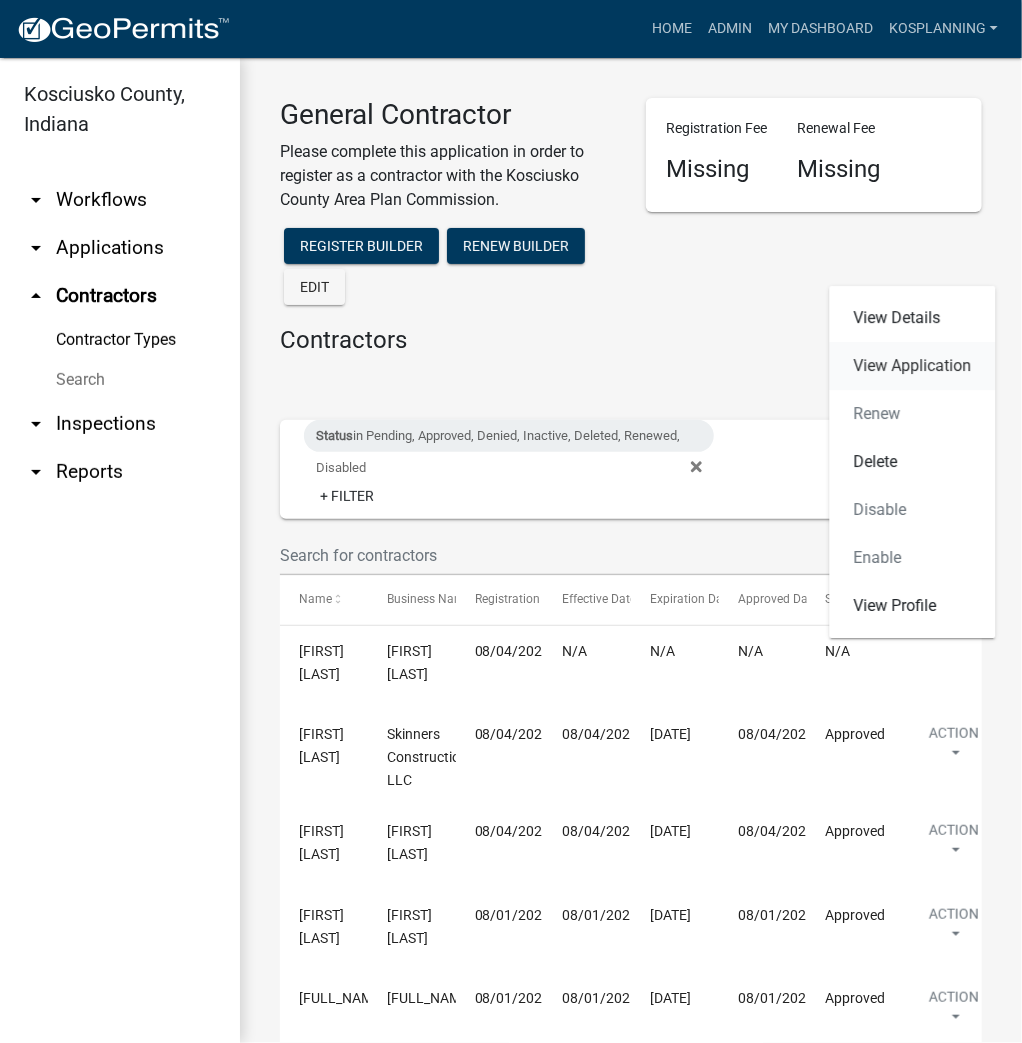 click on "View Application" at bounding box center (913, 366) 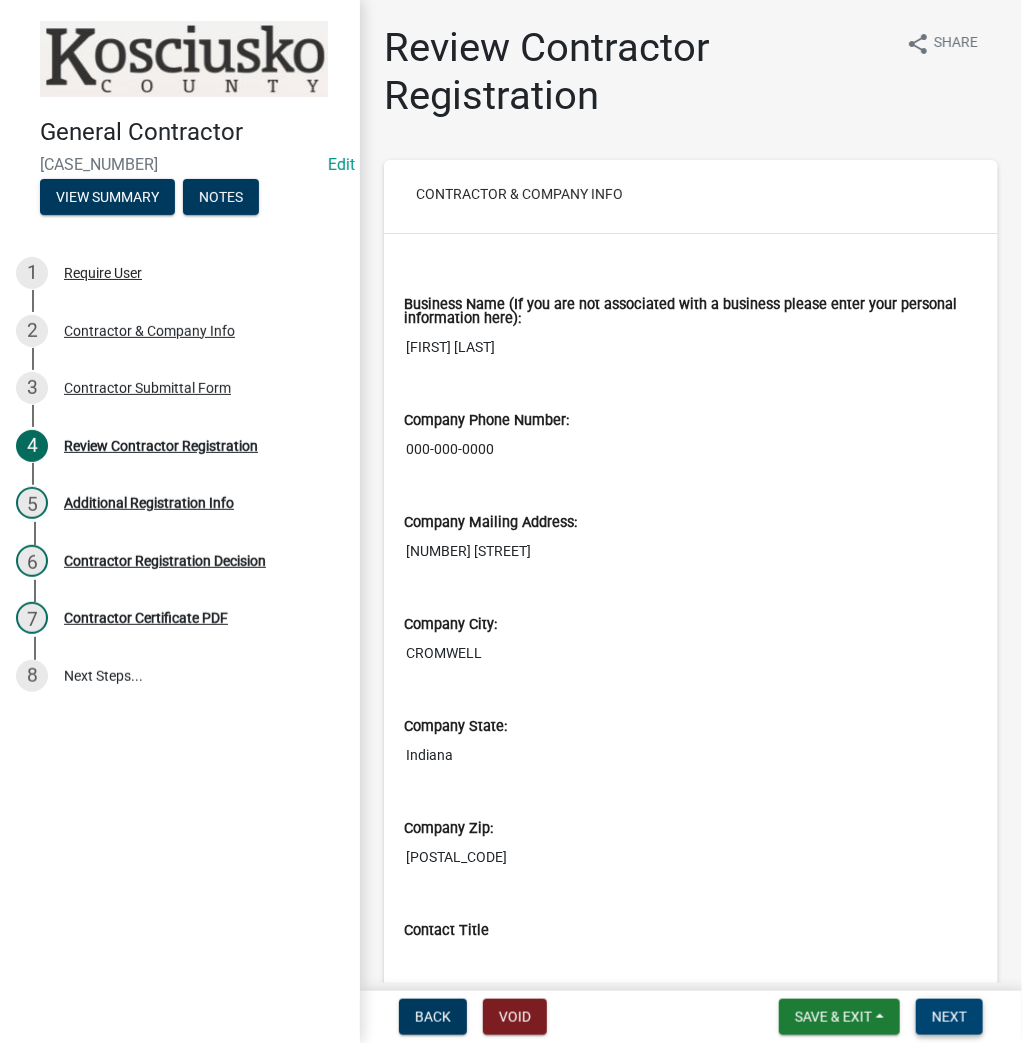 click on "Next" at bounding box center (949, 1017) 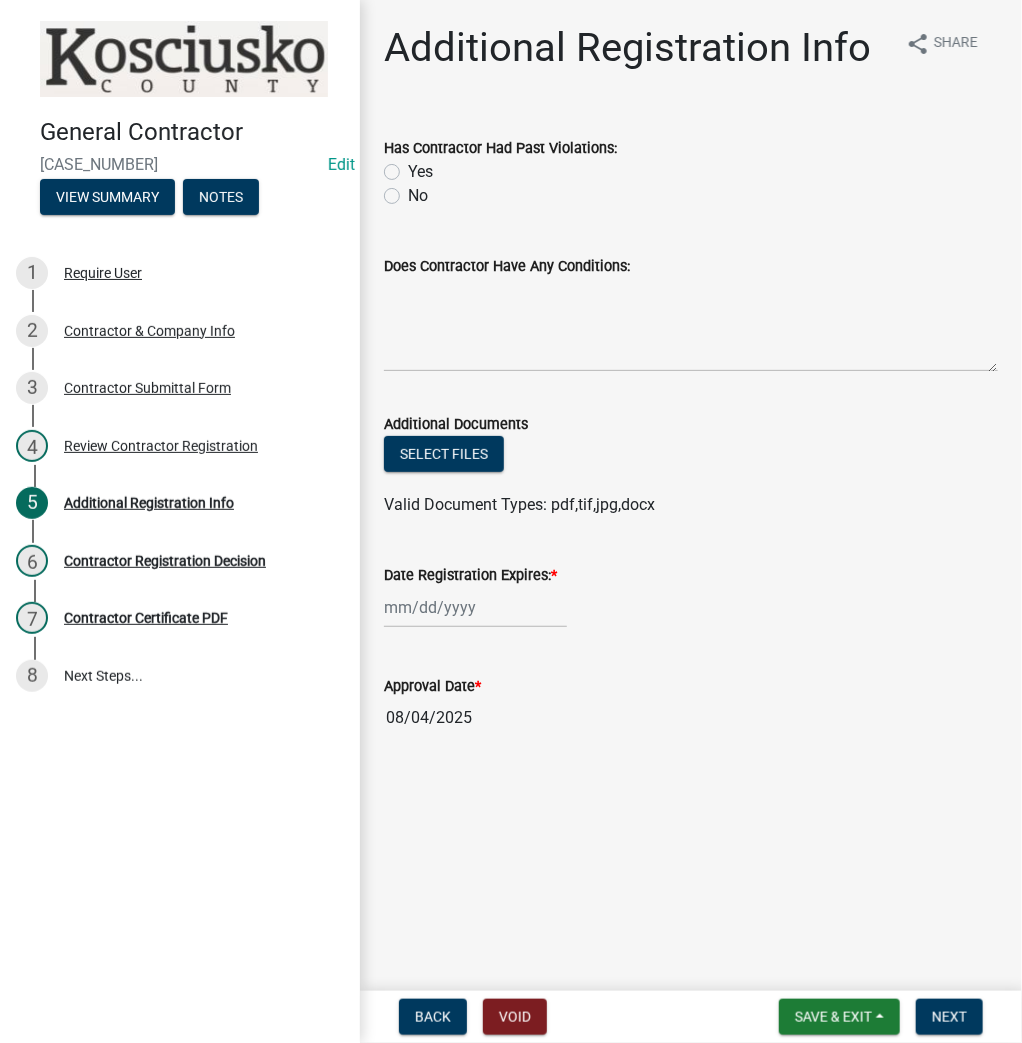 click on "No" 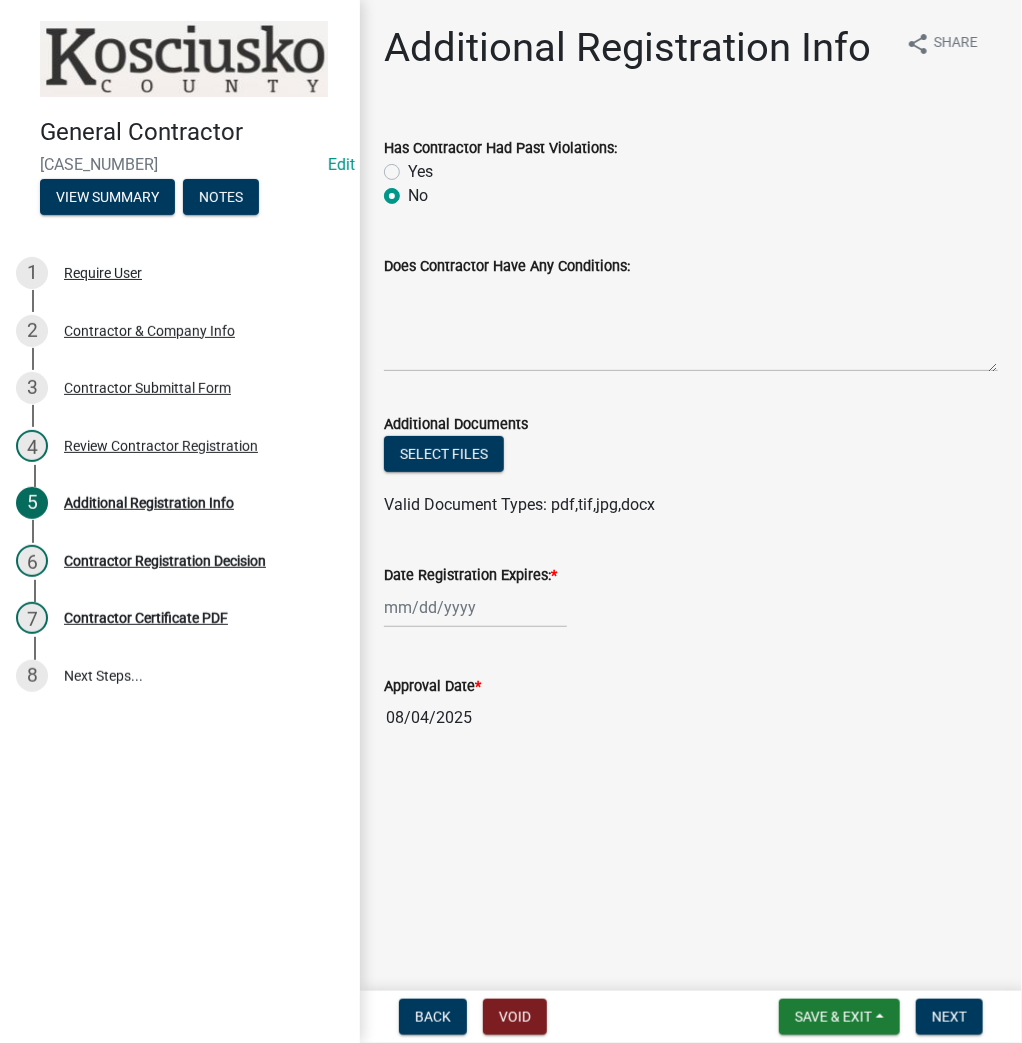 radio on "true" 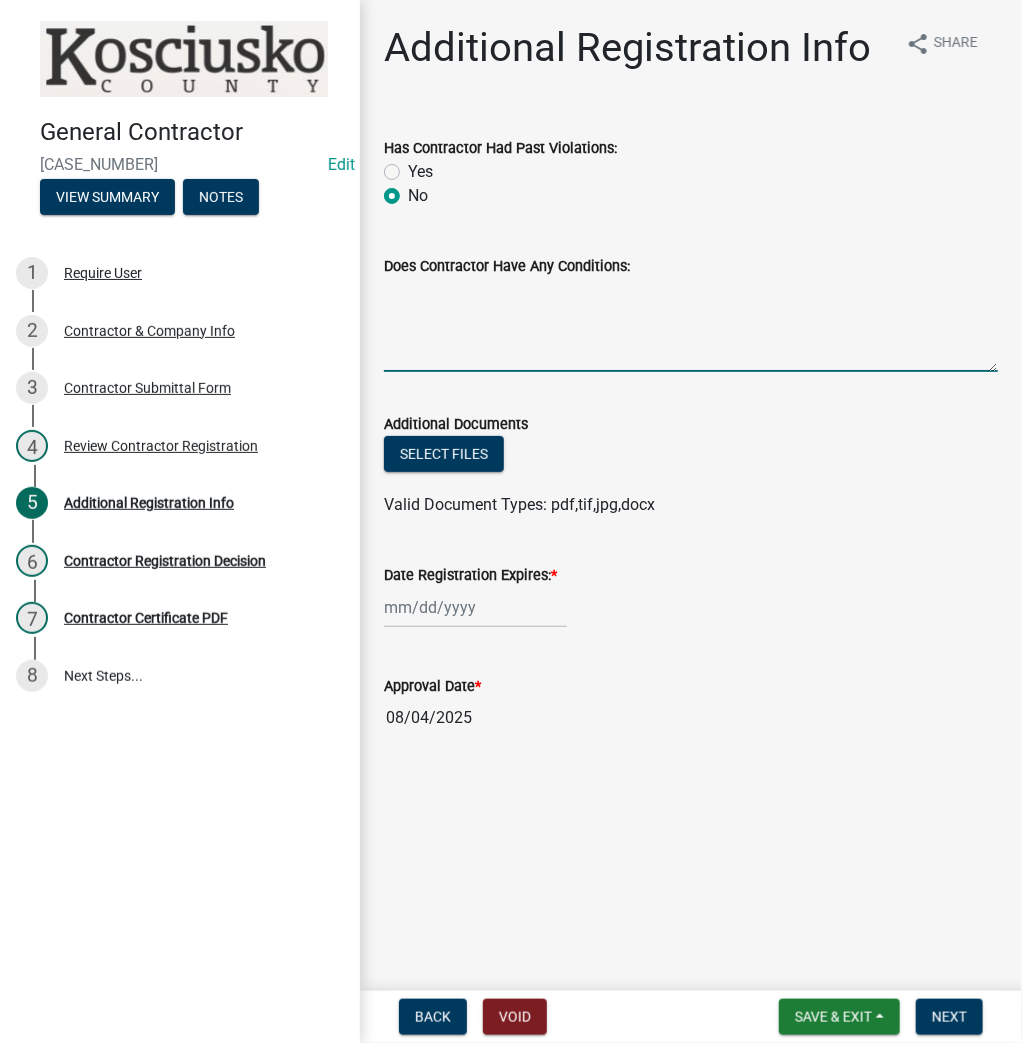 click on "Does Contractor Have Any Conditions:" at bounding box center (691, 325) 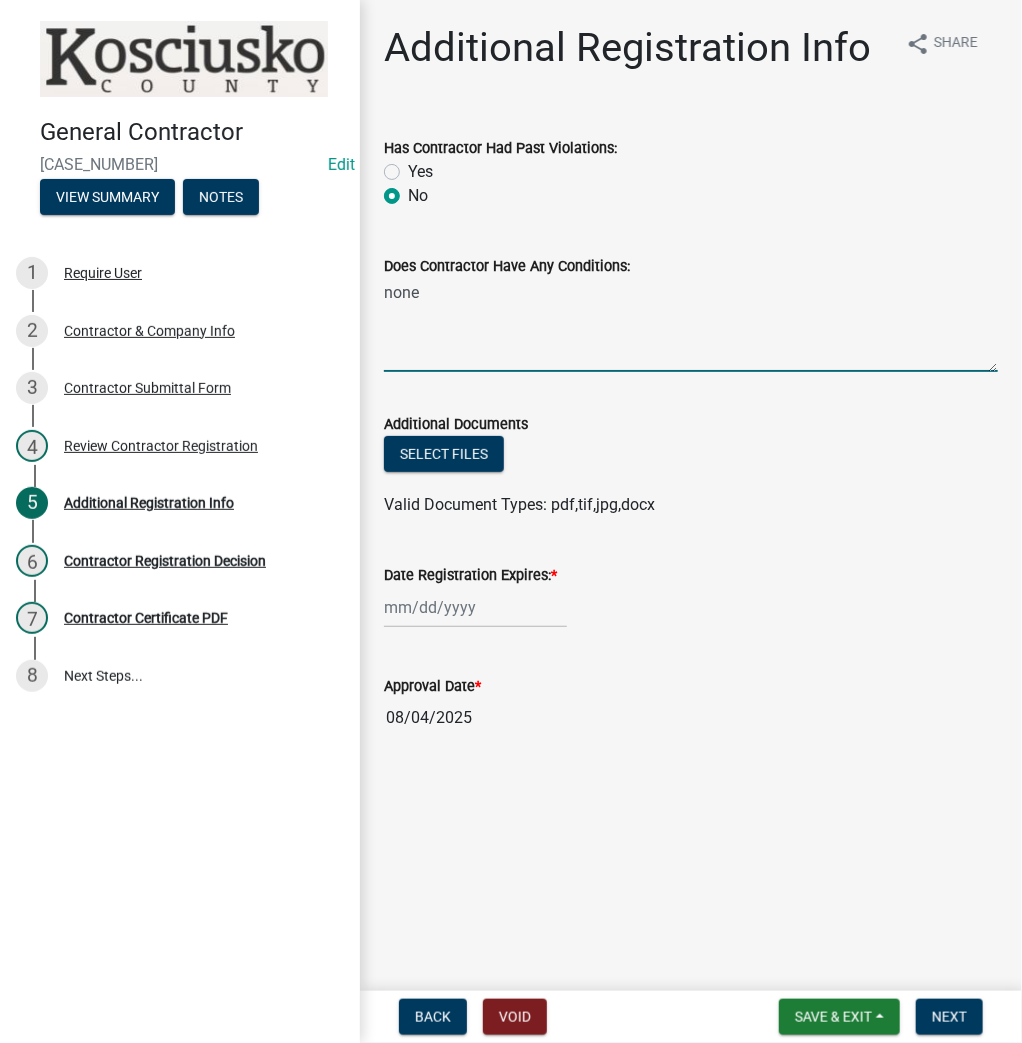 type on "none" 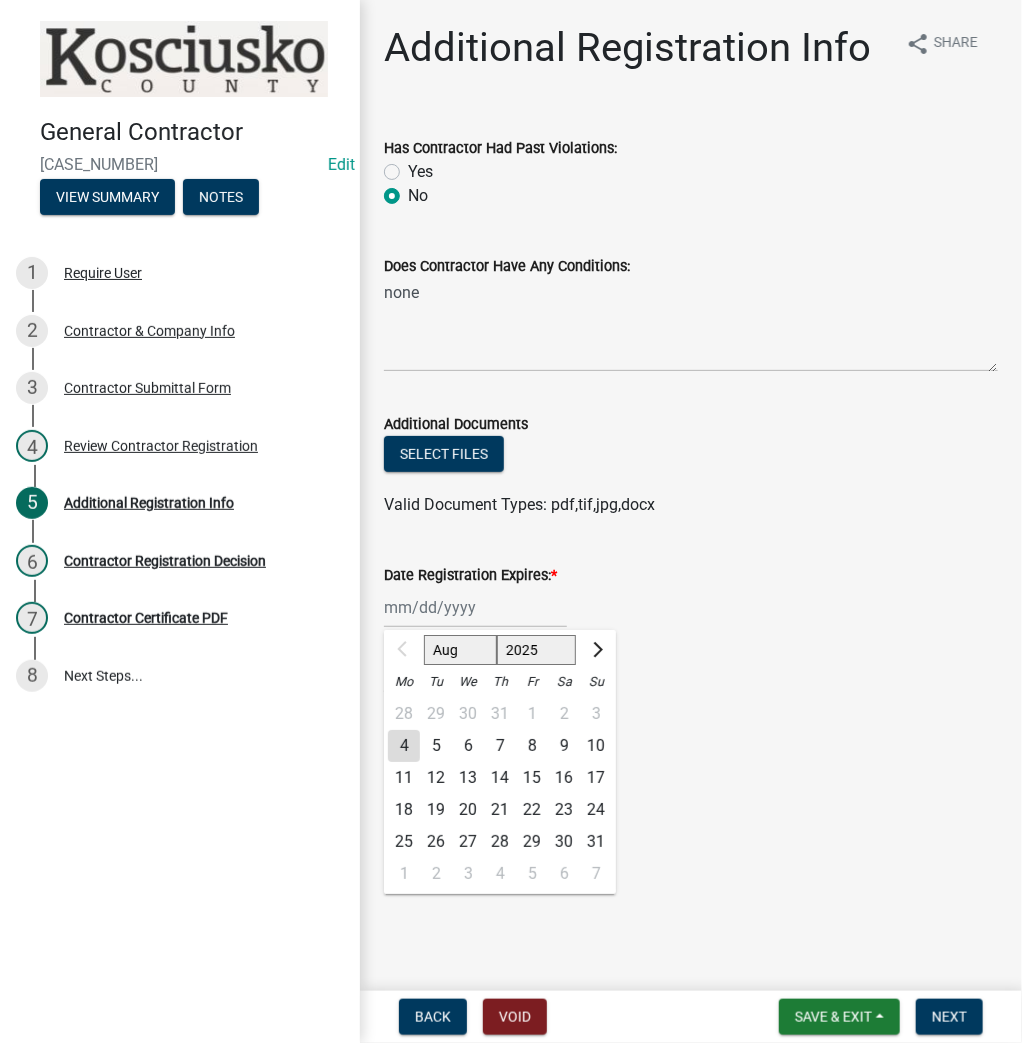 click on "Aug Sep Oct Nov Dec 2025 2026 2027 2028 2029 2030 2031 2032 2033 2034 2035 2036 2037 2038 2039 2040 2041 2042 2043 2044 2045 2046 2047 2048 2049 2050 2051 2052 2053 2054 2055 2056 2057 2058 2059 2060 2061 2062 2063 2064 2065 2066 2067 2068 2069 2070 2071 2072 2073 2074 2075 2076 2077 2078 2079 2080 2081 2082 2083 2084 2085 2086 2087 2088 2089 2090 2091 2092 2093 2094 2095 2096 2097 2098 2099 2100 2101 2102 2103 2104 2105 2106 2107 2108 2109 2110 2111 2112 2113 2114 2115 2116 2117 2118 2119 2120 2121 2122 2123 2124 2125 2126 2127 2128 2129 2130 2131 2132 2133 2134 2135 2136 2137 2138 2139 2140 2141 2142 2143 2144 2145 2146 2147 2148 2149 2150 2151 2152 2153 2154 2155 2156 2157 2158 2159 2160 2161 2162 2163 2164 2165 2166 2167 2168 2169 2170 2171 2172 2173 2174 2175 2176 2177 2178 2179 2180 2181 2182 2183 2184 2185 2186 2187 2188 2189 2190 2191 2192 2193 2194 2195 2196 2197 2198 2199 2200 2201 2202 2203 2204 2205 2206 2207 2208 2209 2210 2211 2212 2213 2214 2215 2216 2217 2218 2219 2220 2221 2222 2223 2224 2225" 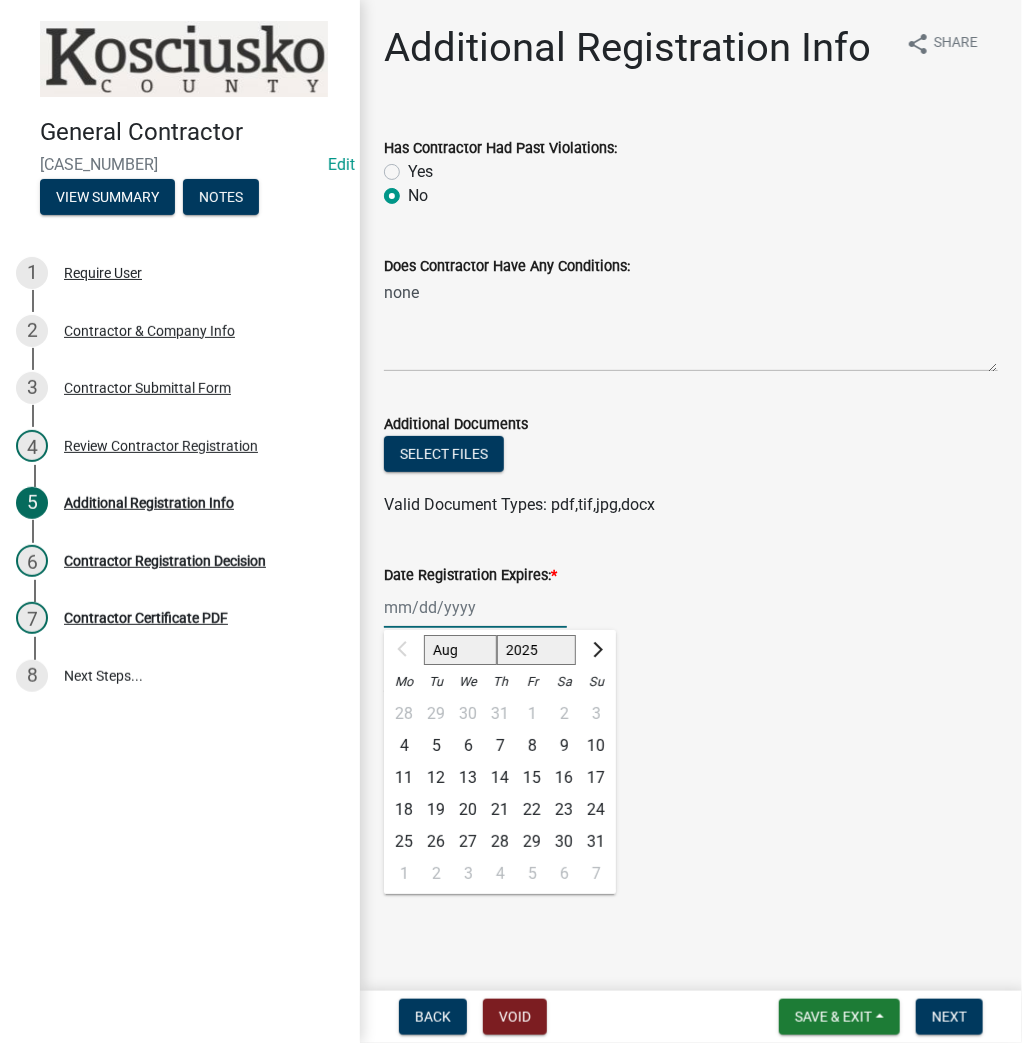 click on "2025 2026 2027 2028 2029 2030 2031 2032 2033 2034 2035 2036 2037 2038 2039 2040 2041 2042 2043 2044 2045 2046 2047 2048 2049 2050 2051 2052 2053 2054 2055 2056 2057 2058 2059 2060 2061 2062 2063 2064 2065 2066 2067 2068 2069 2070 2071 2072 2073 2074 2075 2076 2077 2078 2079 2080 2081 2082 2083 2084 2085 2086 2087 2088 2089 2090 2091 2092 2093 2094 2095 2096 2097 2098 2099 2100 2101 2102 2103 2104 2105 2106 2107 2108 2109 2110 2111 2112 2113 2114 2115 2116 2117 2118 2119 2120 2121 2122 2123 2124 2125 2126 2127 2128 2129 2130 2131 2132 2133 2134 2135 2136 2137 2138 2139 2140 2141 2142 2143 2144 2145 2146 2147 2148 2149 2150 2151 2152 2153 2154 2155 2156 2157 2158 2159 2160 2161 2162 2163 2164 2165 2166 2167 2168 2169 2170 2171 2172 2173 2174 2175 2176 2177 2178 2179 2180 2181 2182 2183 2184 2185 2186 2187 2188 2189 2190 2191 2192 2193 2194 2195 2196 2197 2198 2199 2200 2201 2202 2203 2204 2205 2206 2207 2208 2209 2210 2211 2212 2213 2214 2215 2216 2217 2218 2219 2220 2221 2222 2223 2224 2225 2226 2227 2228 2229" 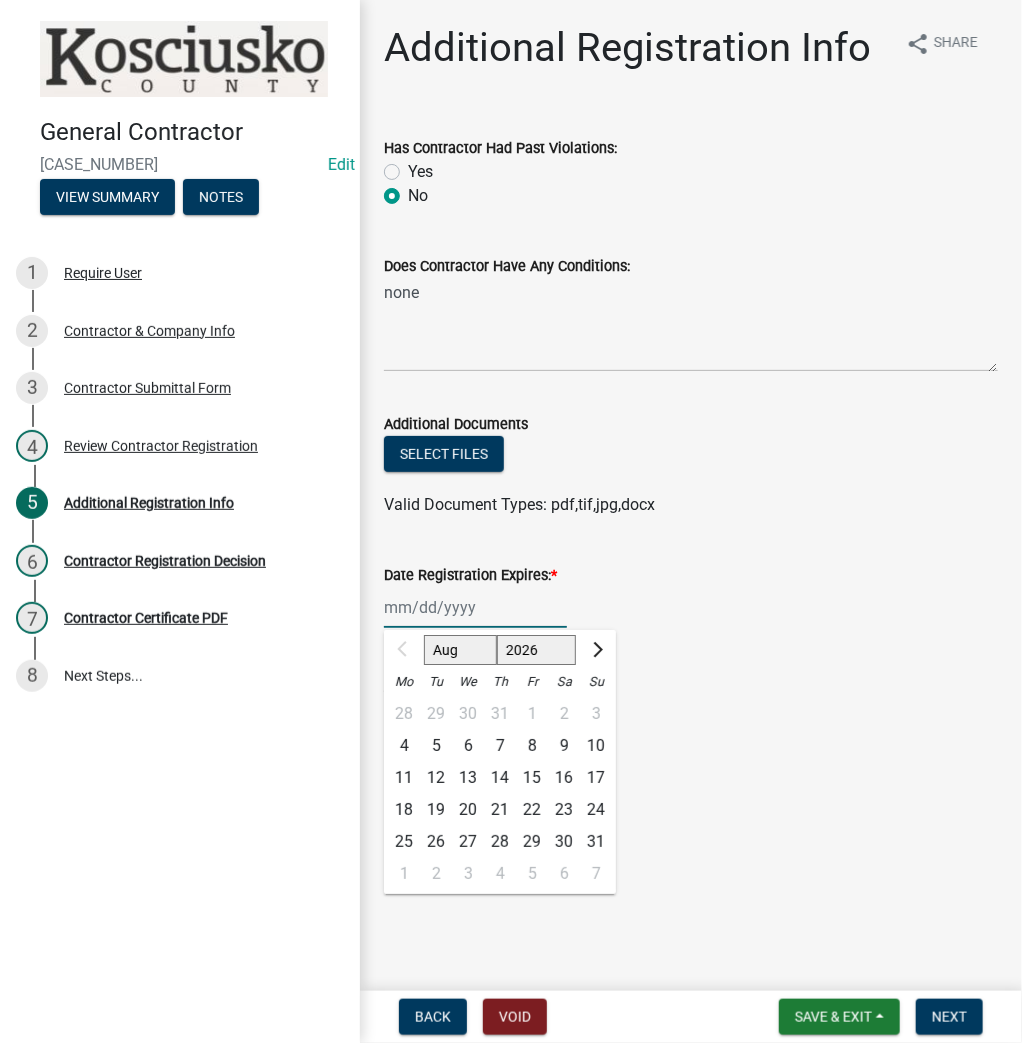 click on "2025 2026 2027 2028 2029 2030 2031 2032 2033 2034 2035 2036 2037 2038 2039 2040 2041 2042 2043 2044 2045 2046 2047 2048 2049 2050 2051 2052 2053 2054 2055 2056 2057 2058 2059 2060 2061 2062 2063 2064 2065 2066 2067 2068 2069 2070 2071 2072 2073 2074 2075 2076 2077 2078 2079 2080 2081 2082 2083 2084 2085 2086 2087 2088 2089 2090 2091 2092 2093 2094 2095 2096 2097 2098 2099 2100 2101 2102 2103 2104 2105 2106 2107 2108 2109 2110 2111 2112 2113 2114 2115 2116 2117 2118 2119 2120 2121 2122 2123 2124 2125 2126 2127 2128 2129 2130 2131 2132 2133 2134 2135 2136 2137 2138 2139 2140 2141 2142 2143 2144 2145 2146 2147 2148 2149 2150 2151 2152 2153 2154 2155 2156 2157 2158 2159 2160 2161 2162 2163 2164 2165 2166 2167 2168 2169 2170 2171 2172 2173 2174 2175 2176 2177 2178 2179 2180 2181 2182 2183 2184 2185 2186 2187 2188 2189 2190 2191 2192 2193 2194 2195 2196 2197 2198 2199 2200 2201 2202 2203 2204 2205 2206 2207 2208 2209 2210 2211 2212 2213 2214 2215 2216 2217 2218 2219 2220 2221 2222 2223 2224 2225 2226 2227 2228 2229" 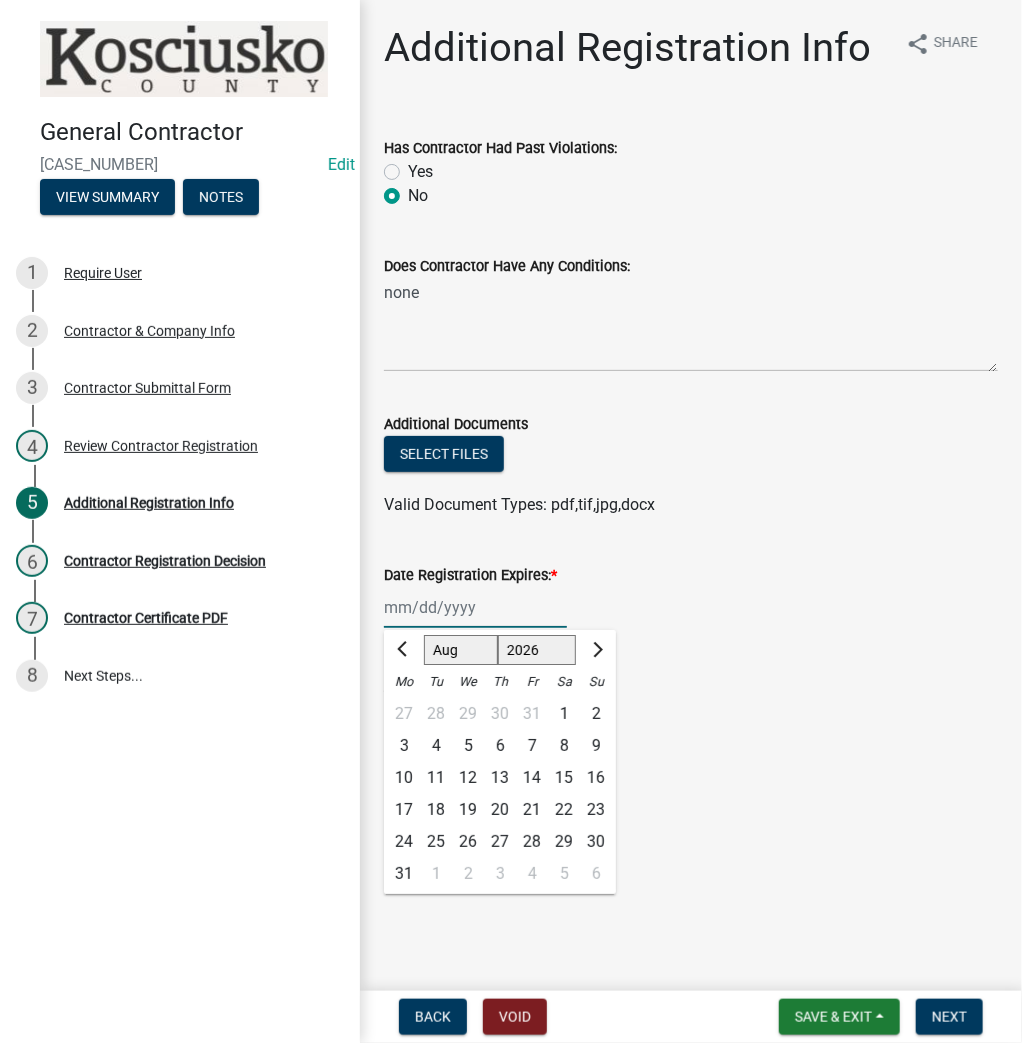 click on "4" 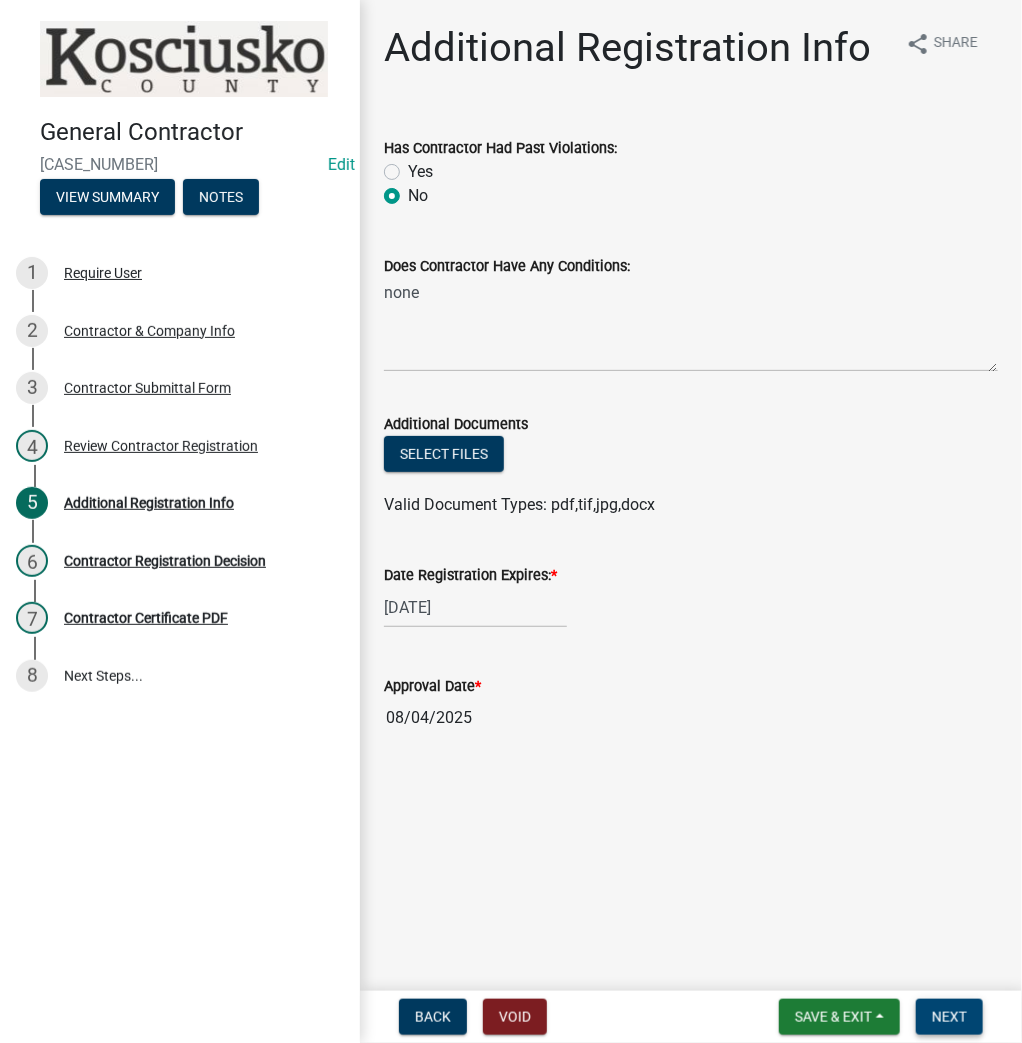 click on "Next" at bounding box center (949, 1017) 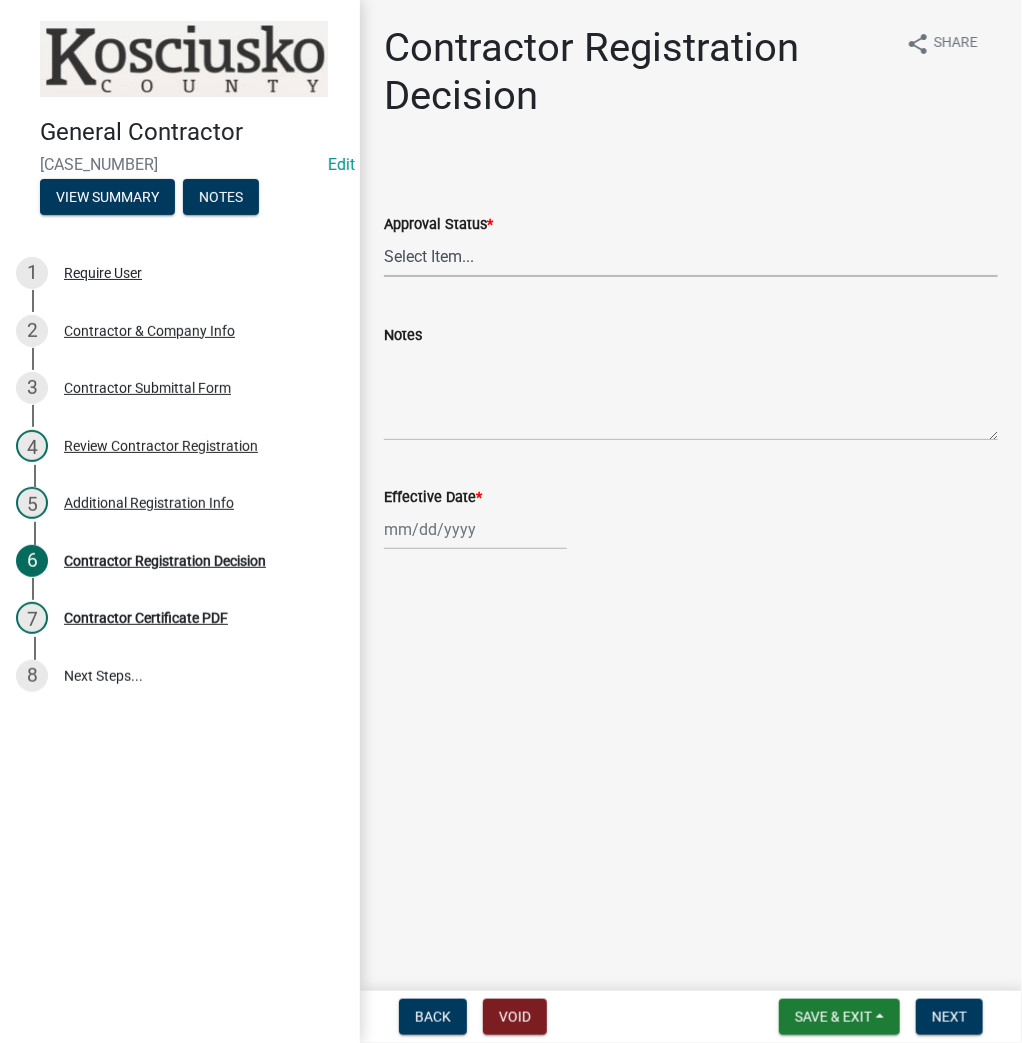 drag, startPoint x: 438, startPoint y: 255, endPoint x: 440, endPoint y: 270, distance: 15.132746 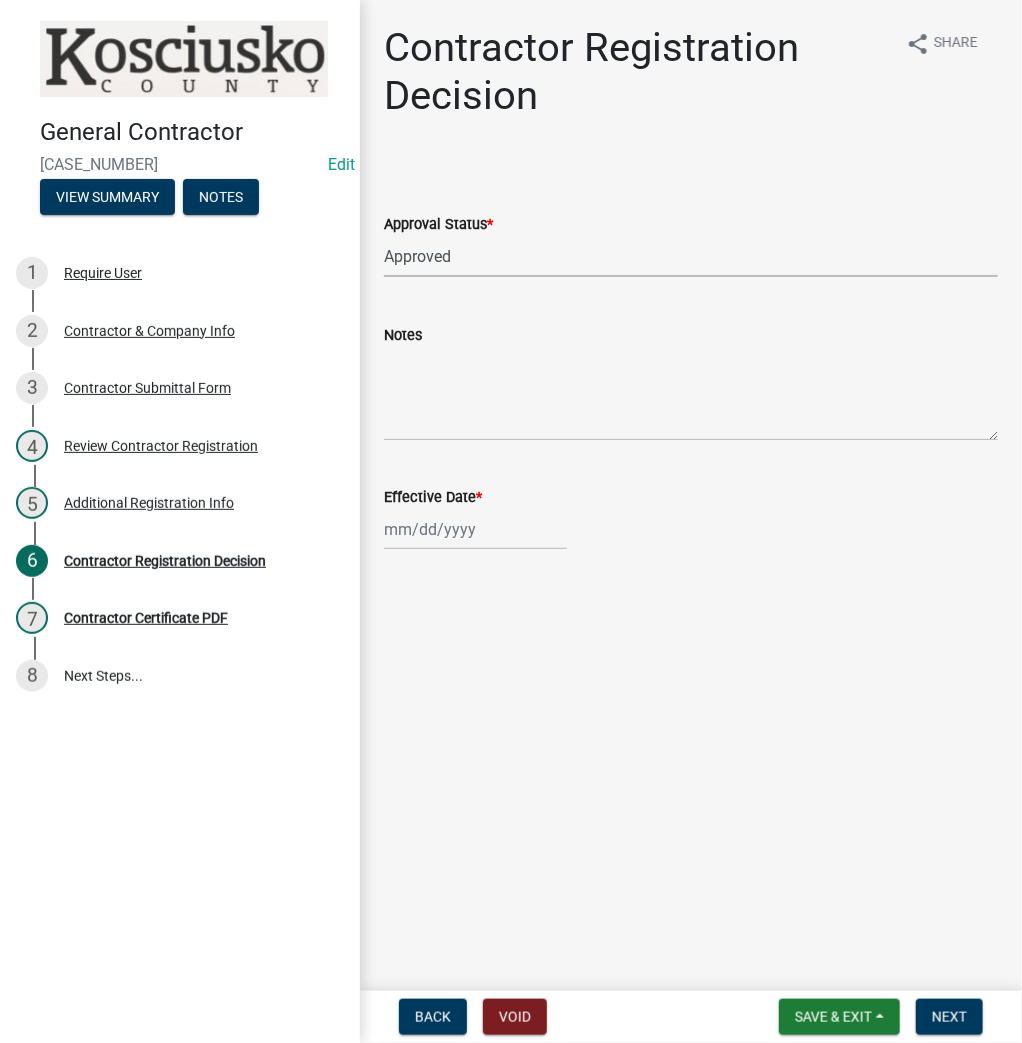 click on "Select Item...   Approved   Denied" at bounding box center [691, 256] 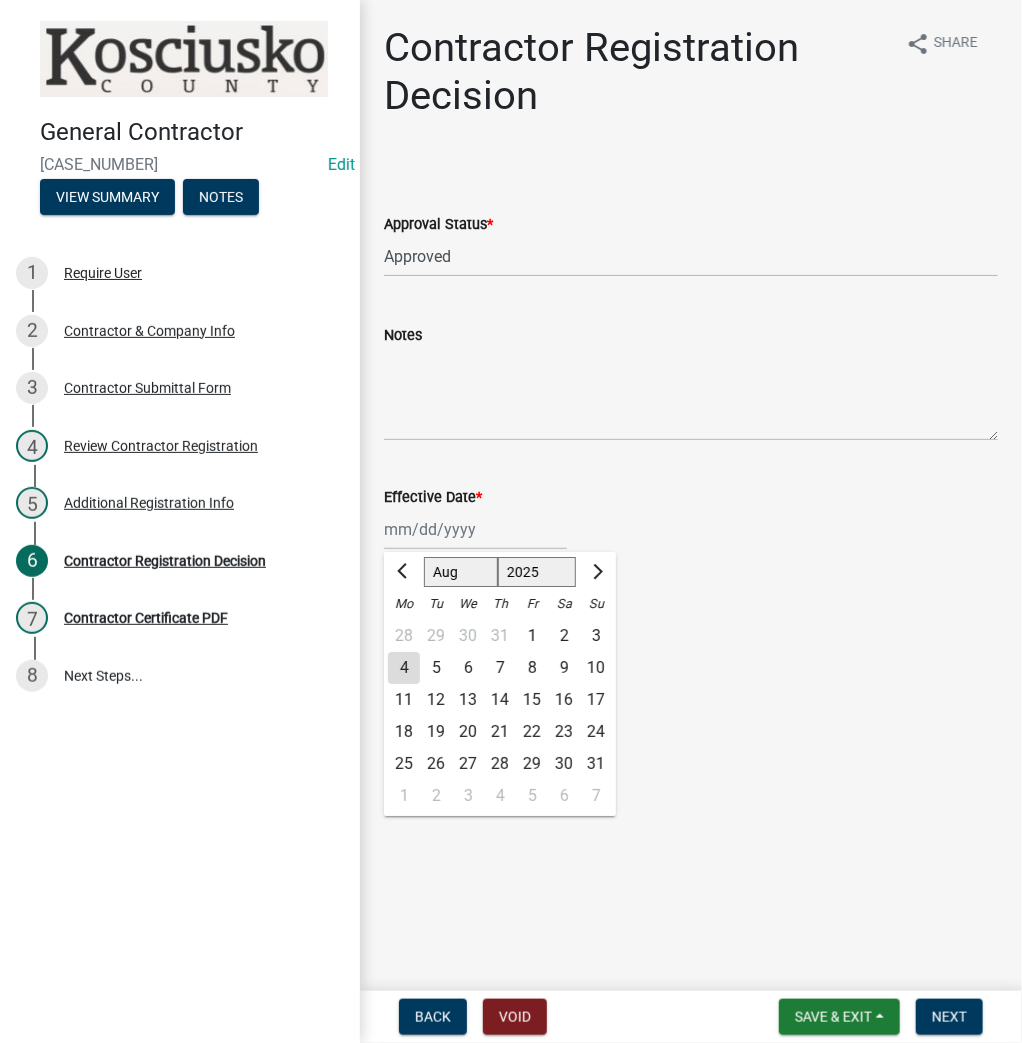click on "4" 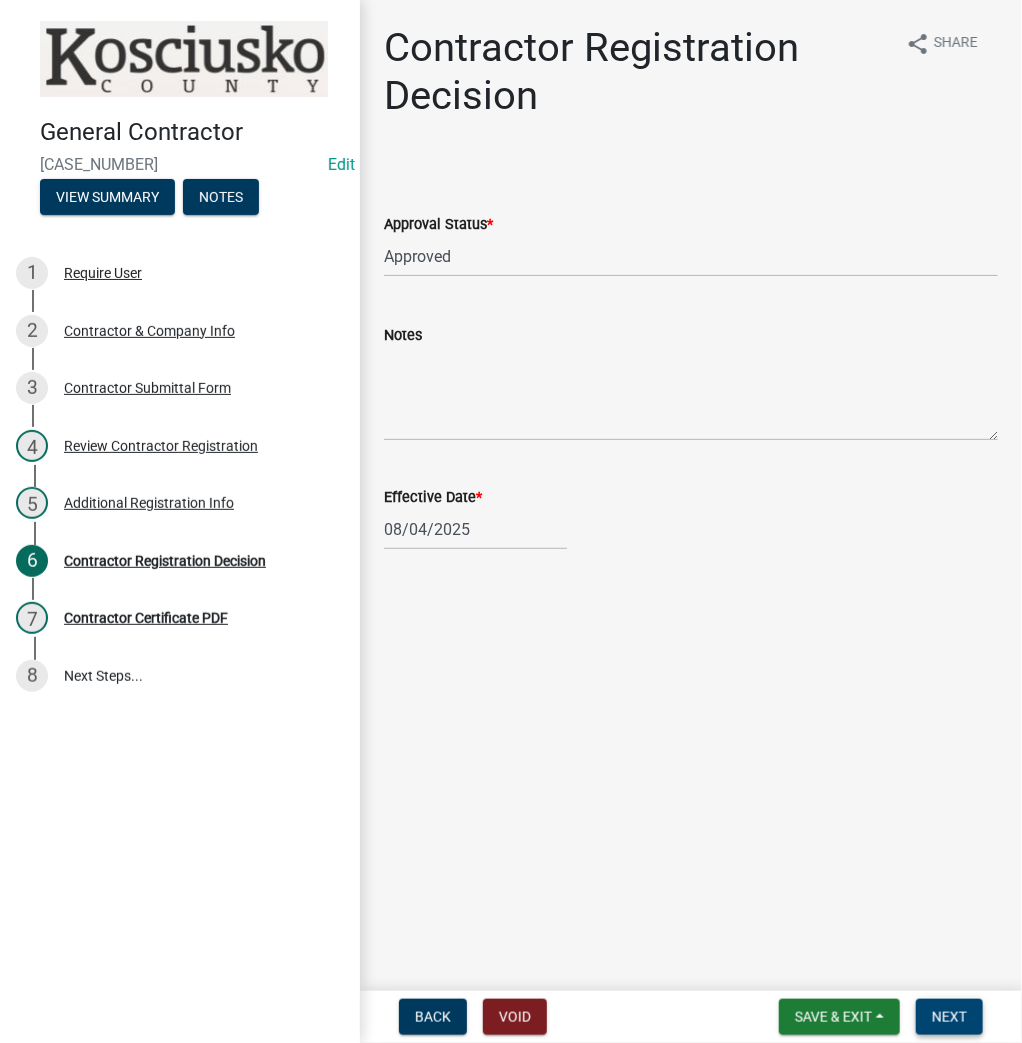 click on "Next" at bounding box center (949, 1017) 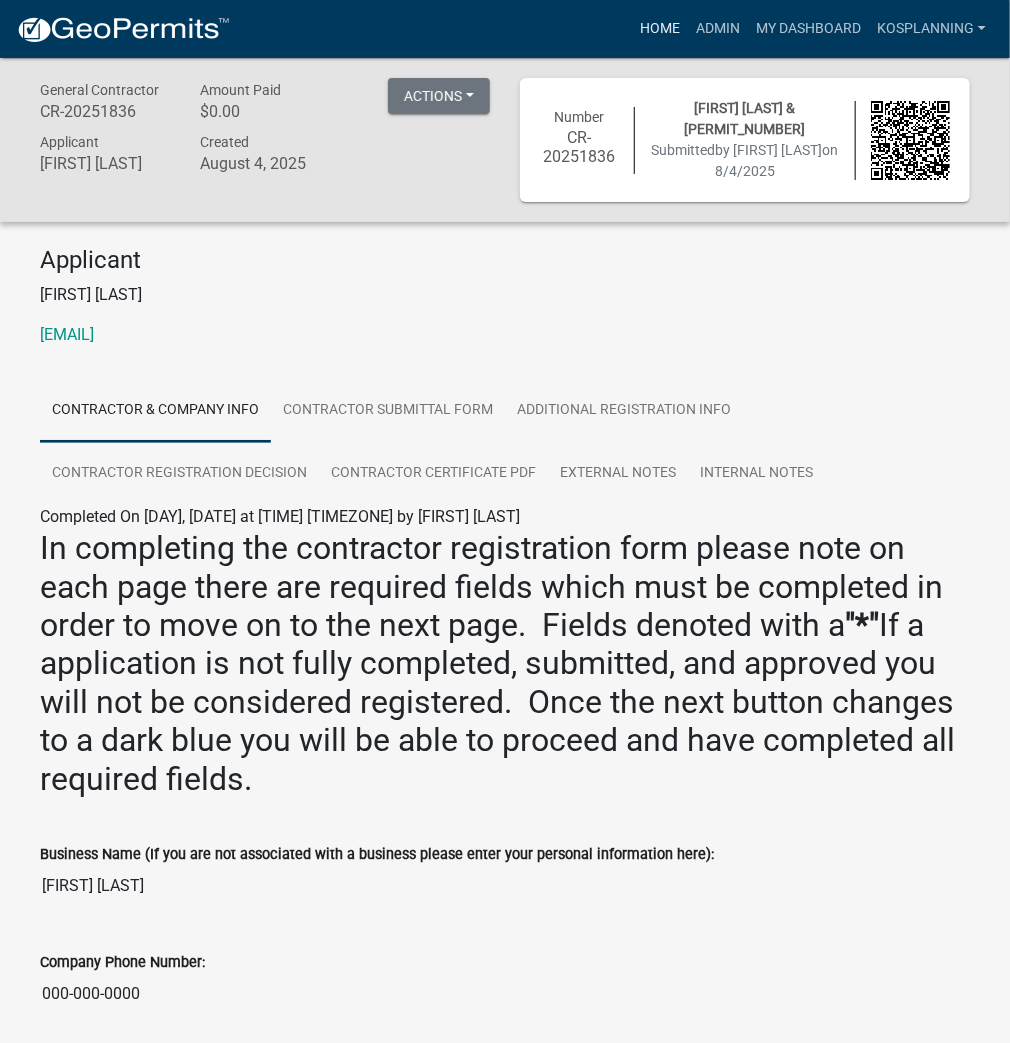 click on "Home" at bounding box center (660, 29) 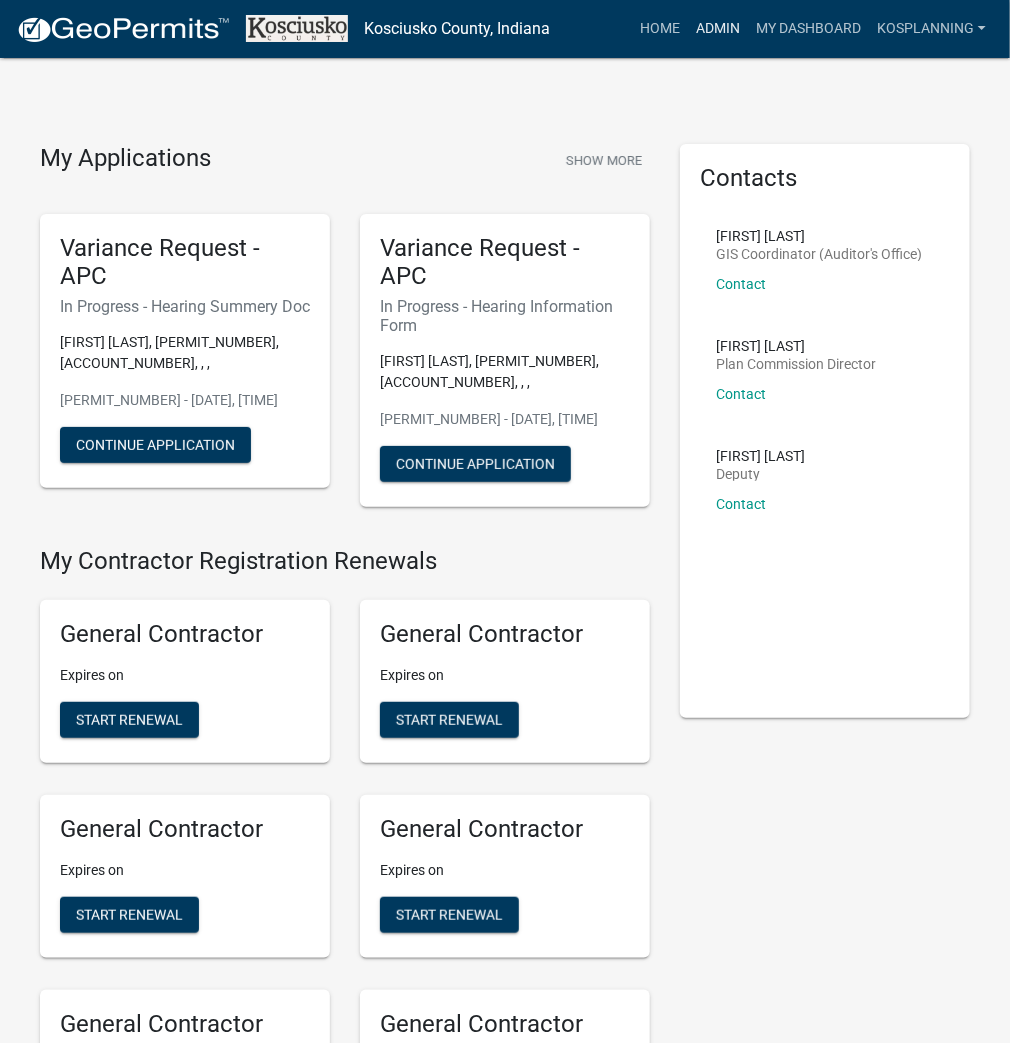 click on "Admin" at bounding box center (718, 29) 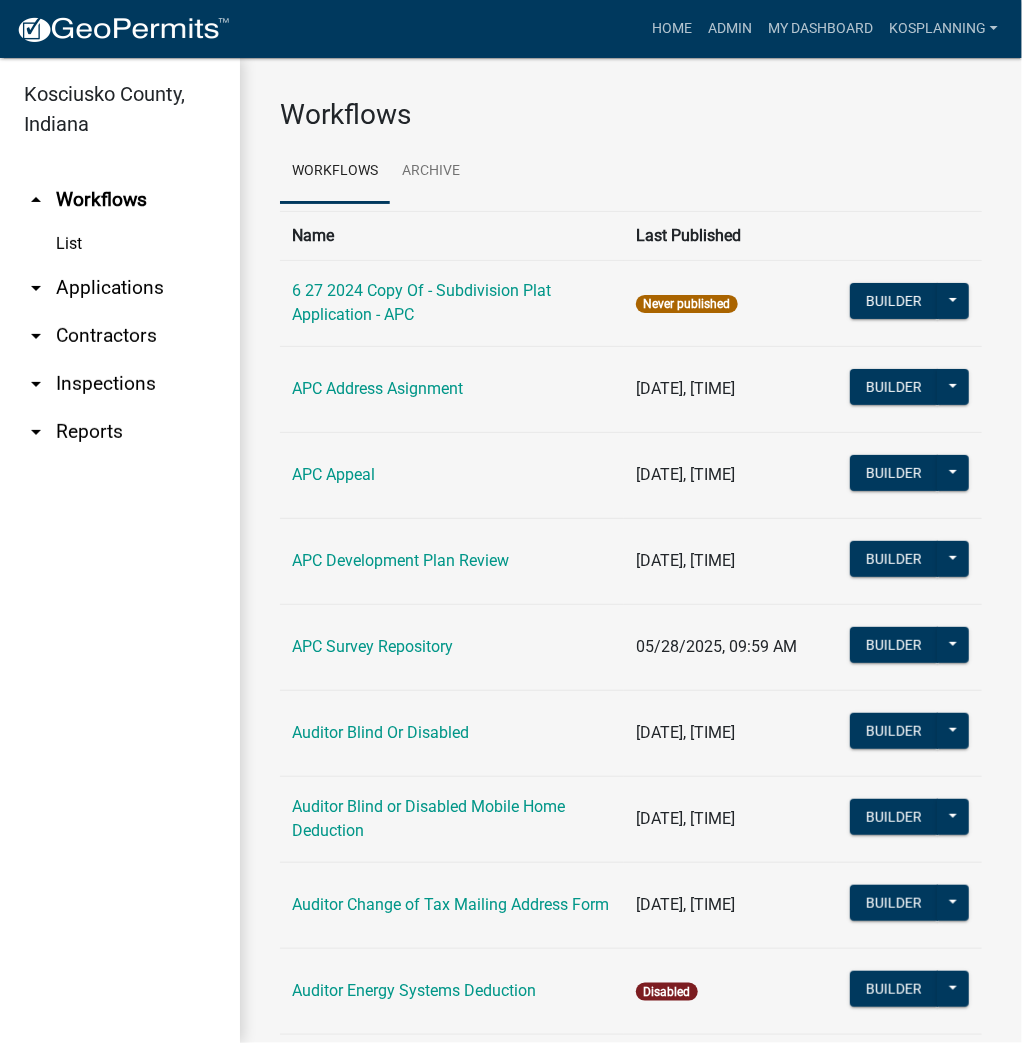 click on "arrow_drop_down   Applications" at bounding box center (120, 288) 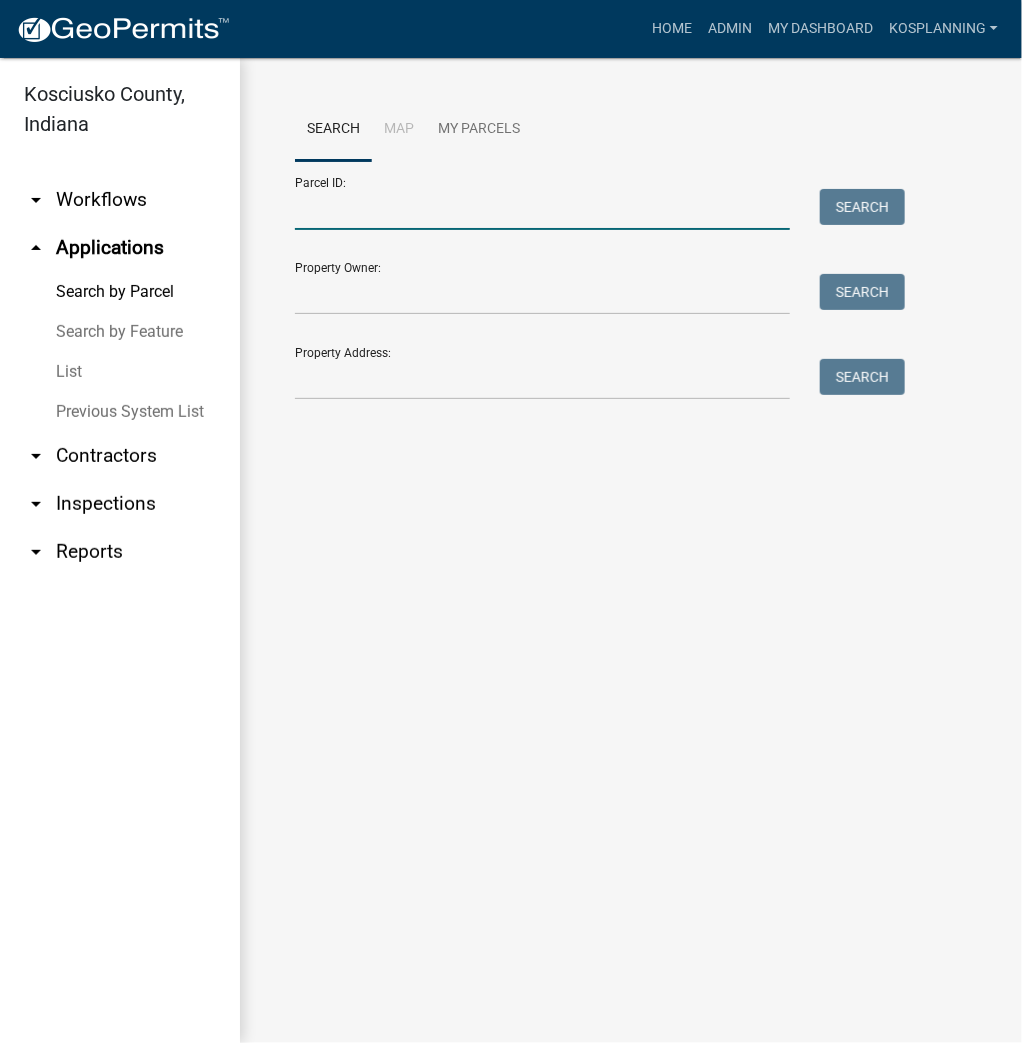 click on "Parcel ID:" at bounding box center [542, 209] 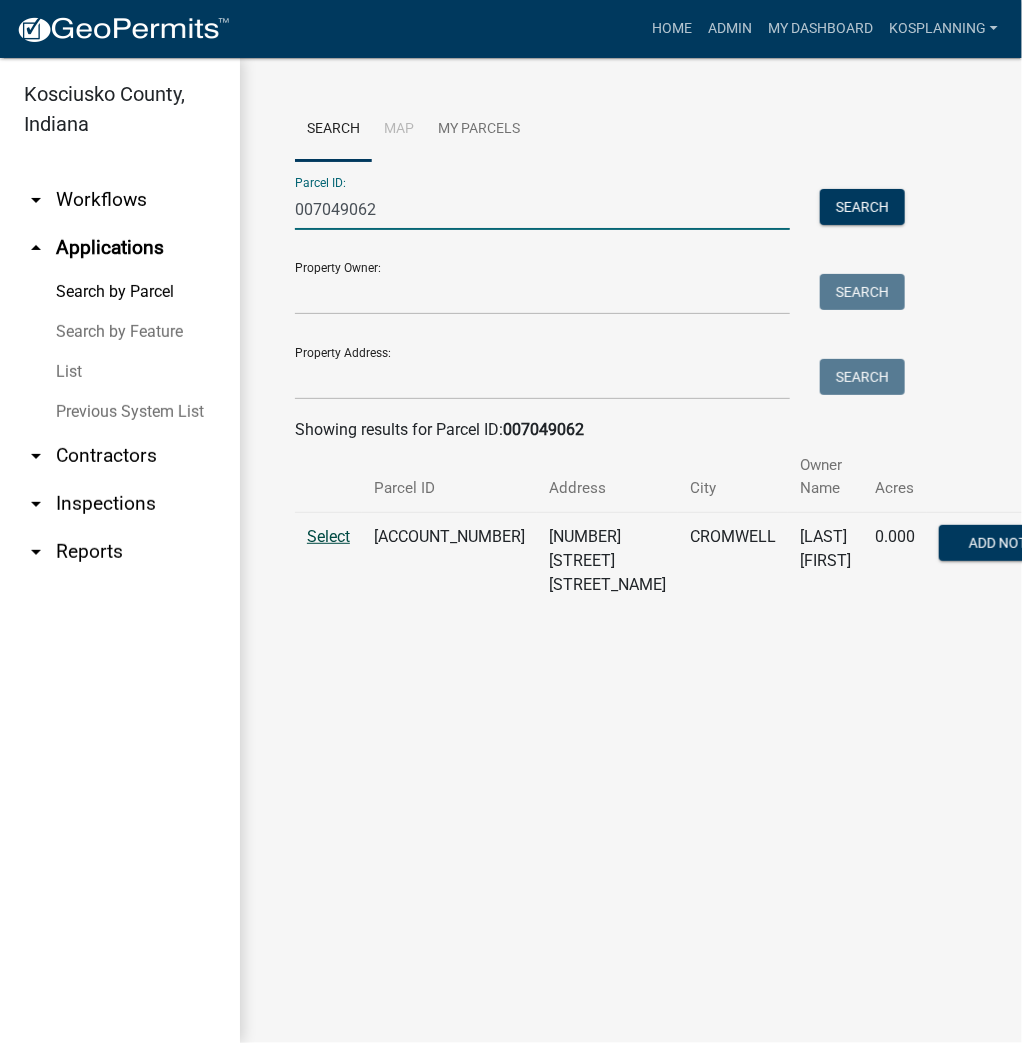 type on "007049062" 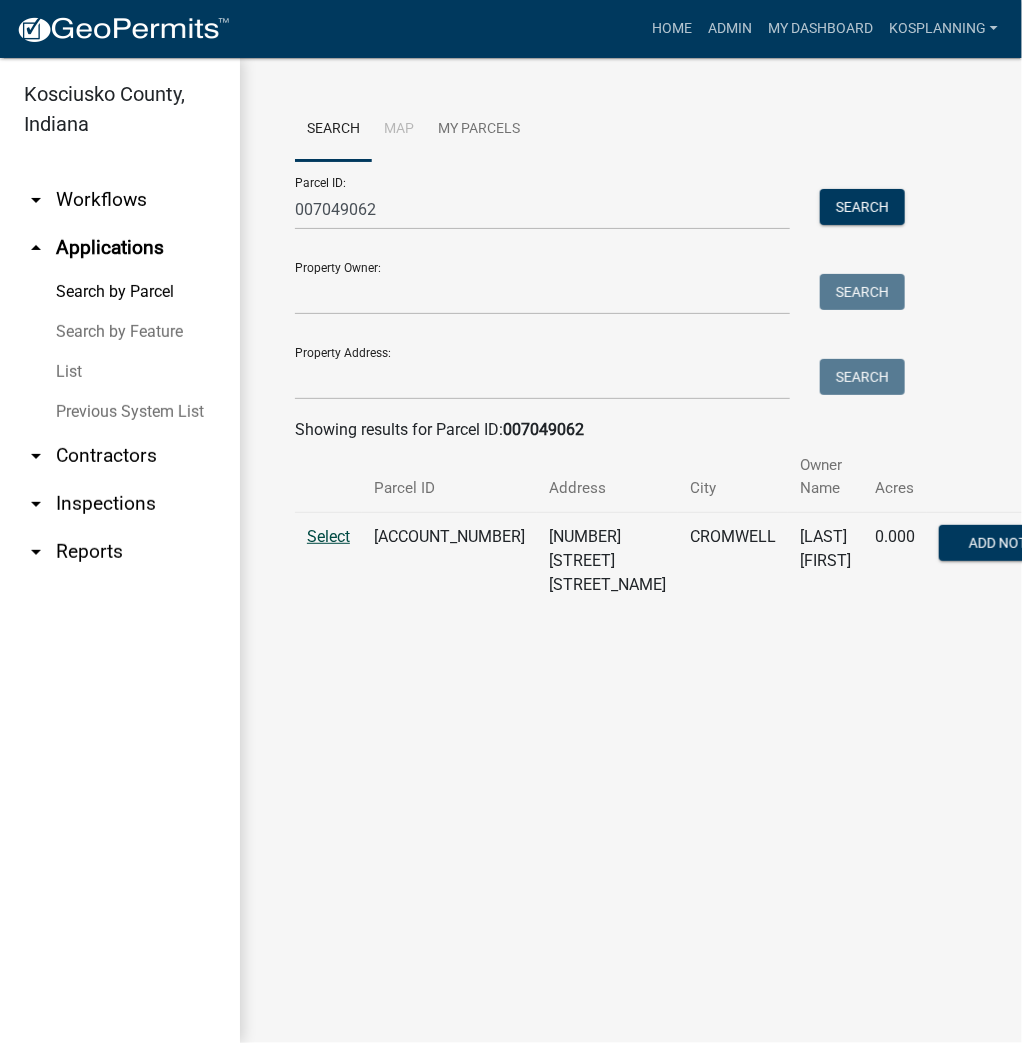 click on "Select" at bounding box center [328, 536] 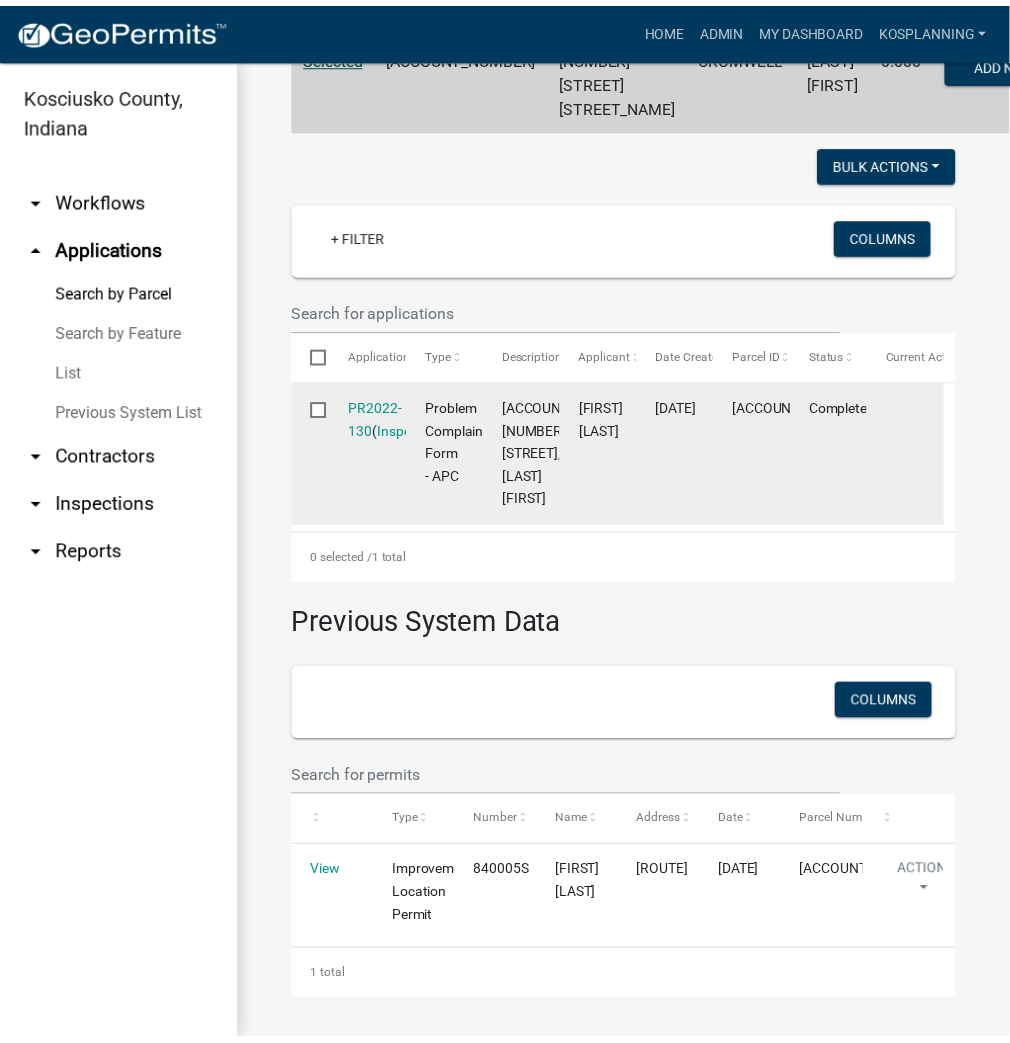 scroll, scrollTop: 615, scrollLeft: 0, axis: vertical 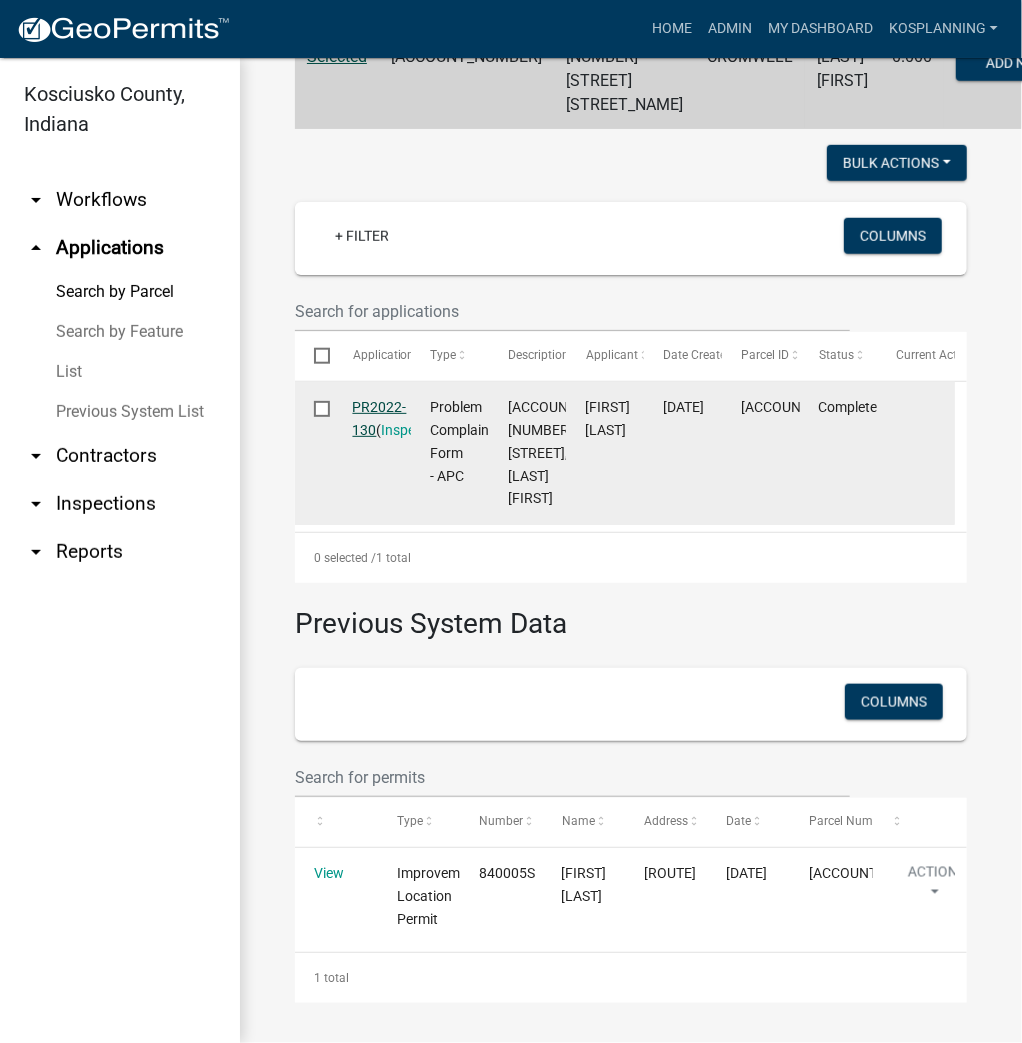 click on "PR2022-130" 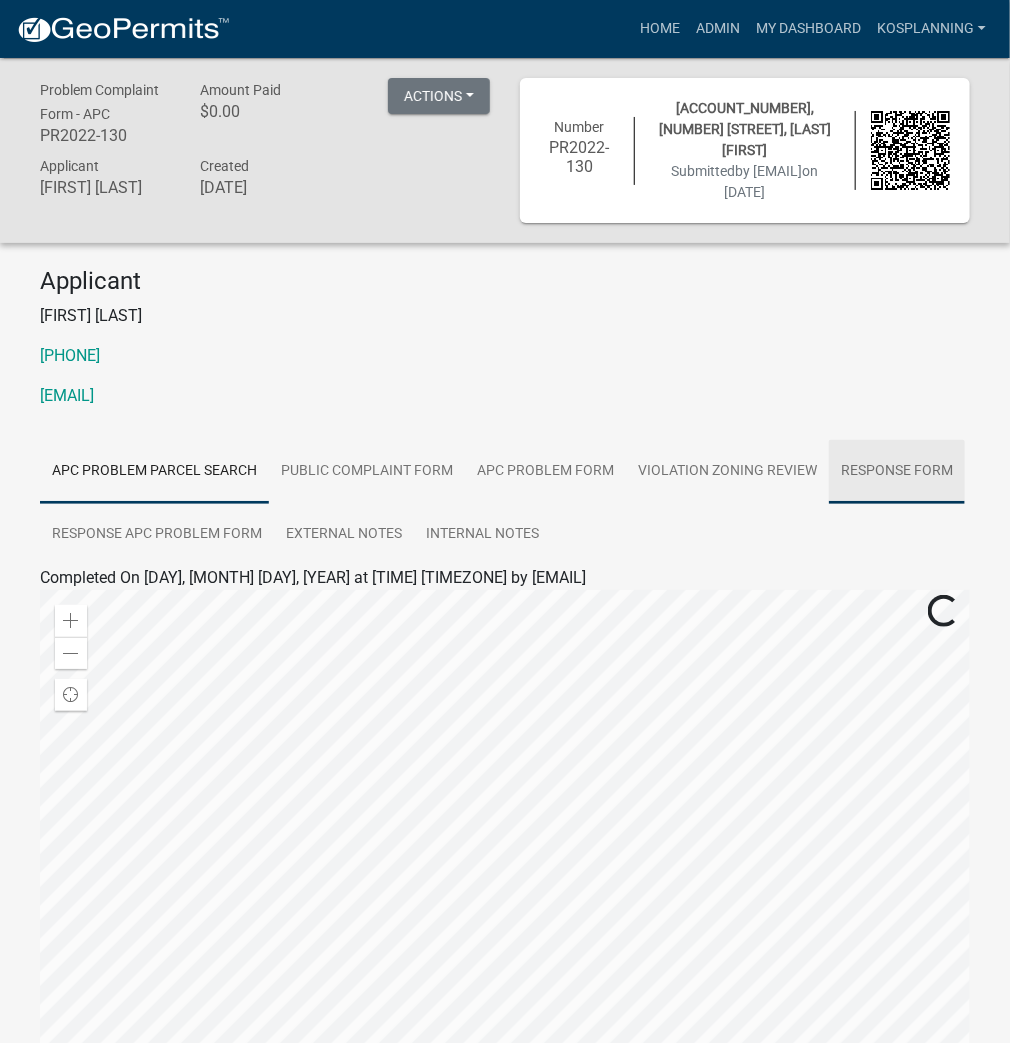 click on "RESPONSE FORM" at bounding box center (897, 472) 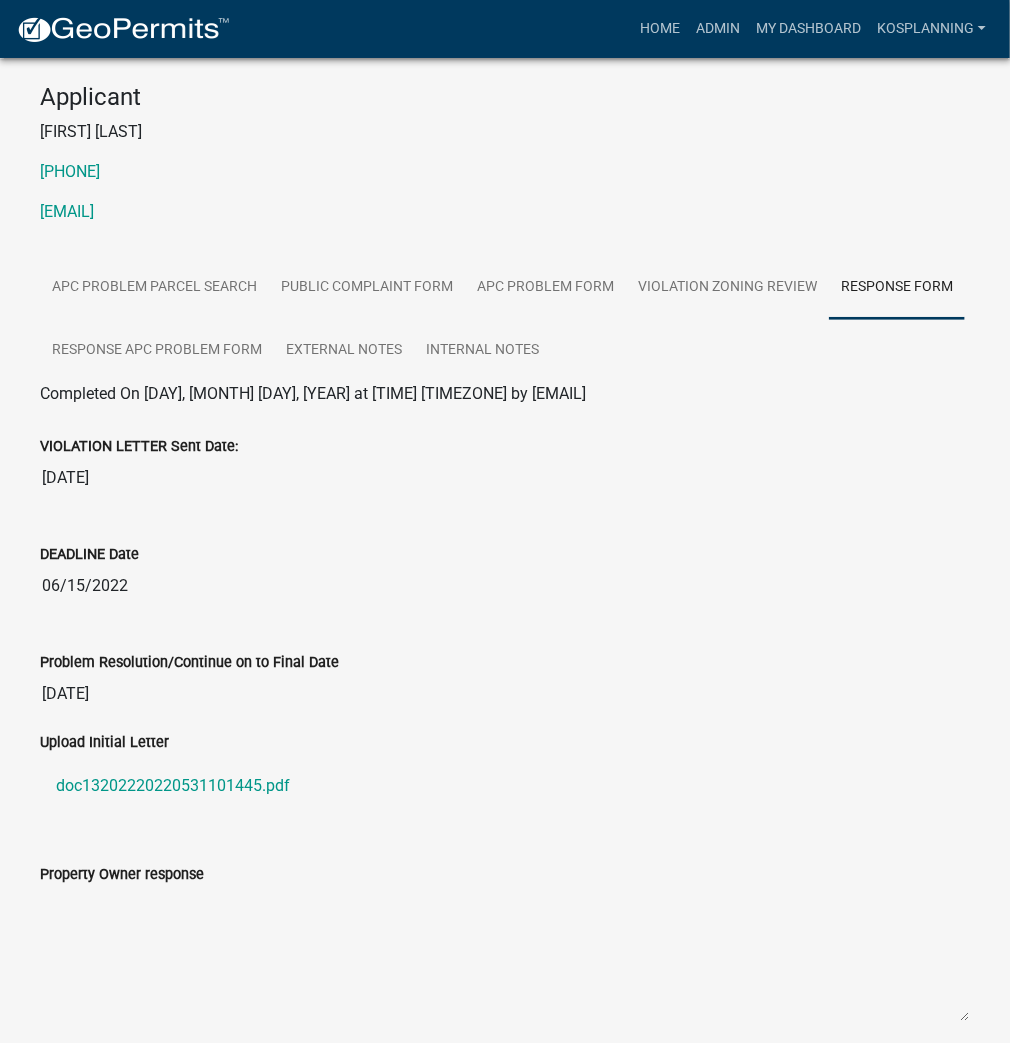 scroll, scrollTop: 240, scrollLeft: 0, axis: vertical 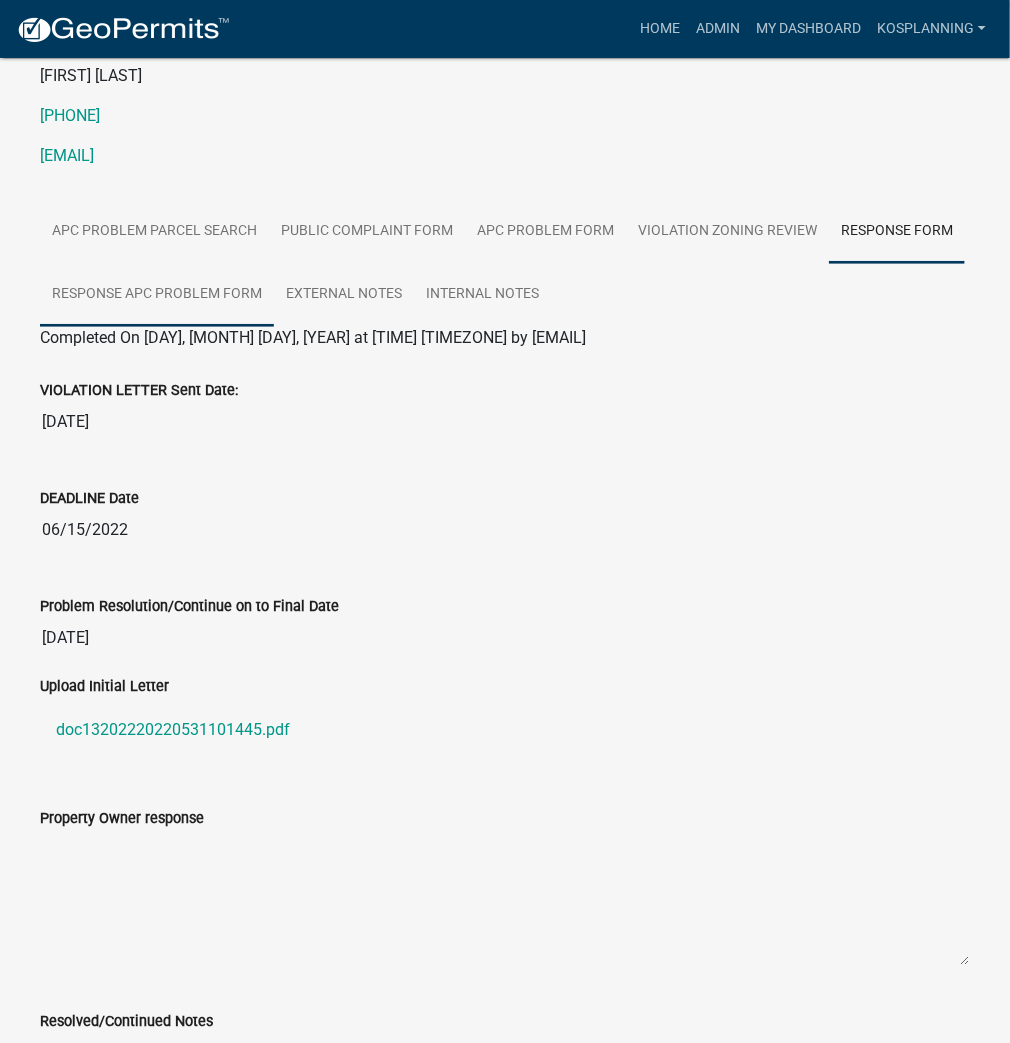 click on "Response APC Problem Form" at bounding box center (157, 295) 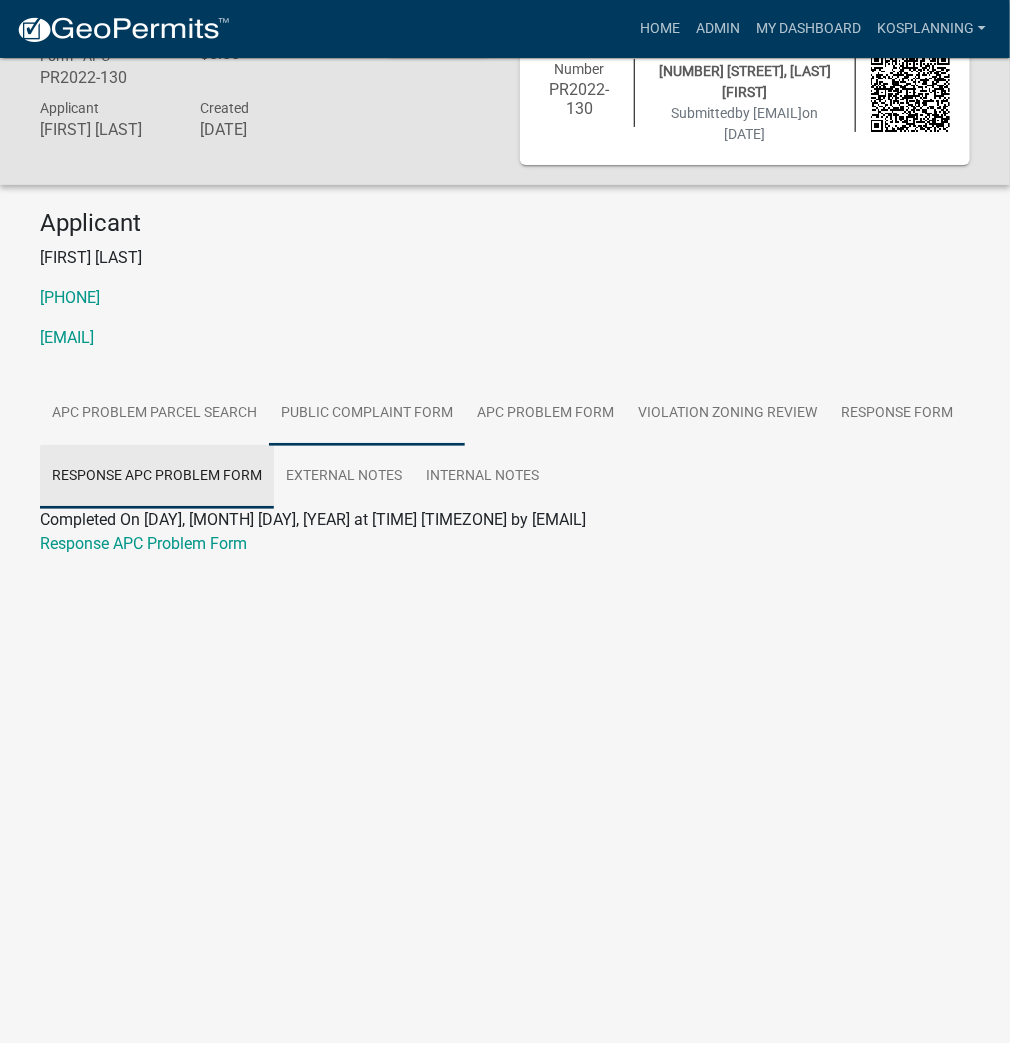 scroll, scrollTop: 58, scrollLeft: 0, axis: vertical 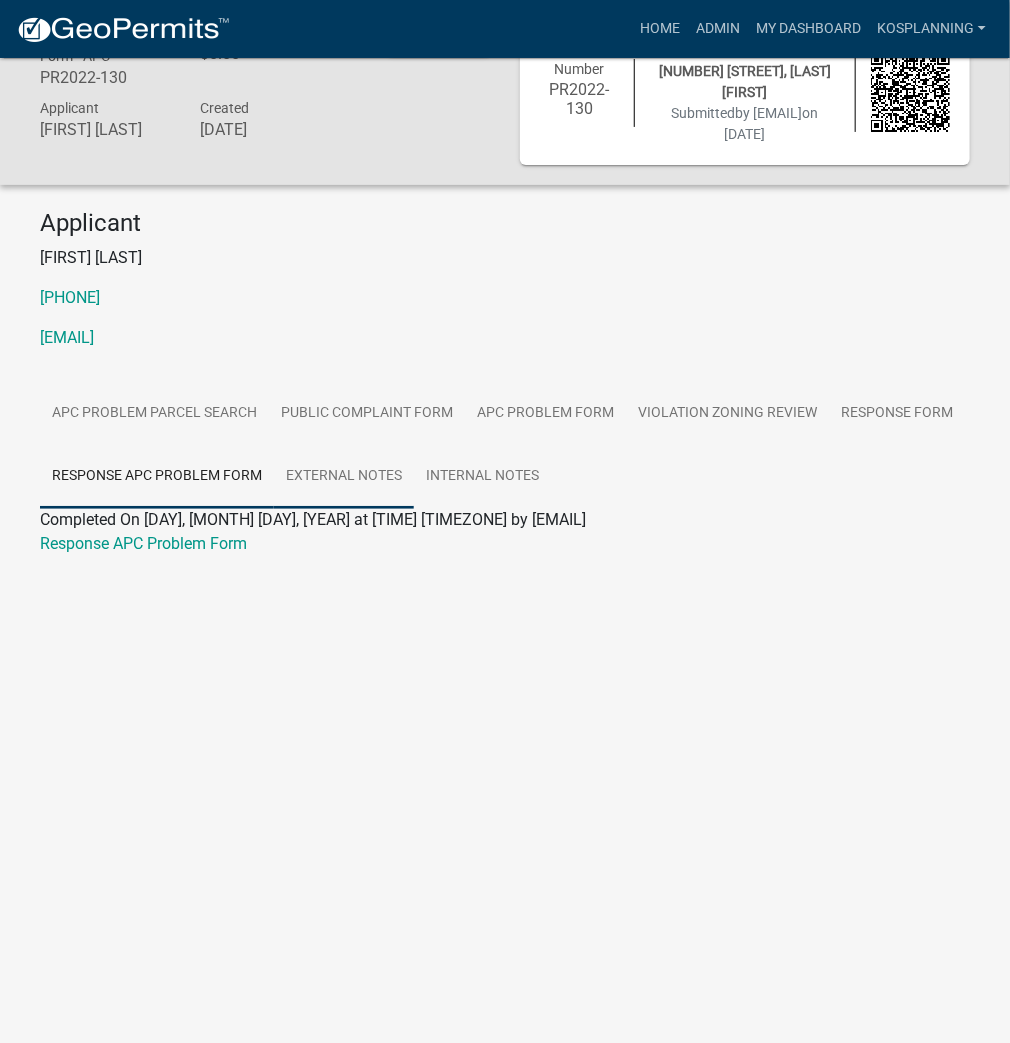 click on "External Notes" at bounding box center [344, 477] 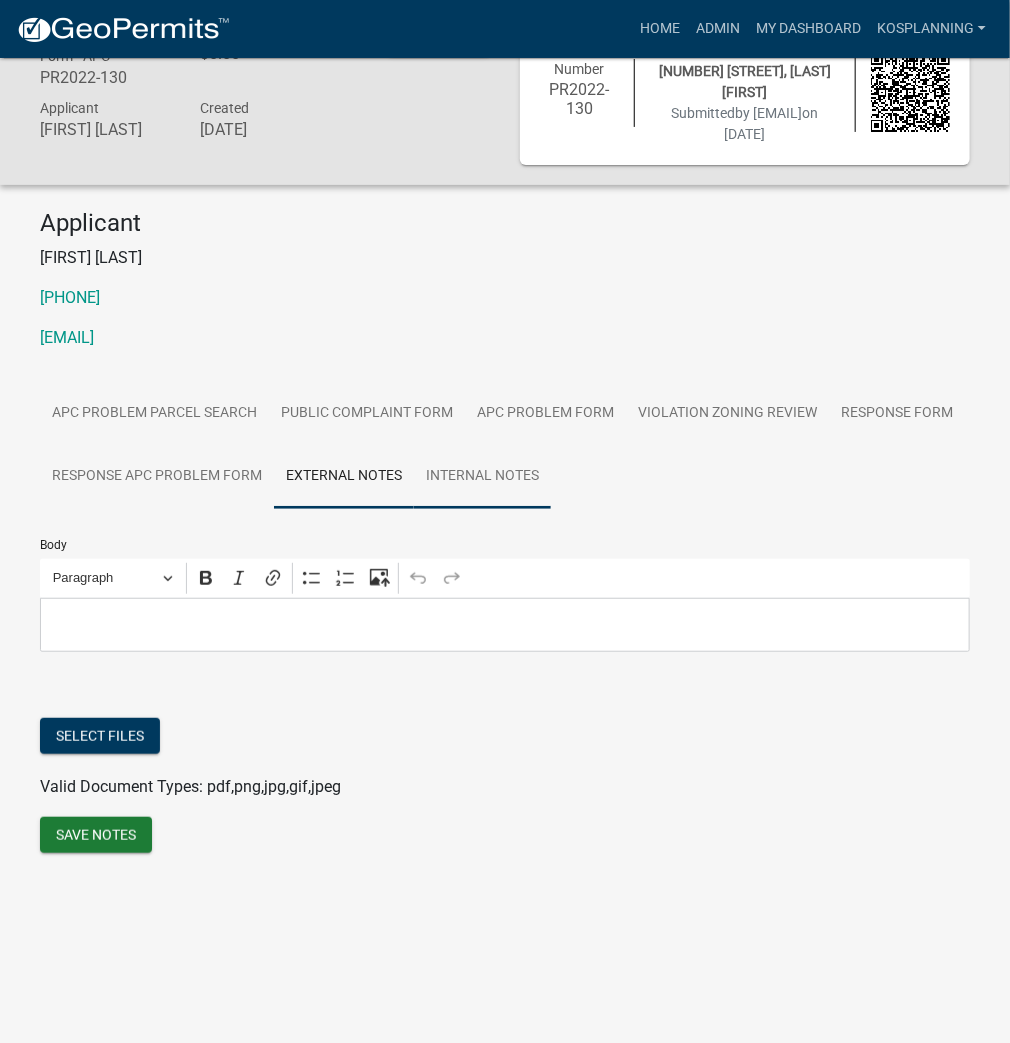 click on "Internal Notes" at bounding box center [482, 477] 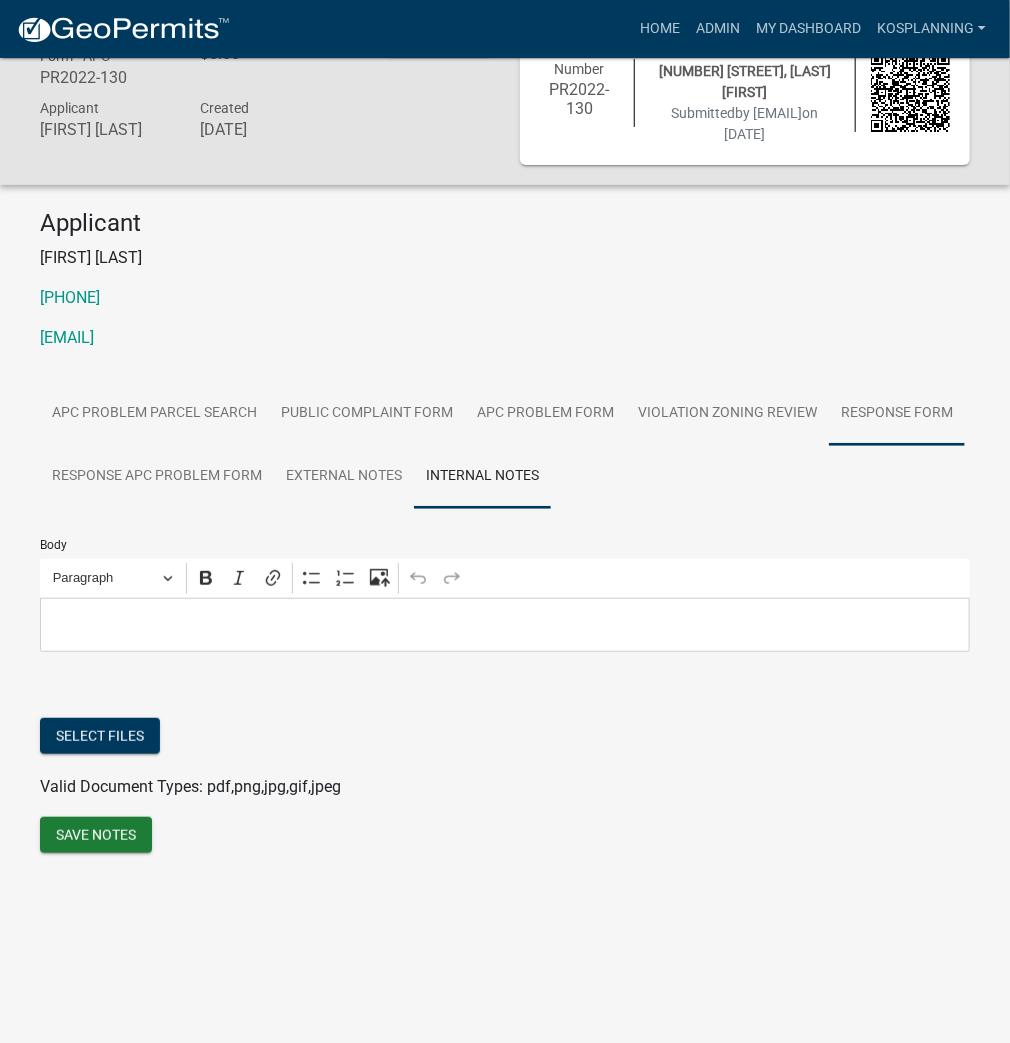 click on "RESPONSE FORM" at bounding box center (897, 414) 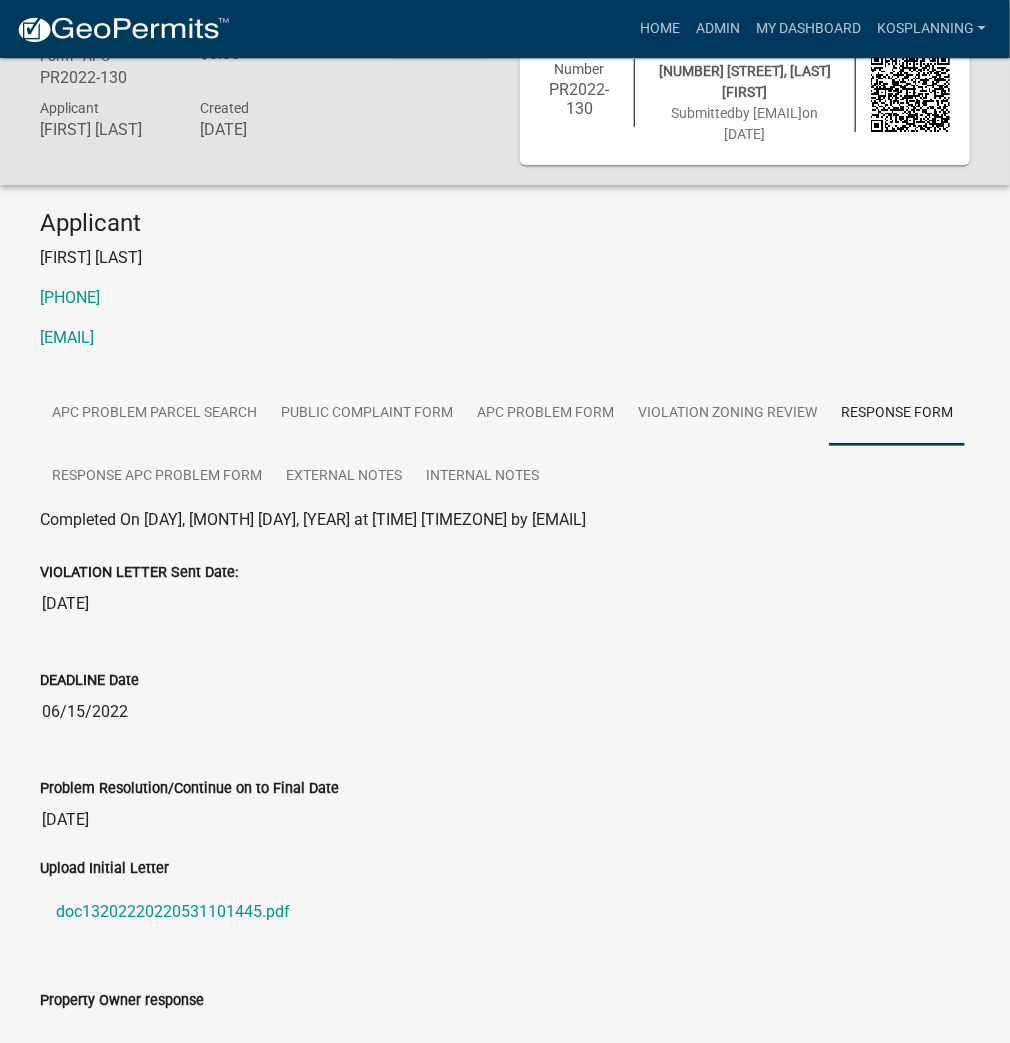 scroll, scrollTop: 298, scrollLeft: 0, axis: vertical 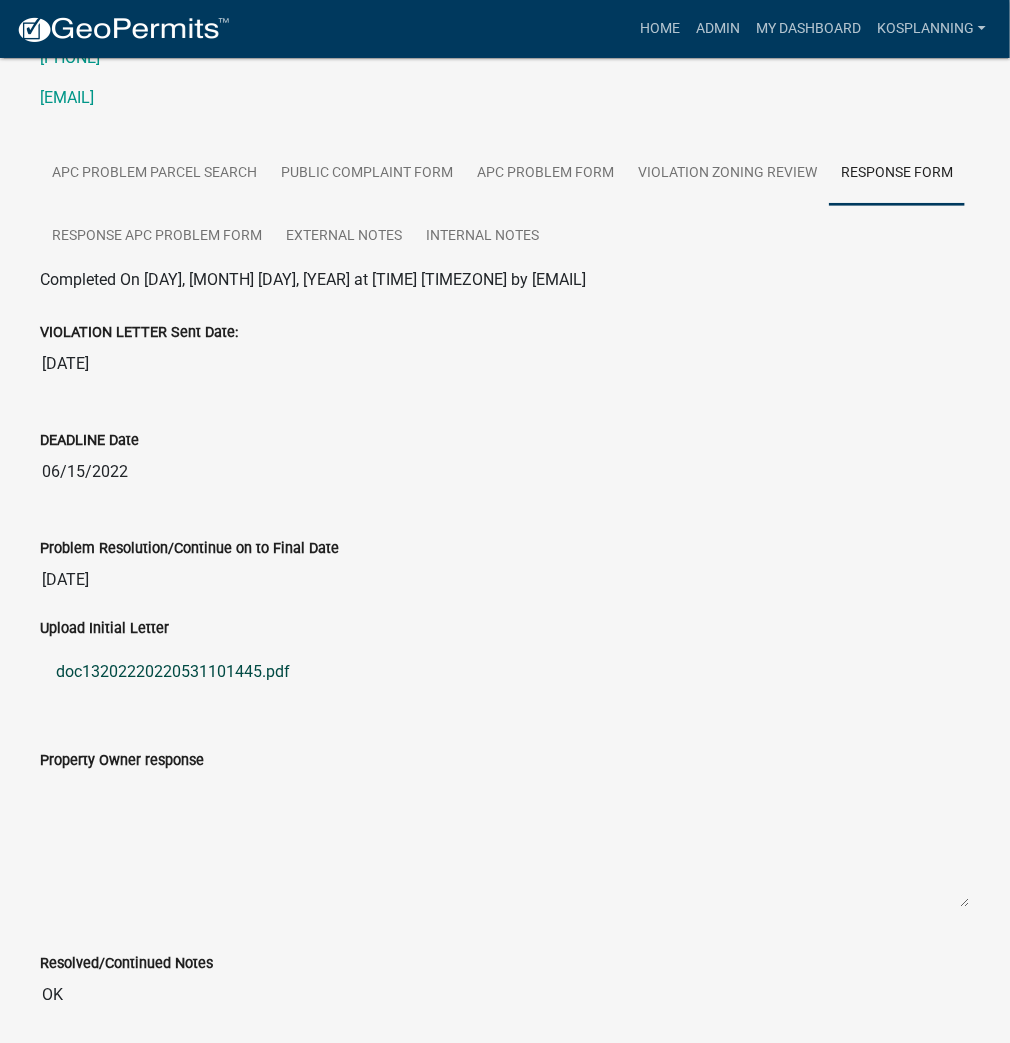 click on "doc13202220220531101445.pdf" 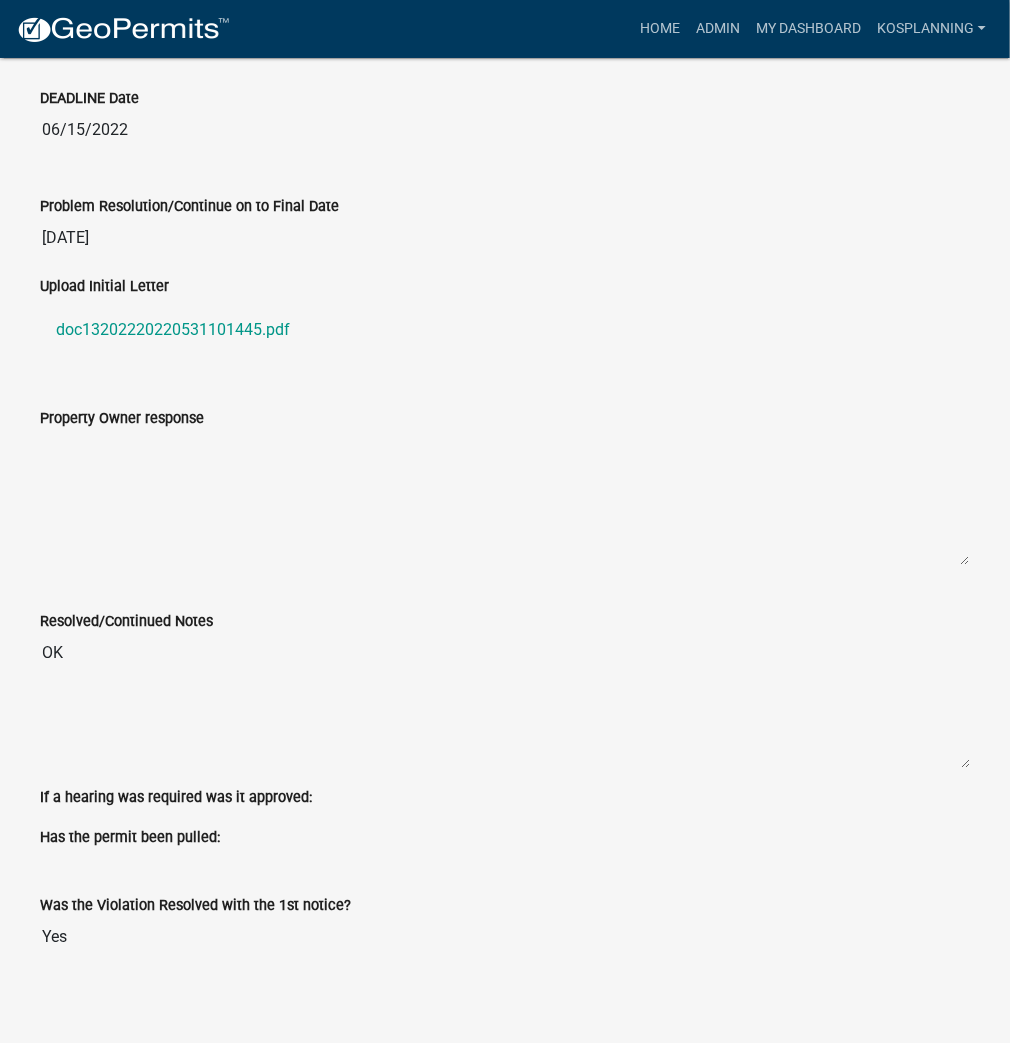 scroll, scrollTop: 652, scrollLeft: 0, axis: vertical 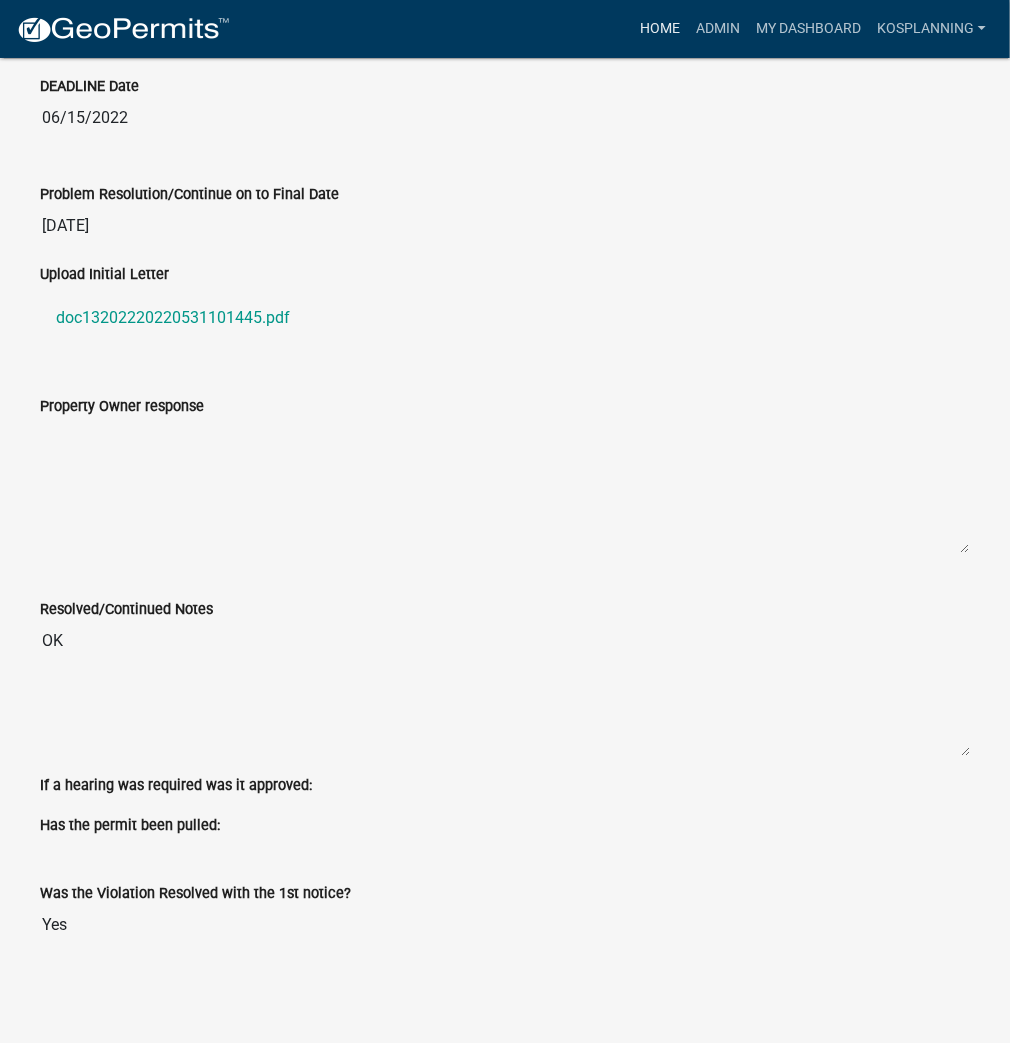 click on "Home" at bounding box center (660, 29) 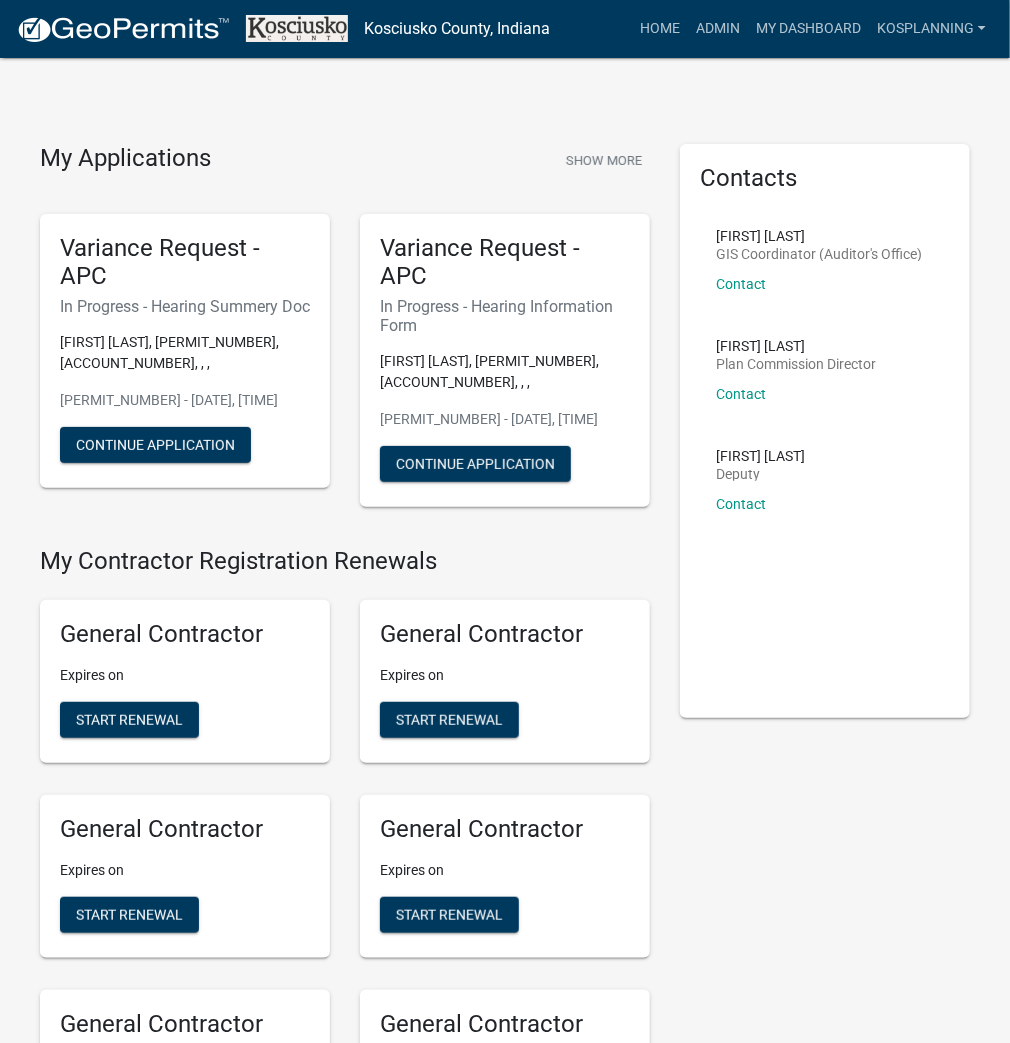 drag, startPoint x: 724, startPoint y: 126, endPoint x: 732, endPoint y: 108, distance: 19.697716 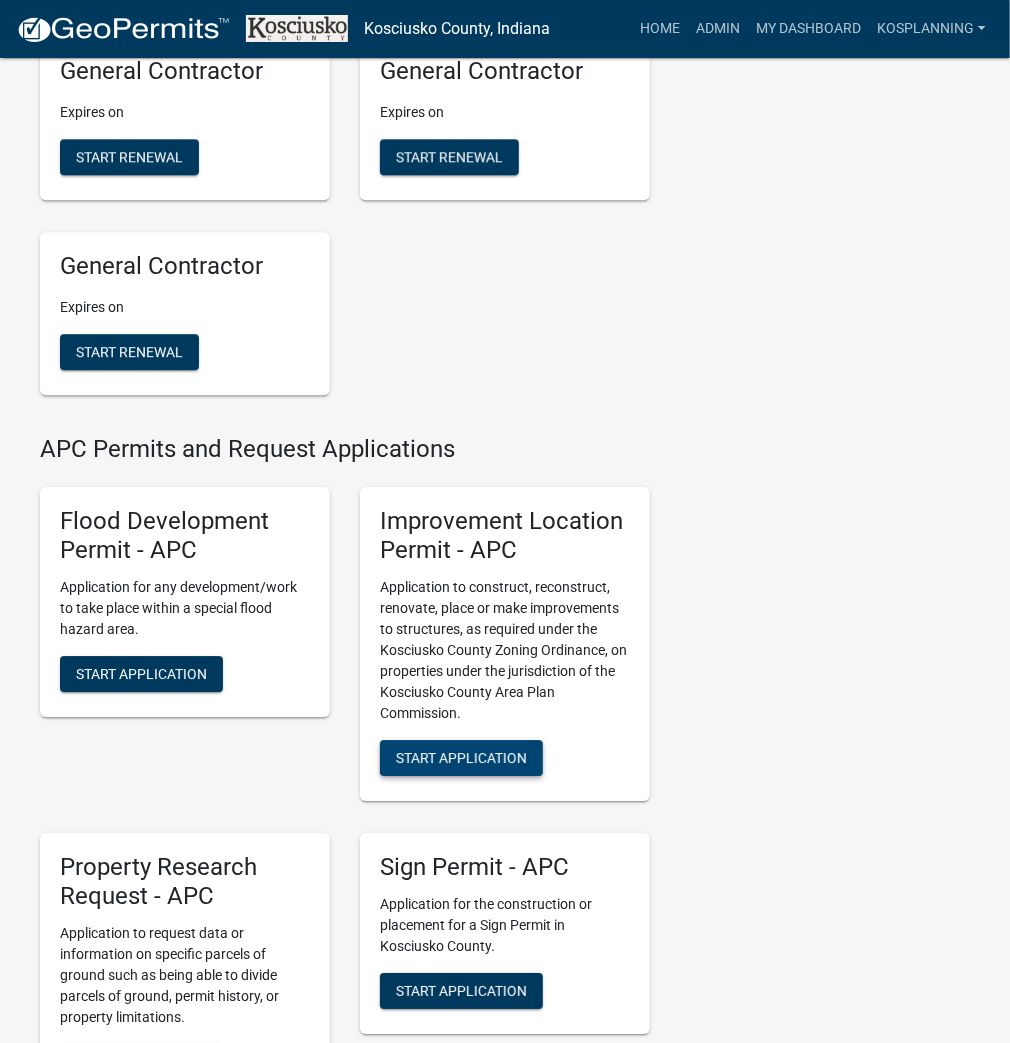 click on "Start Application" at bounding box center [461, 758] 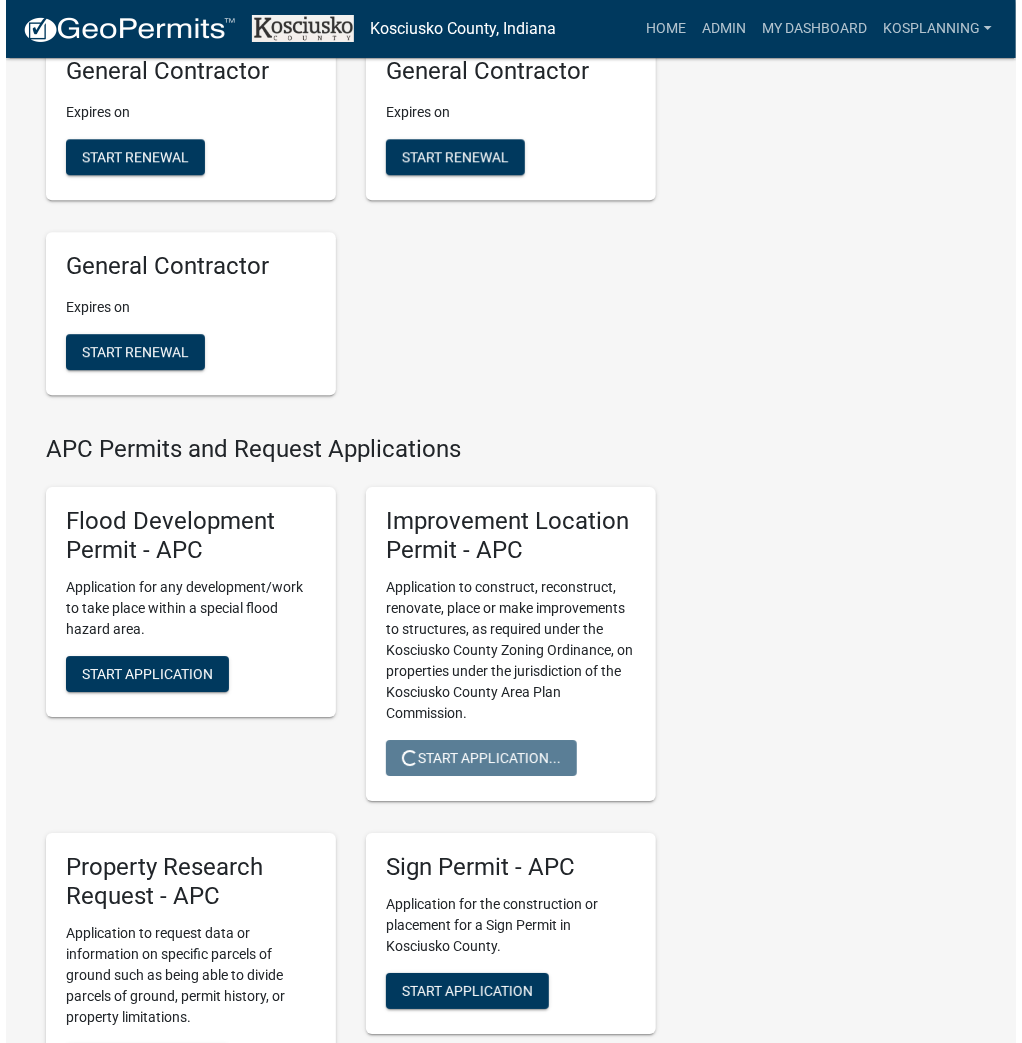 scroll, scrollTop: 0, scrollLeft: 0, axis: both 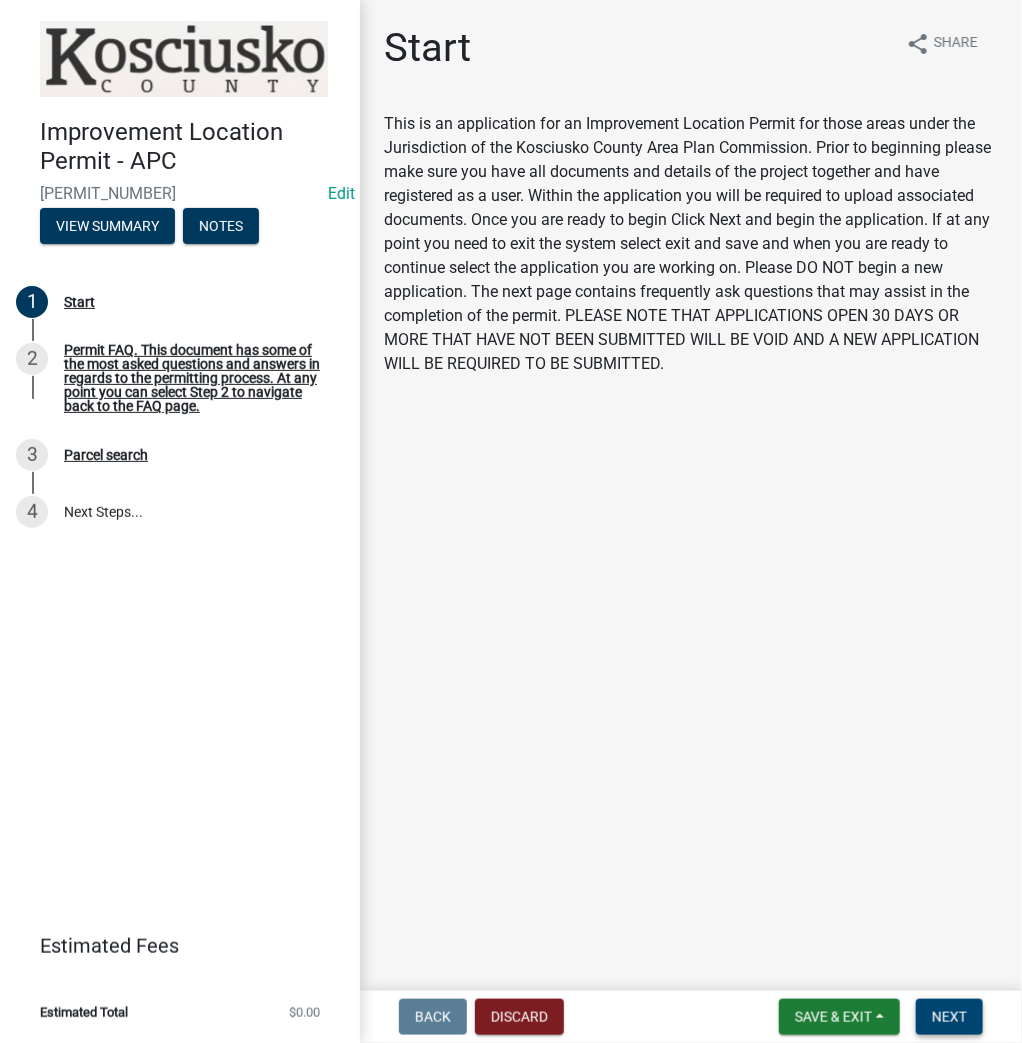 click on "Next" at bounding box center (949, 1017) 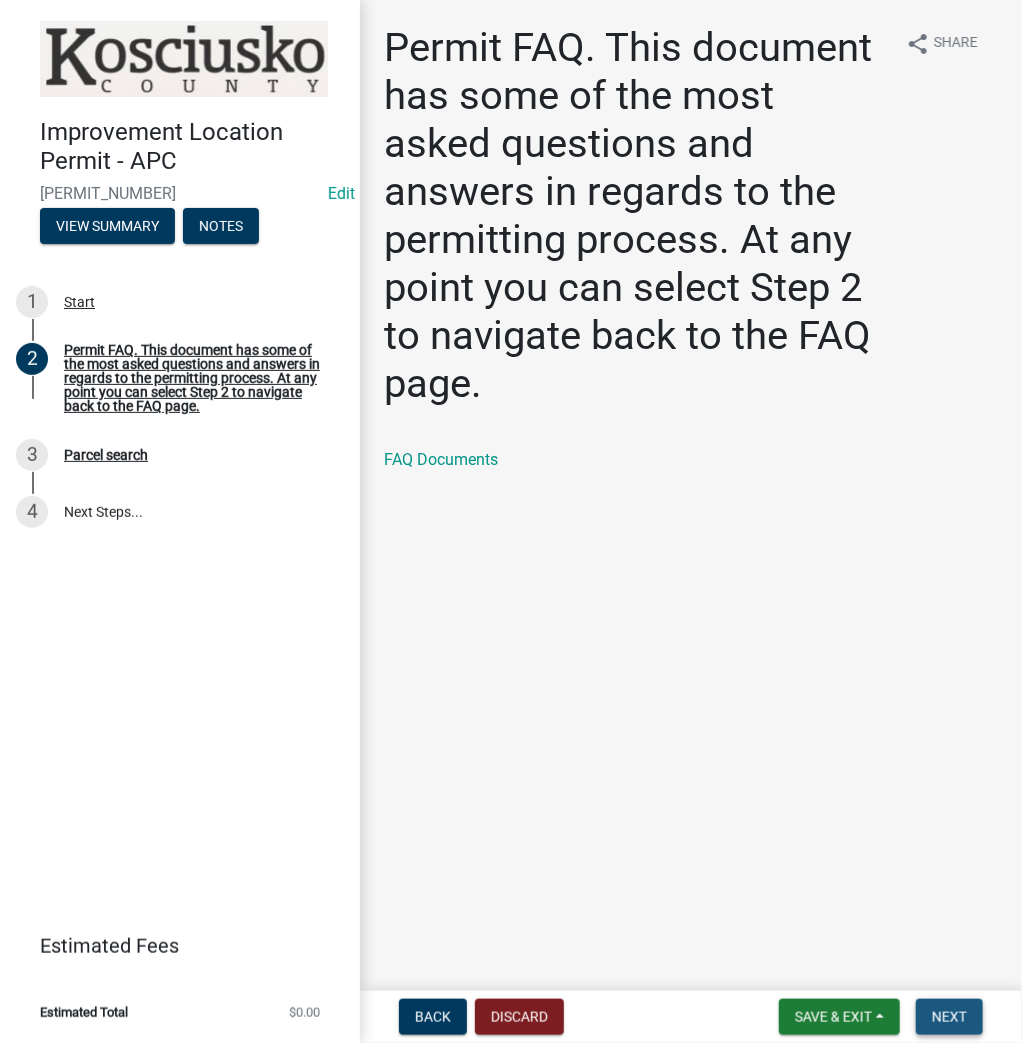 click on "Next" at bounding box center [949, 1017] 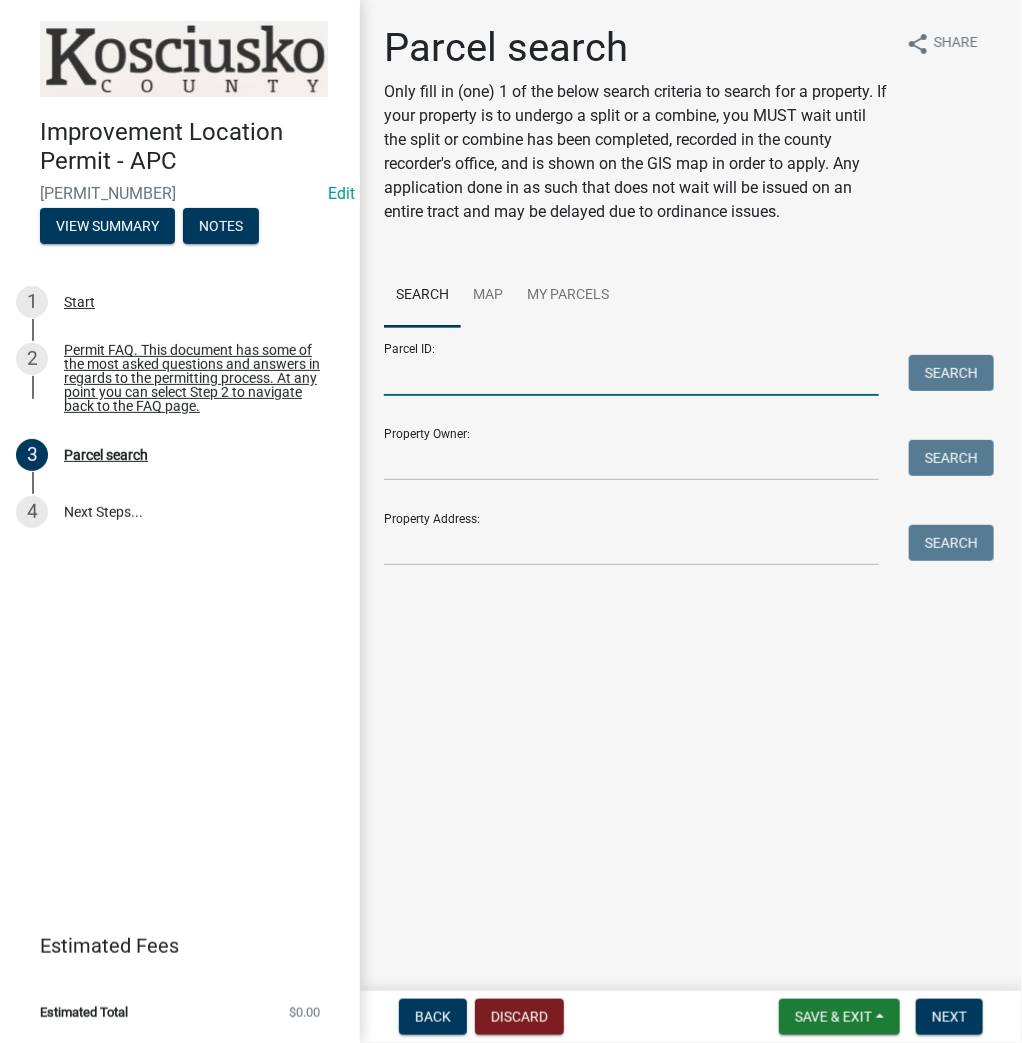 click on "Parcel ID:" at bounding box center (631, 375) 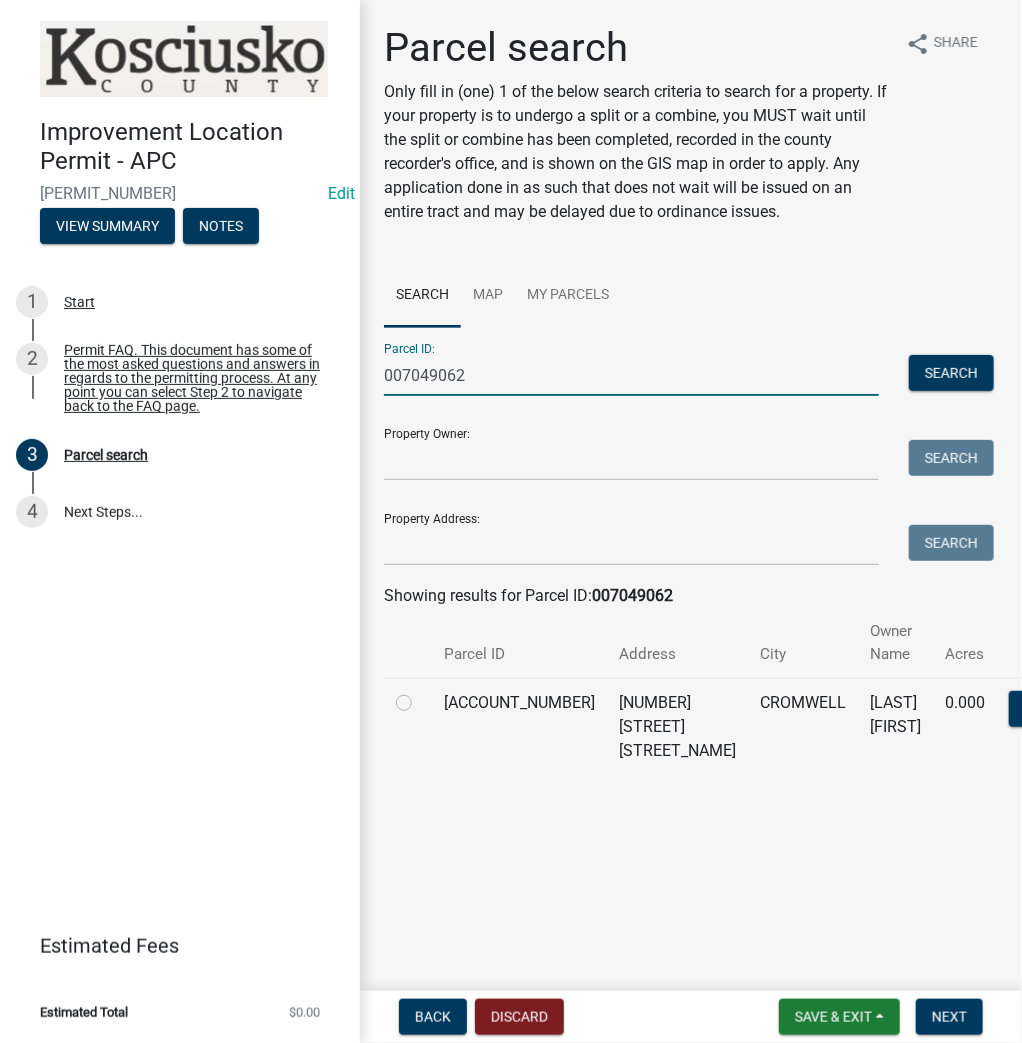 type on "007049062" 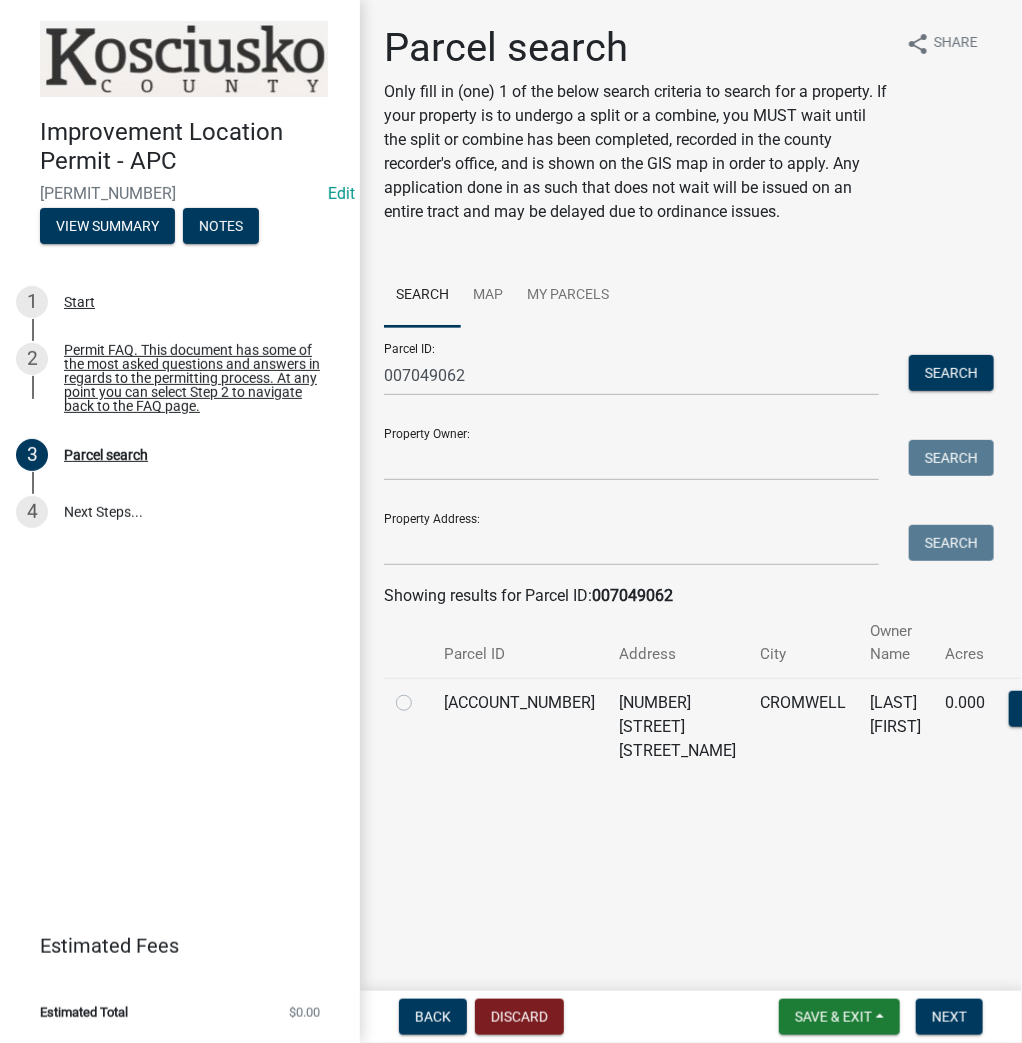 click 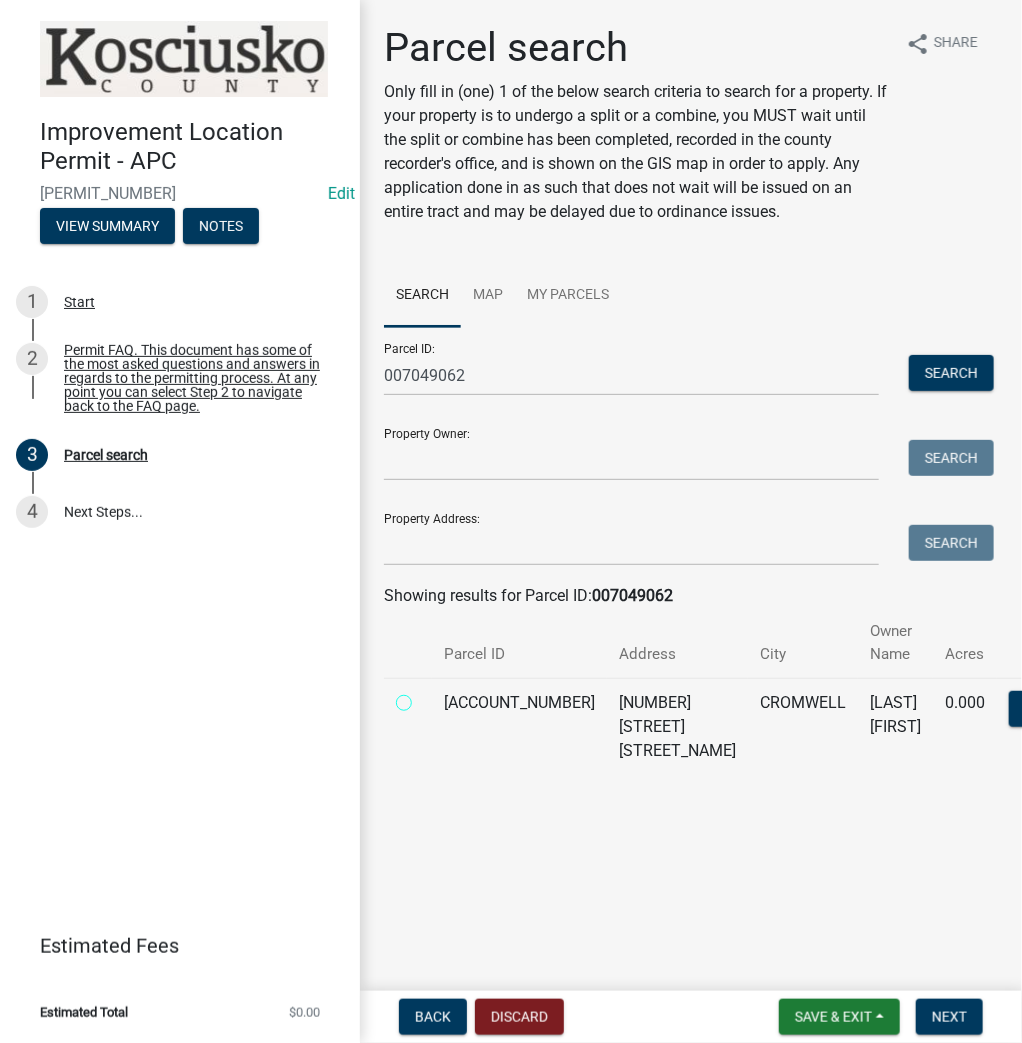 click at bounding box center (426, 697) 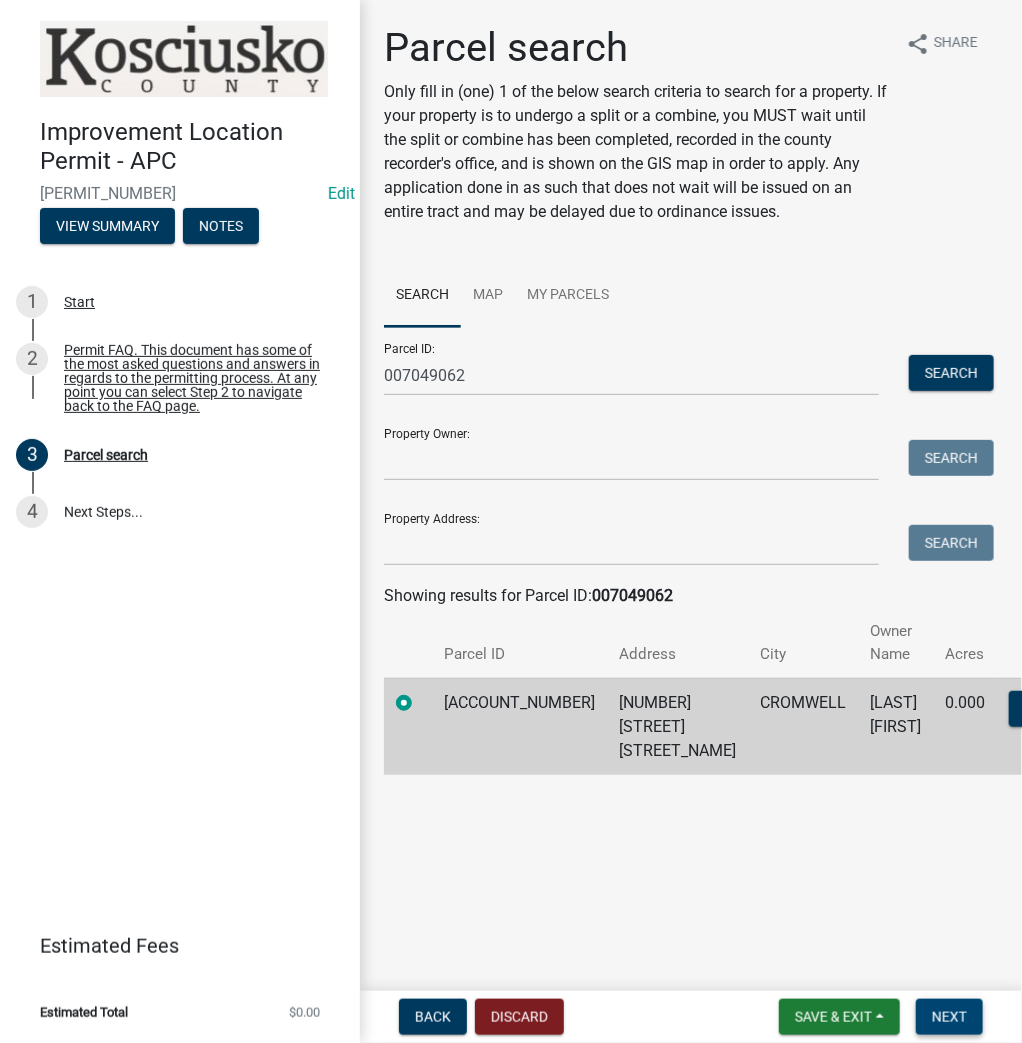 click on "Next" at bounding box center (949, 1017) 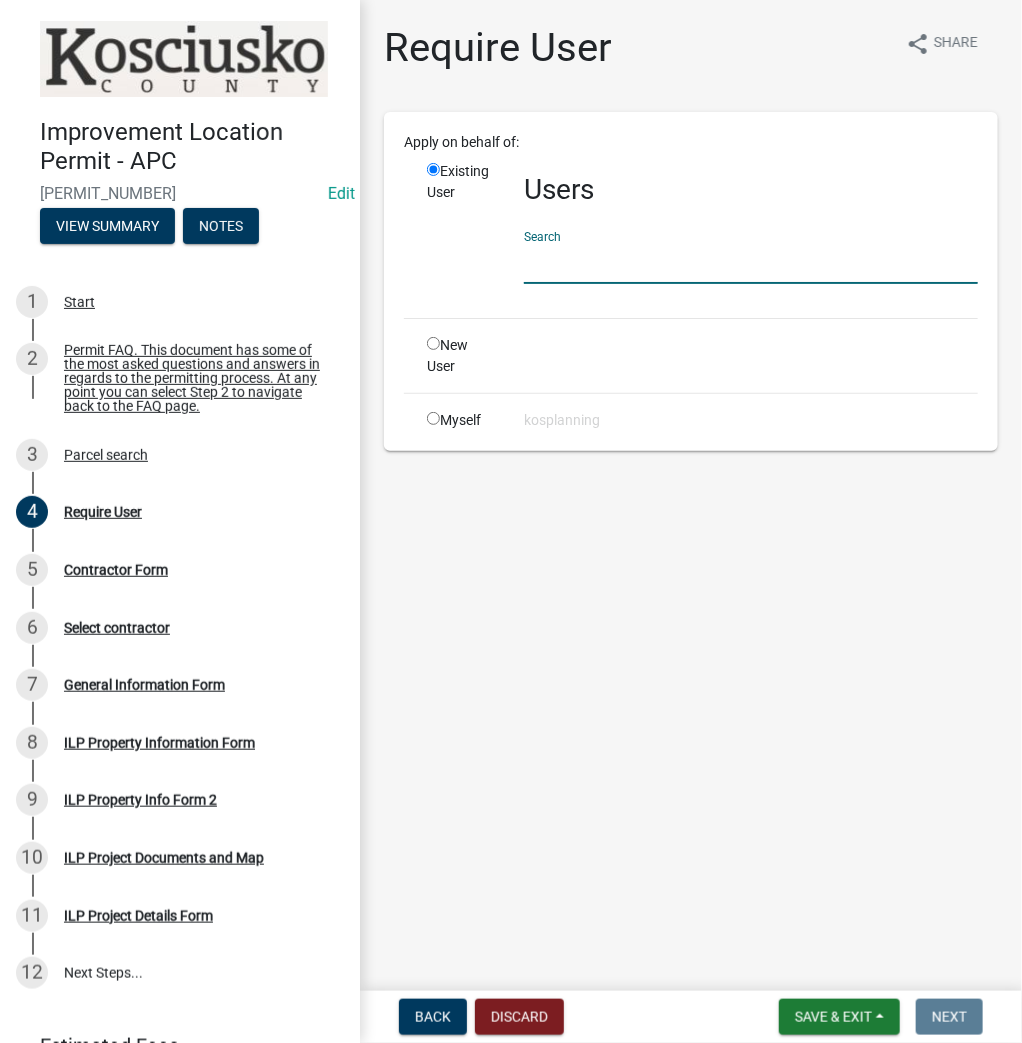 click 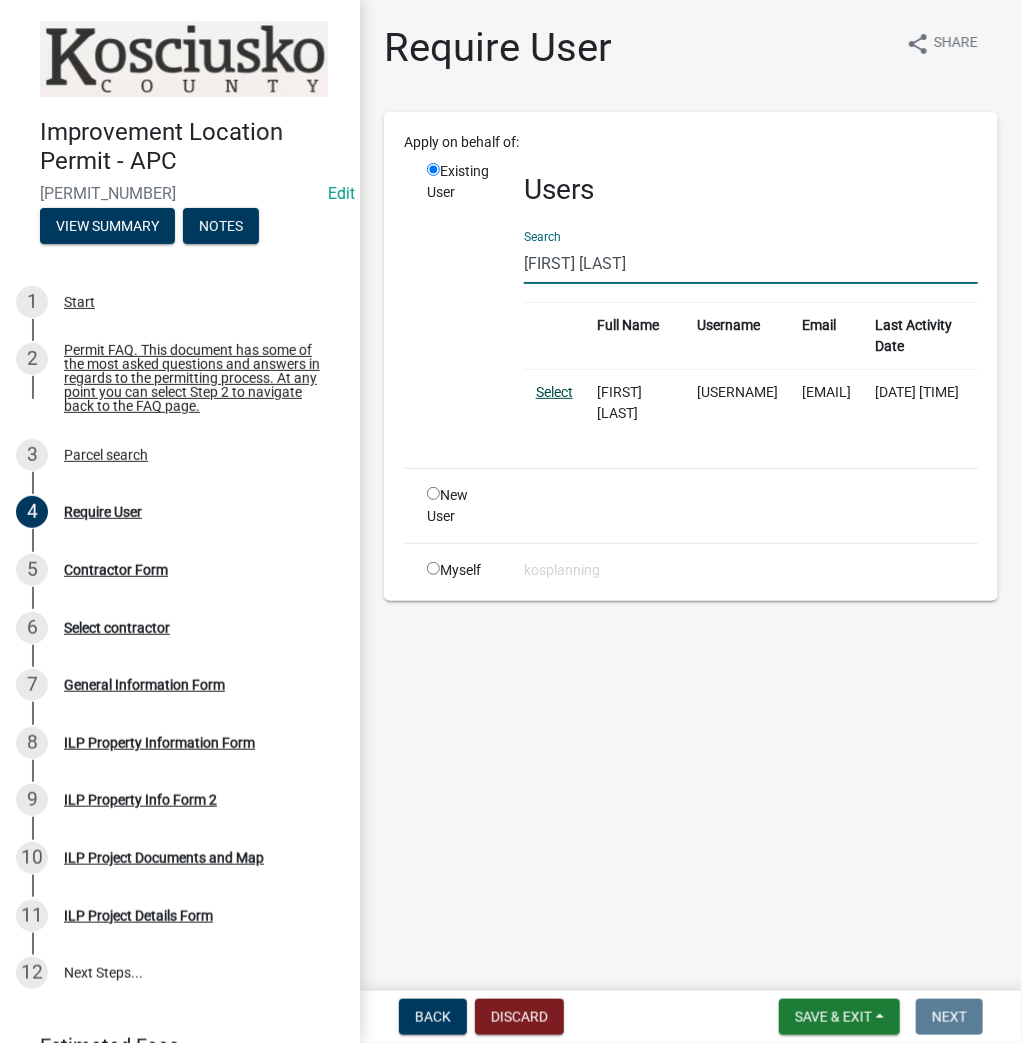 type on "[FIRST] [LAST]" 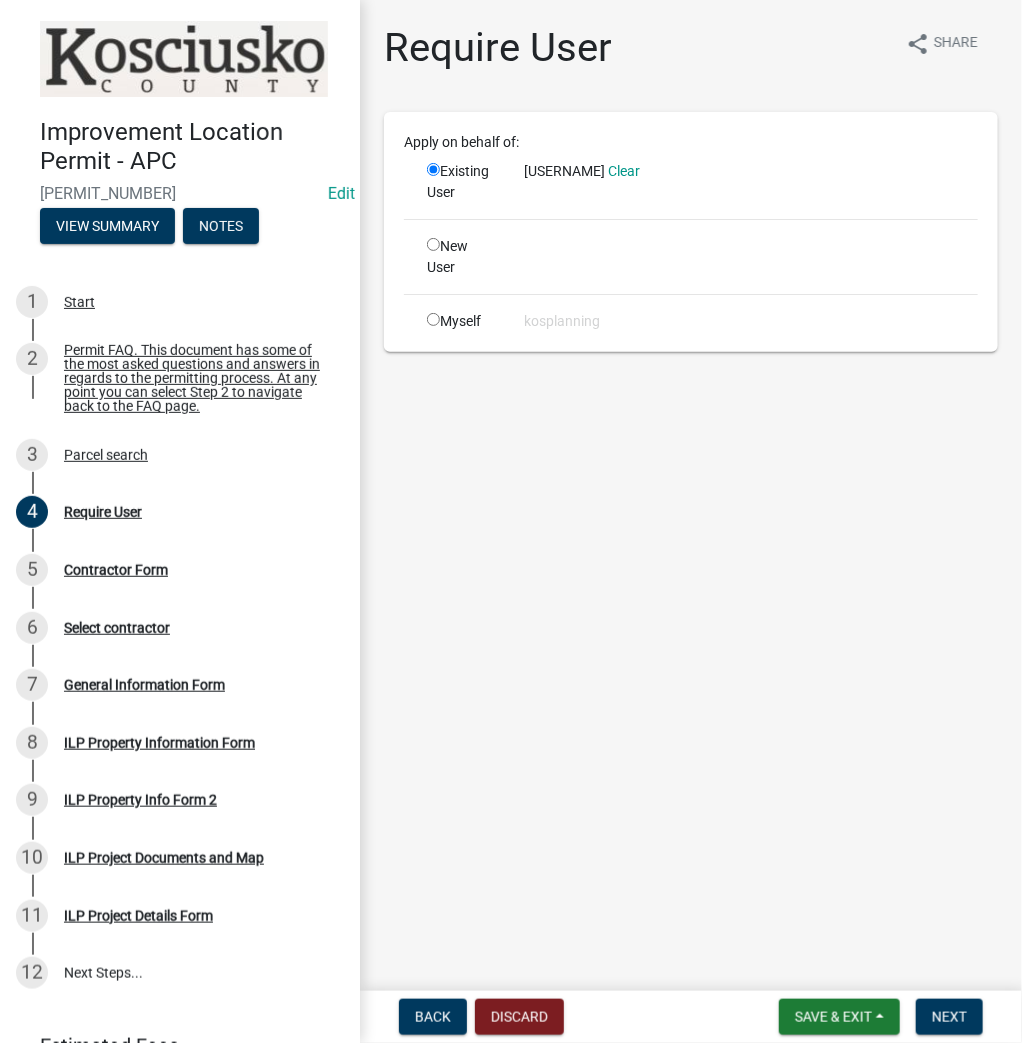 click on "Save & Exit  Save  Save & Exit   Next" at bounding box center [881, 1017] 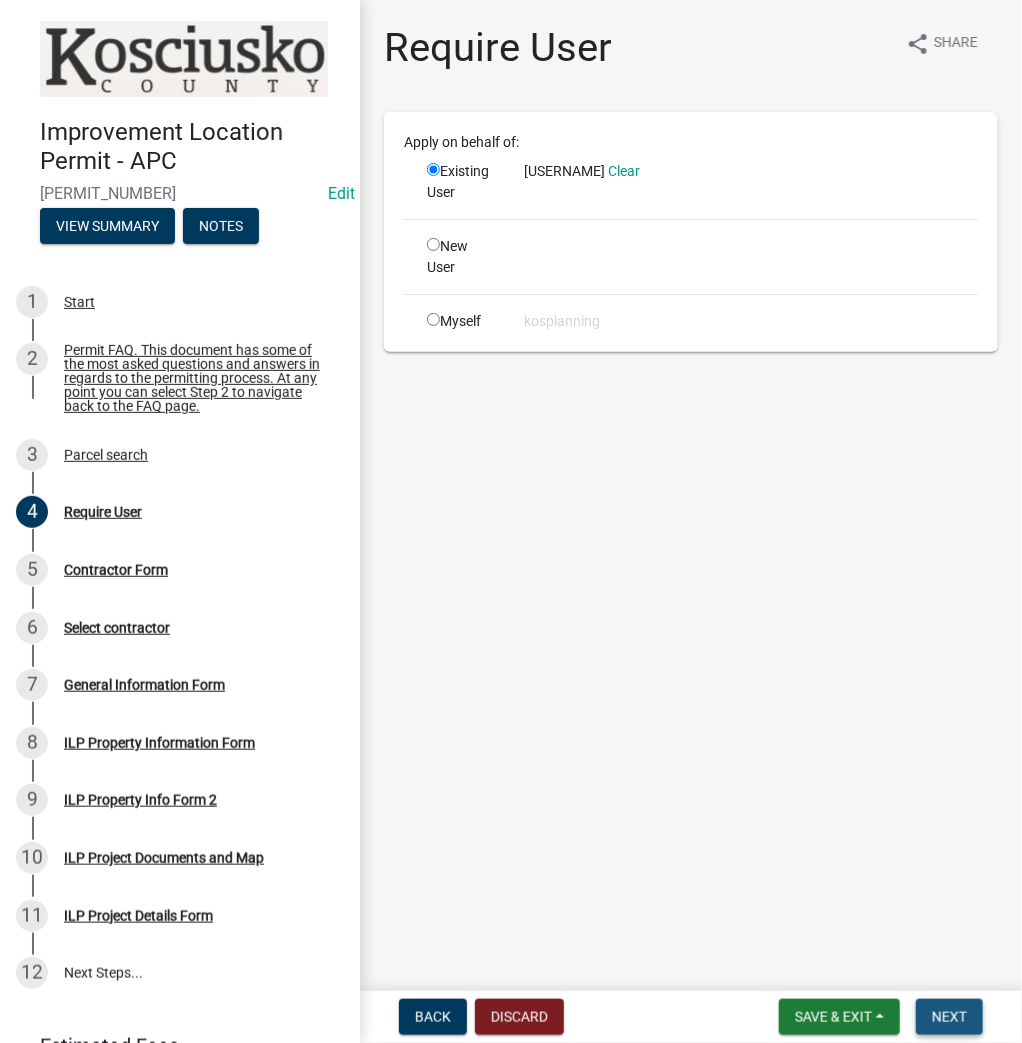 click on "Next" at bounding box center (949, 1017) 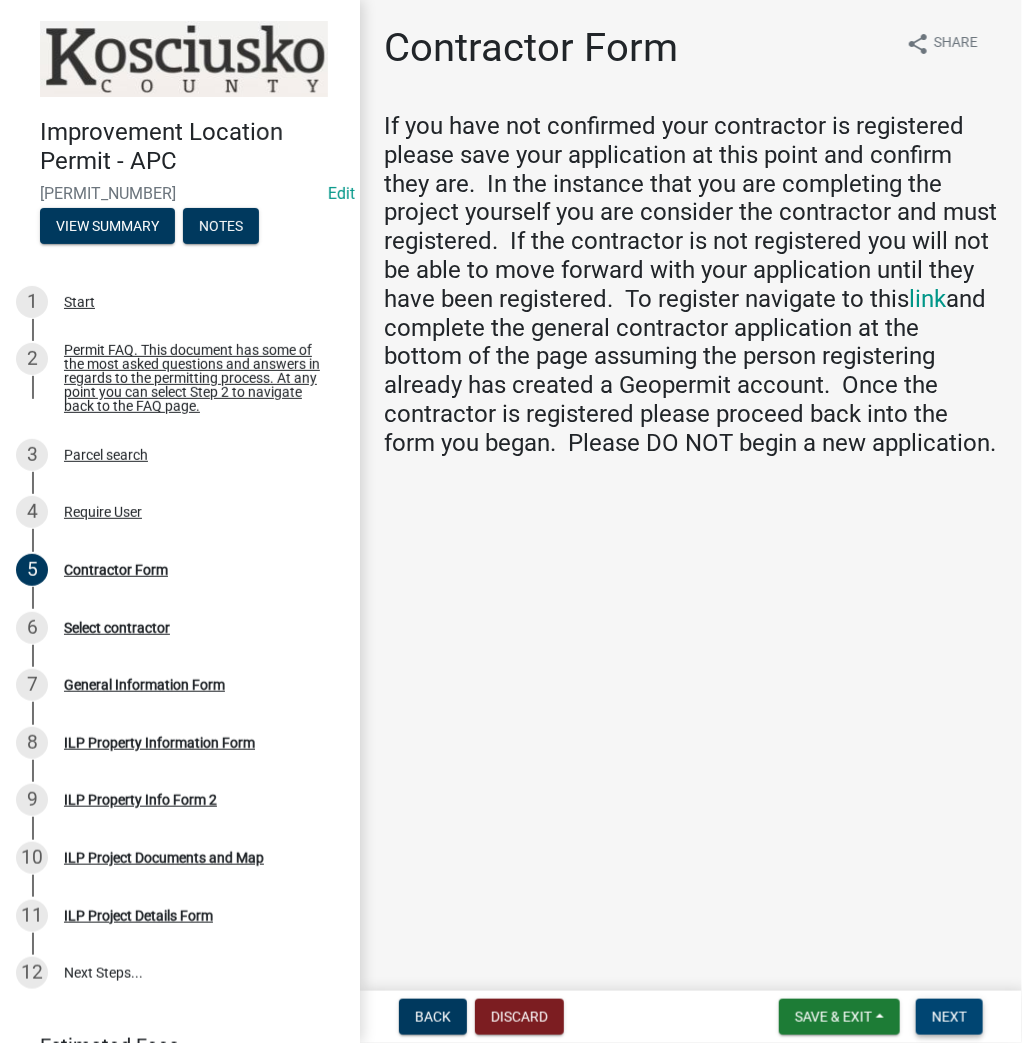 click on "Next" at bounding box center (949, 1017) 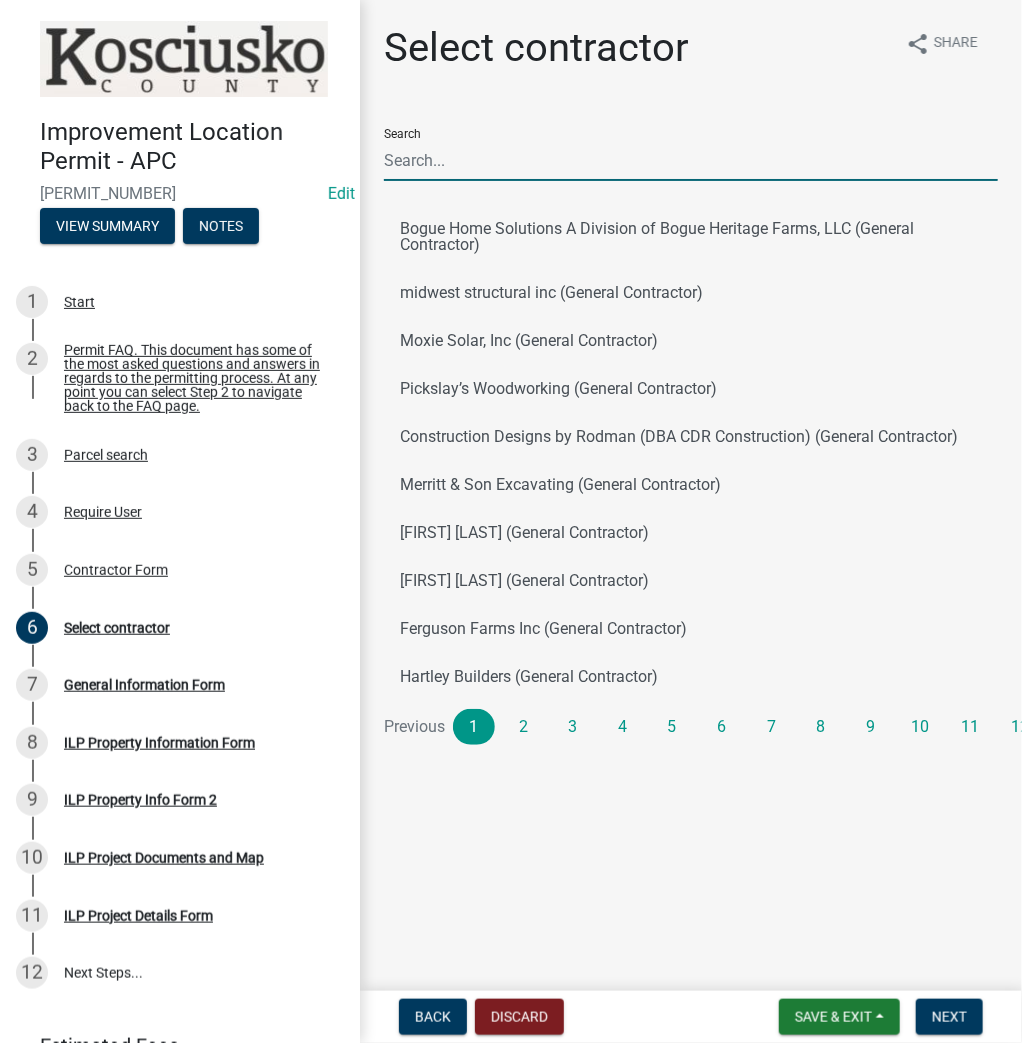 click on "Search" at bounding box center (691, 160) 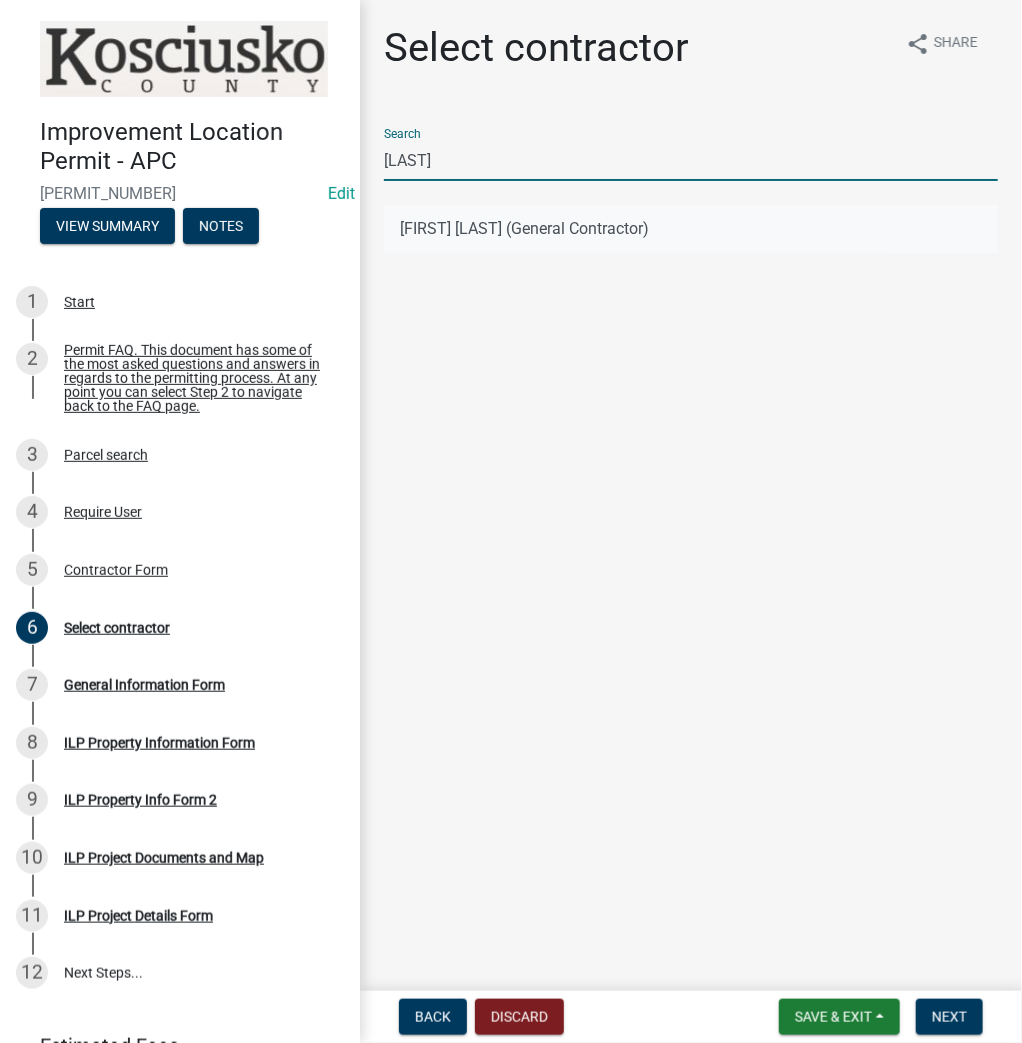 type on "[LAST]" 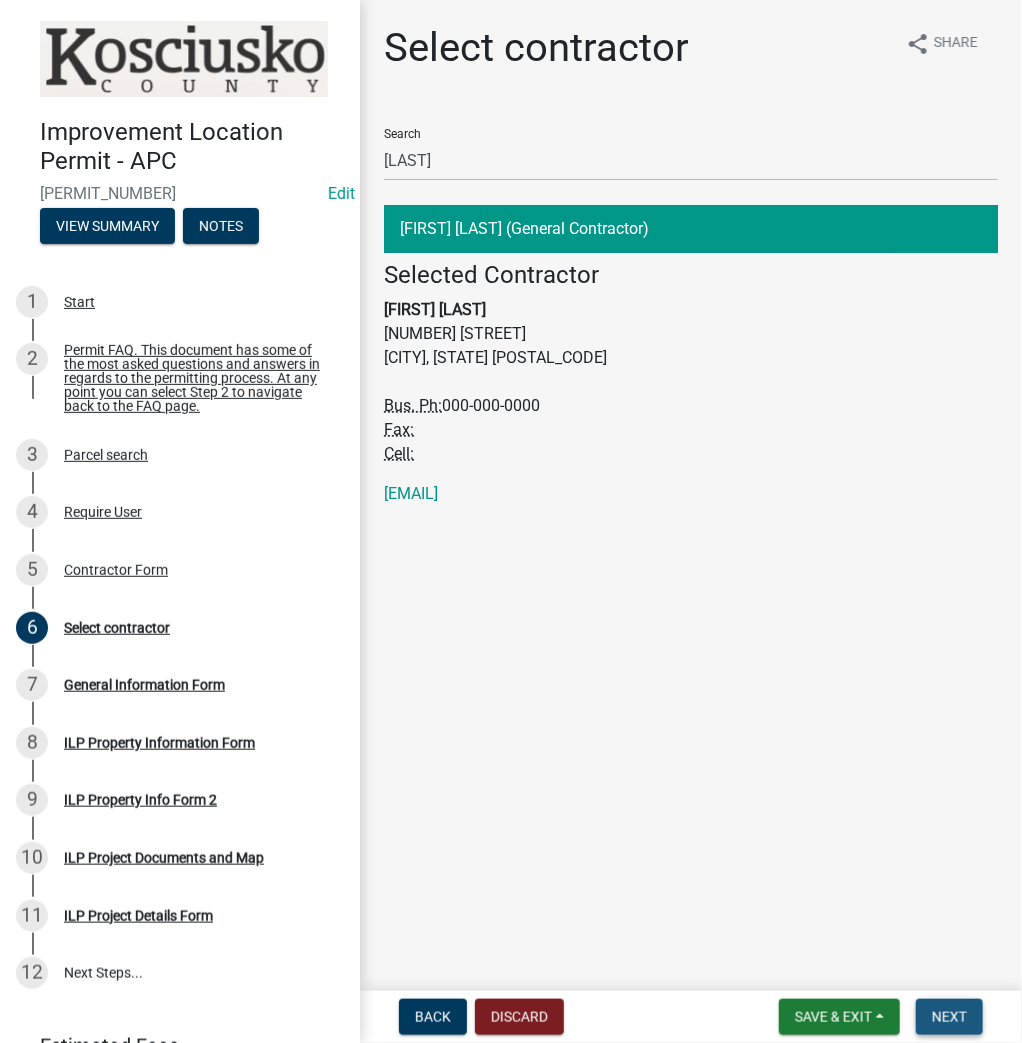 click on "Next" at bounding box center [949, 1017] 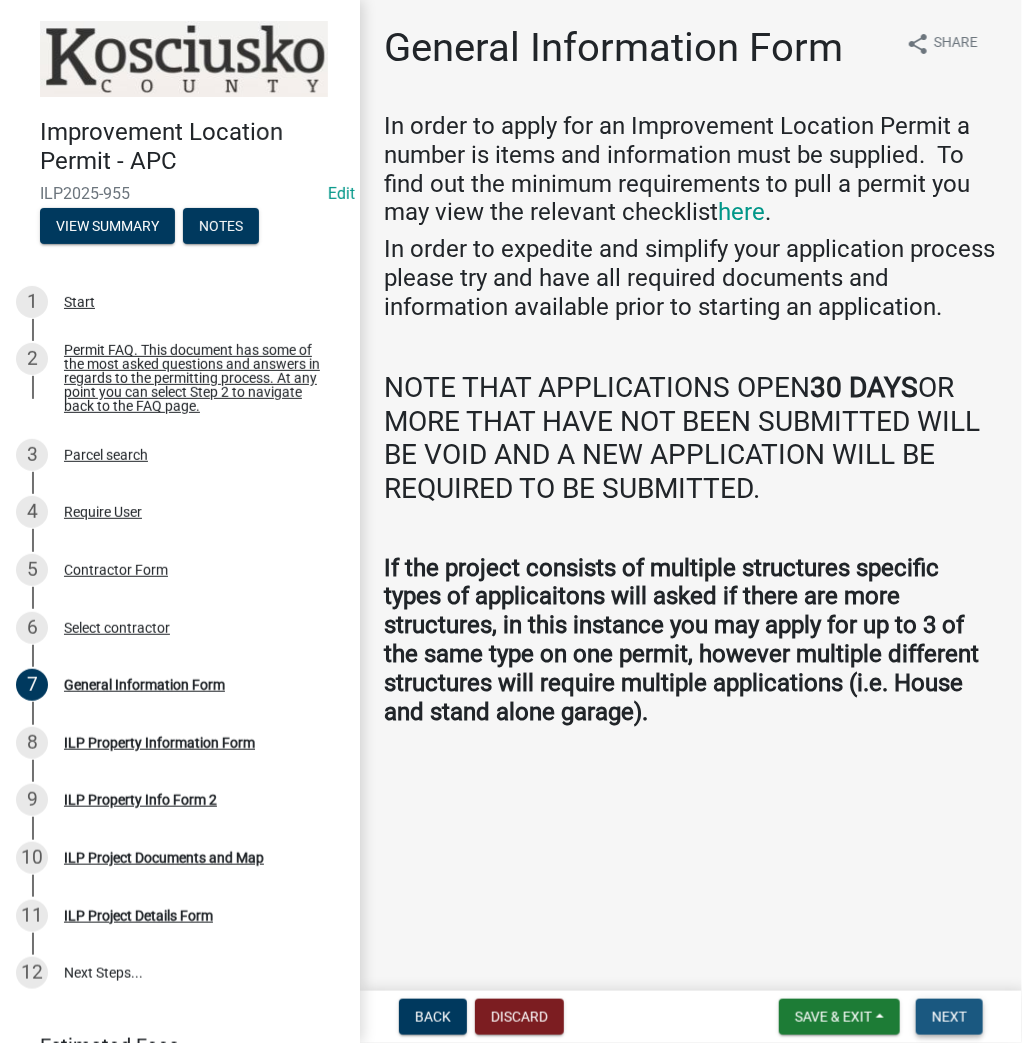 click on "Next" at bounding box center (949, 1017) 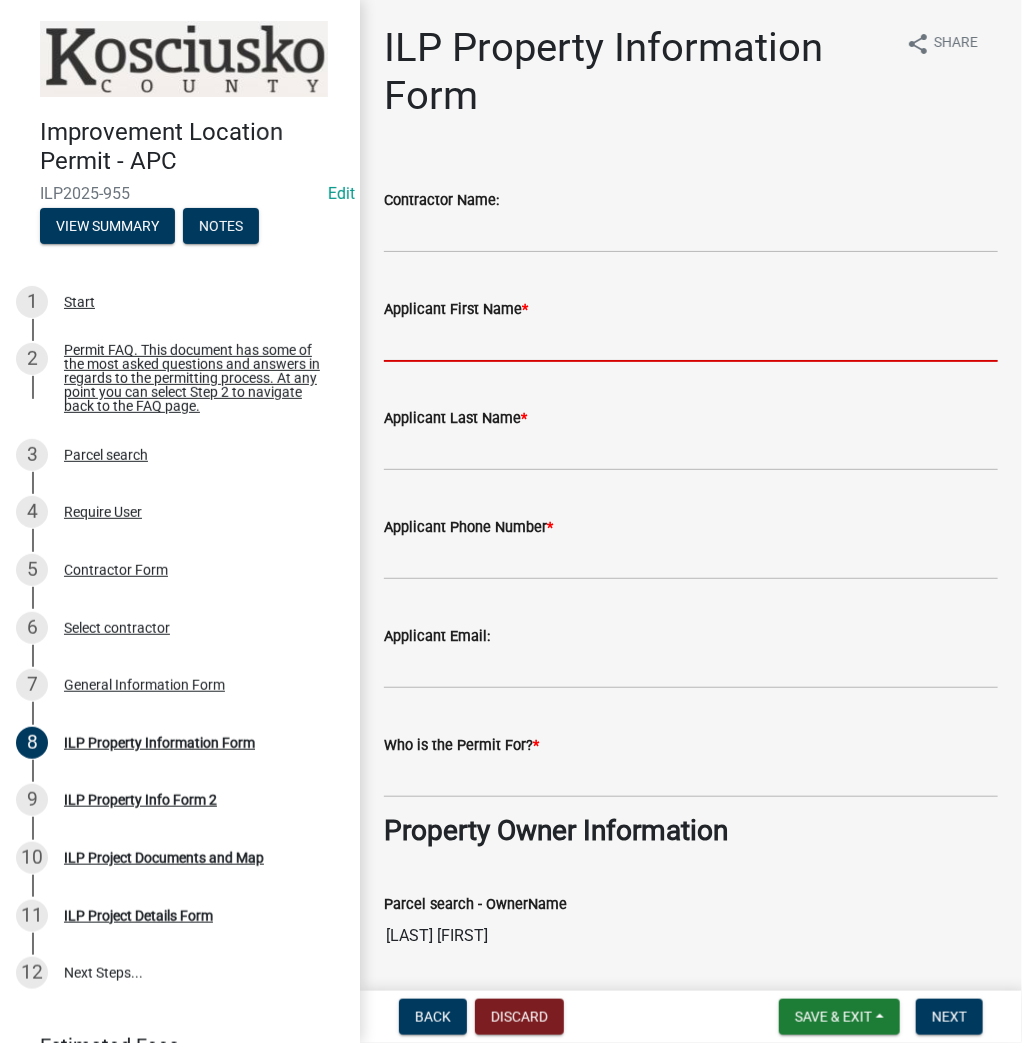click on "Applicant First Name  *" at bounding box center [691, 341] 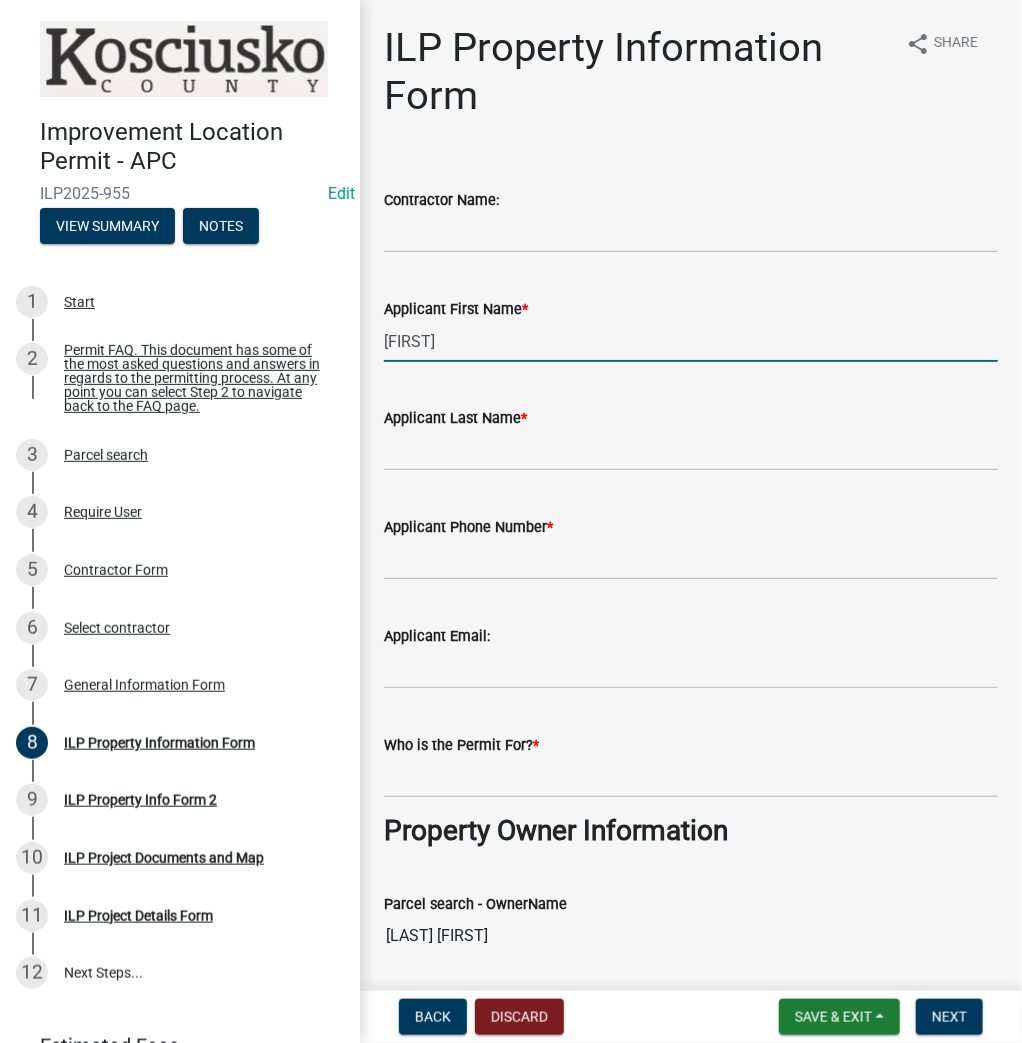type on "[FIRST]" 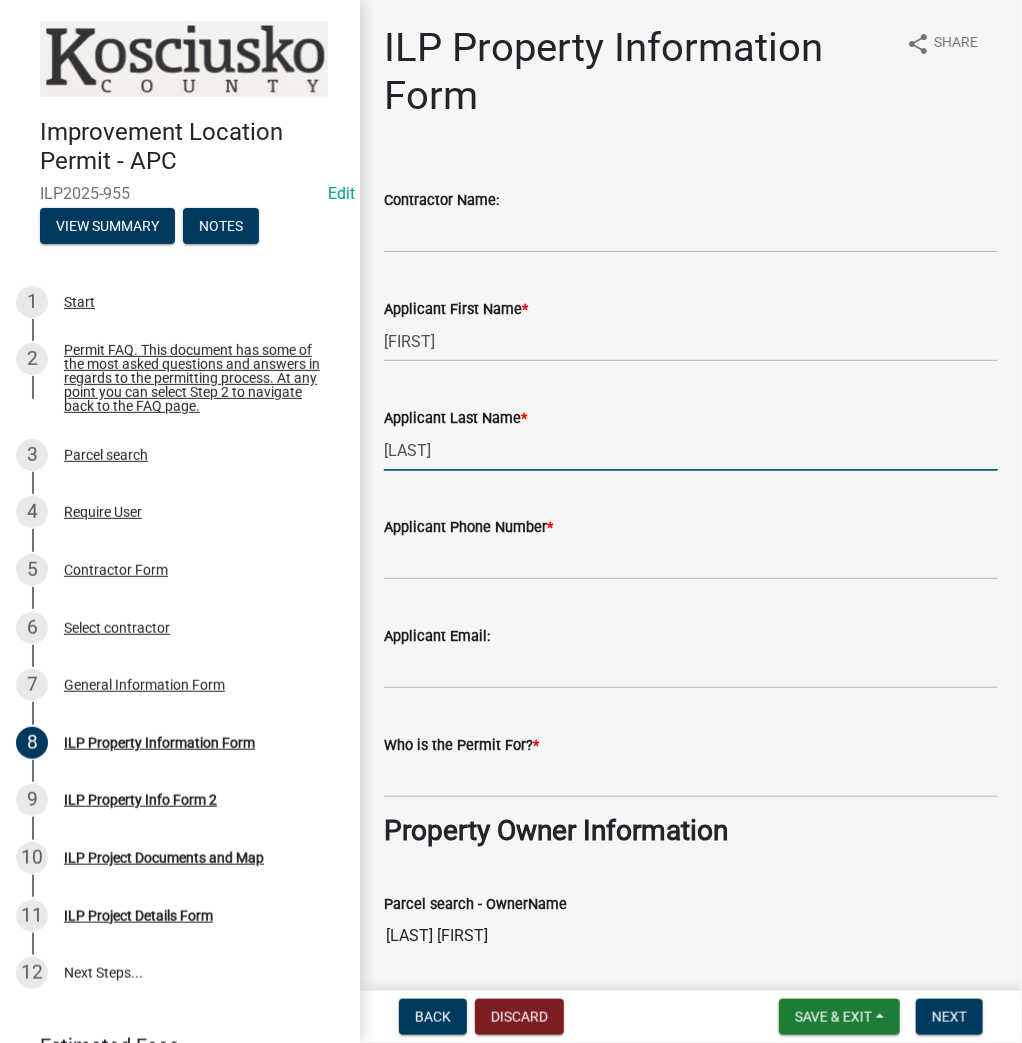 type on "[LAST]" 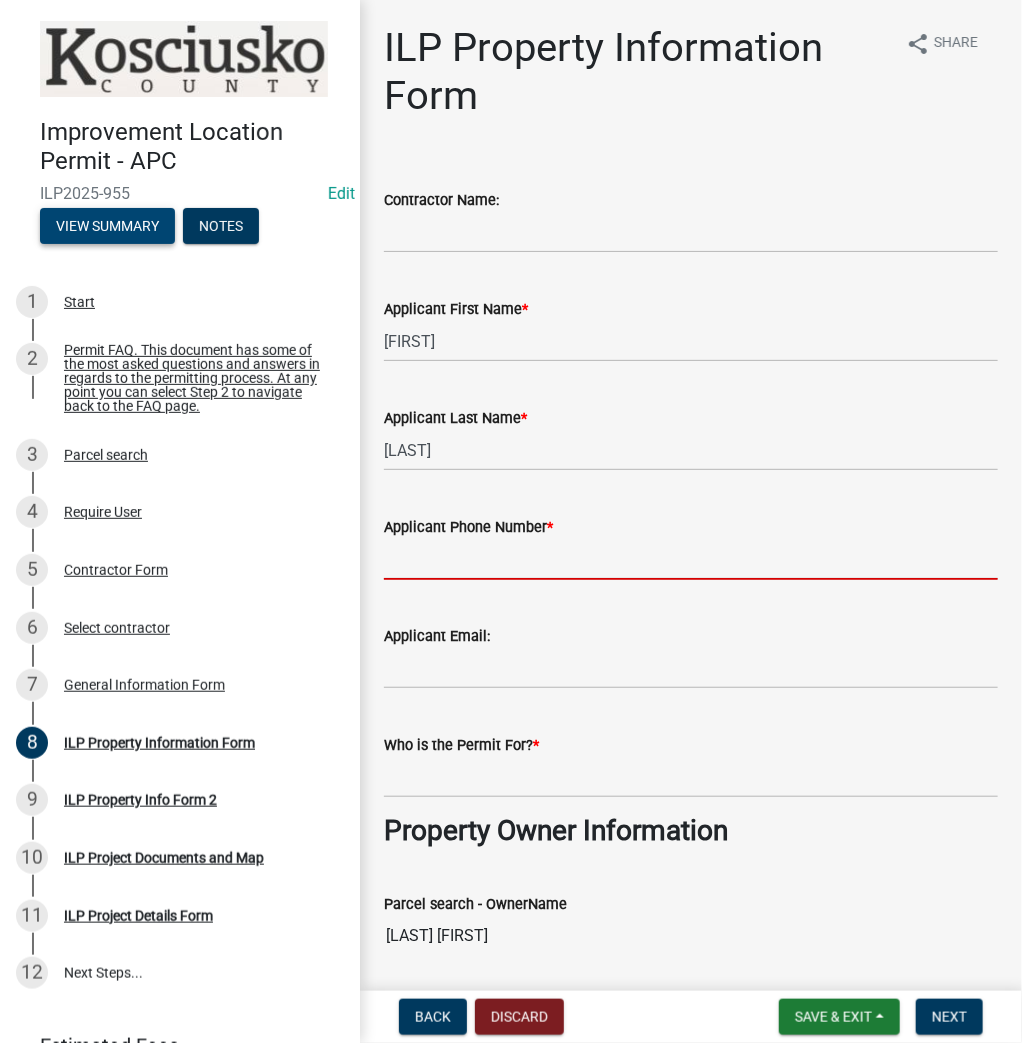 click on "View Summary" at bounding box center [107, 226] 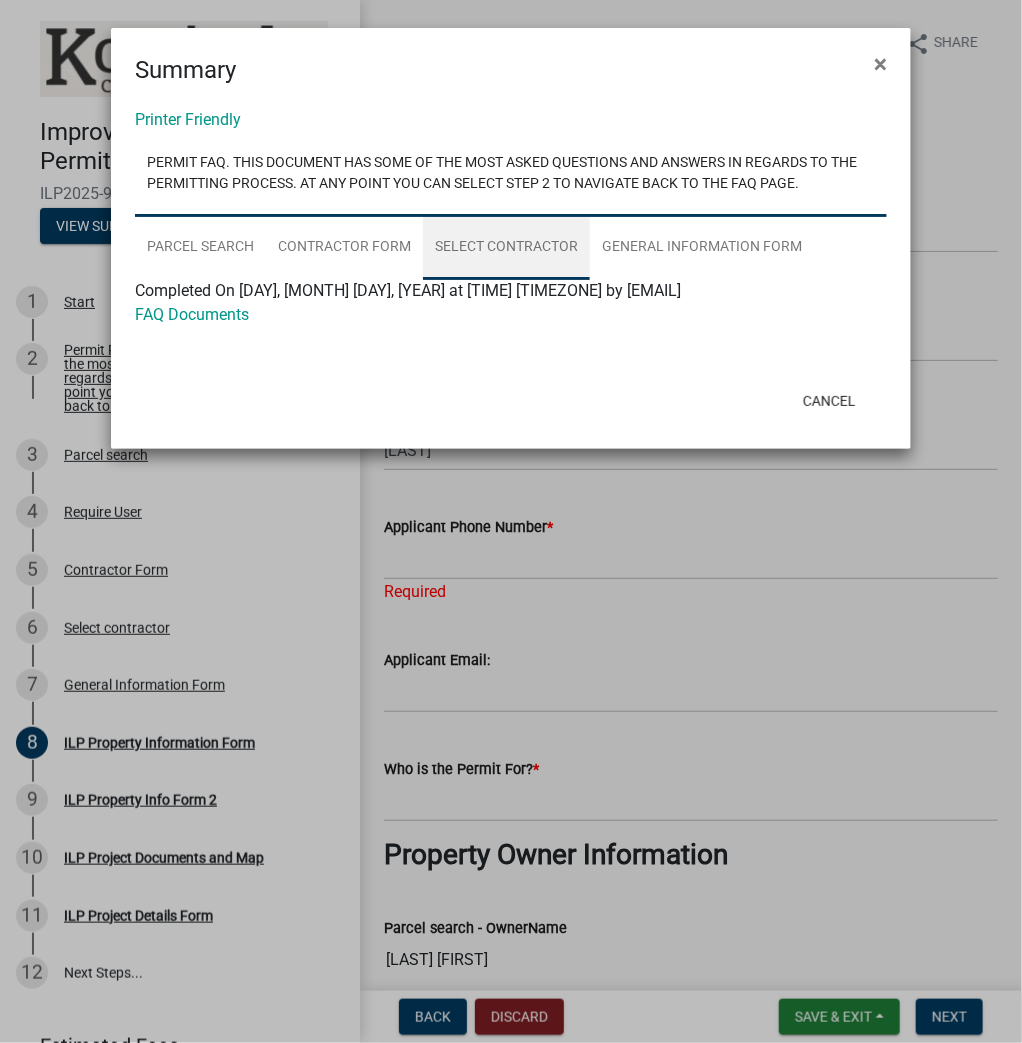 click on "Select contractor" at bounding box center [506, 248] 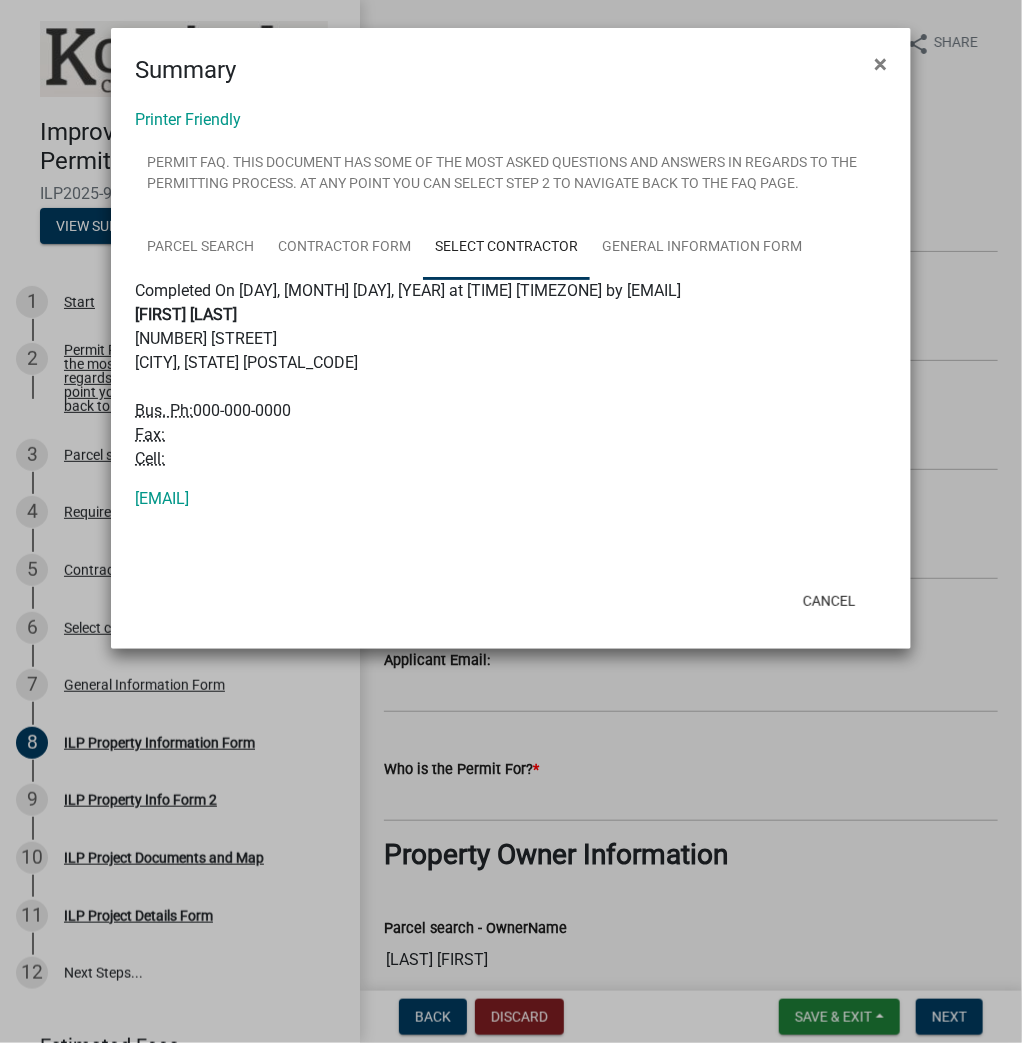 click on "Completed On [DAY], [MONTH] [DAY], [YEAR] at [TIME] [TIMEZONE] by [EMAIL]  Completed On [DAY], [MONTH] [DAY], [YEAR] at [TIME] [TIMEZONE] by [EMAIL]   Fax:" 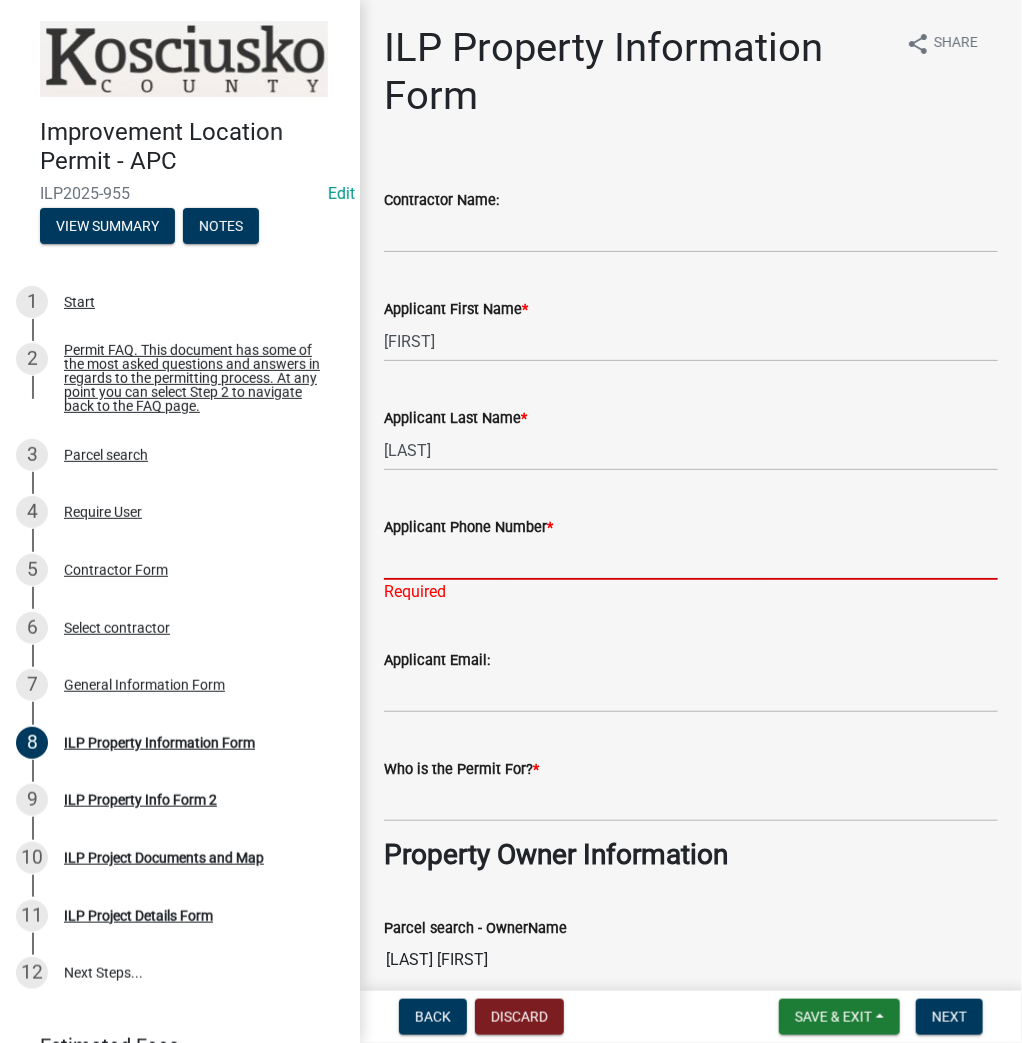 drag, startPoint x: 460, startPoint y: 576, endPoint x: 455, endPoint y: 567, distance: 10.29563 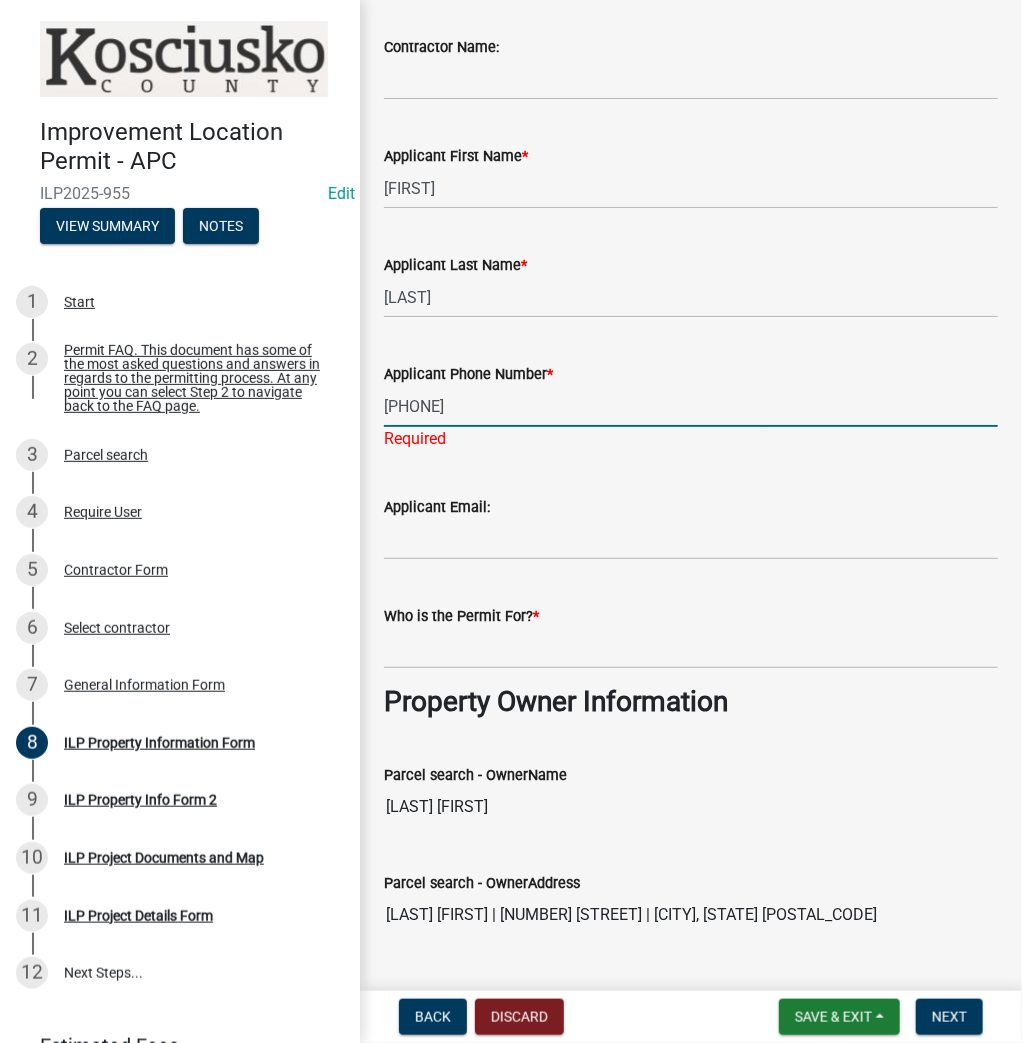 scroll, scrollTop: 160, scrollLeft: 0, axis: vertical 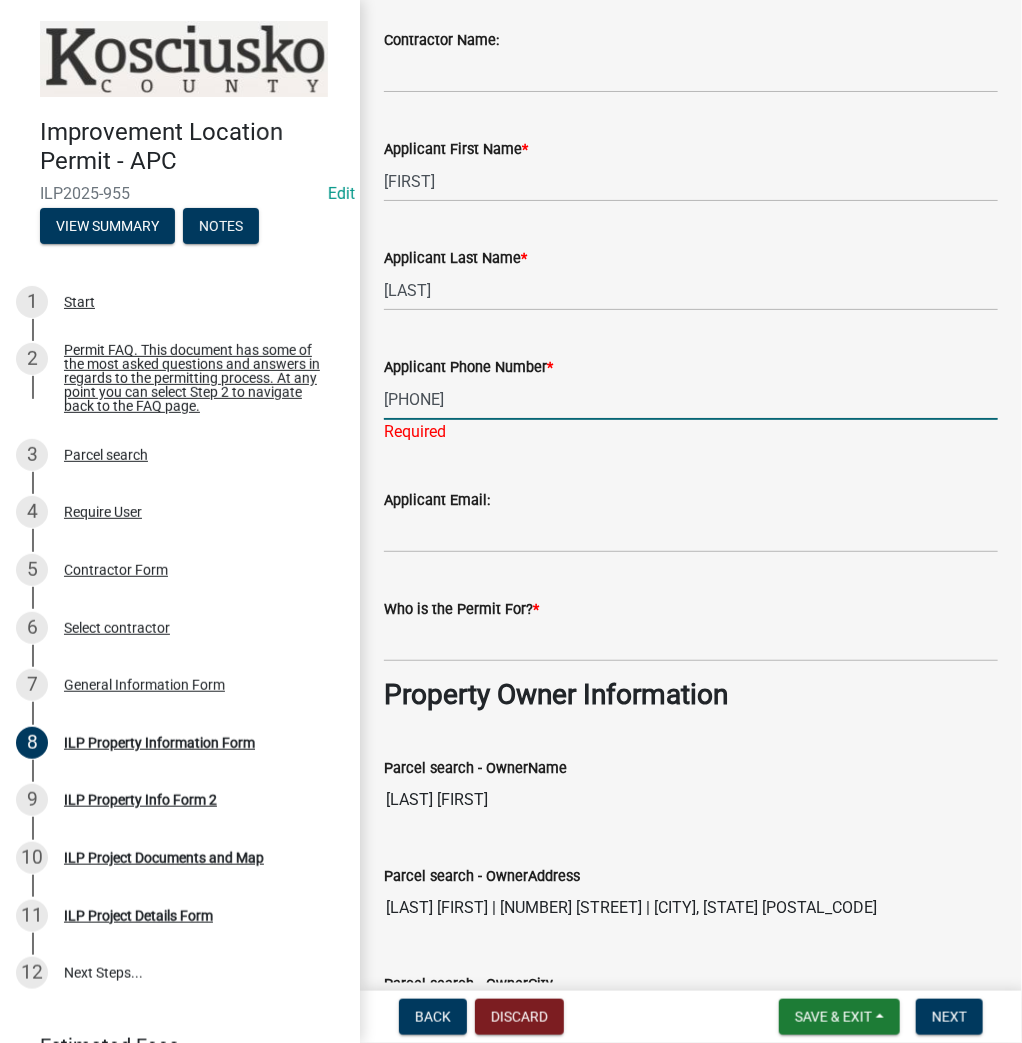 type on "[PHONE]" 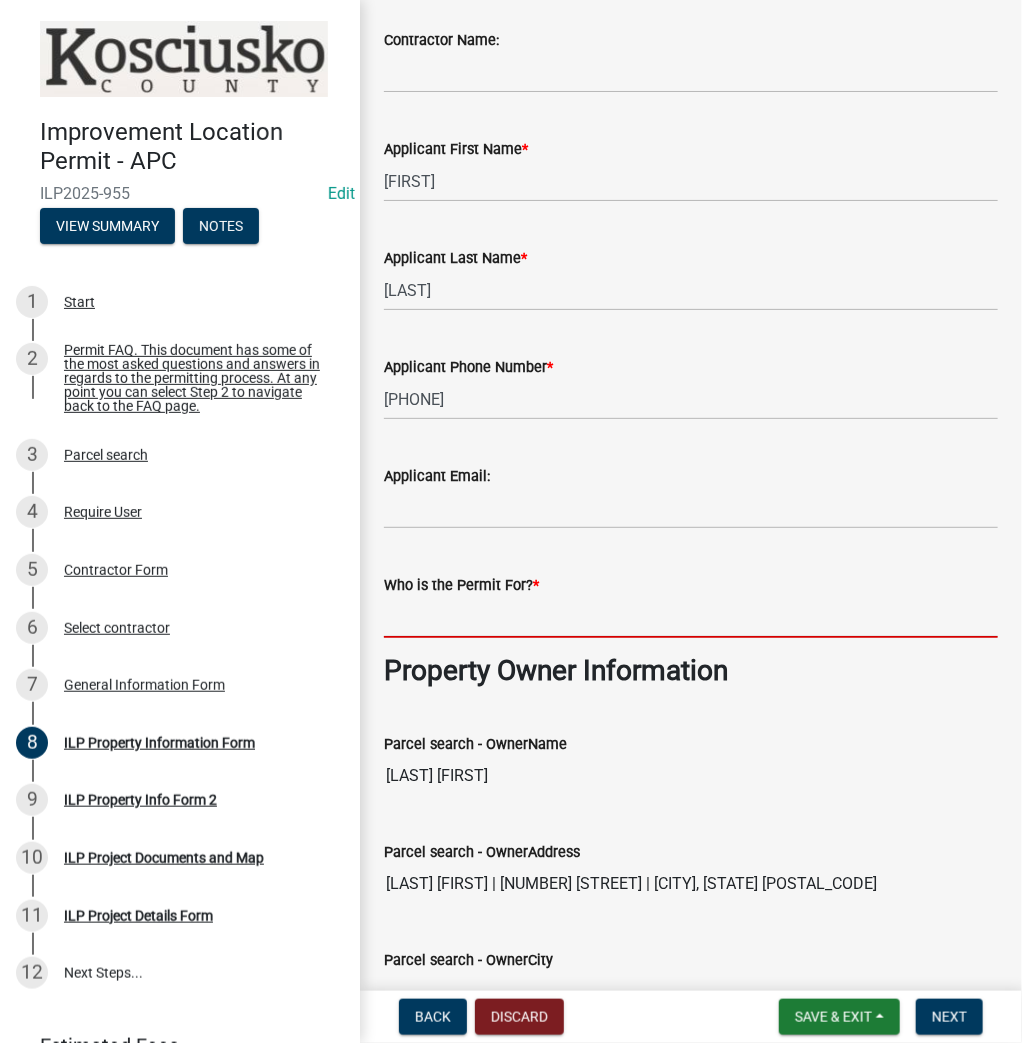 click on "Contractor Name:   Applicant First Name  * [FIRST]  Applicant Last name  * [LAST]  Applicant Phone Number  * [PHONE]  Applicant Email:   Who is the Permit For?  * Property Owner Information  Parcel search - OwnerName  [LAST] [FIRST]  Parcel search - OwnerAddress  [LAST] [FIRST] | [NUMBER] [STREET] | [CITY], [STATE] [POSTAL_CODE]  Parcel search - OwnerCity  [CITY]  Parcel search - OwnerState  [STATE]  Parcel search - OwnerZip  [POSTAL_CODE]  Owner Phone Number:  Project Location Information:  Township:  *  Select Item...   Benton - Elkhart Co   Clay   Etna   Franklin   Harrison   Jackson   Jefferson   Lake   Monroe   Plain   Prairie   Scott   Seward   Tippecanoe   Turkey Creek   Van Buren   Washington   Wayne   Property Address (If parcel is vacant provide a general location):  * [NUMBER] [STREET]  Parcel search - City  [CITY]  Parcel search - Acres  0.0  Parcel search - LegalDesc  [ACCOUNT_NUMBER] | Lot 807 Amended Plat Sec Aa | Enchanted Hills  Subdivsion/Park Name (if not applicable state N/A):   info" 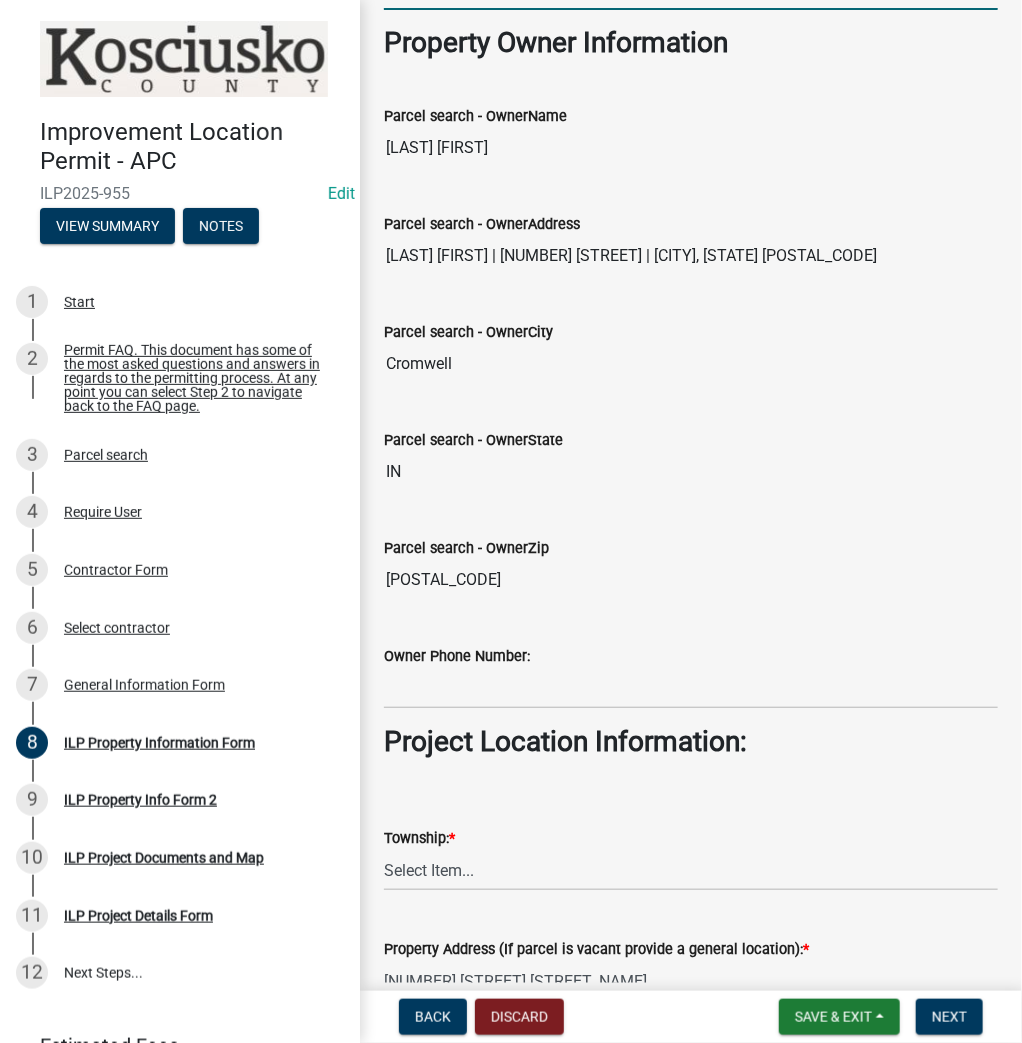 scroll, scrollTop: 960, scrollLeft: 0, axis: vertical 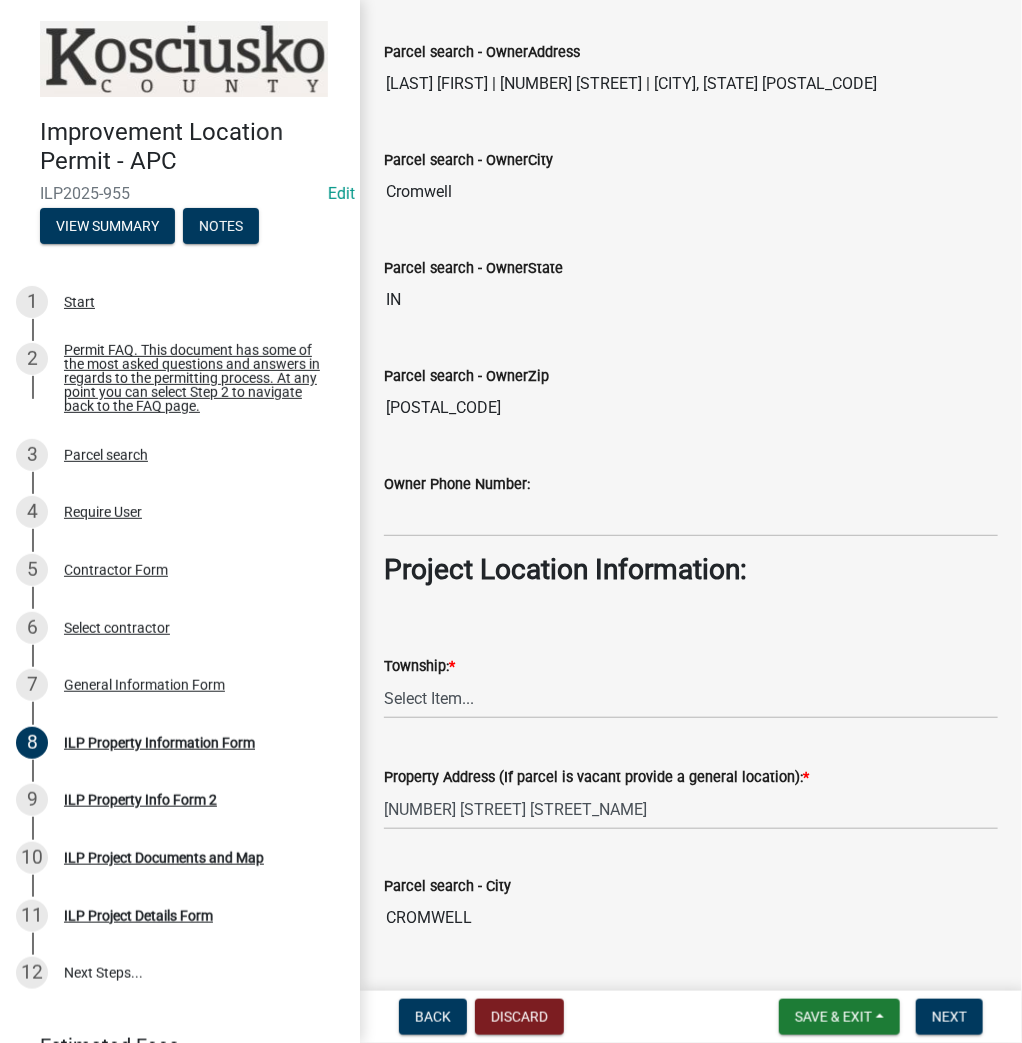 type on "[FIRST] [LAST]" 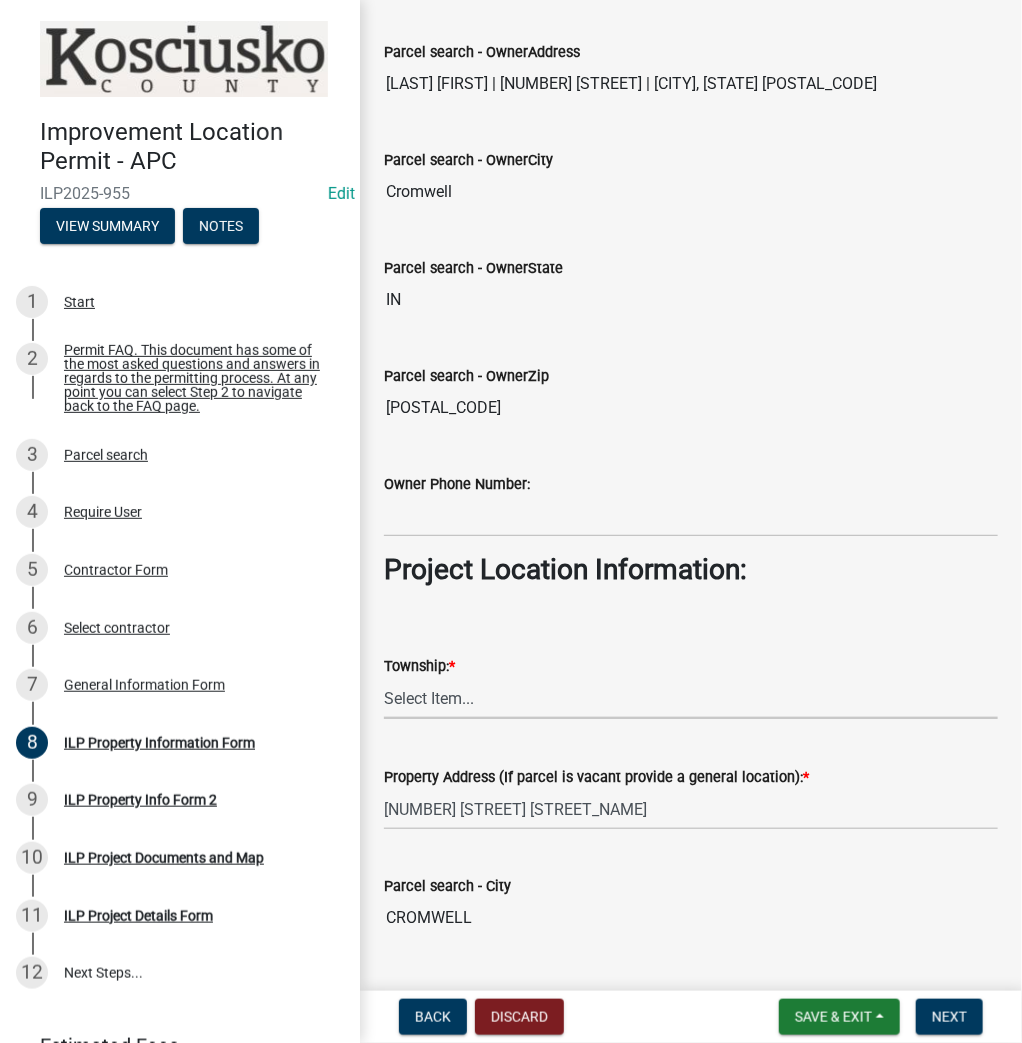 click on "Select Item...   N/A   $10.00   $25.00   $125.00   $250   $500   $500 + $10.00 for every 10 sq. ft. over 5000   $1000" at bounding box center (691, 698) 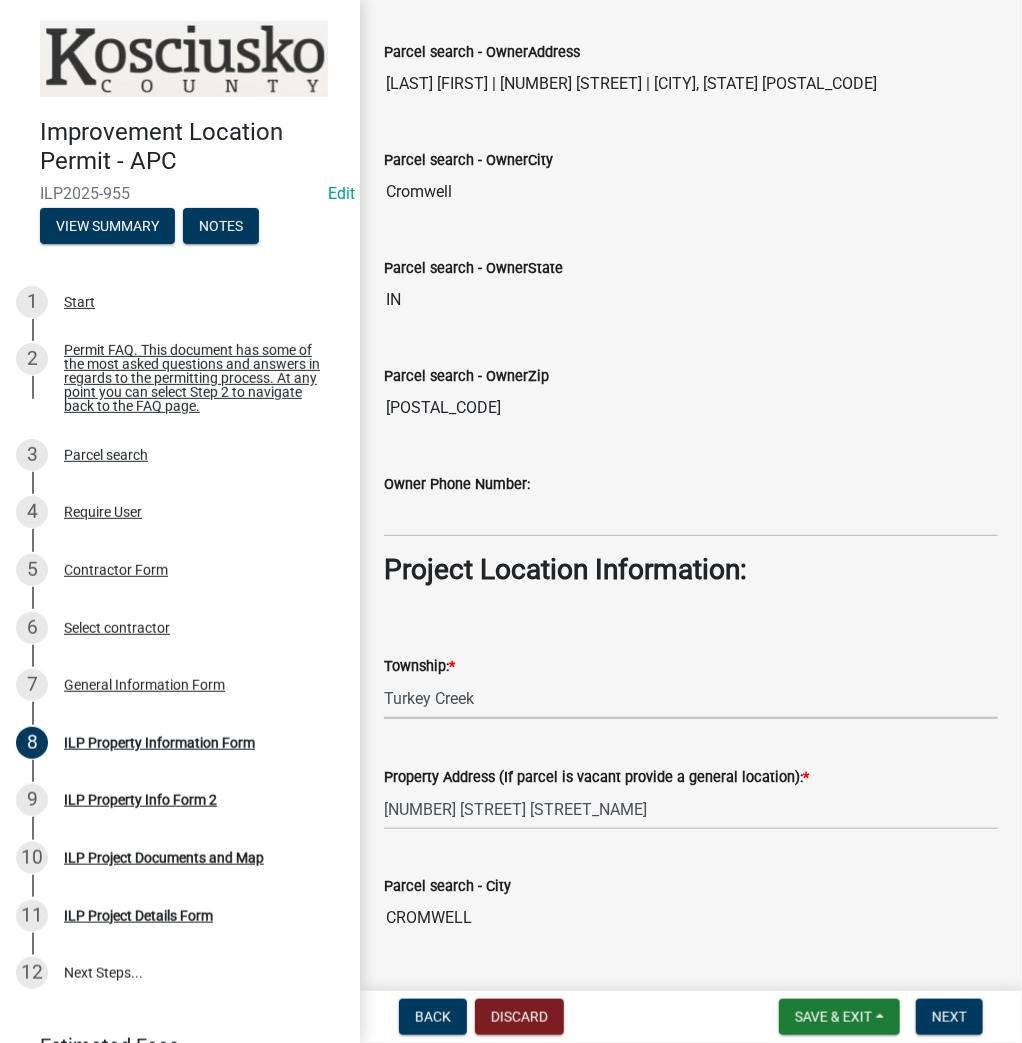 click on "Select Item...   N/A   $10.00   $25.00   $125.00   $250   $500   $500 + $10.00 for every 10 sq. ft. over 5000   $1000" at bounding box center [691, 698] 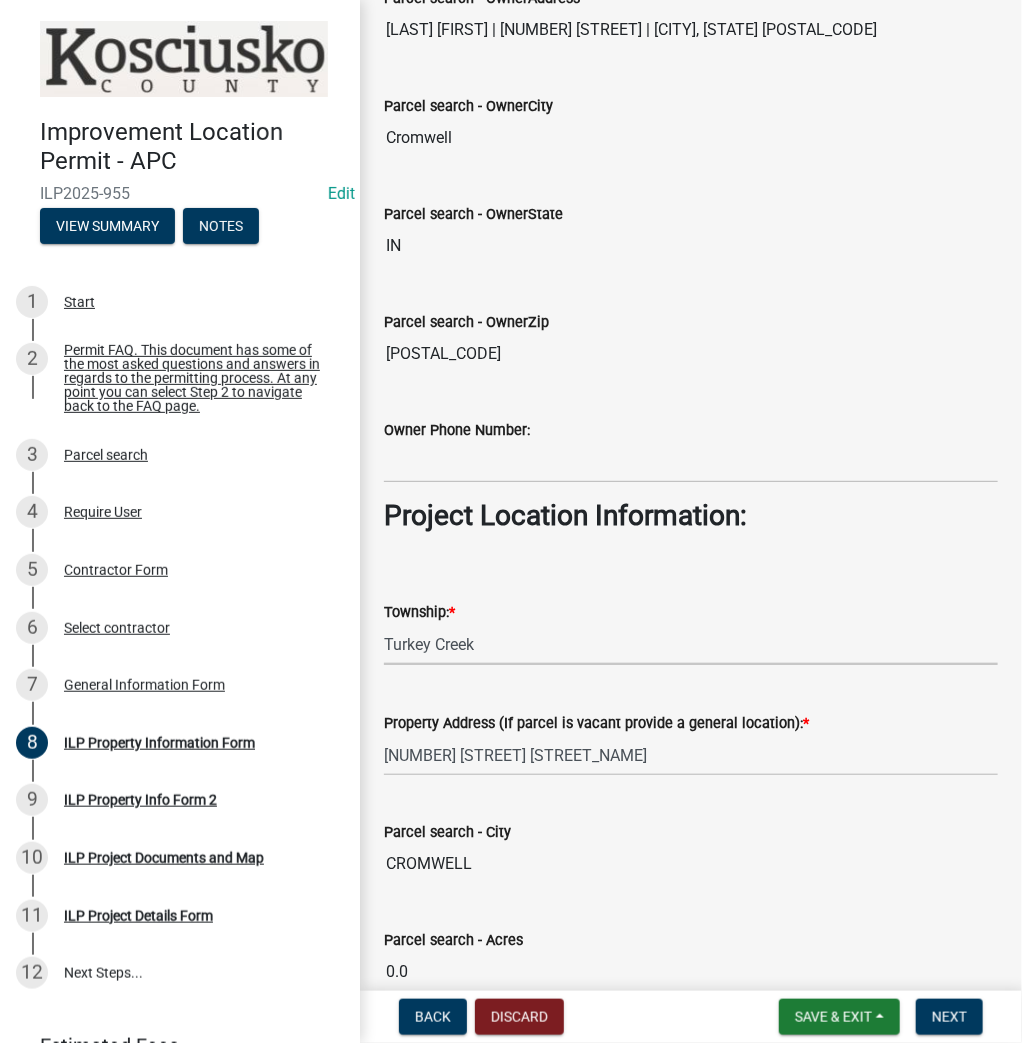 scroll, scrollTop: 1360, scrollLeft: 0, axis: vertical 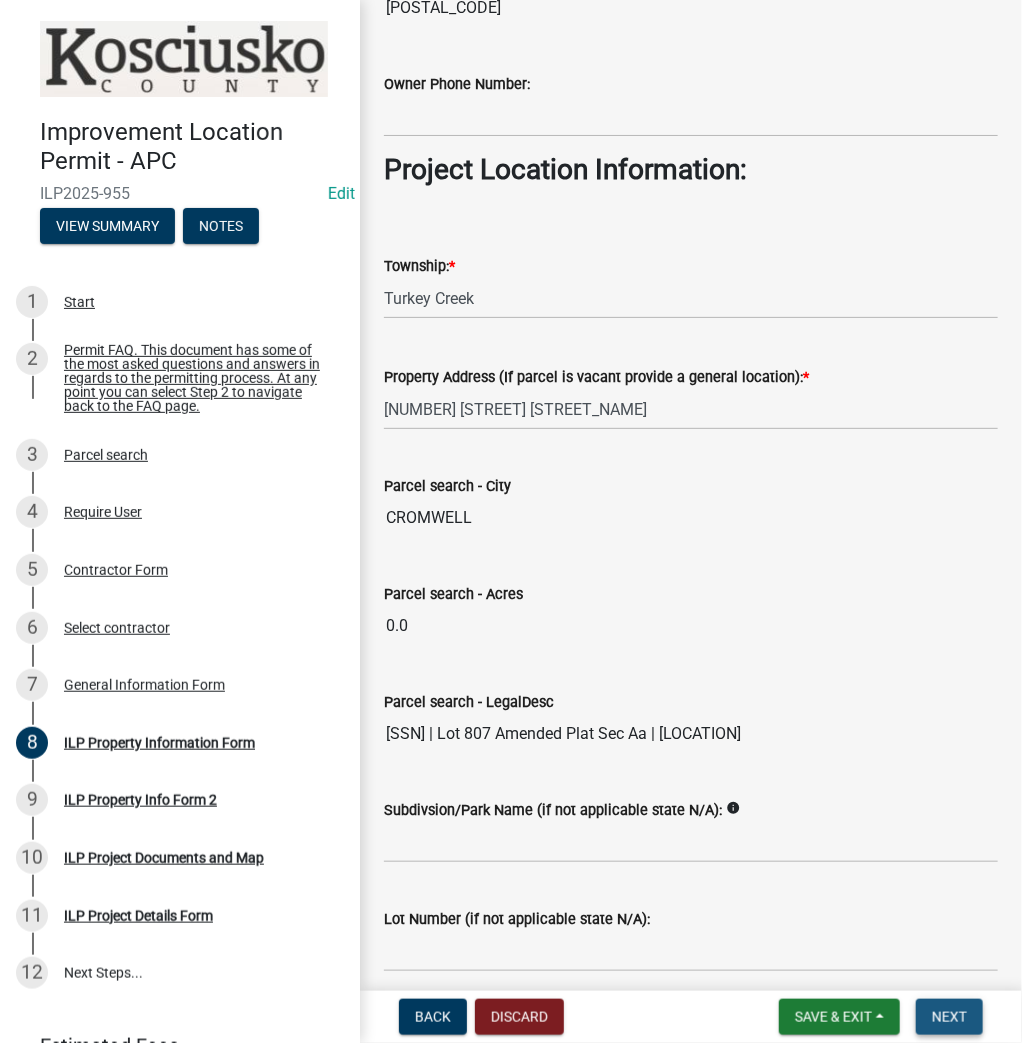 click on "Next" at bounding box center (949, 1017) 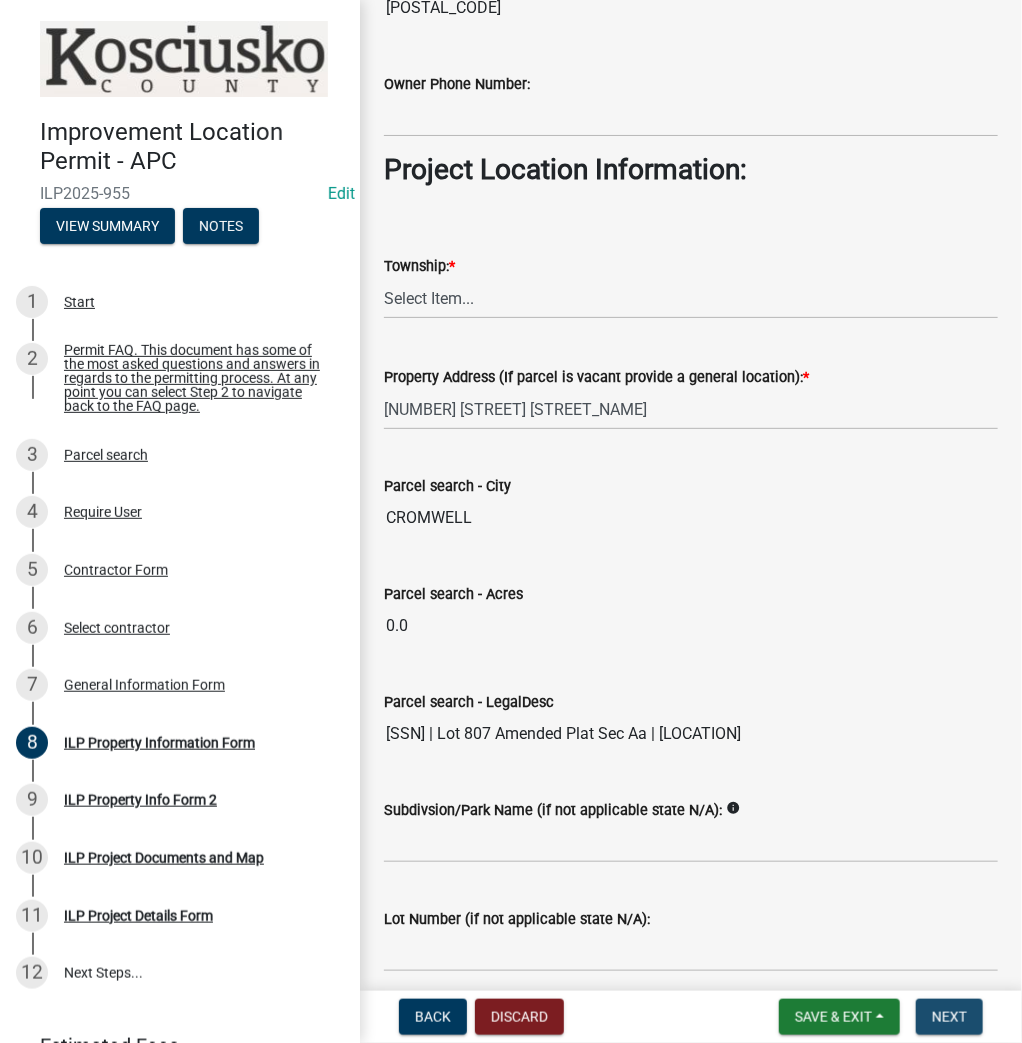 scroll, scrollTop: 0, scrollLeft: 0, axis: both 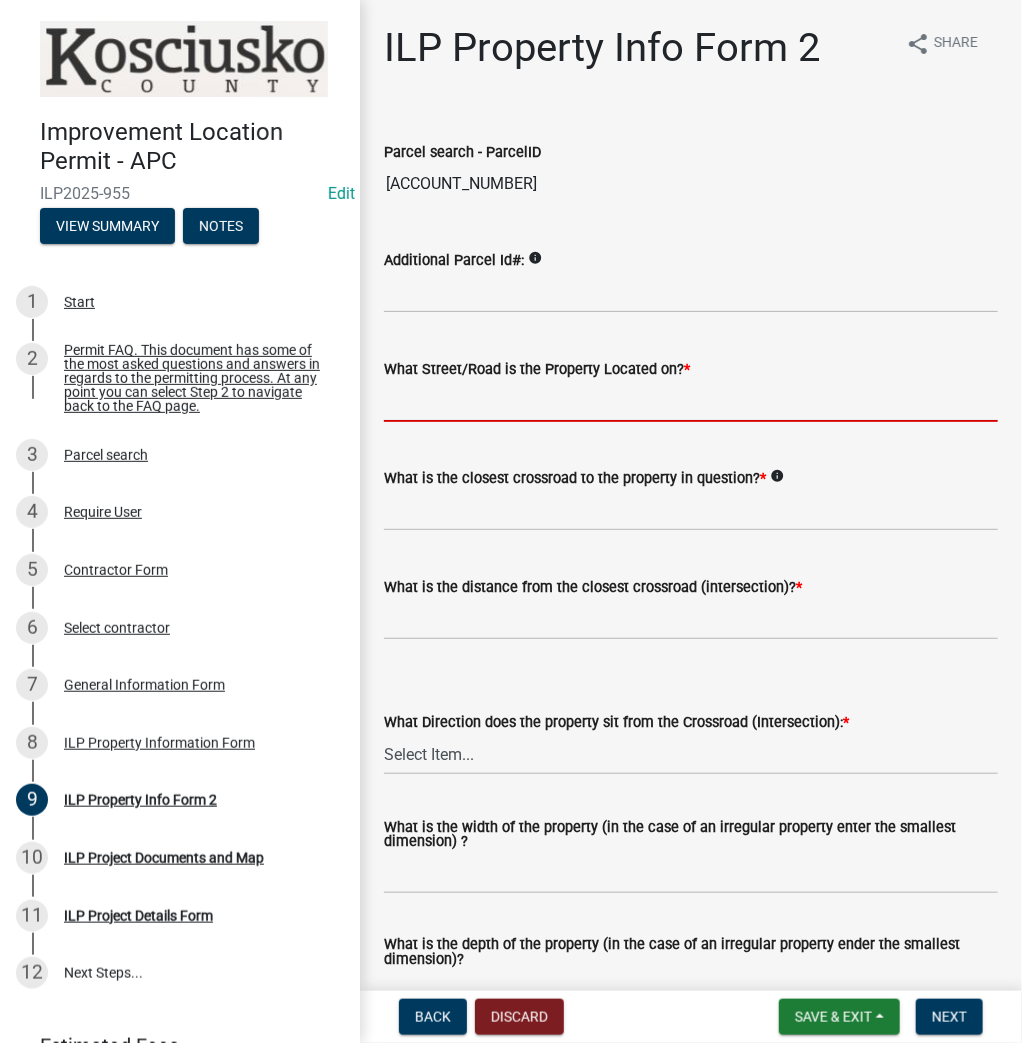 click on "What Street/Road is the Property Located on?  *" at bounding box center (691, 401) 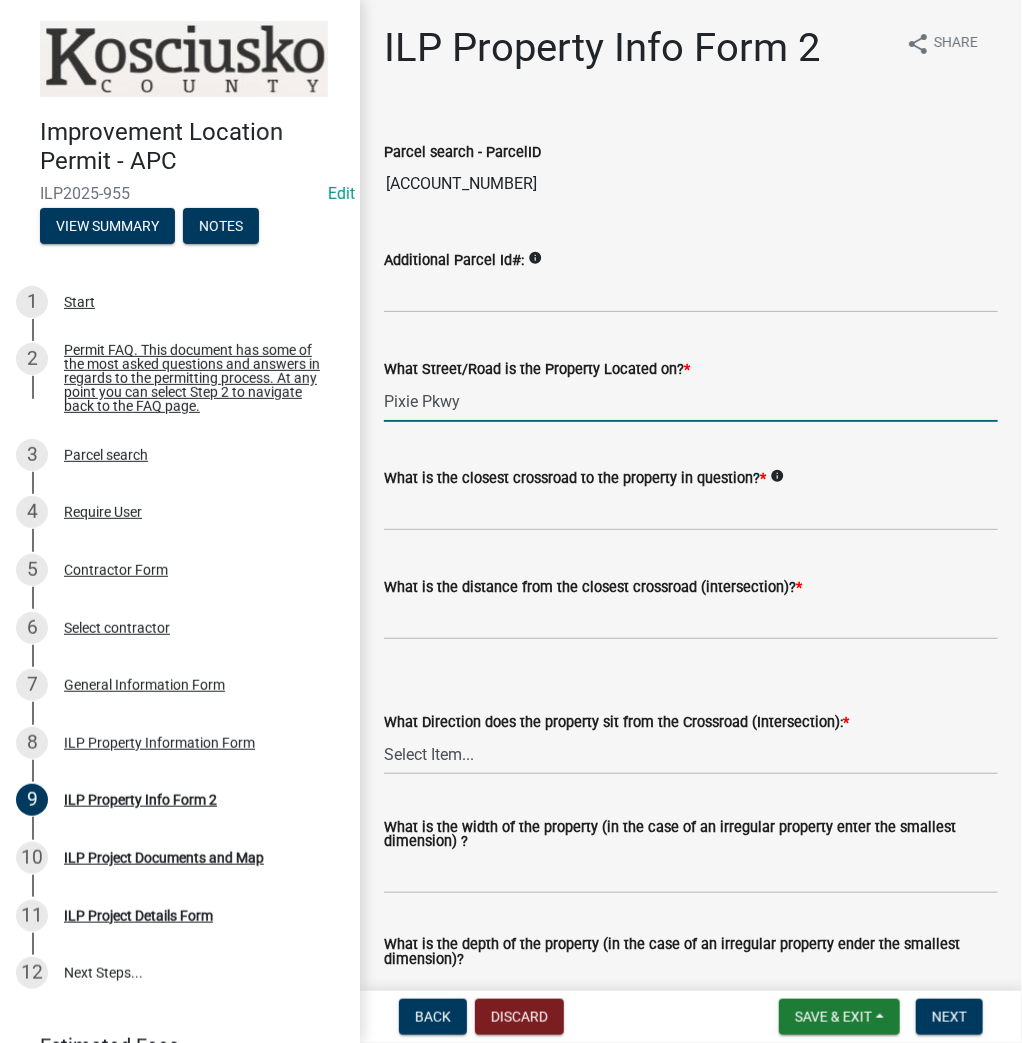 type on "Pixie Pkwy" 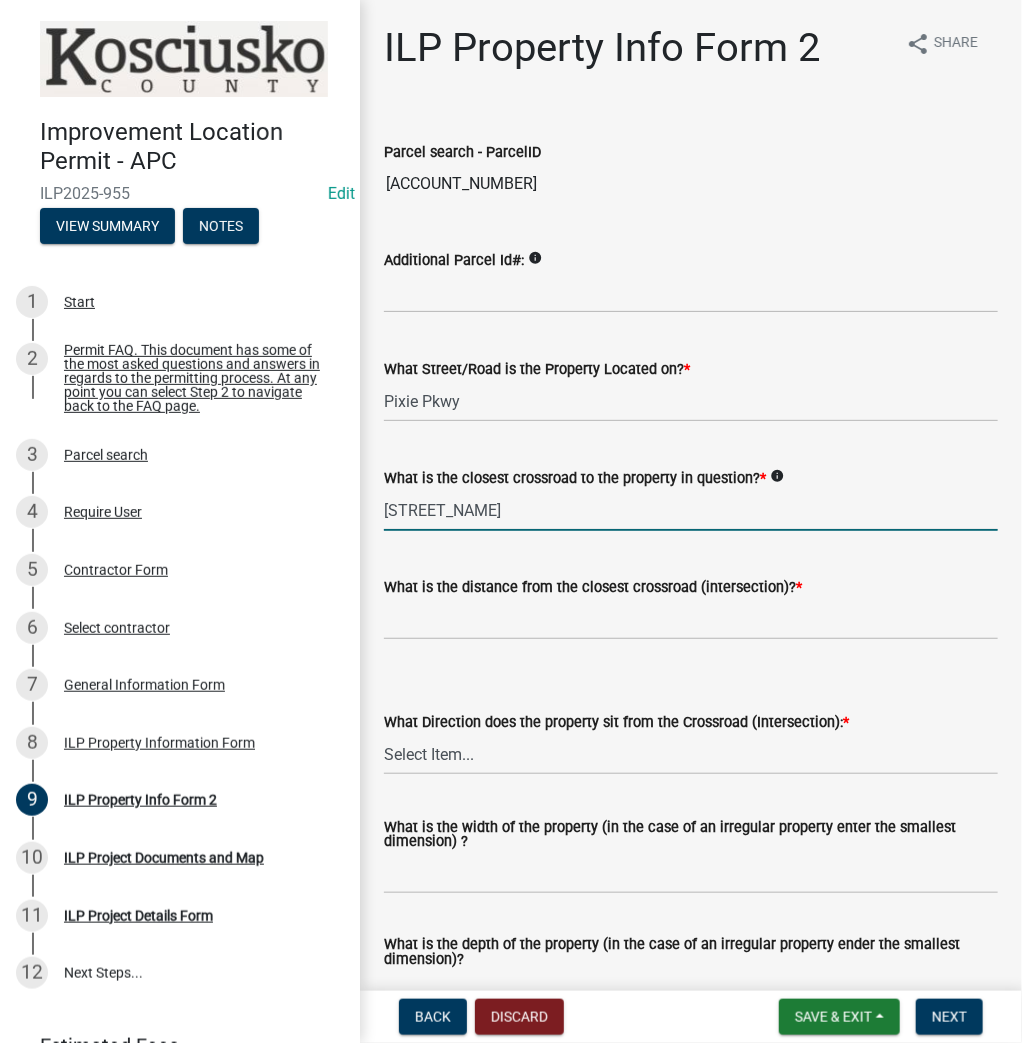 type on "[STREET_NAME]" 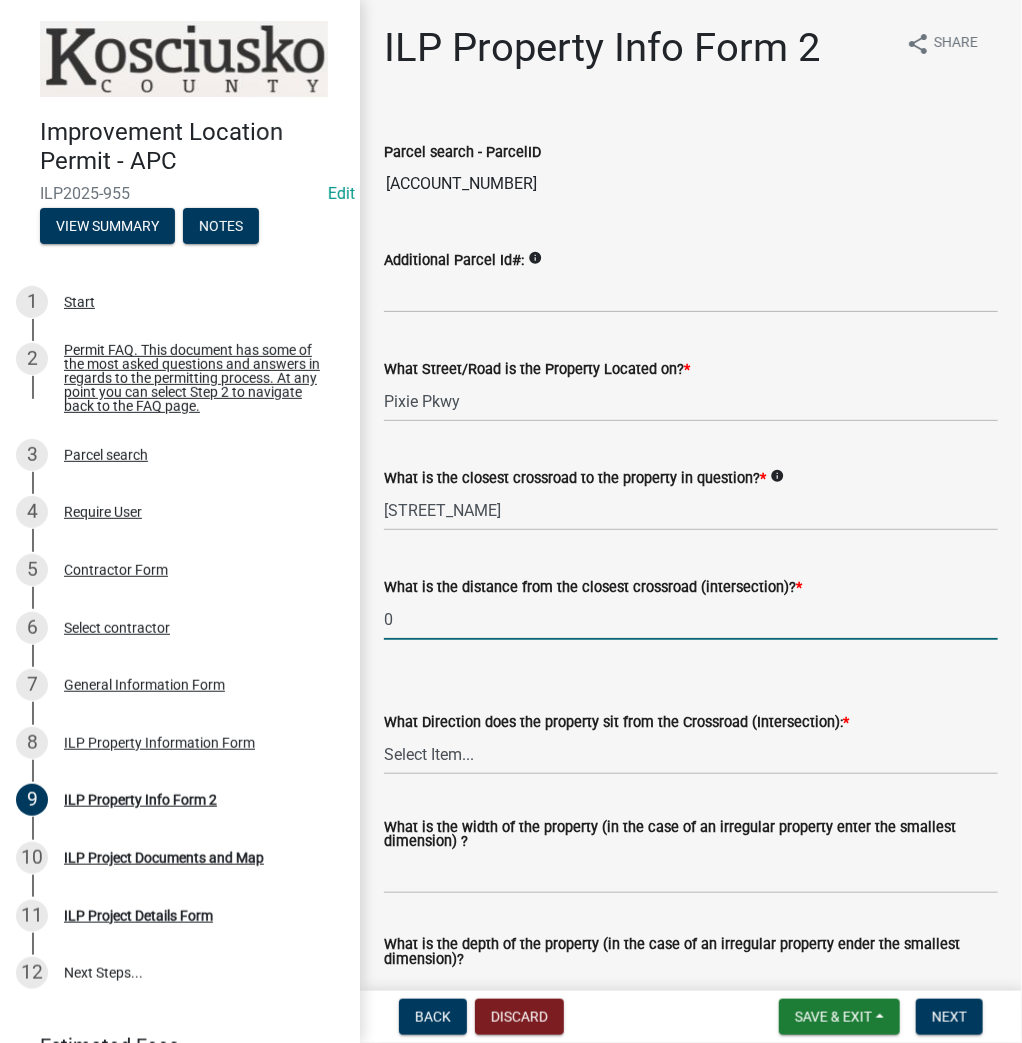 type on "0" 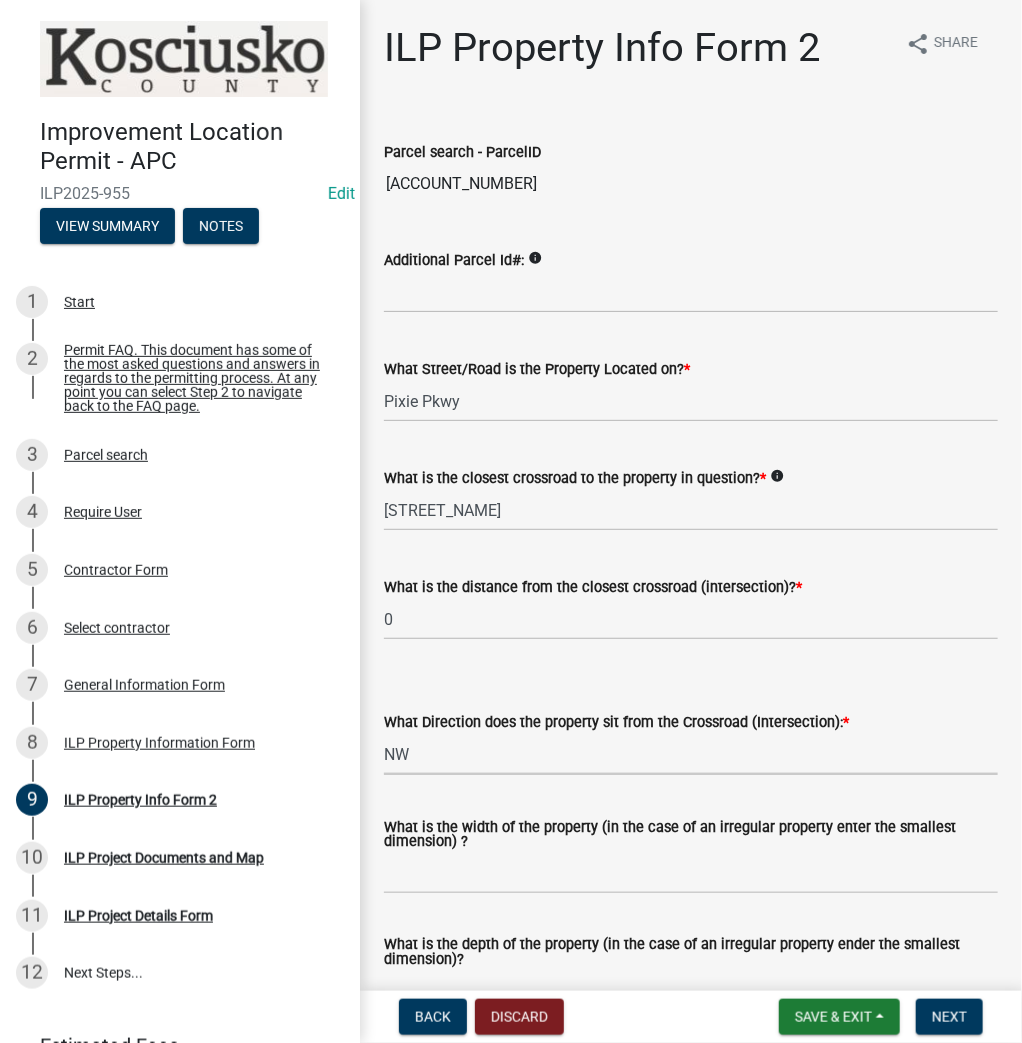 select on "6e91c93c-81b9-4f5f-83ef-fc19143fff9c" 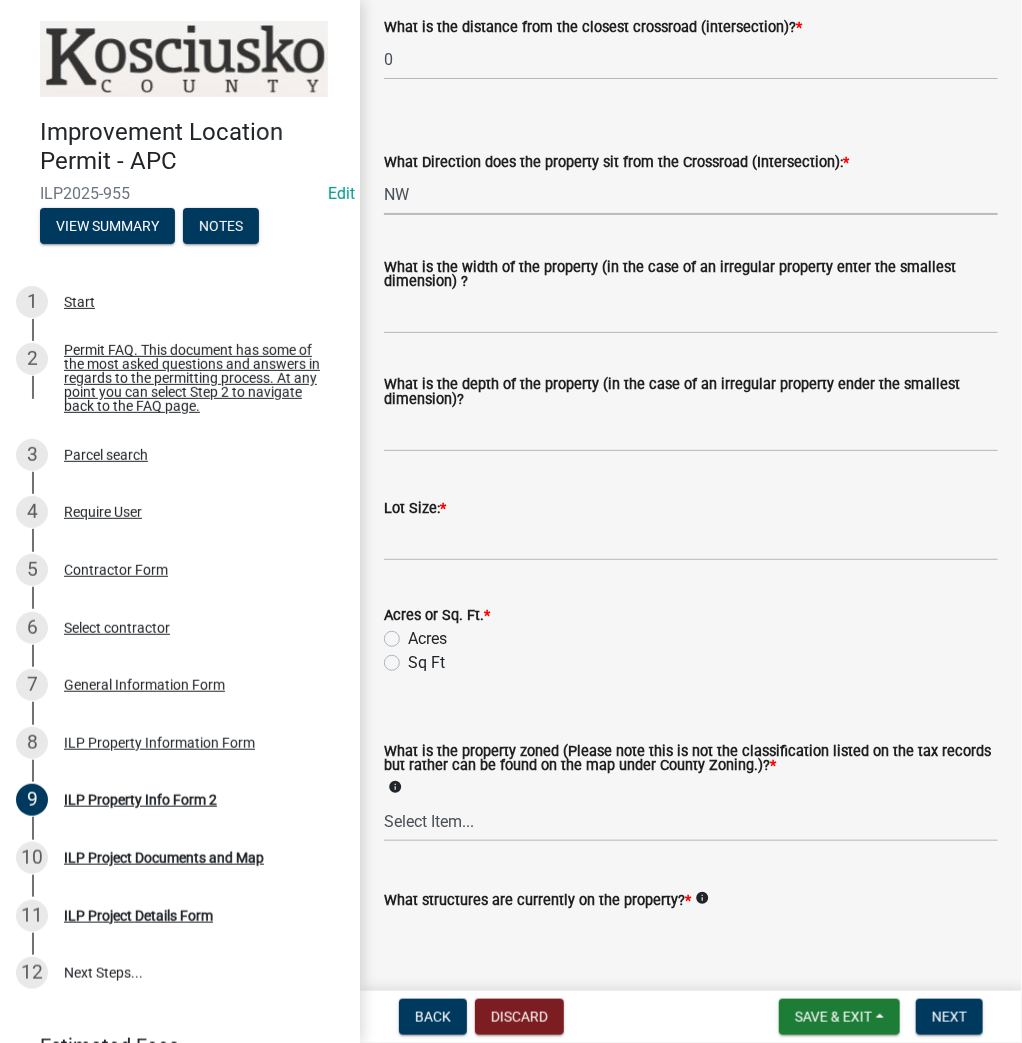 scroll, scrollTop: 677, scrollLeft: 0, axis: vertical 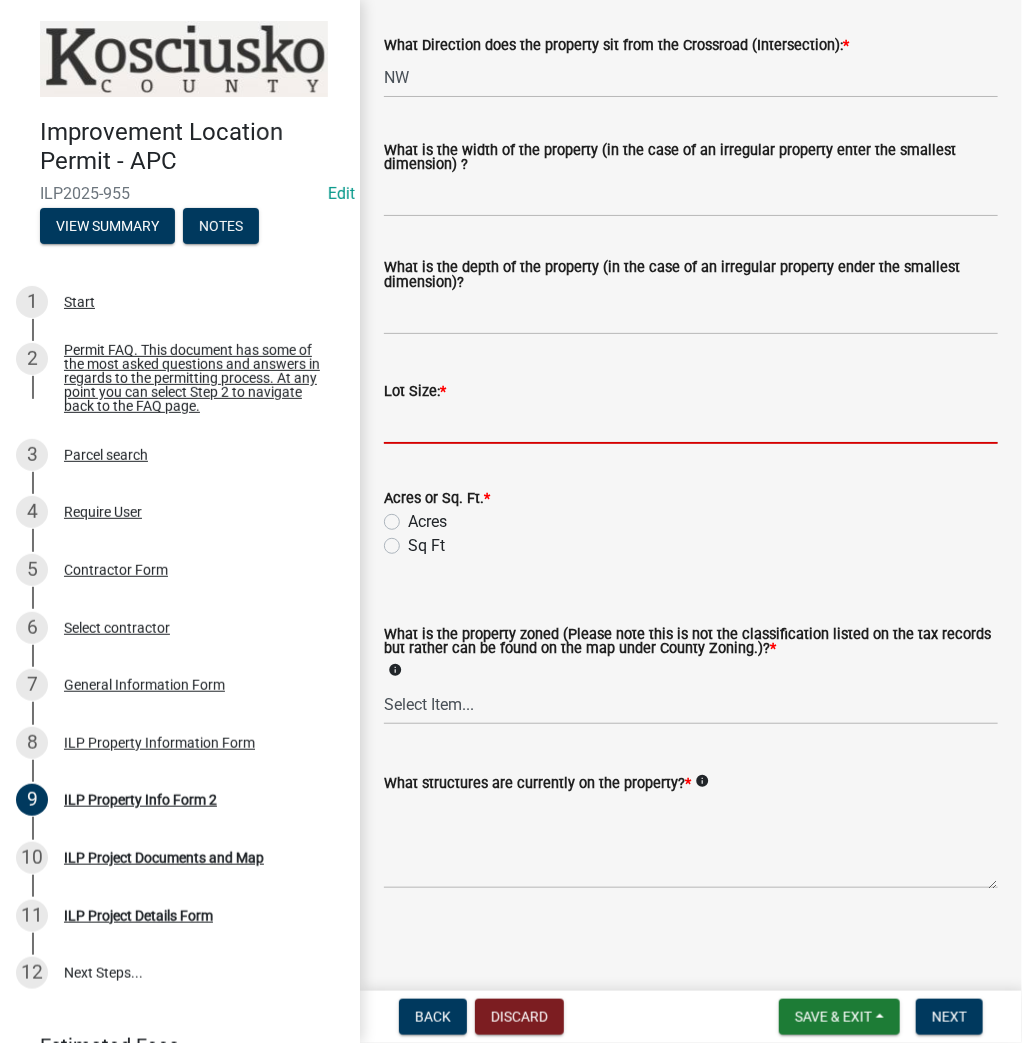 click 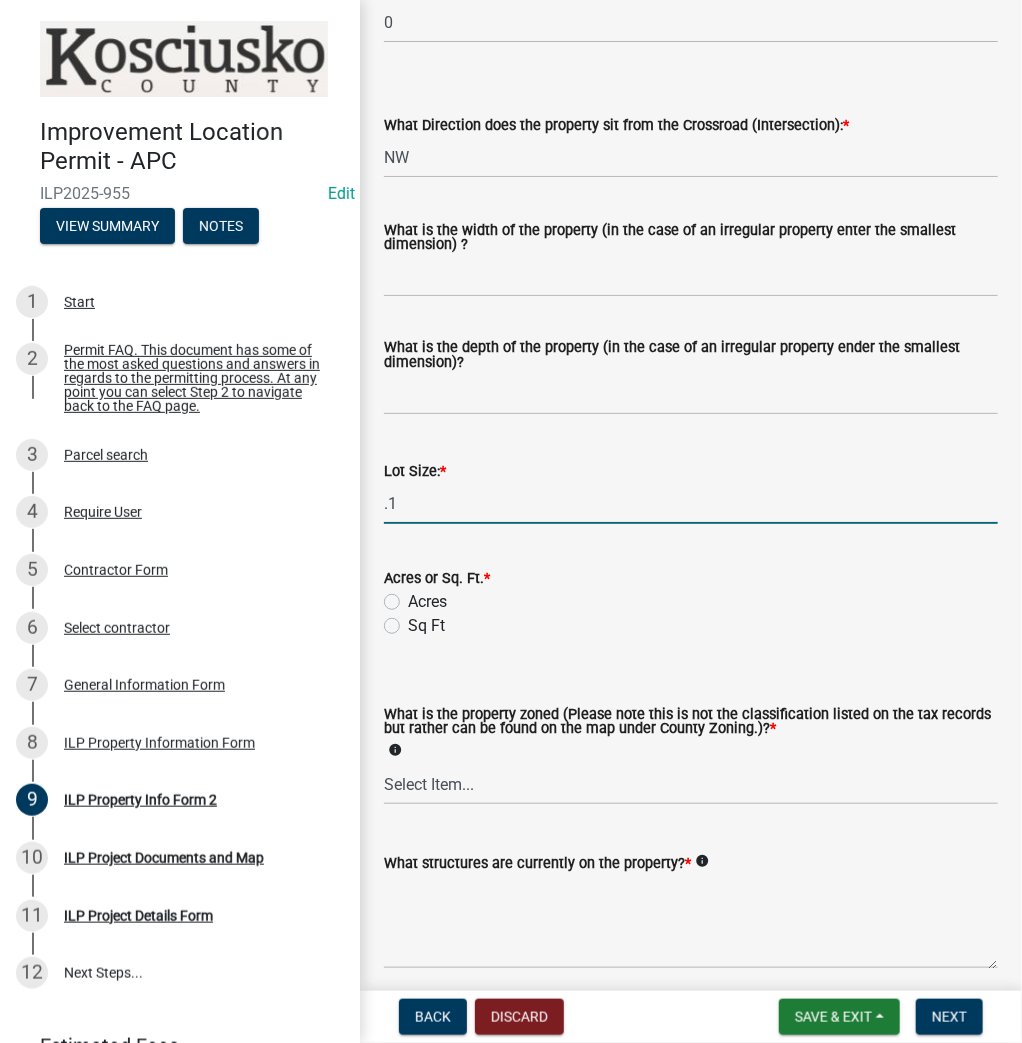 type on "0.1" 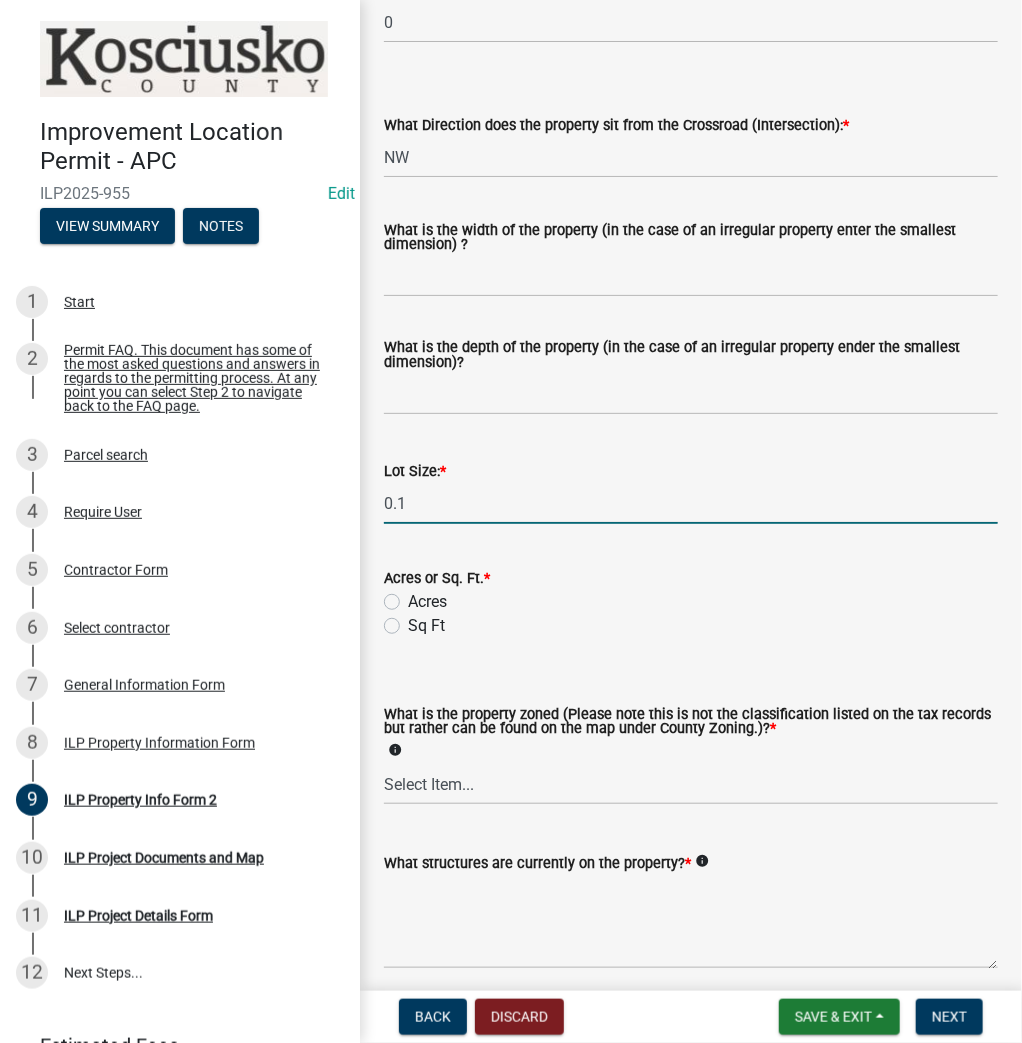 drag, startPoint x: 415, startPoint y: 602, endPoint x: 427, endPoint y: 618, distance: 20 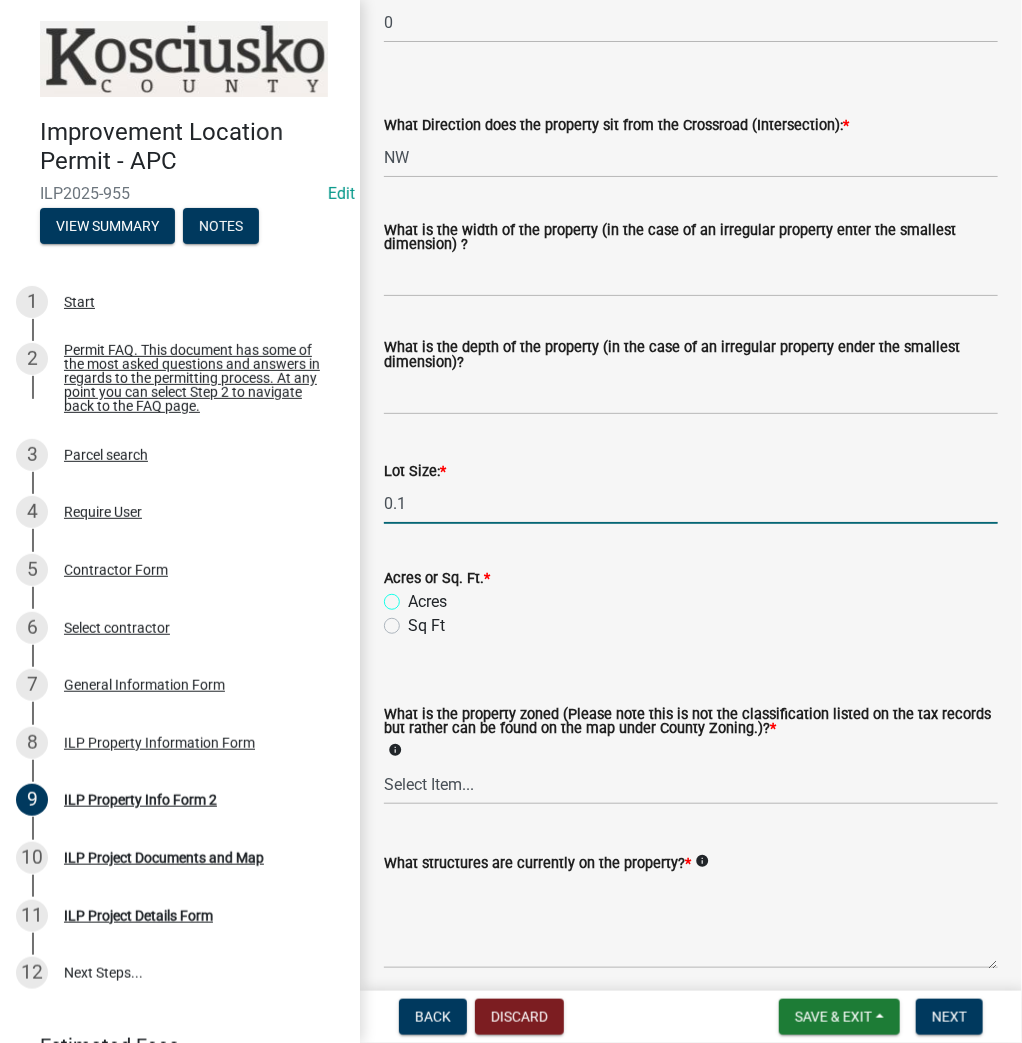click on "Acres" at bounding box center (414, 596) 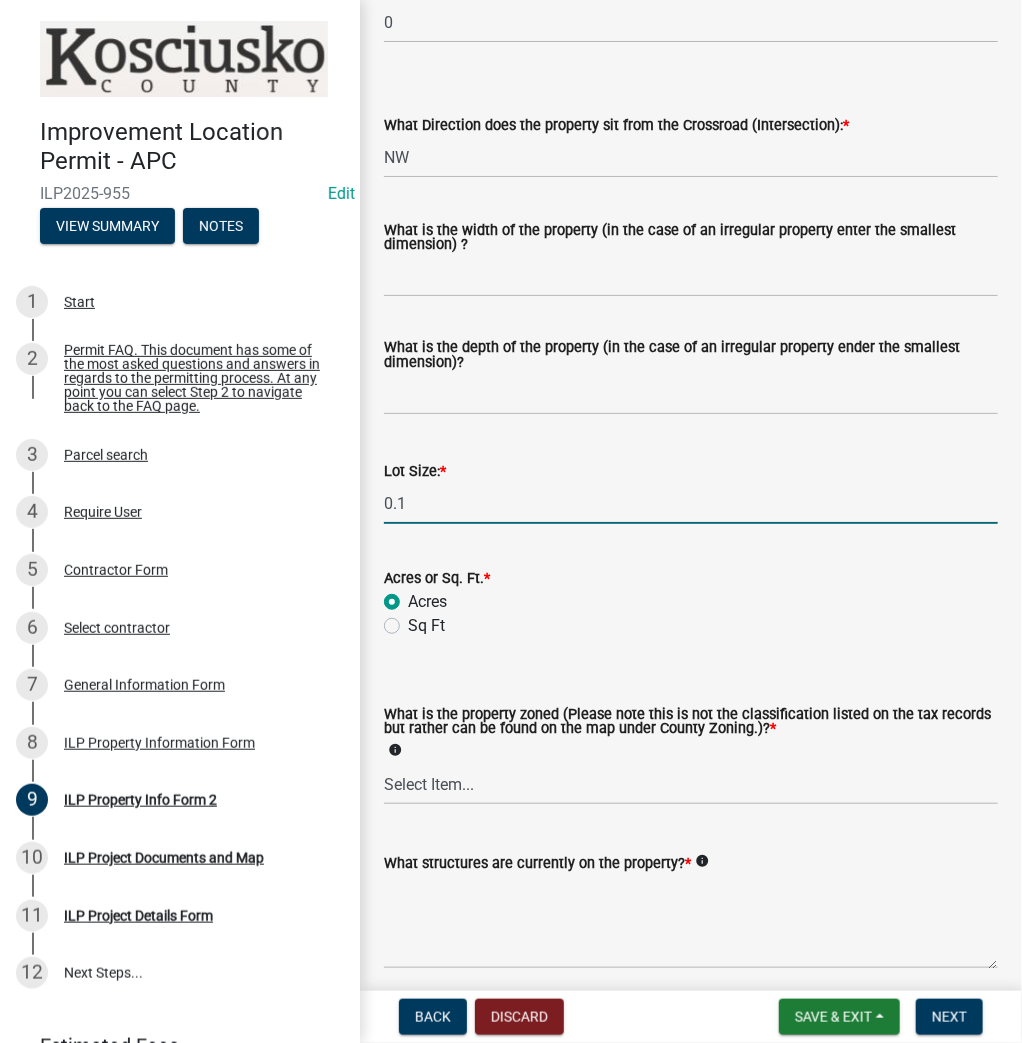 radio on "true" 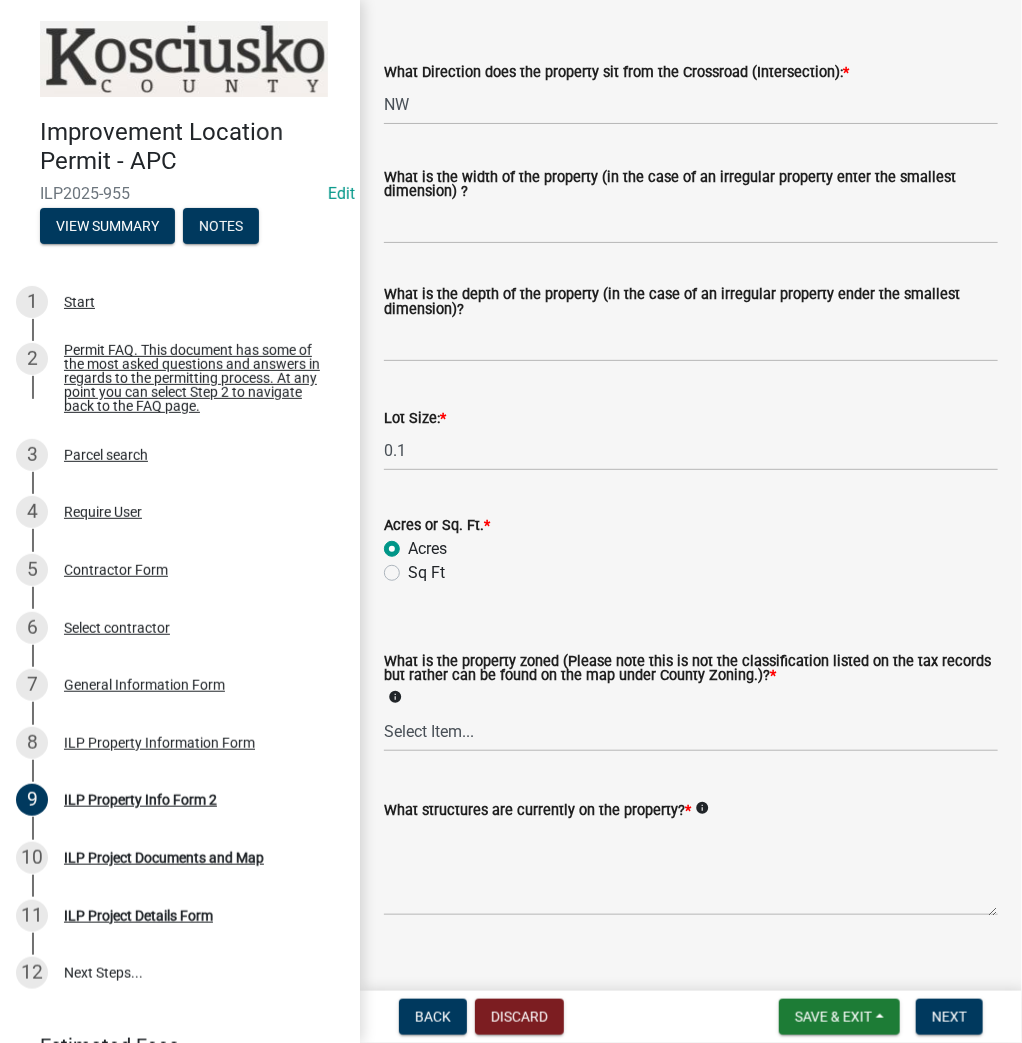scroll, scrollTop: 677, scrollLeft: 0, axis: vertical 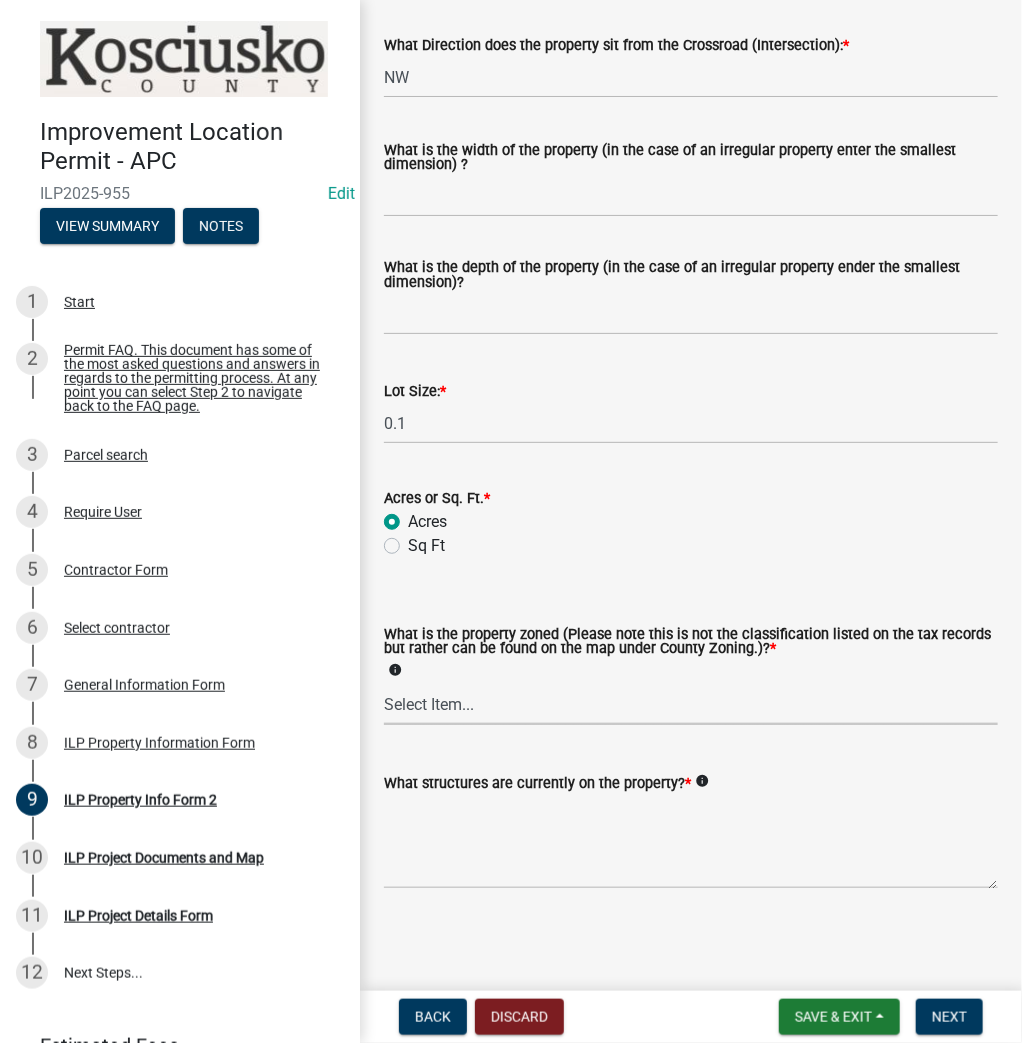 click on "Select Item...   Agricultural   Agricultural 2   Commercial   Environmental   Industrial 1   Industrial 2   Industrial 3   Public Use   Residential" at bounding box center (691, 704) 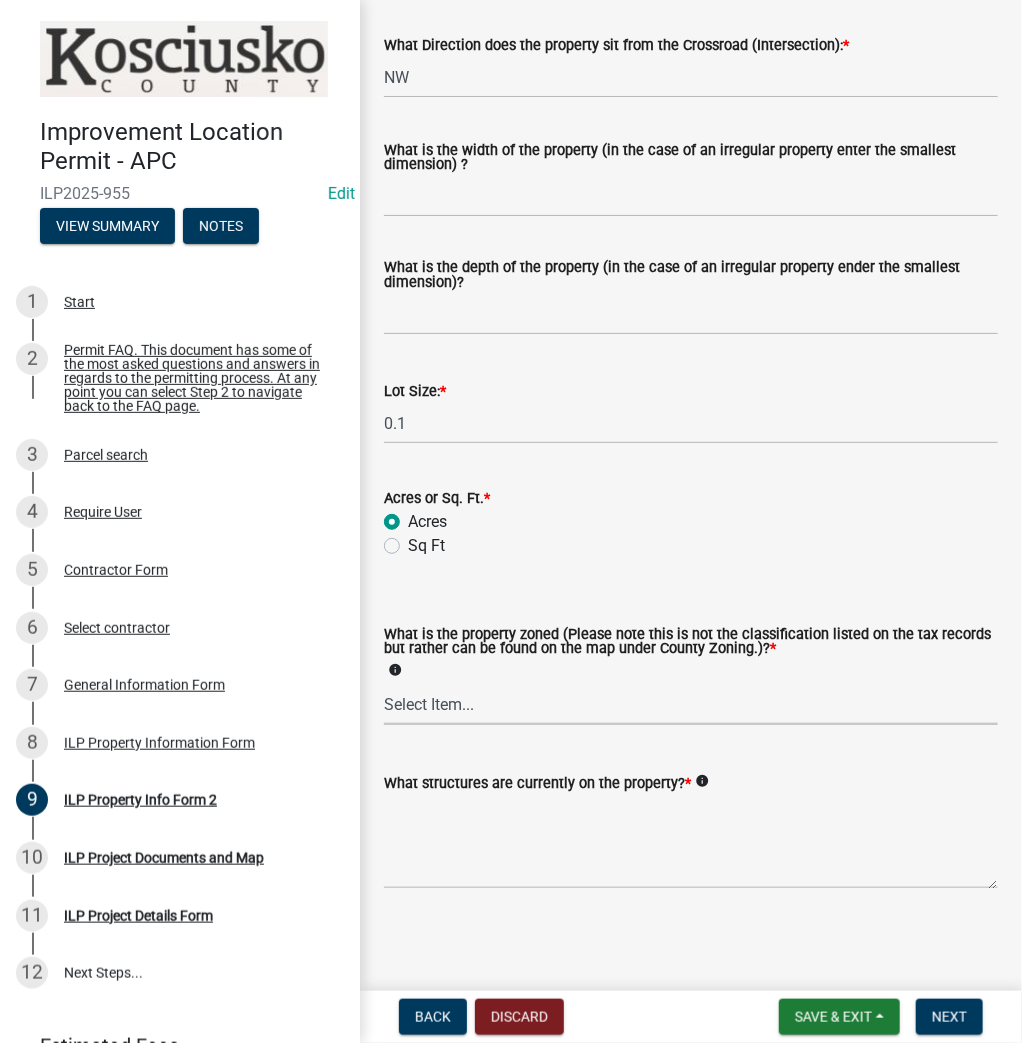 click on "Select Item...   Agricultural   Agricultural 2   Commercial   Environmental   Industrial 1   Industrial 2   Industrial 3   Public Use   Residential" at bounding box center [691, 704] 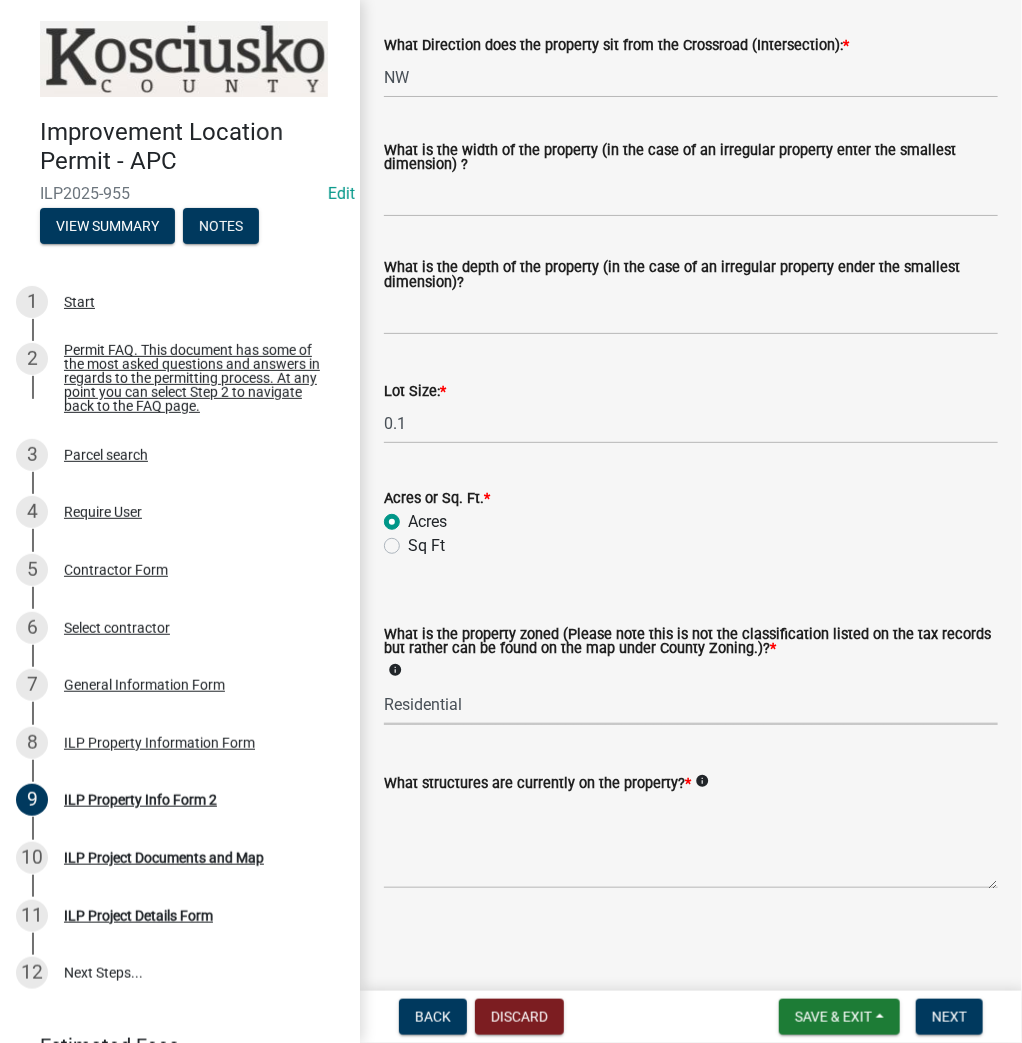 click on "Select Item...   Agricultural   Agricultural 2   Commercial   Environmental   Industrial 1   Industrial 2   Industrial 3   Public Use   Residential" at bounding box center (691, 704) 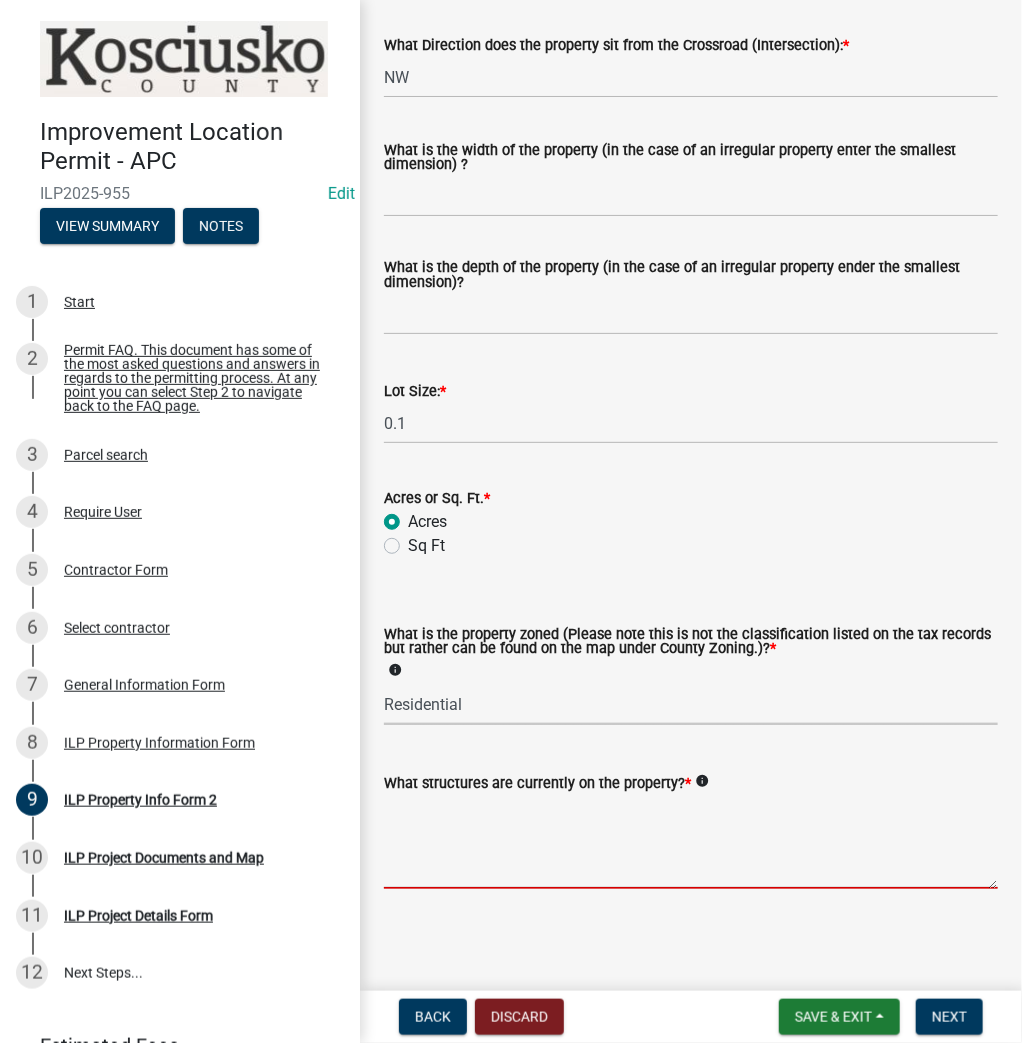click on "What structures are currently on the property?  *" at bounding box center (691, 842) 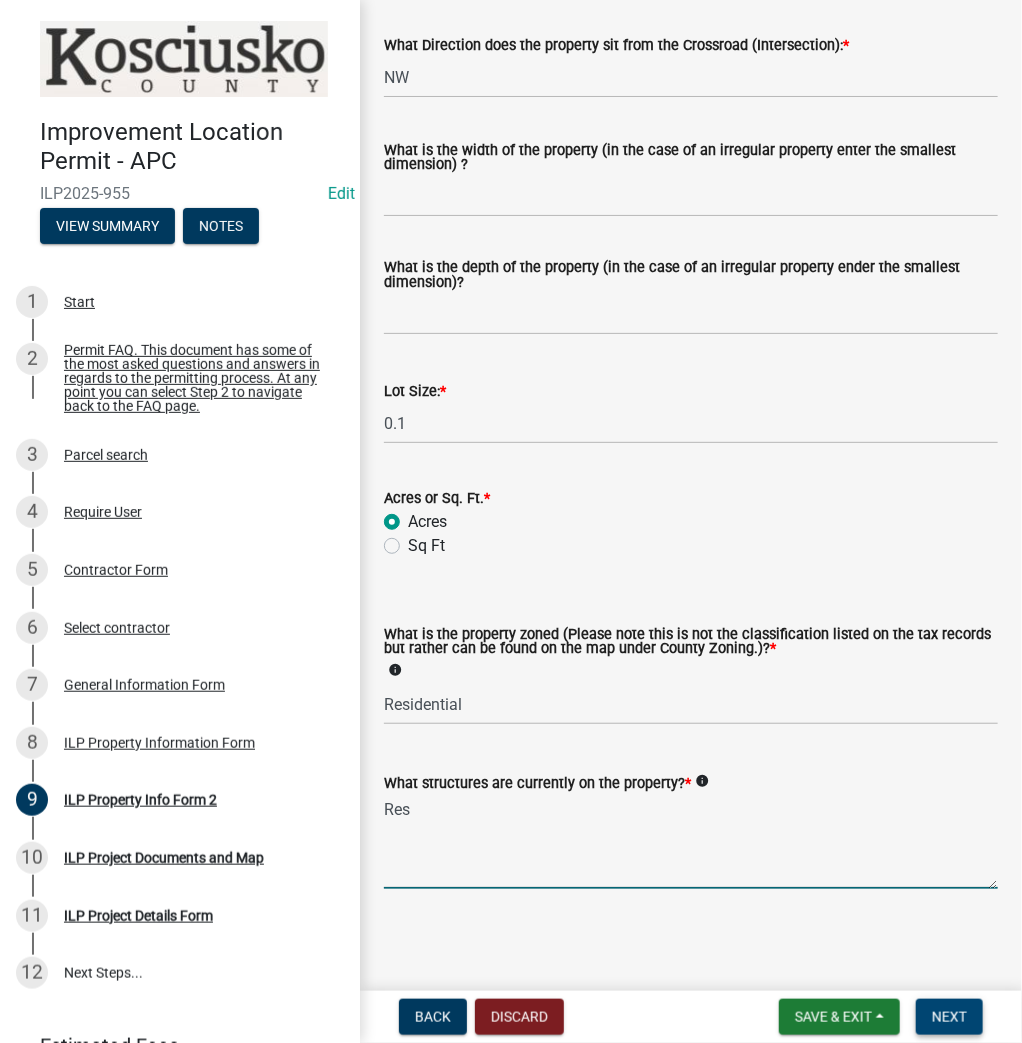 type on "Res" 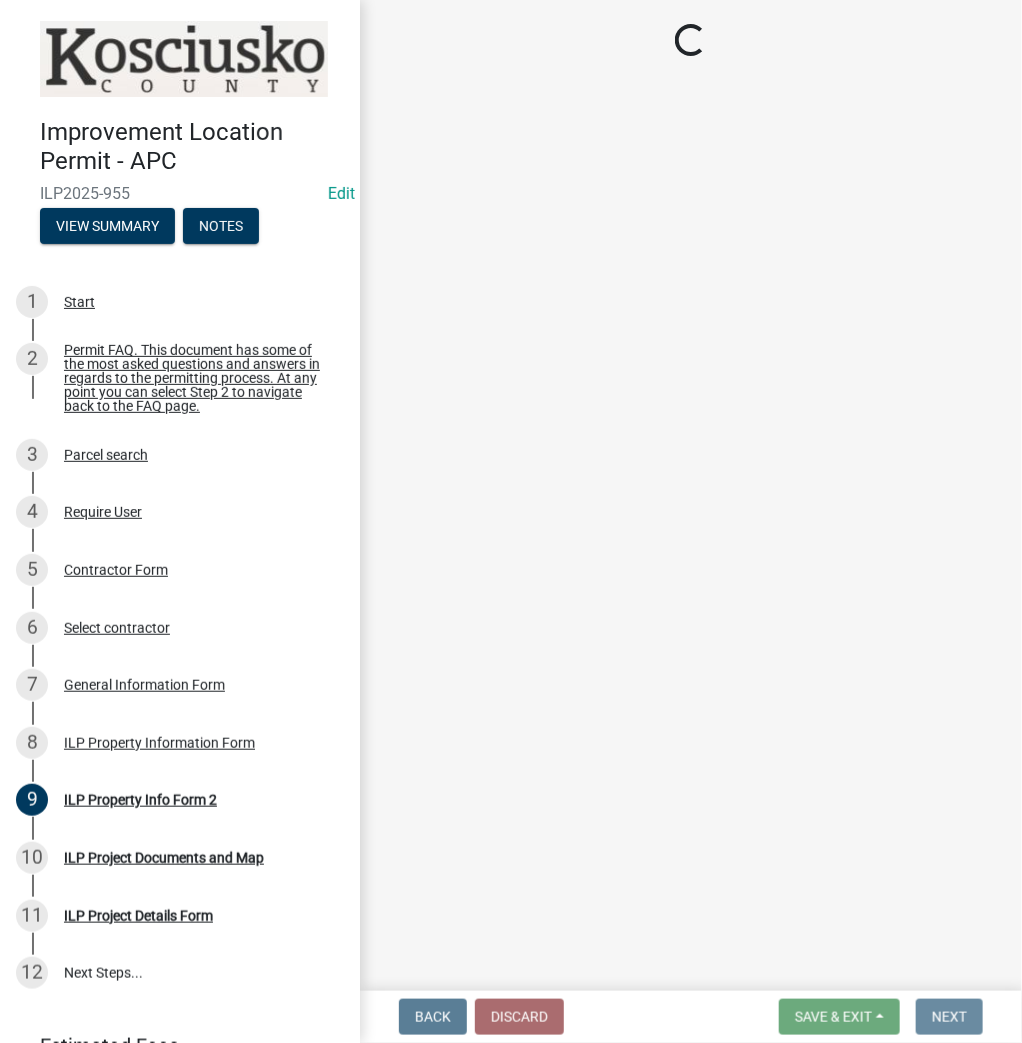 scroll, scrollTop: 0, scrollLeft: 0, axis: both 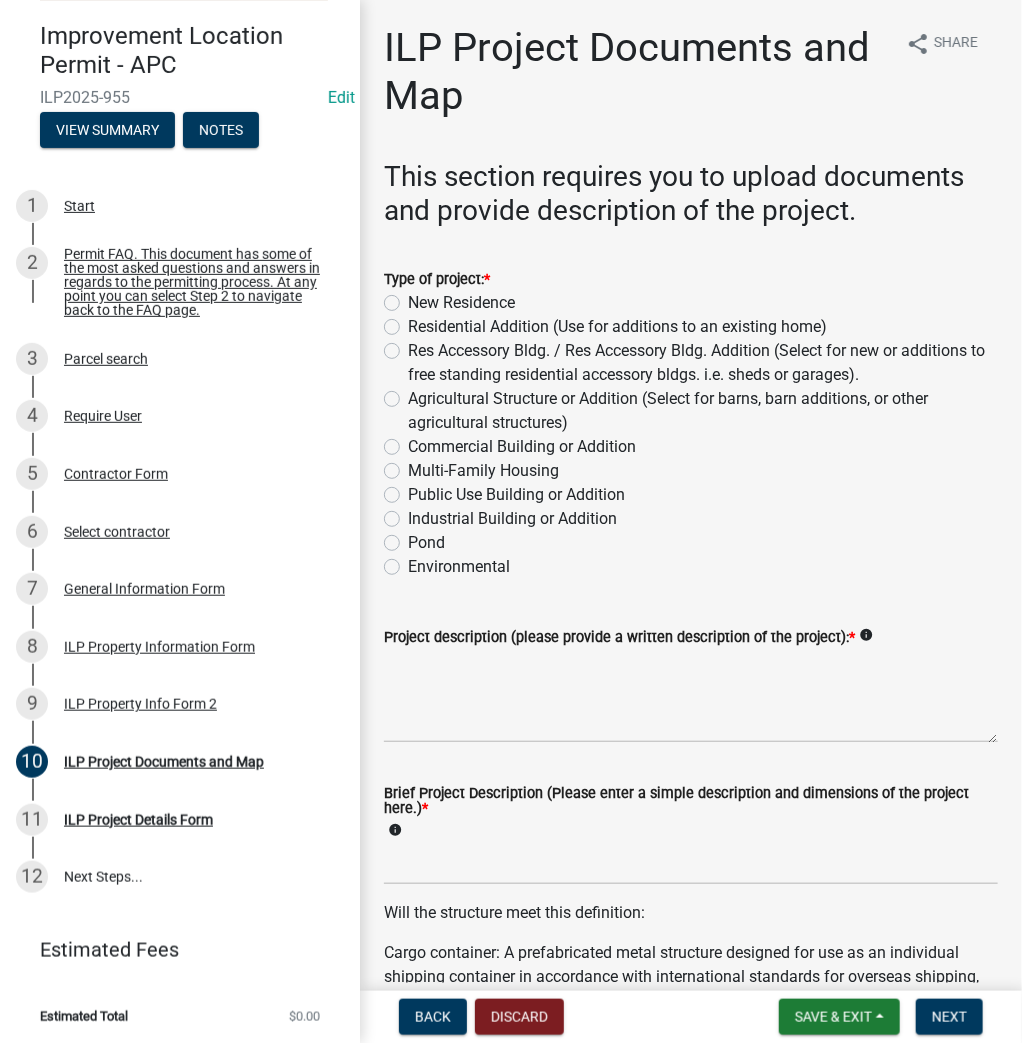 click on "Residential Addition (Use for additions to an existing home)" 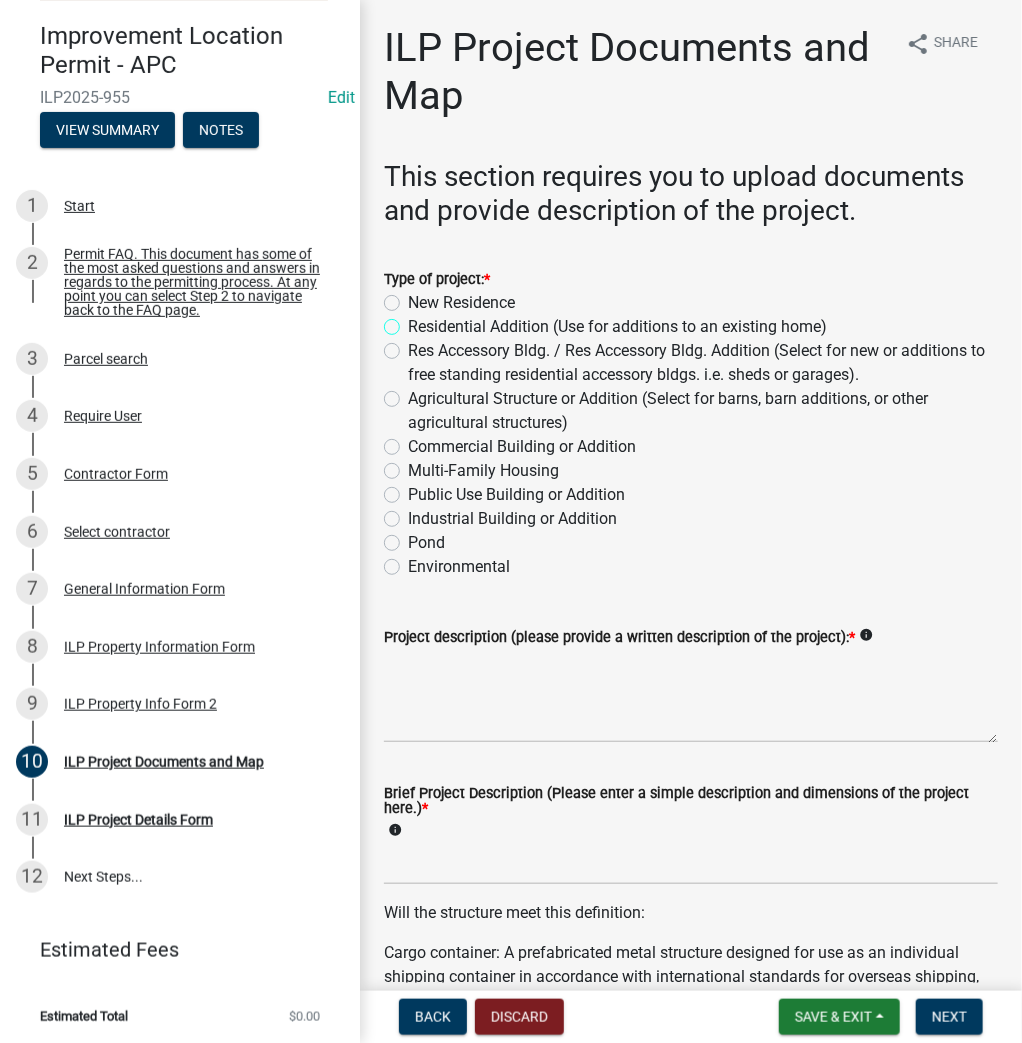 click on "Residential Addition (Use for additions to an existing home)" at bounding box center (414, 321) 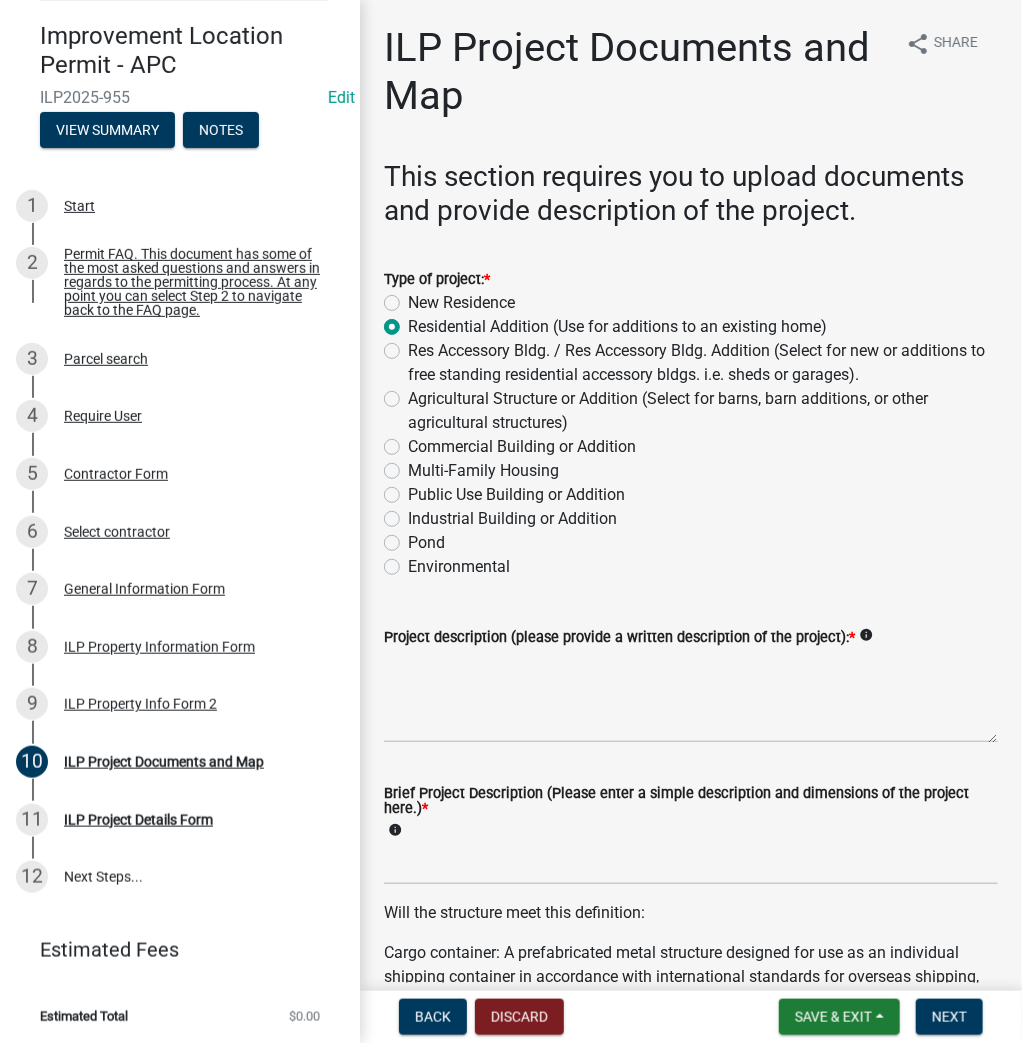 radio on "true" 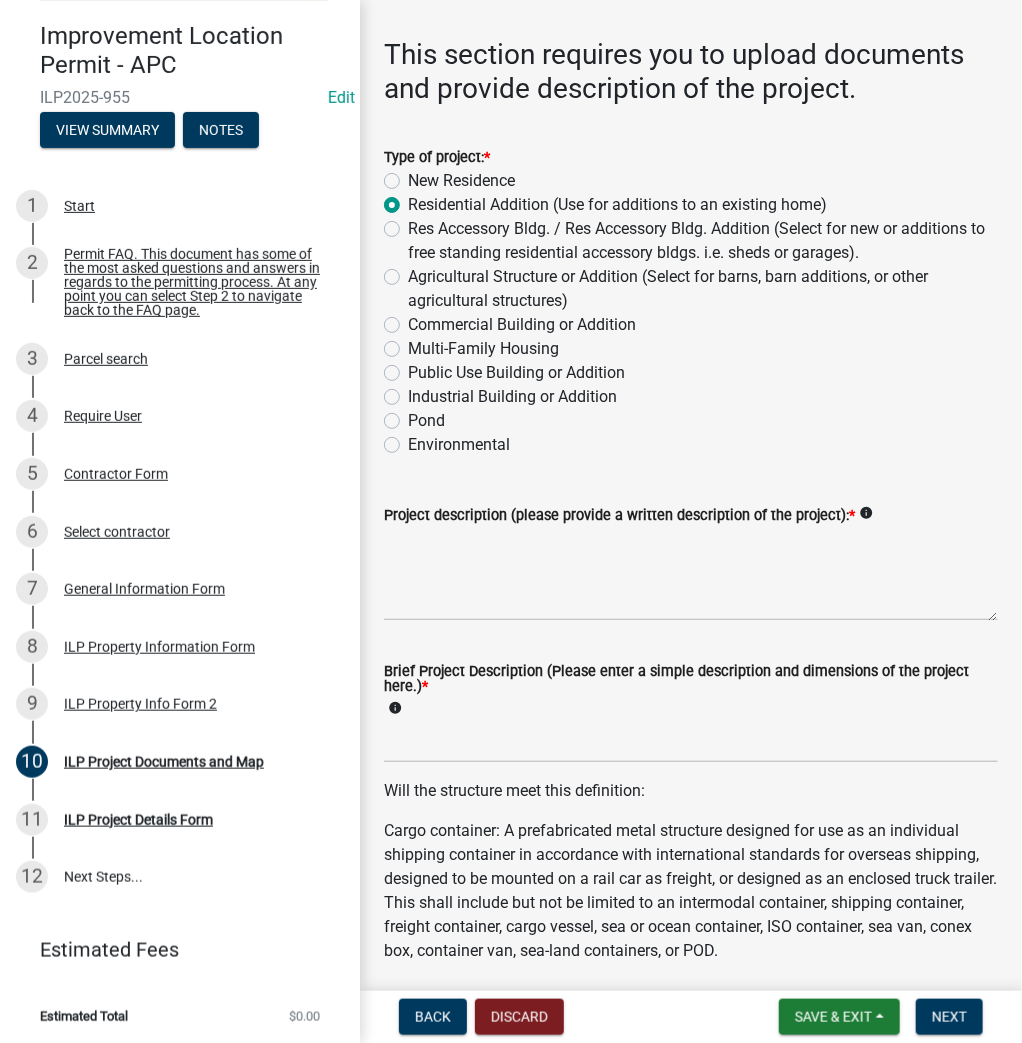 scroll, scrollTop: 320, scrollLeft: 0, axis: vertical 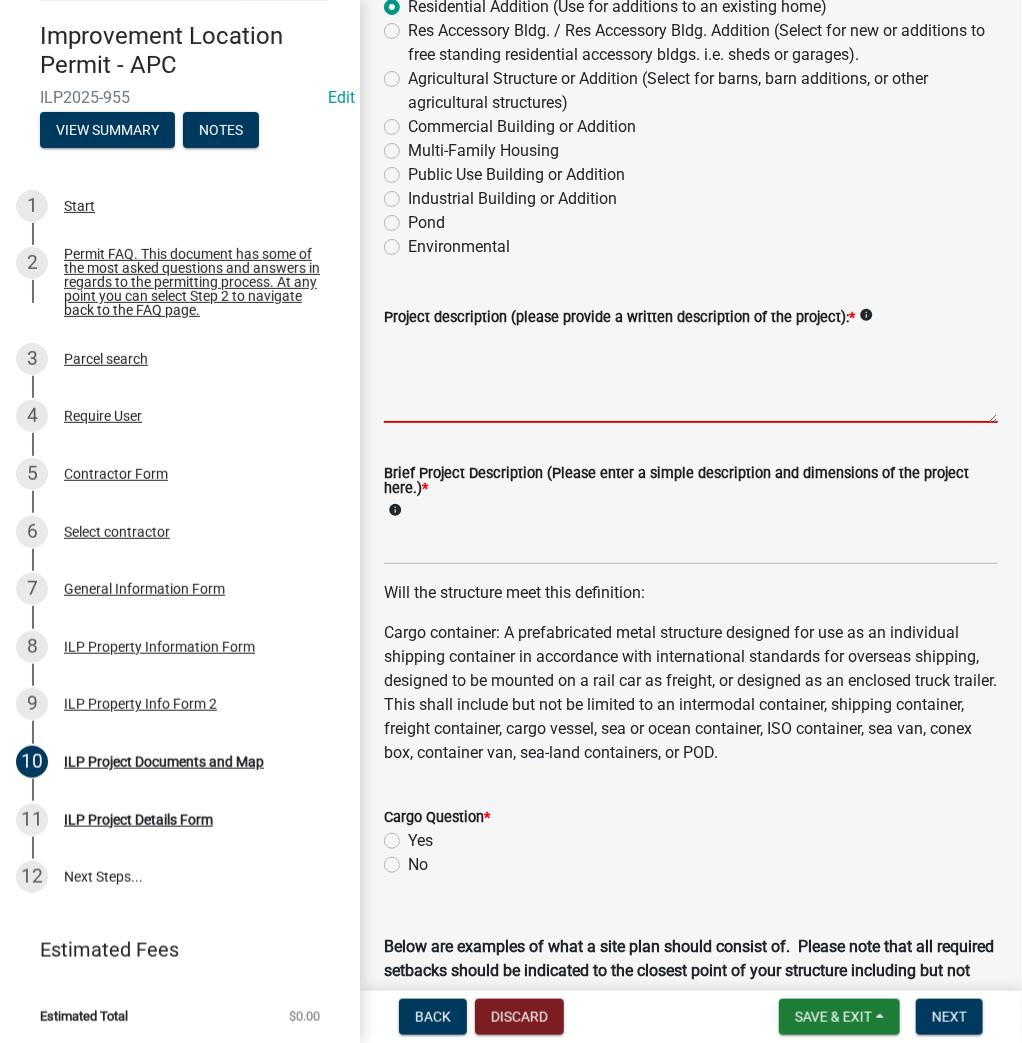 click on "Project description (please provide a written description of the project):  *" at bounding box center [691, 376] 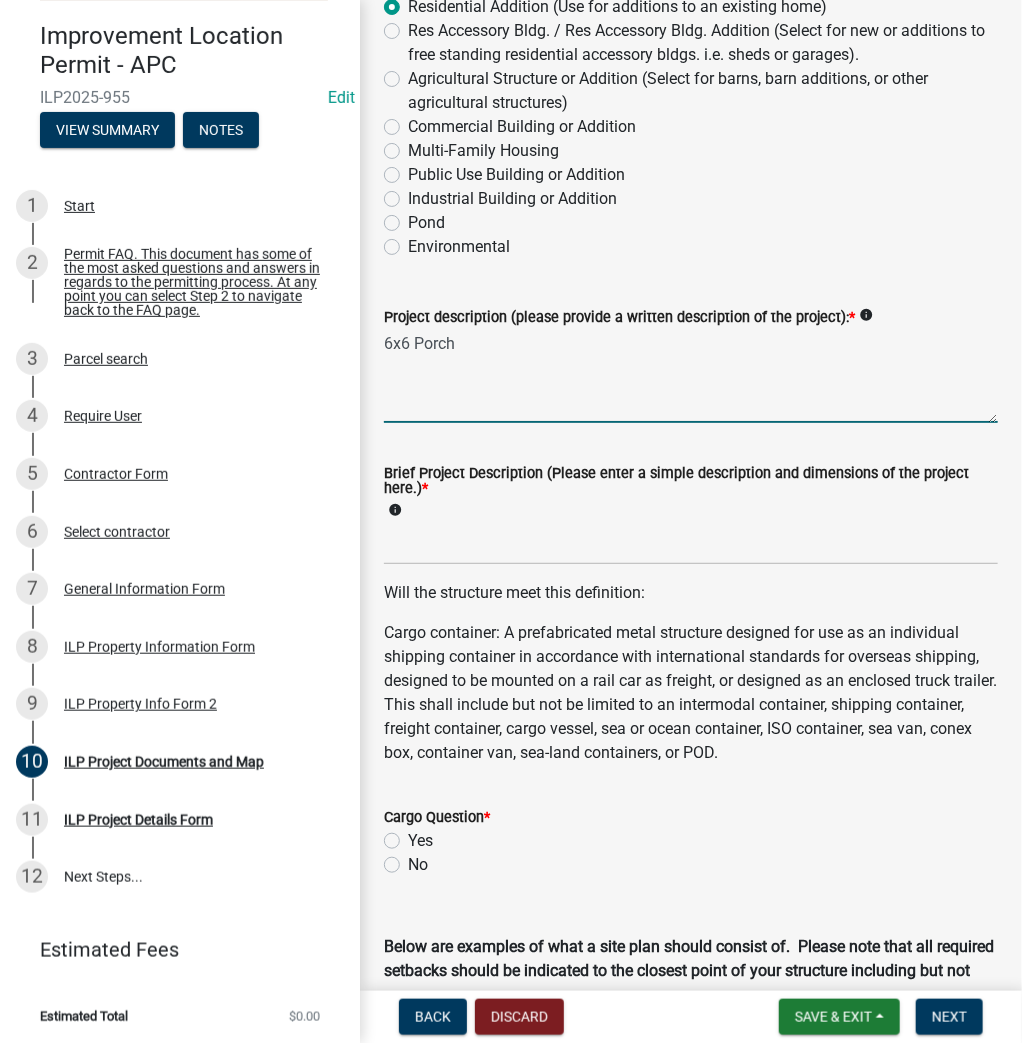type on "6x6 Porch" 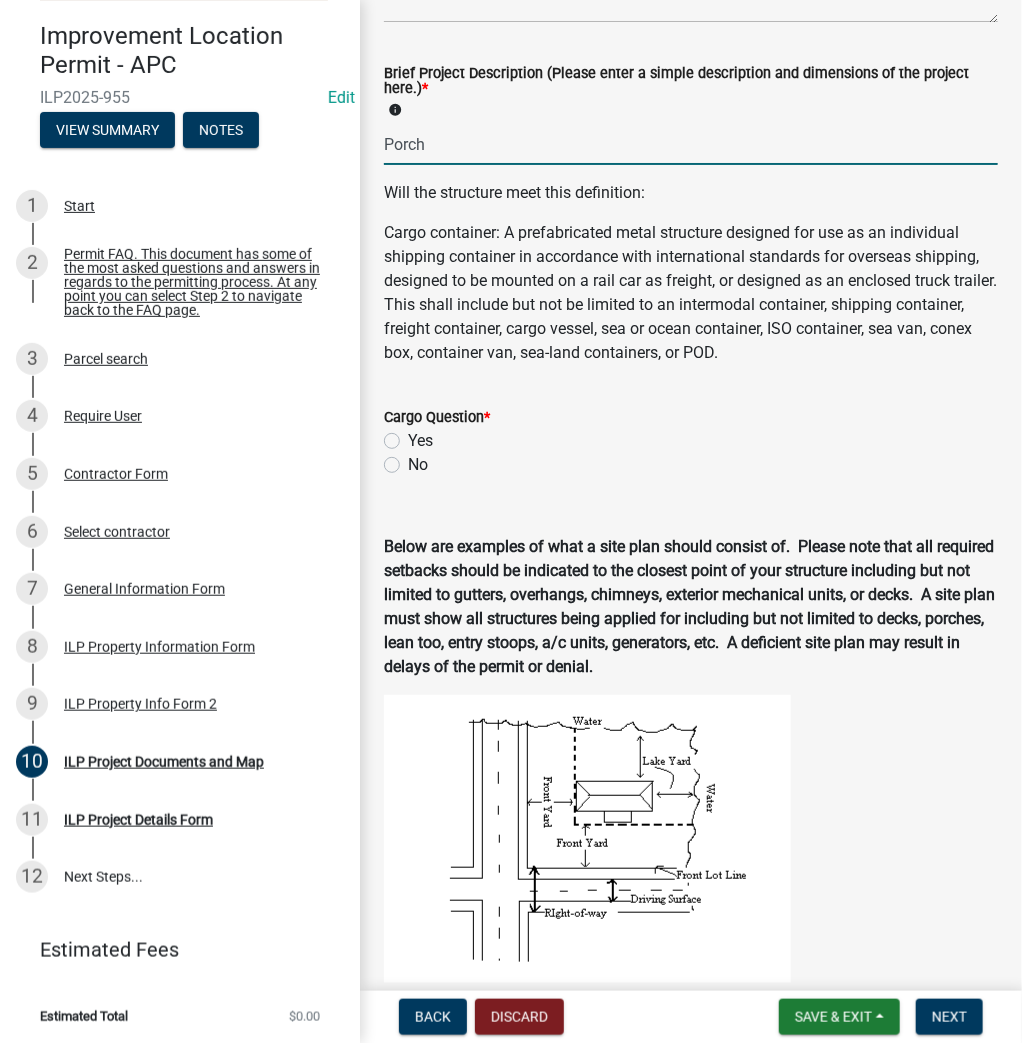 type on "Porch" 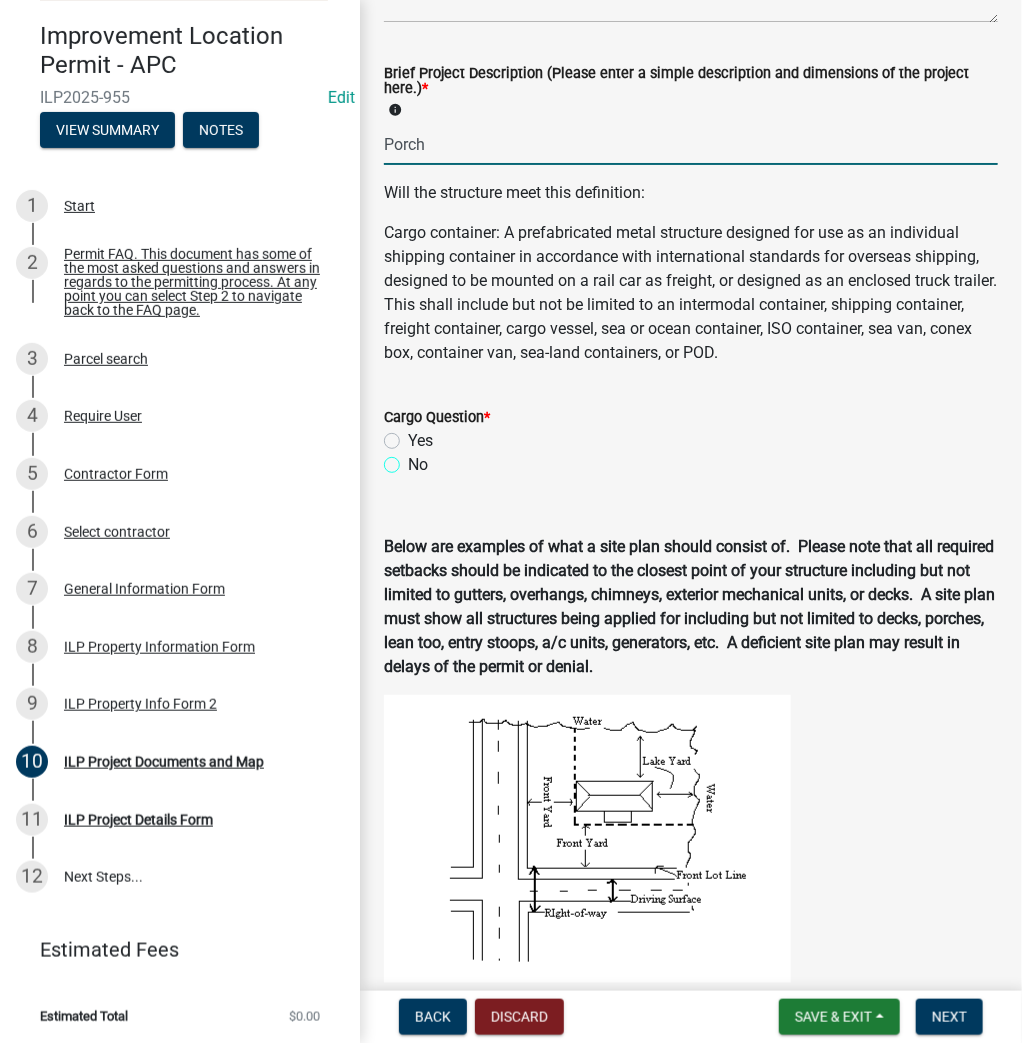 click on "No" at bounding box center (414, 459) 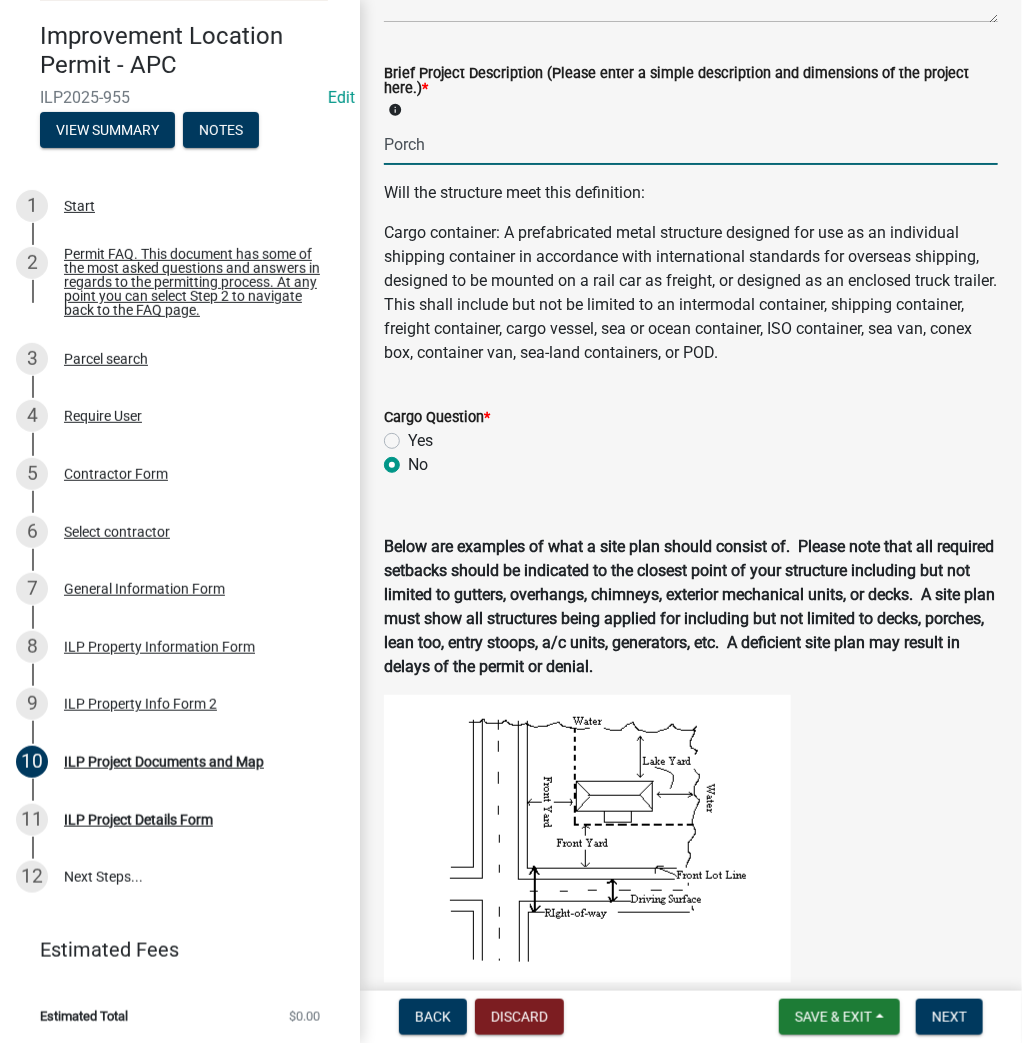 radio on "true" 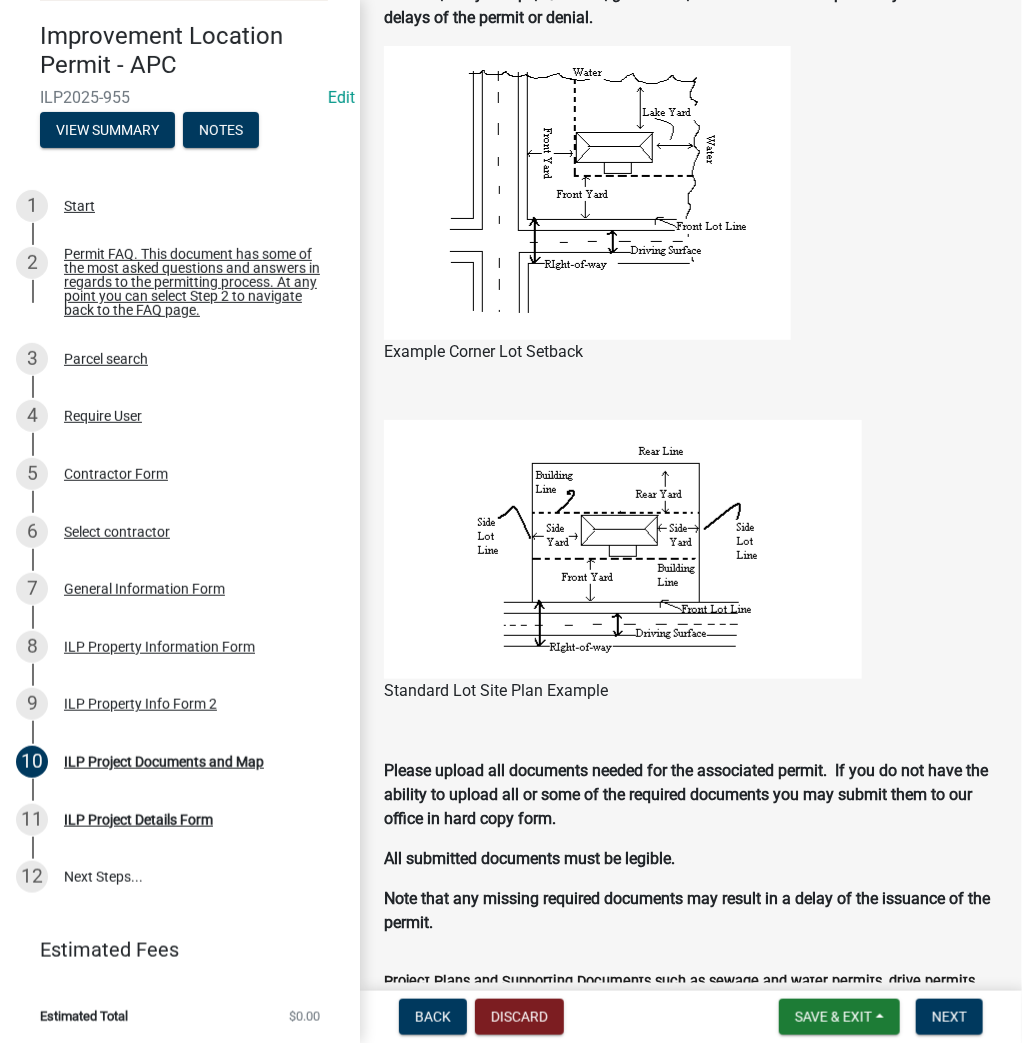 scroll, scrollTop: 1680, scrollLeft: 0, axis: vertical 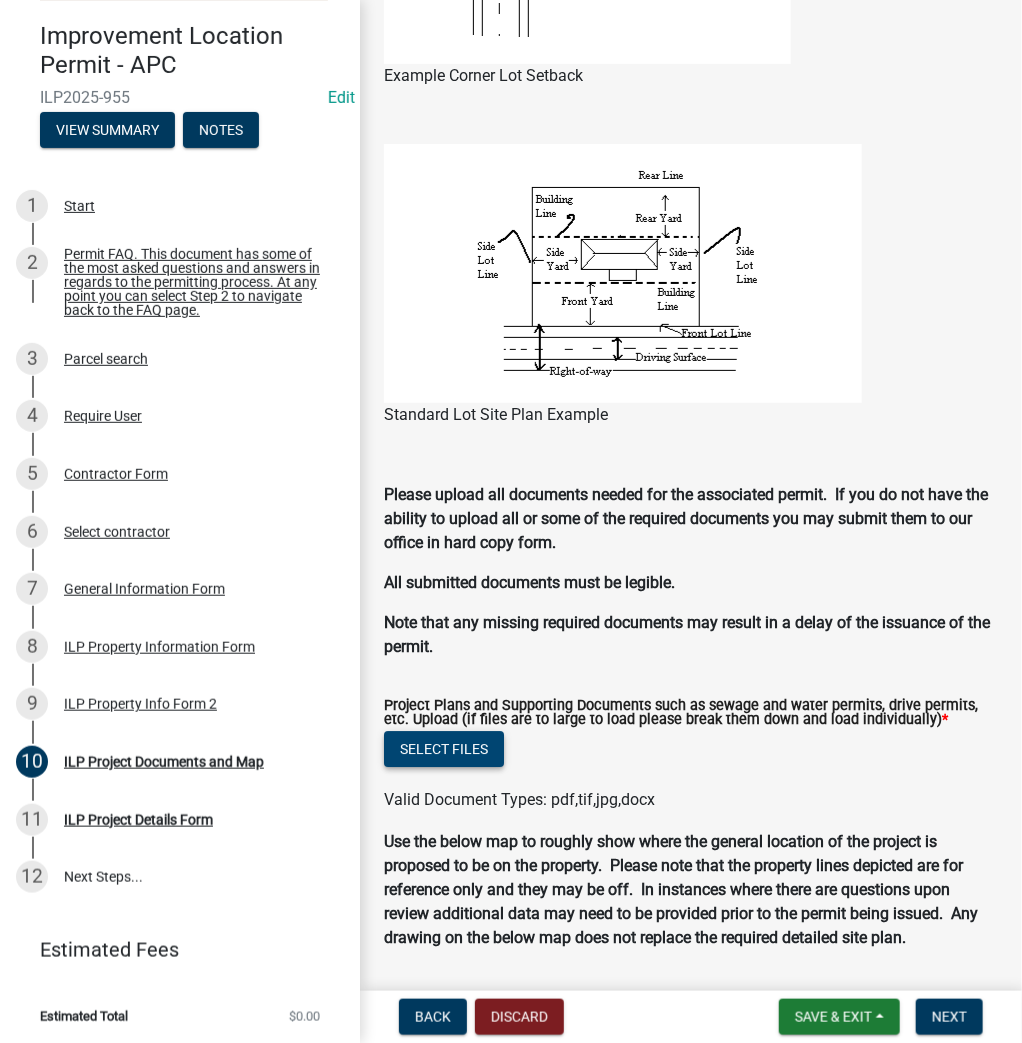 click on "Select files" 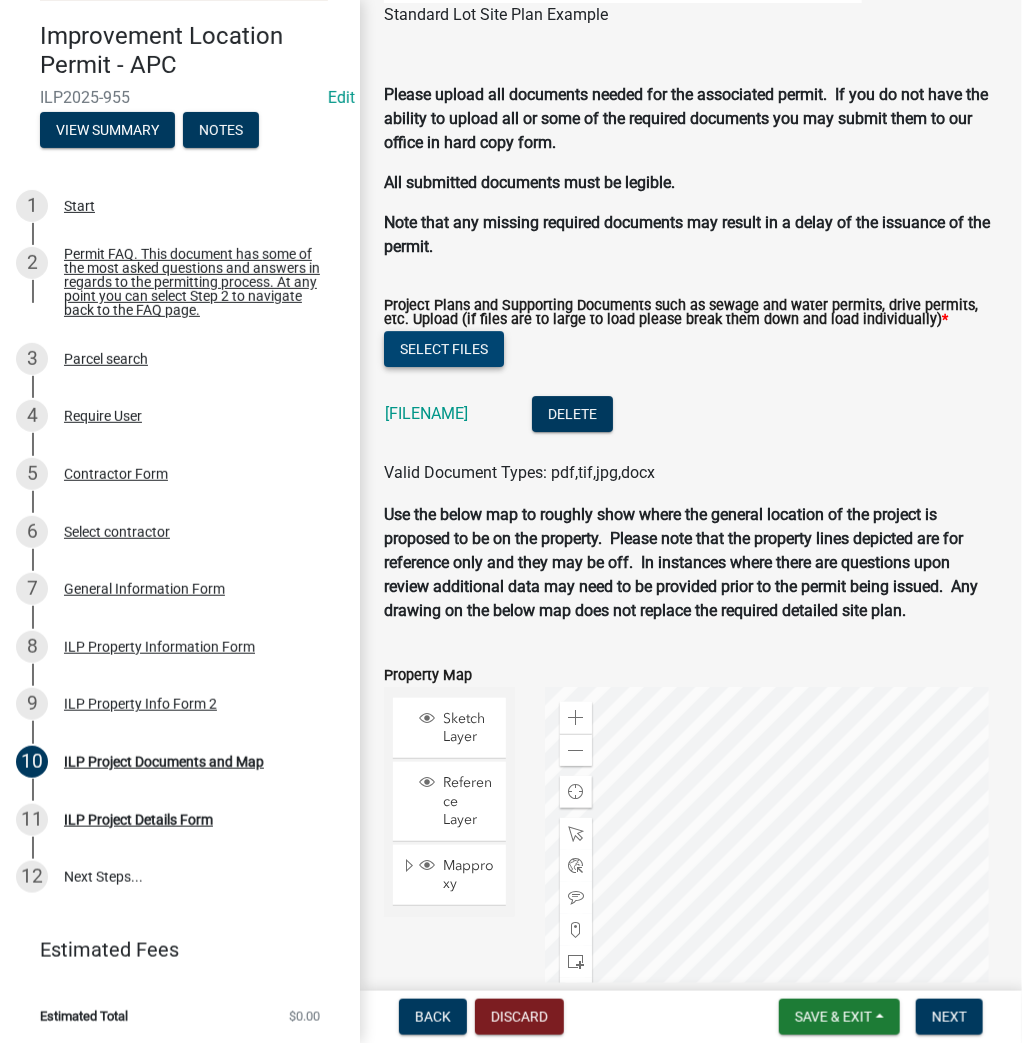scroll, scrollTop: 2345, scrollLeft: 0, axis: vertical 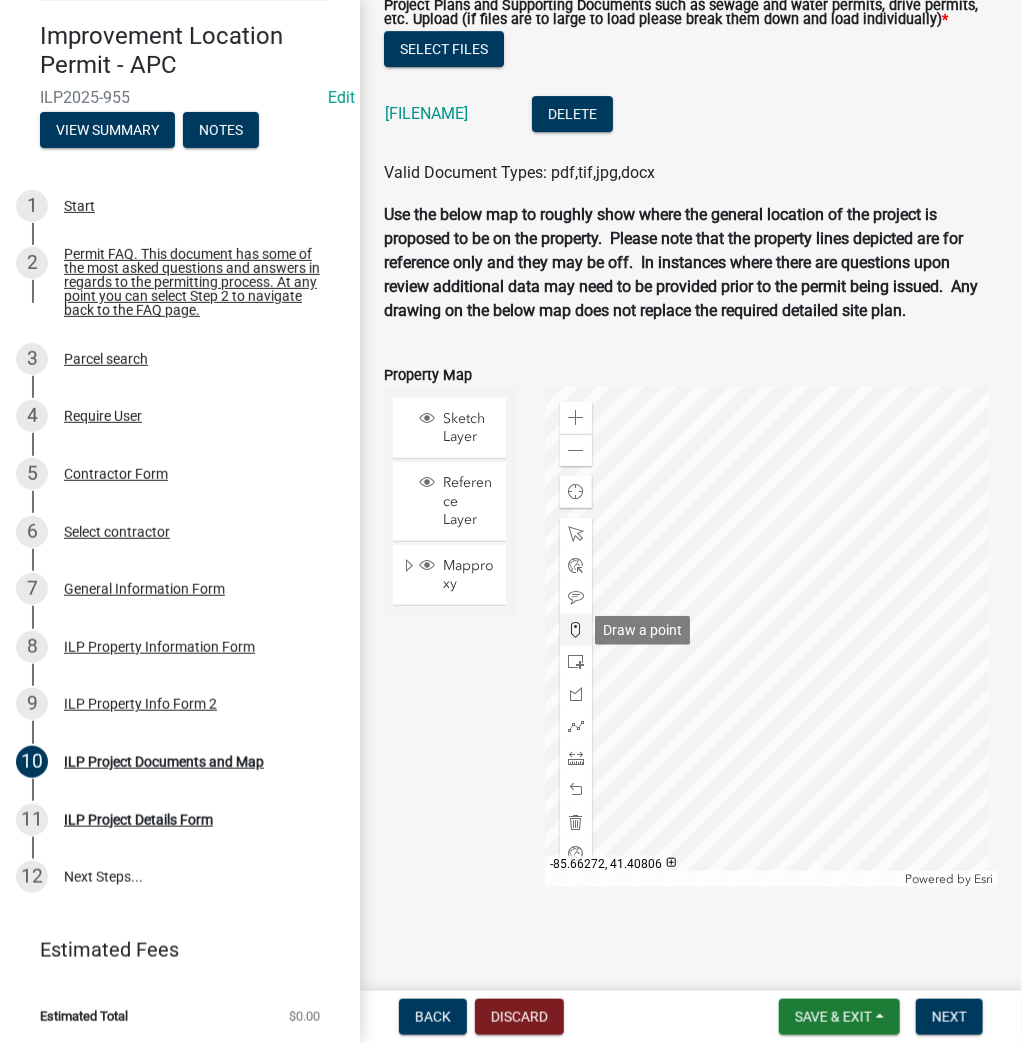 click 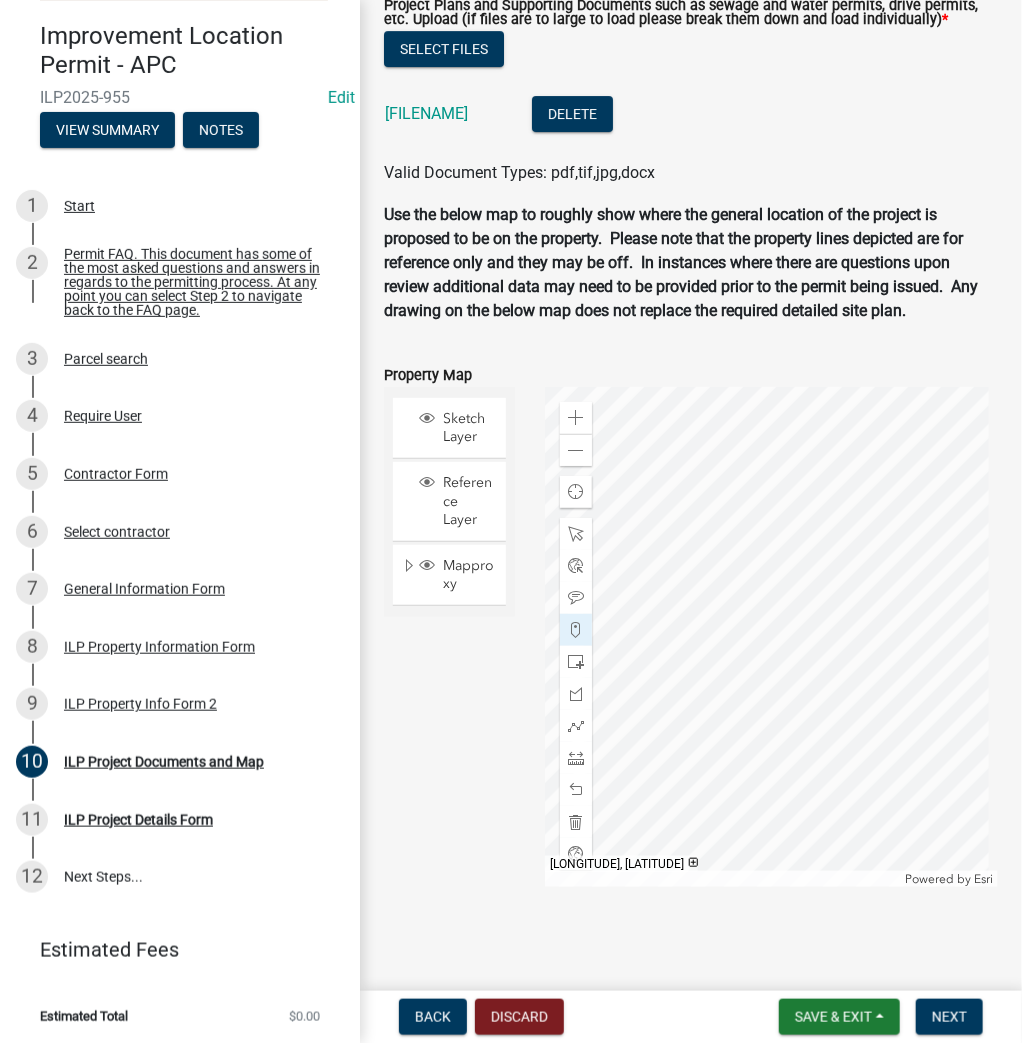click 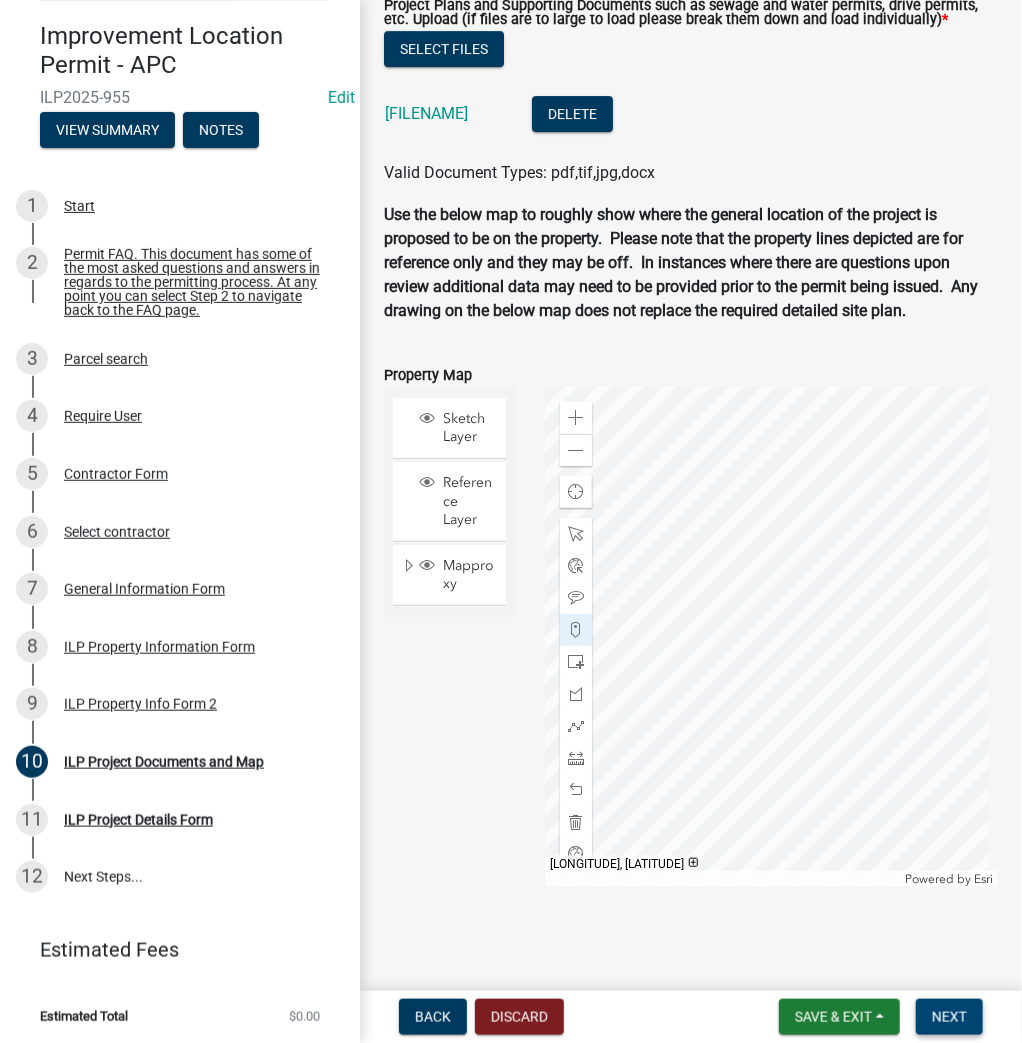 click on "Next" at bounding box center (949, 1017) 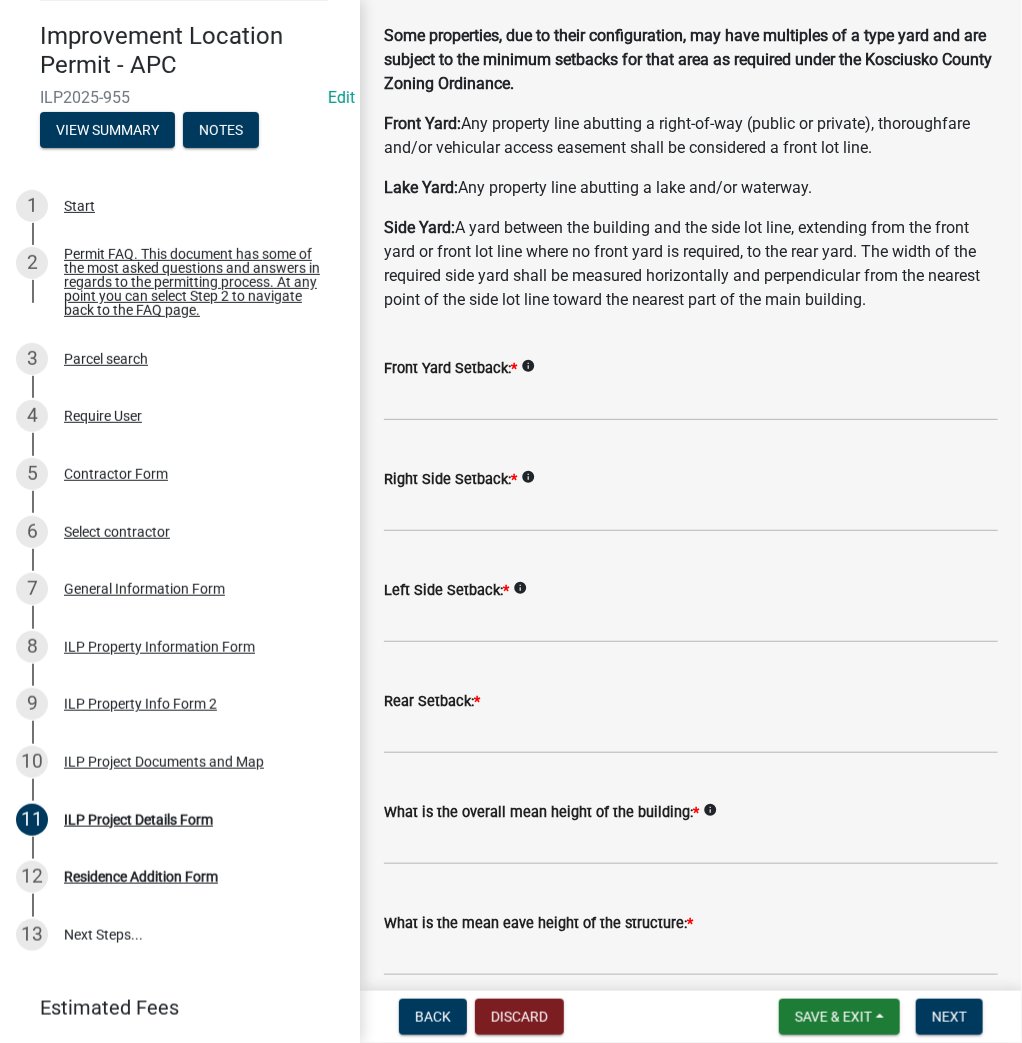 scroll, scrollTop: 240, scrollLeft: 0, axis: vertical 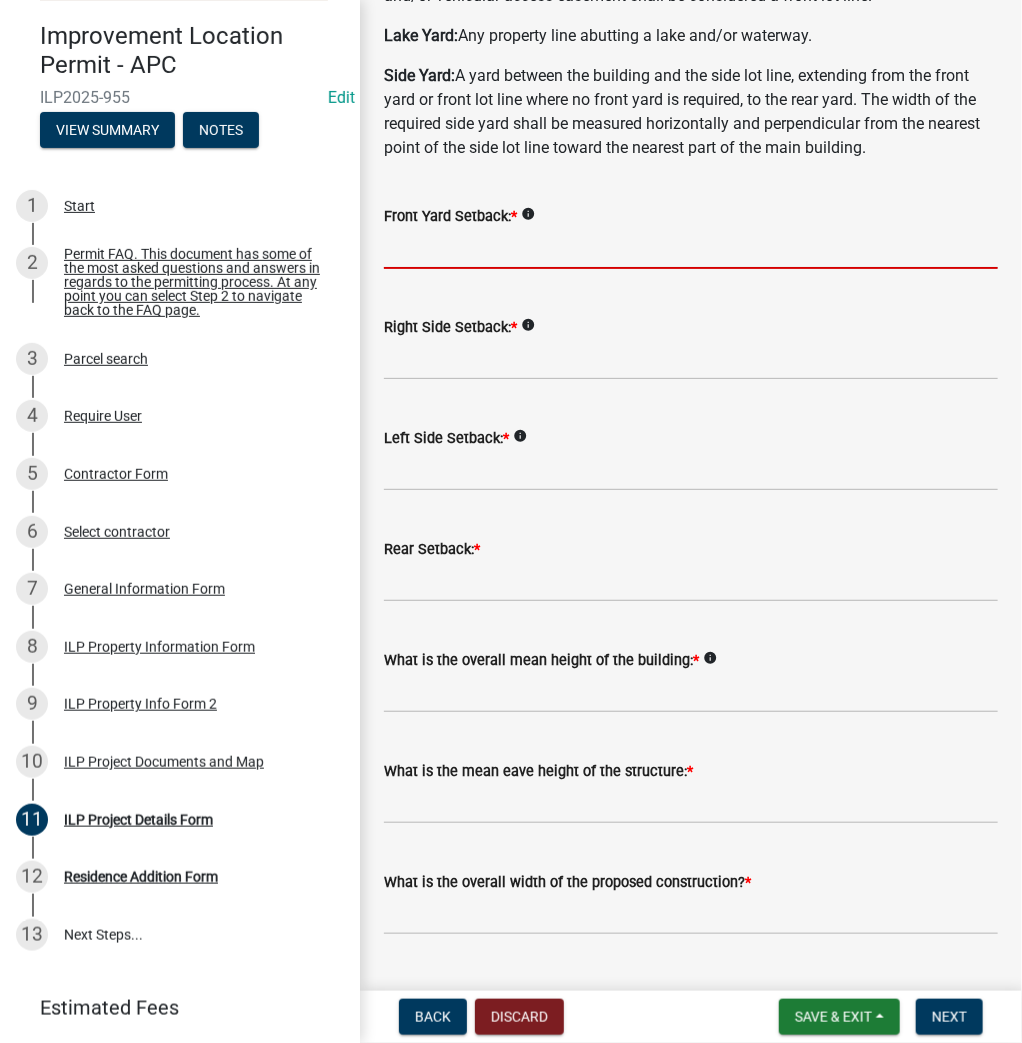 click 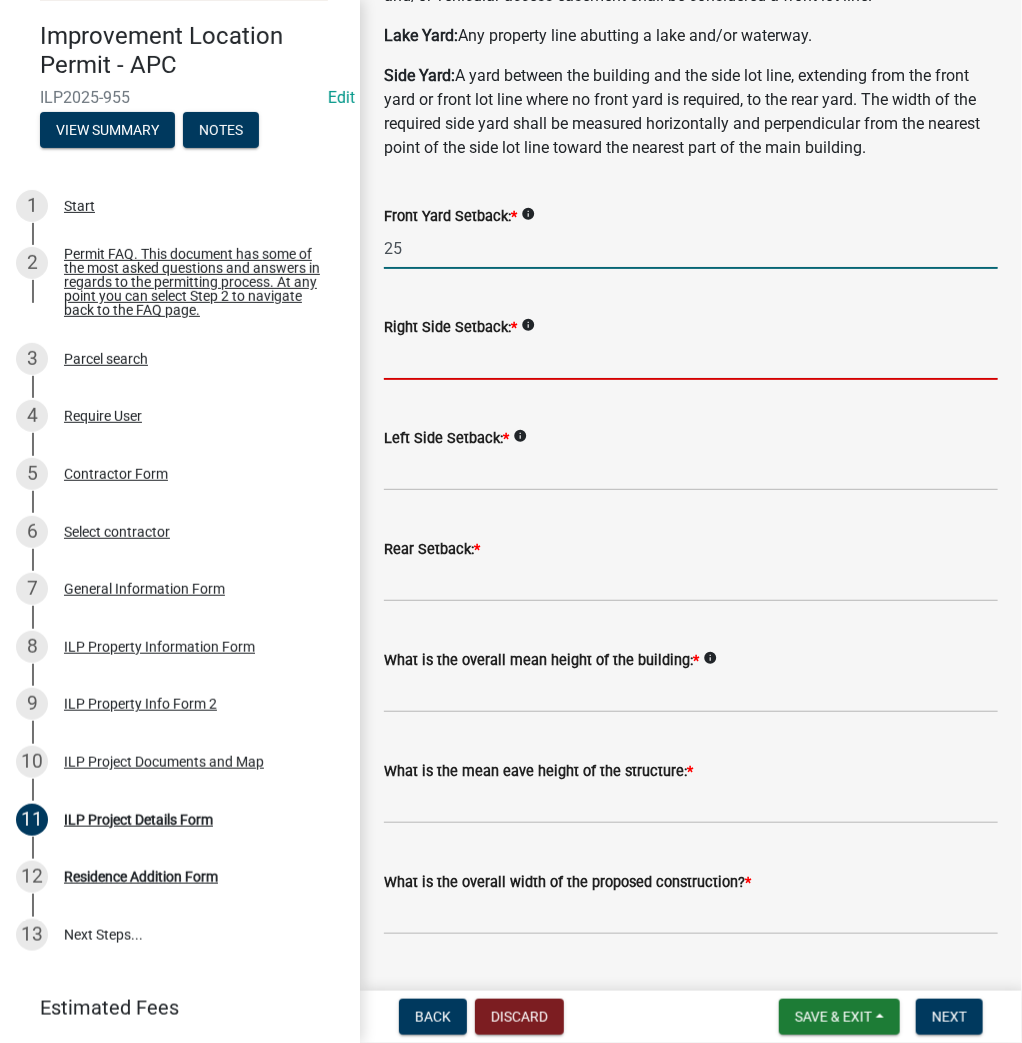type on "25.0" 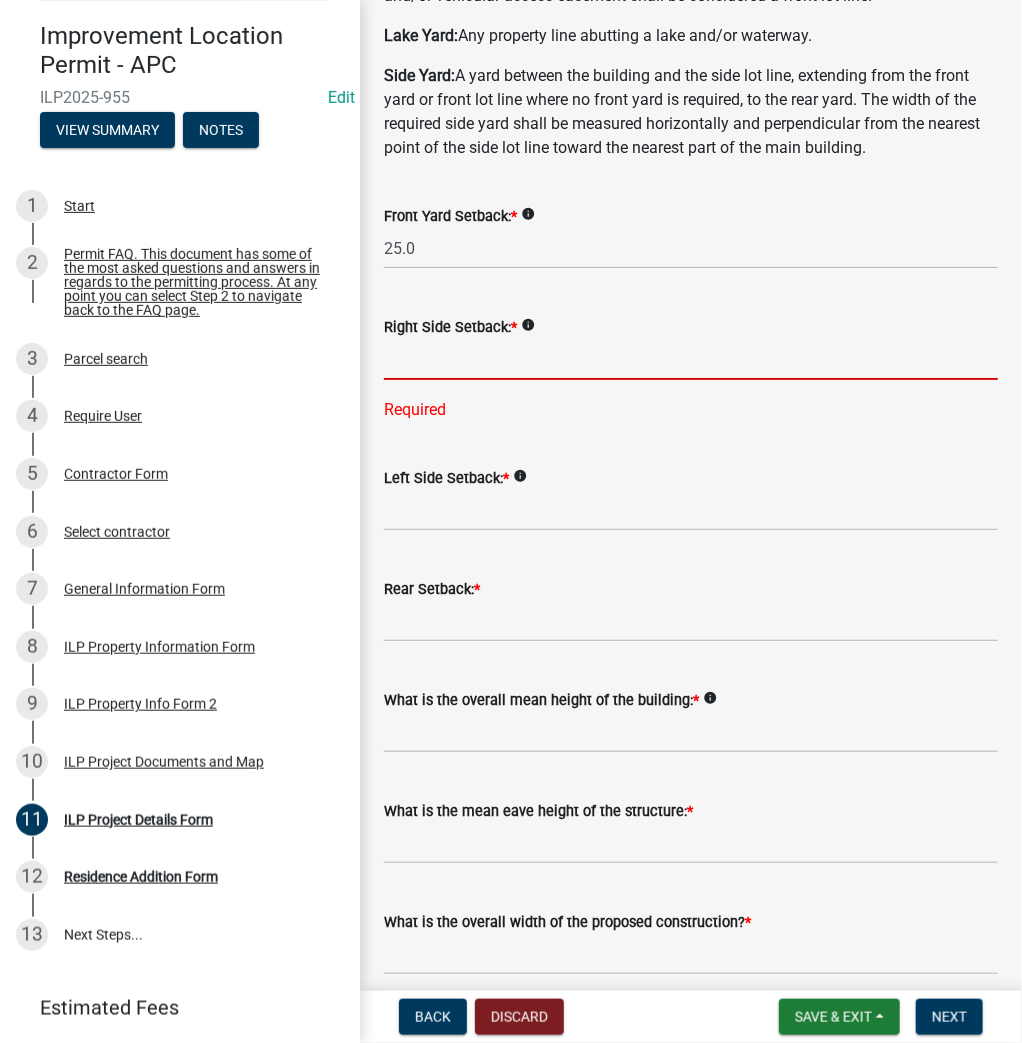 click 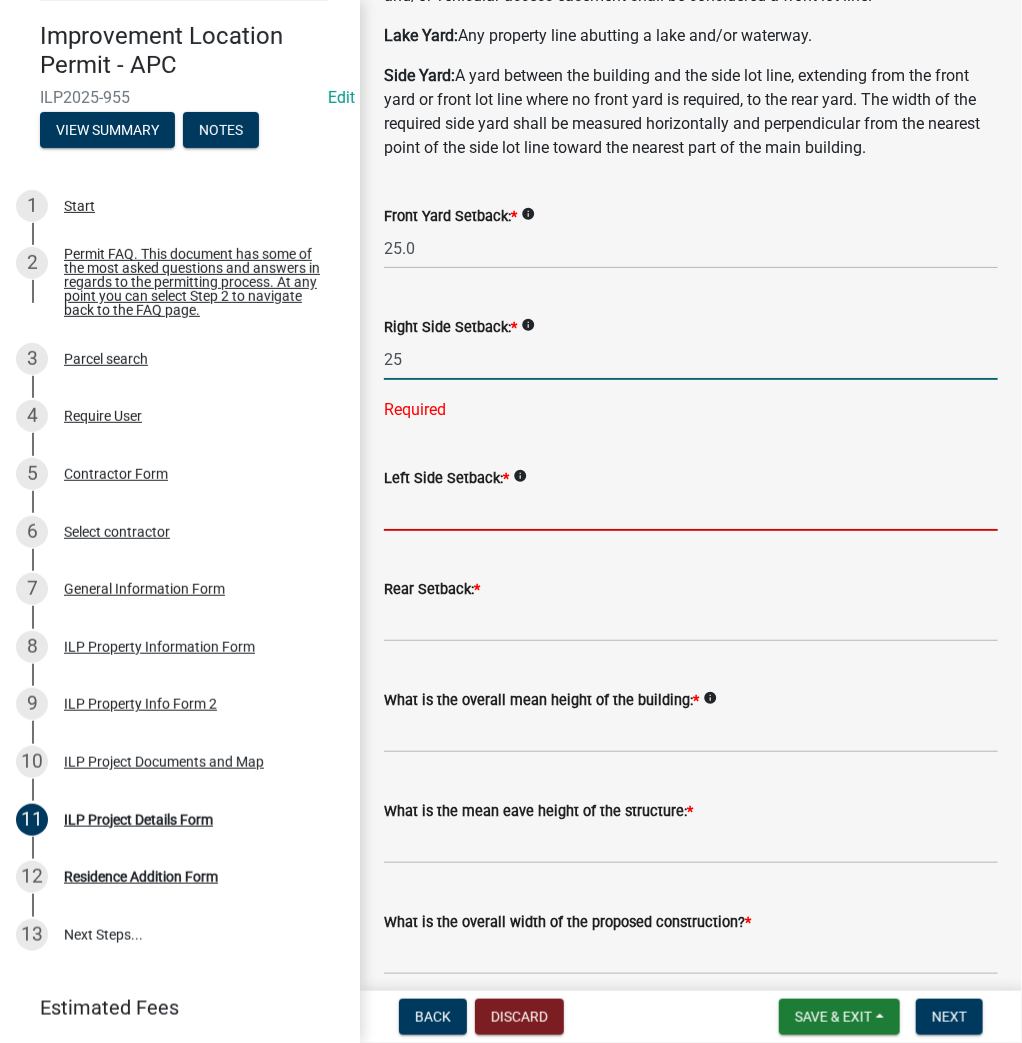 type on "25.0" 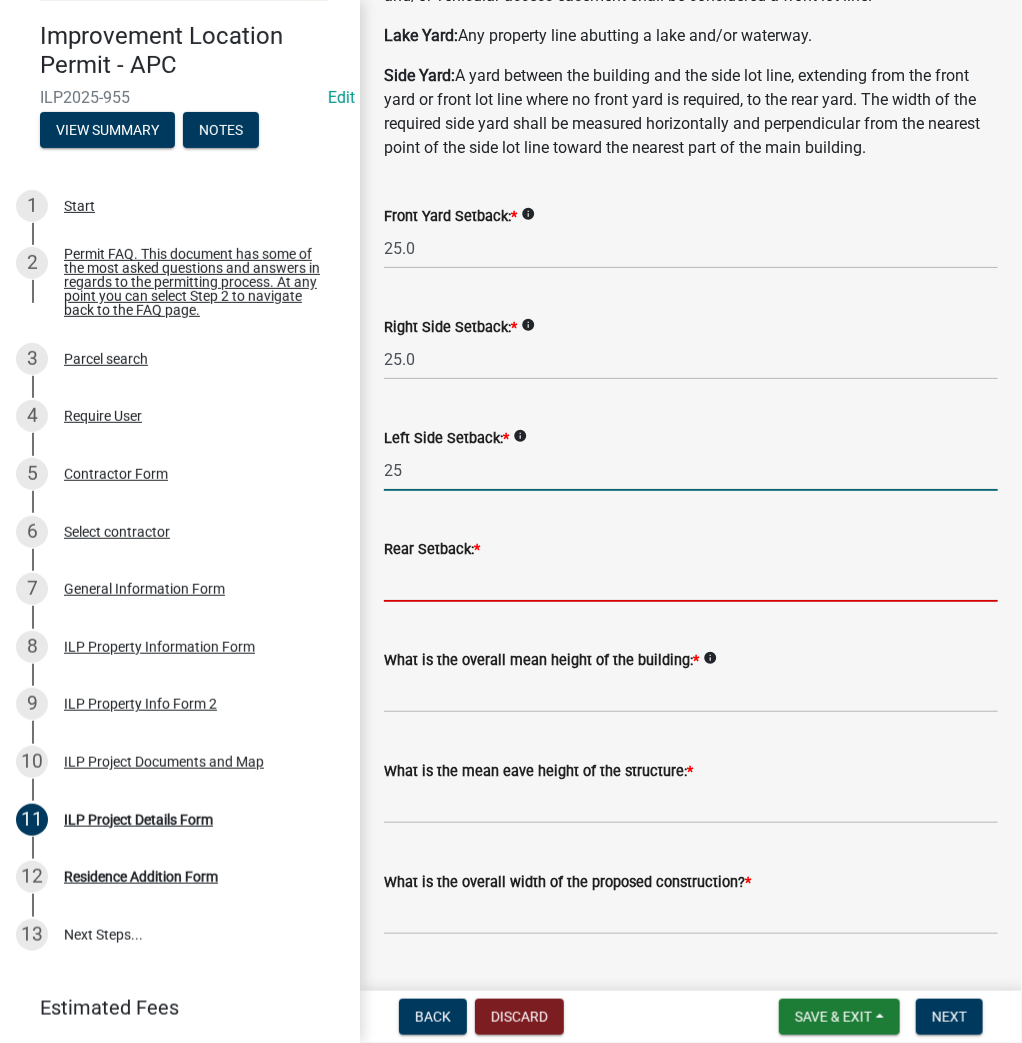 type on "25.0" 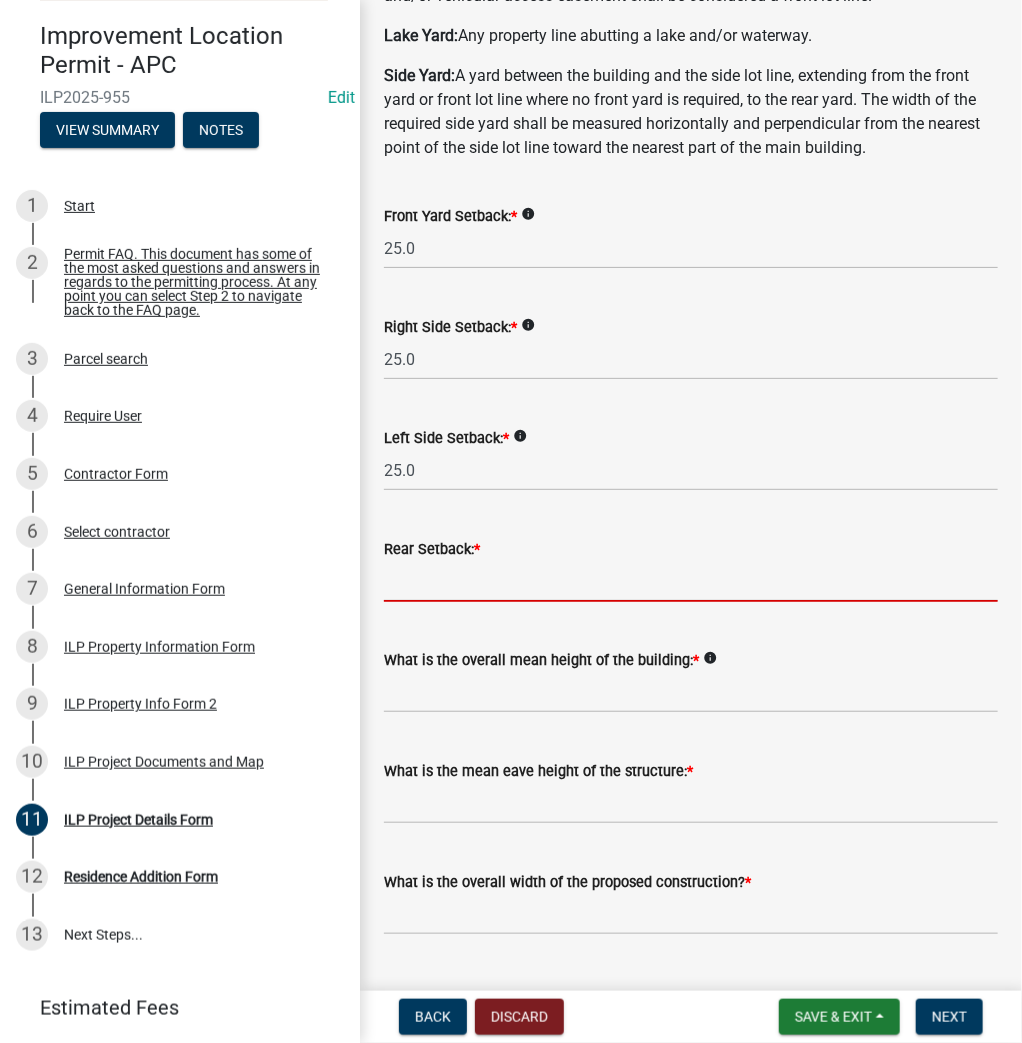 type on "2" 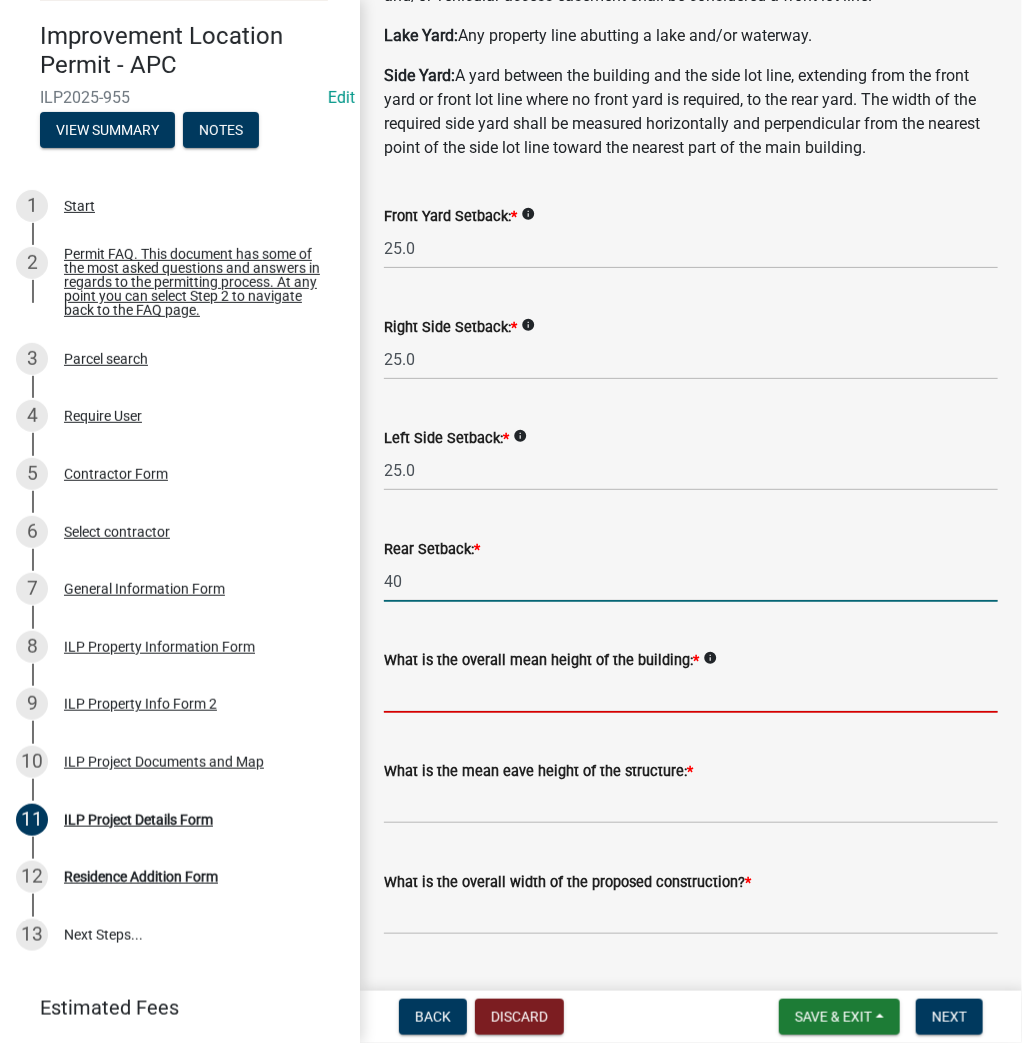 type on "40.0" 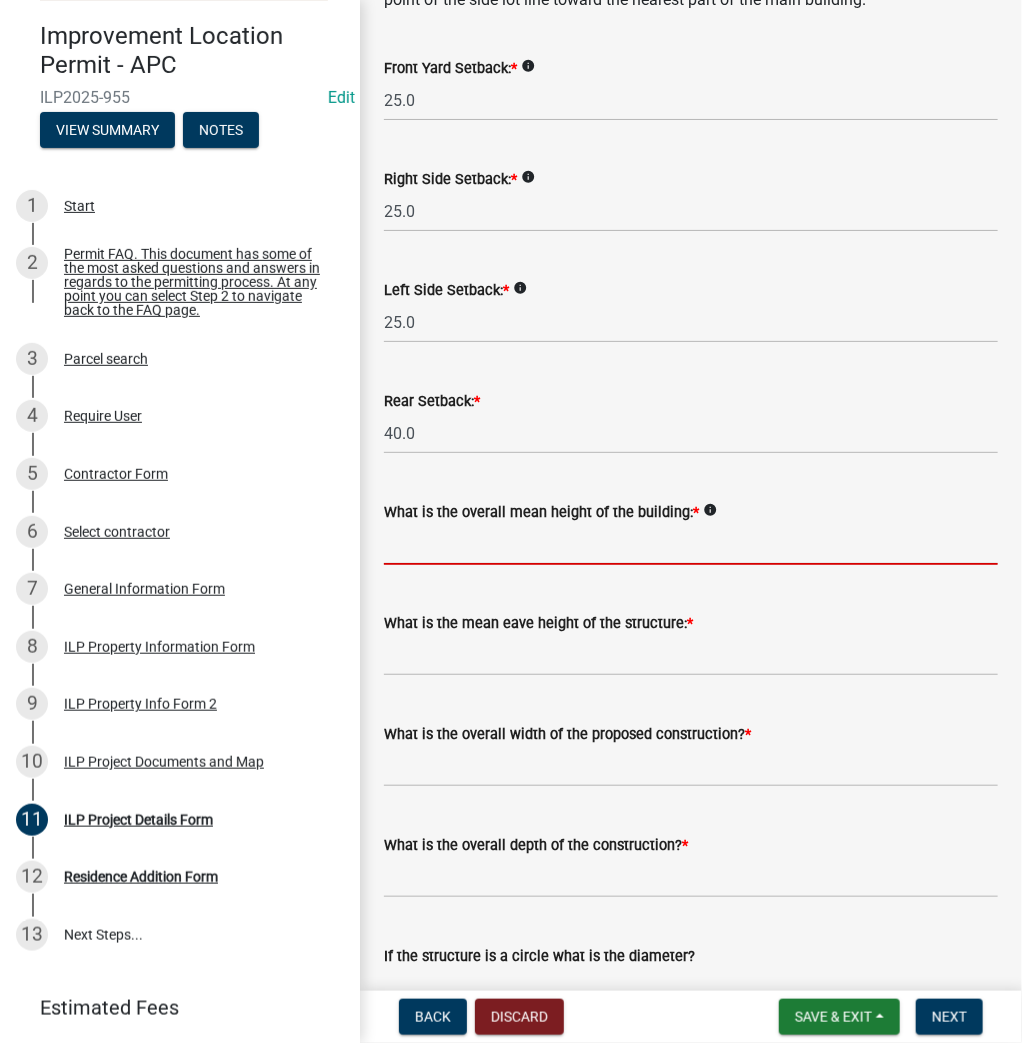 scroll, scrollTop: 640, scrollLeft: 0, axis: vertical 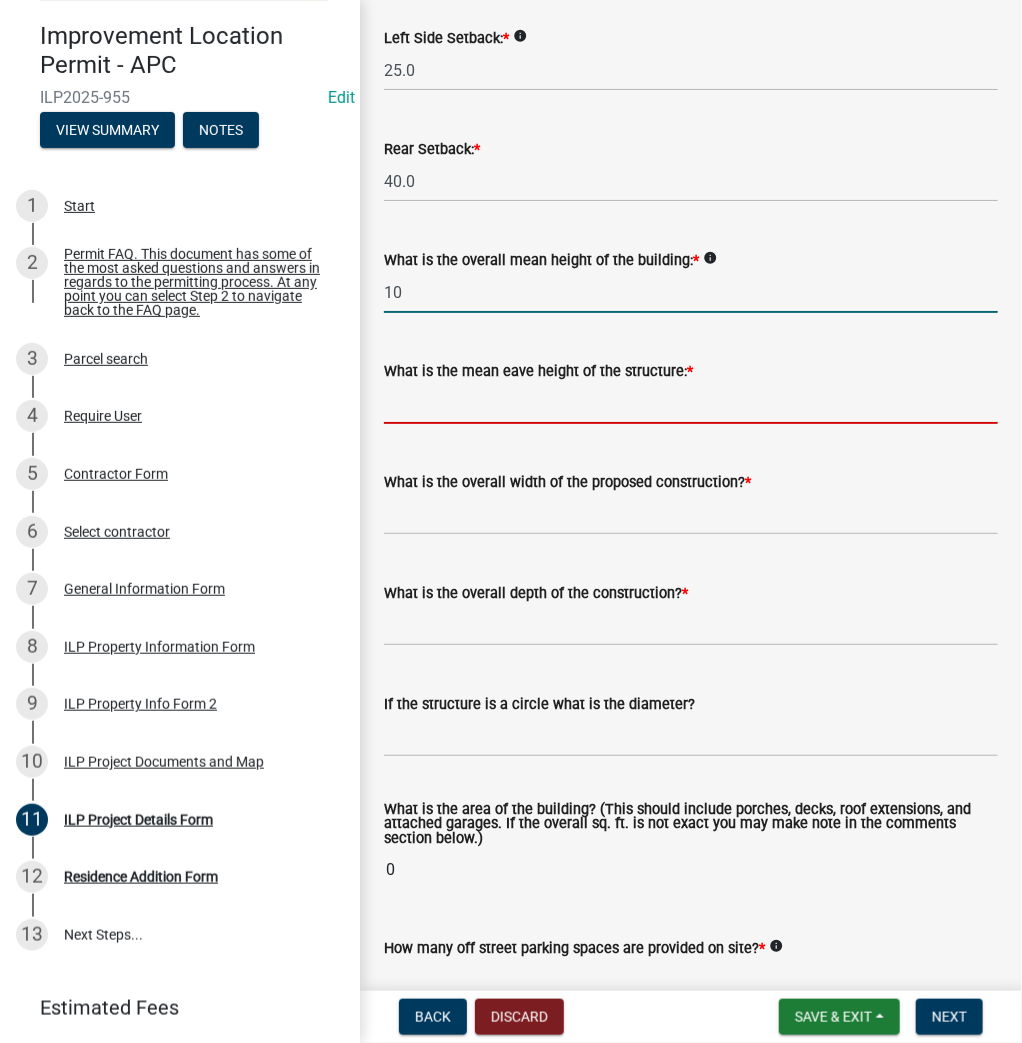 type on "10.0" 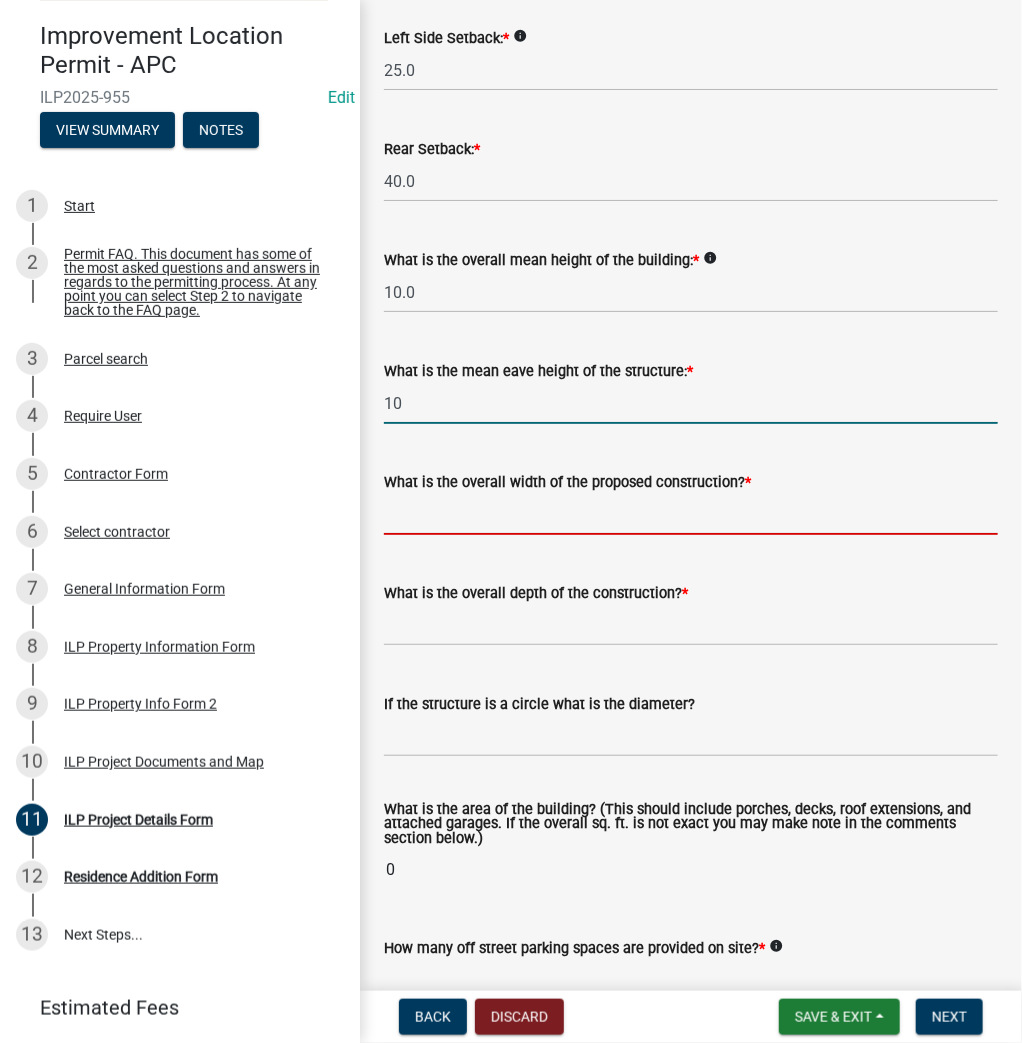 type on "10.0" 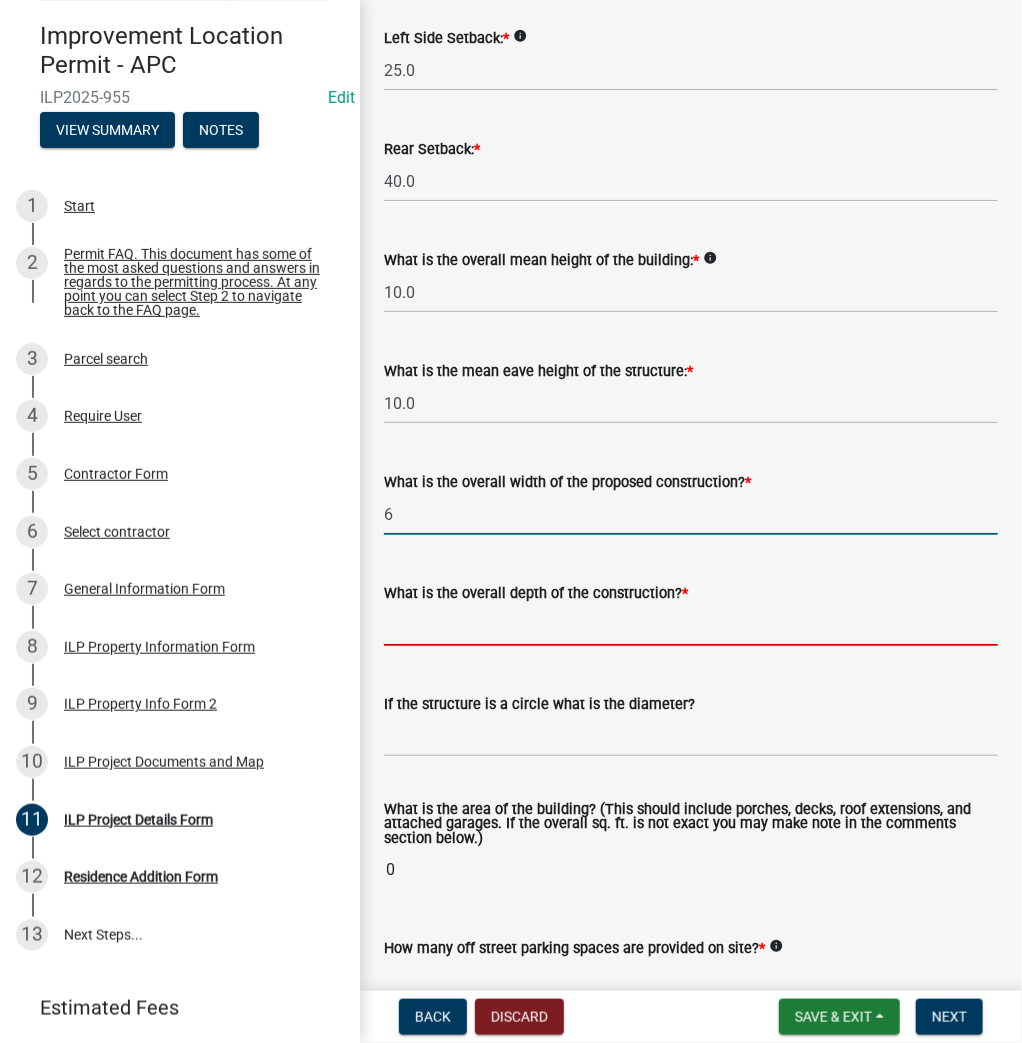 type on "6.00" 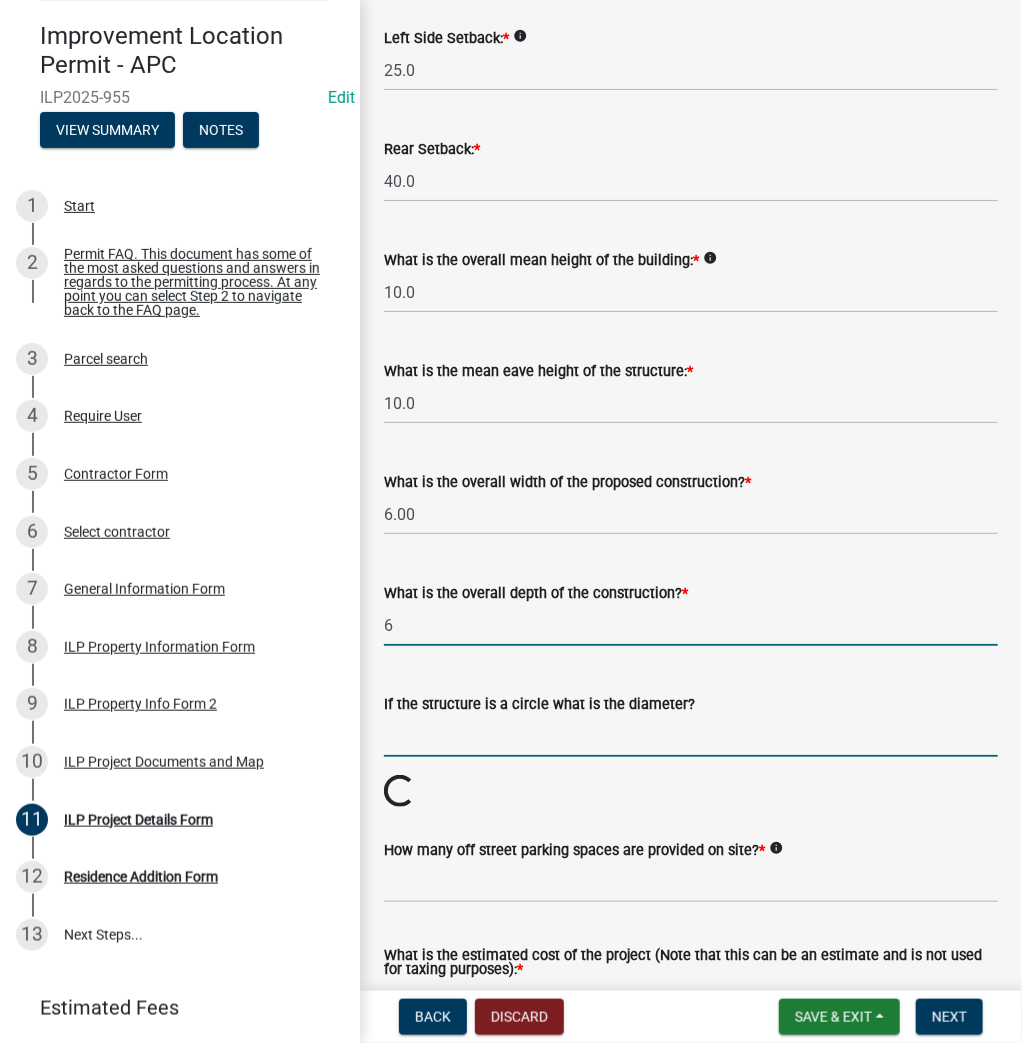 type on "6.00" 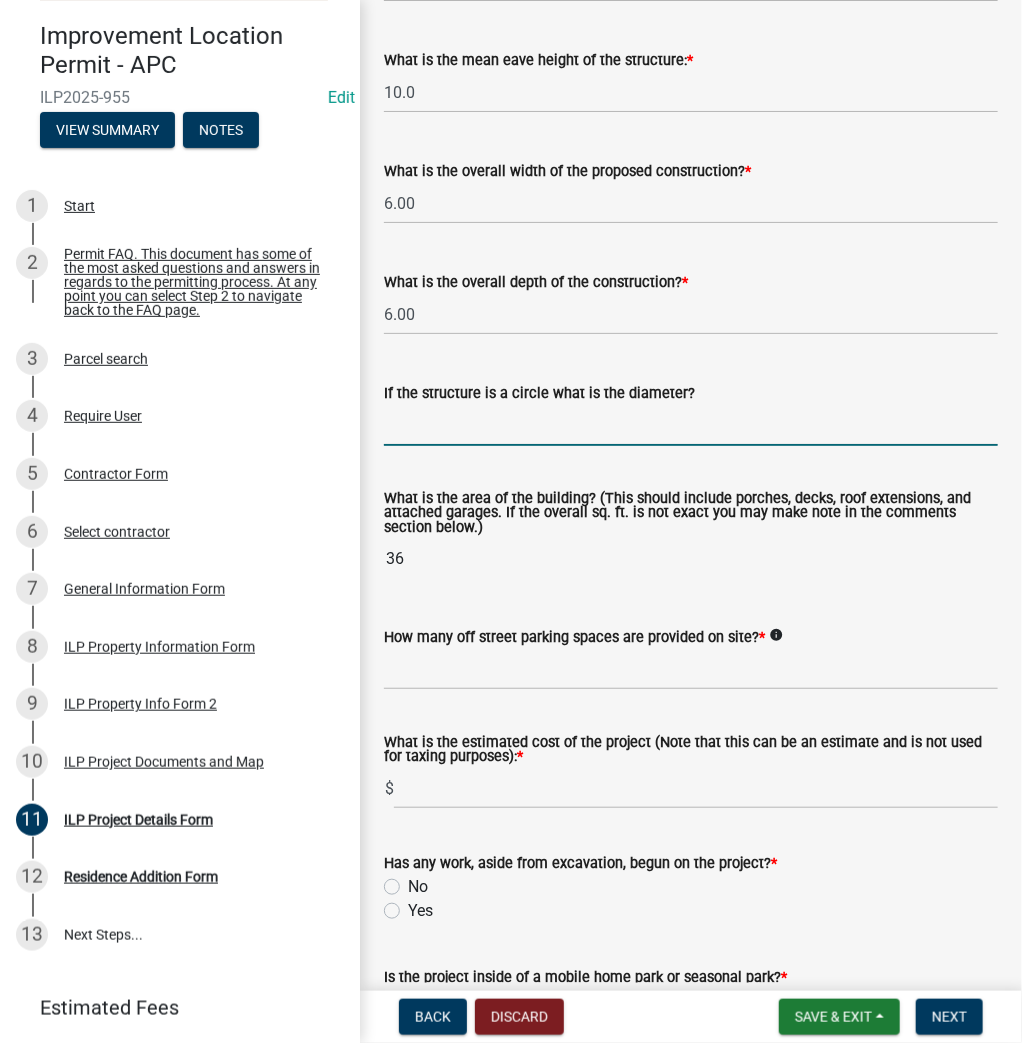 scroll, scrollTop: 960, scrollLeft: 0, axis: vertical 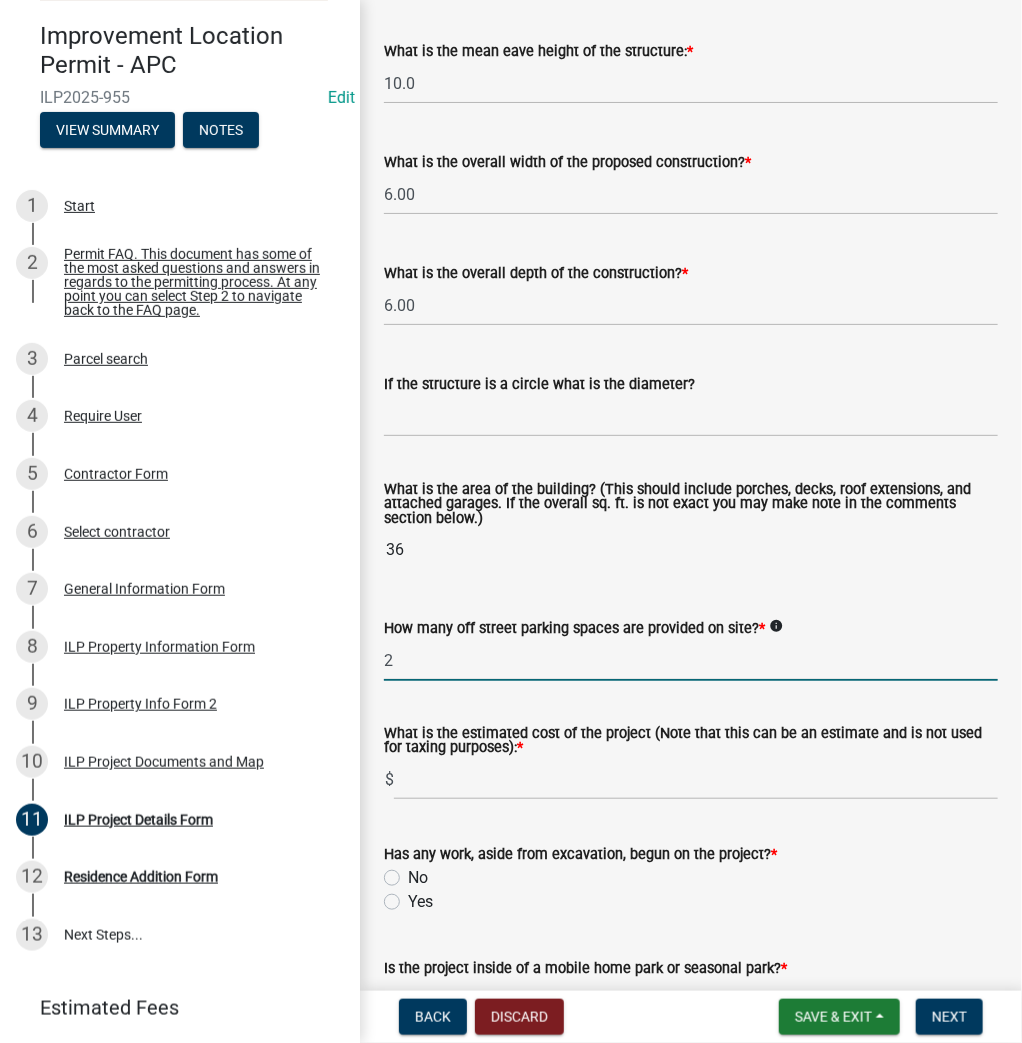 type on "2" 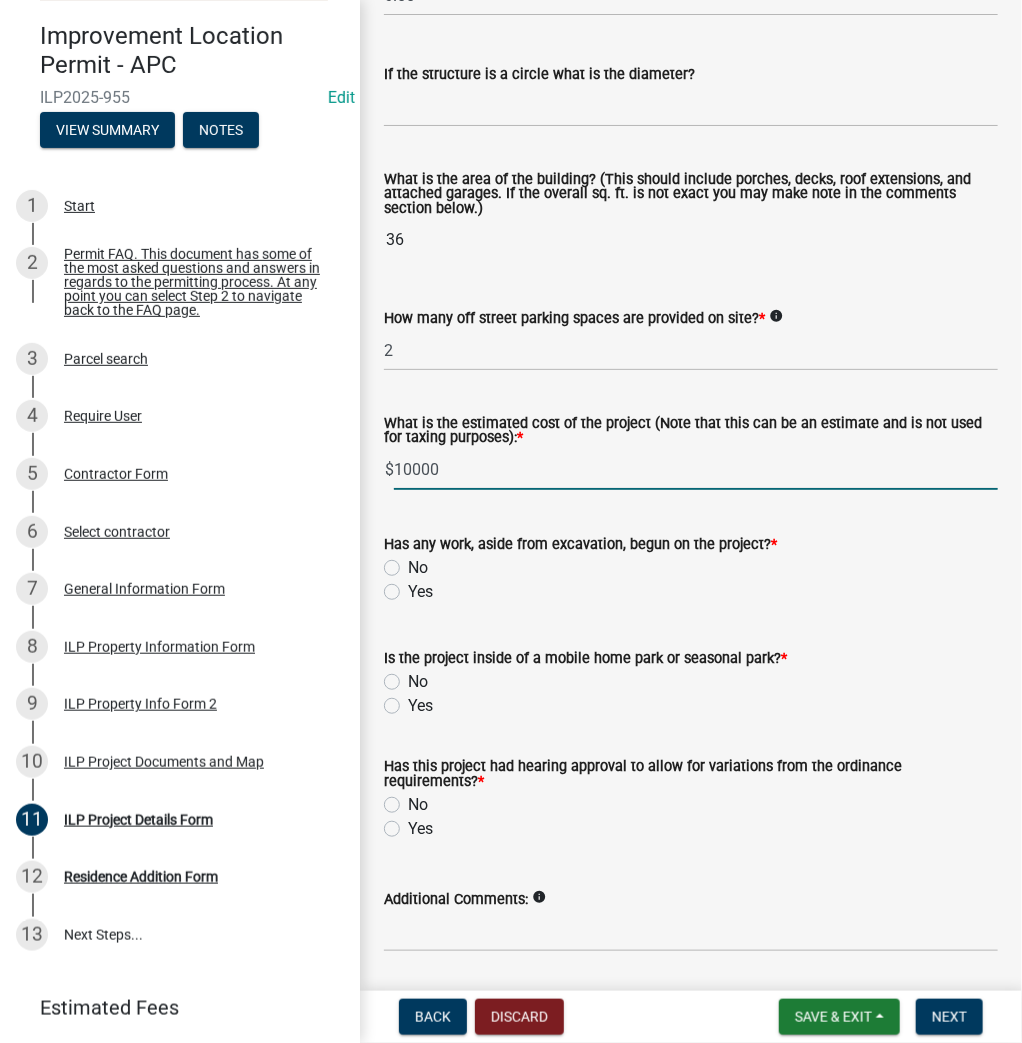 scroll, scrollTop: 1333, scrollLeft: 0, axis: vertical 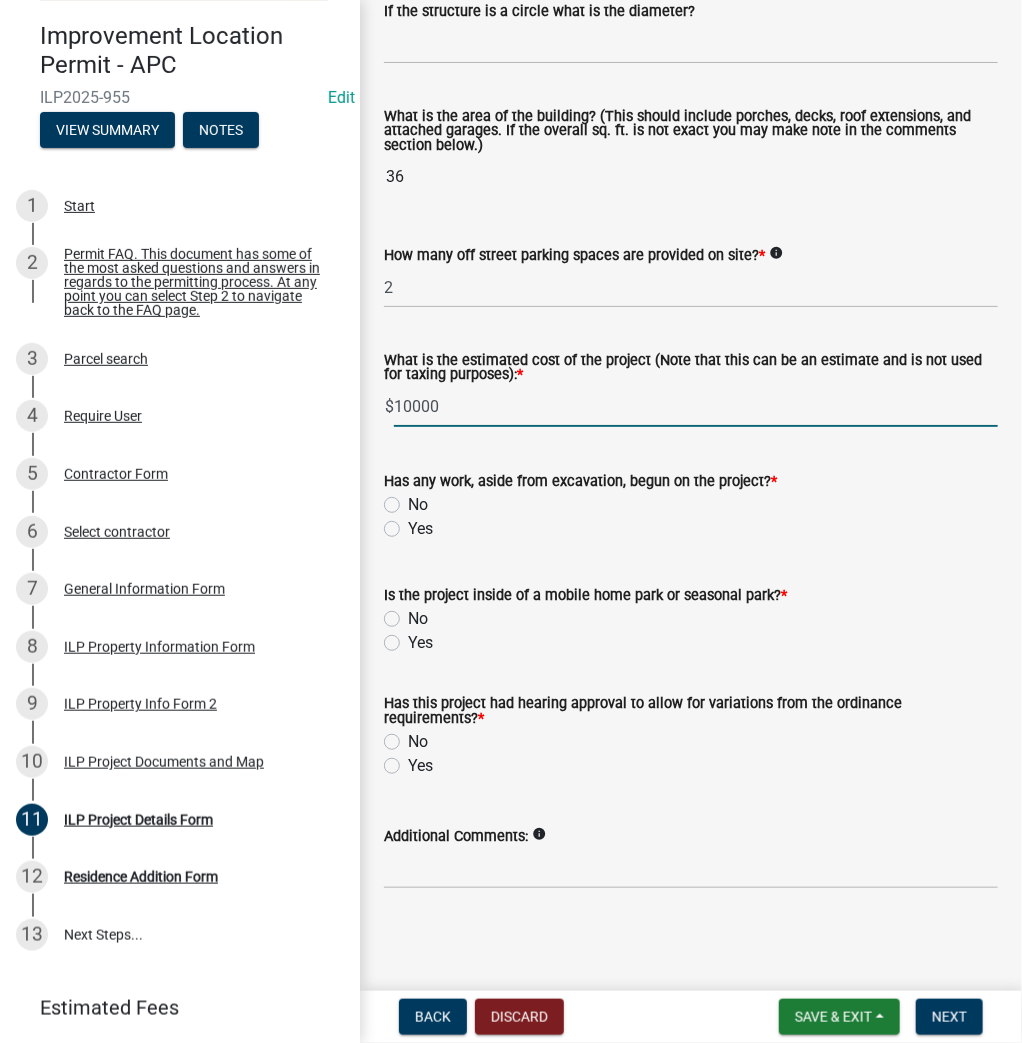 type on "10000" 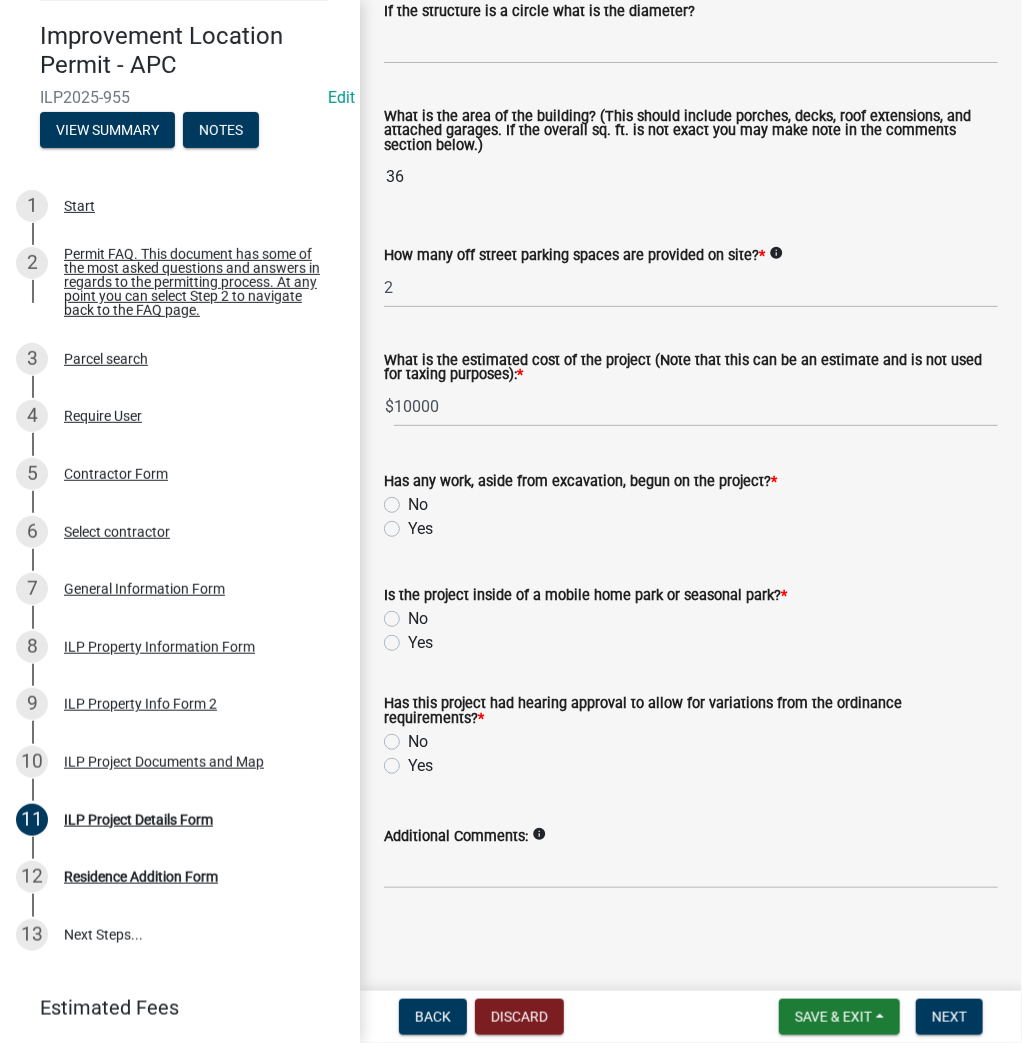 click on "No" 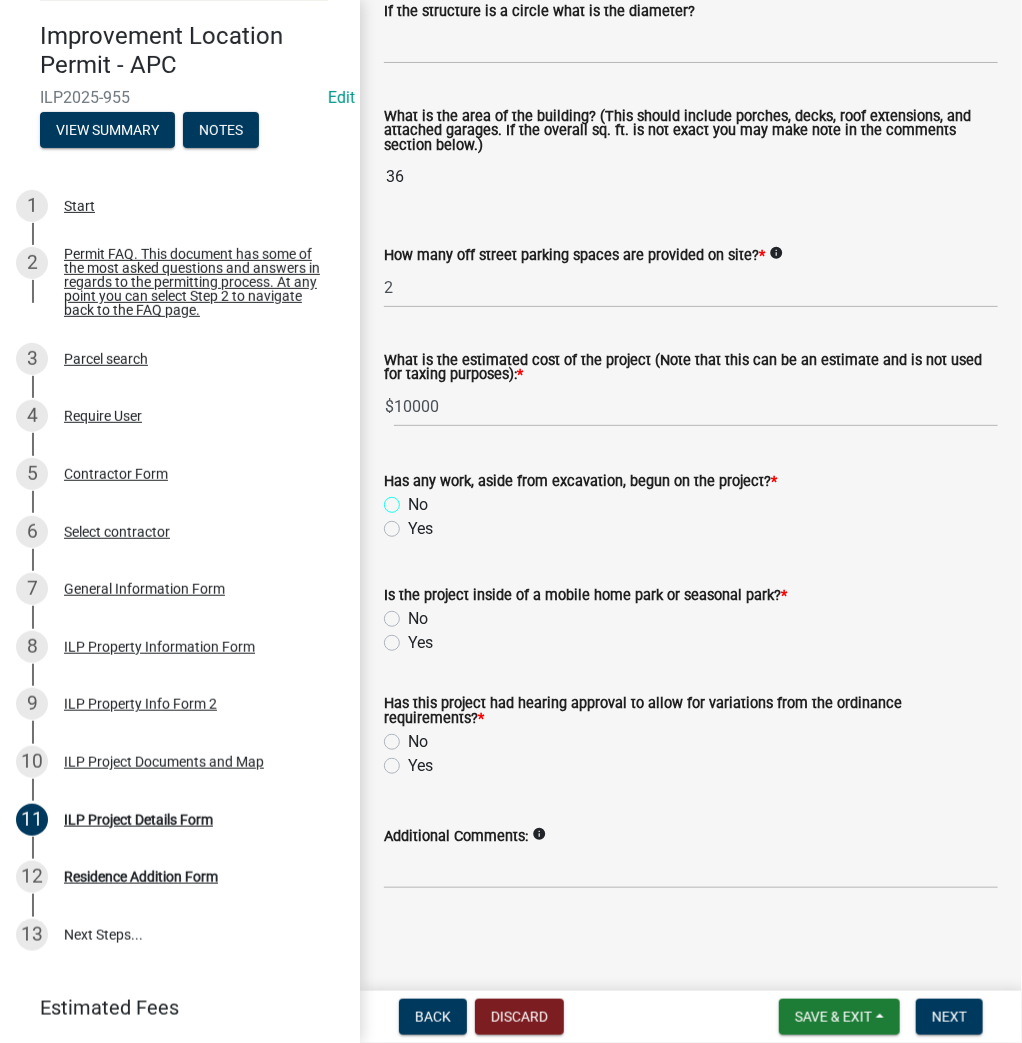 click on "No" at bounding box center (414, 499) 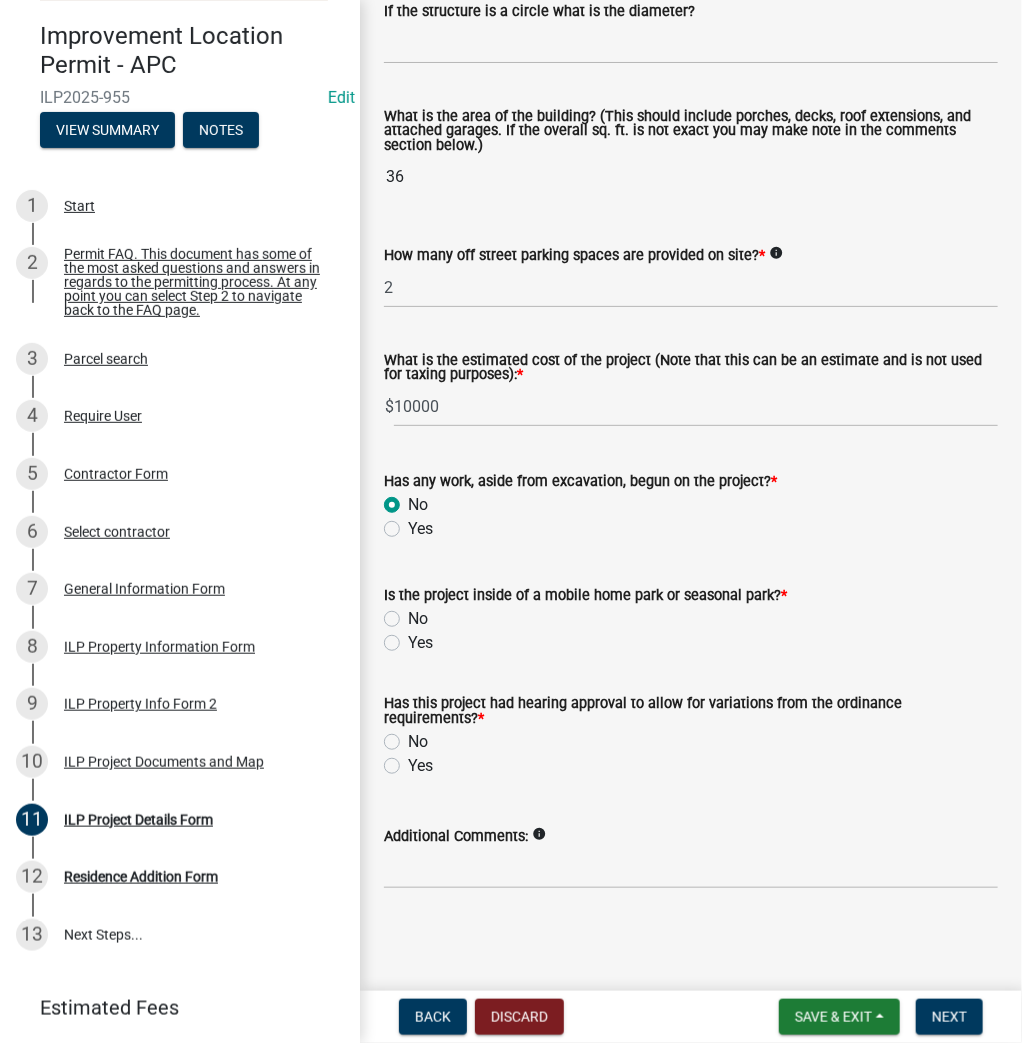 radio on "true" 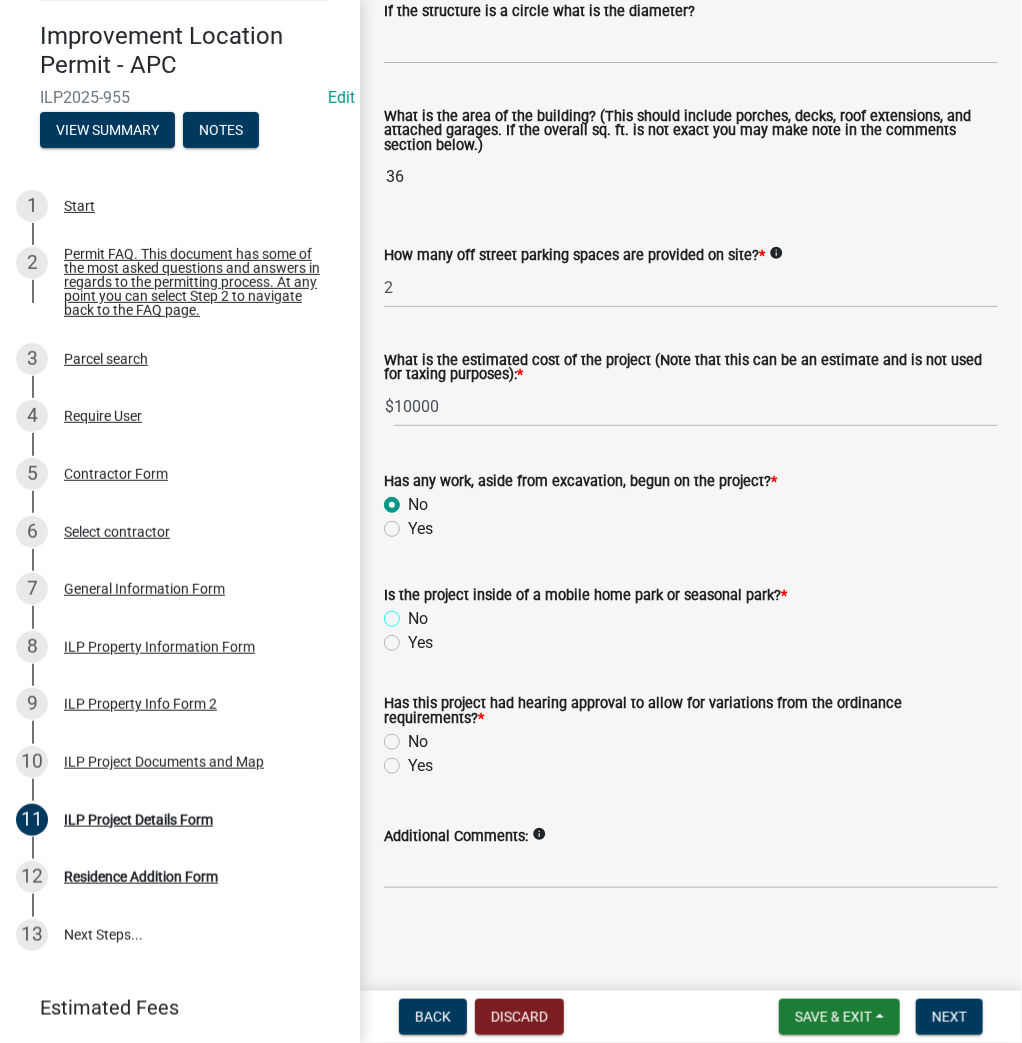 click on "No" at bounding box center [414, 613] 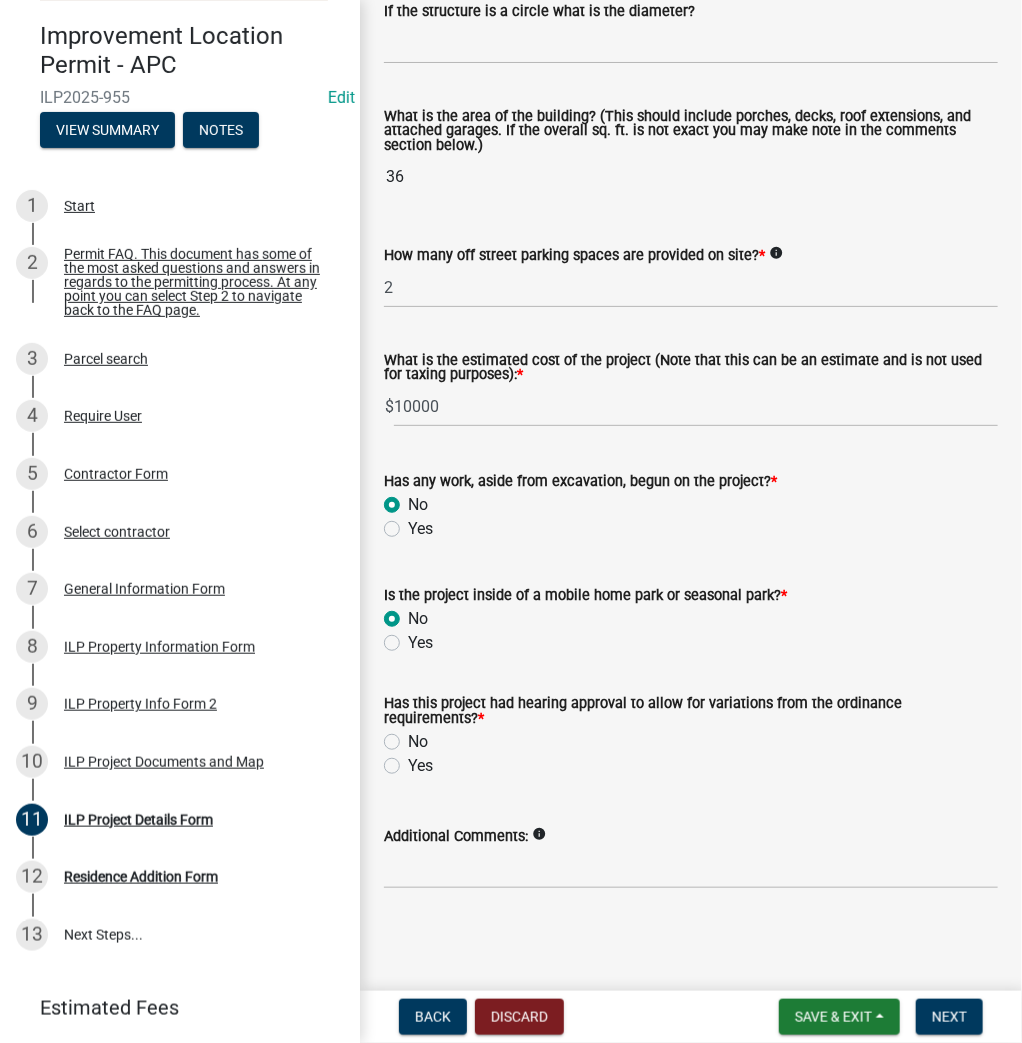 radio on "true" 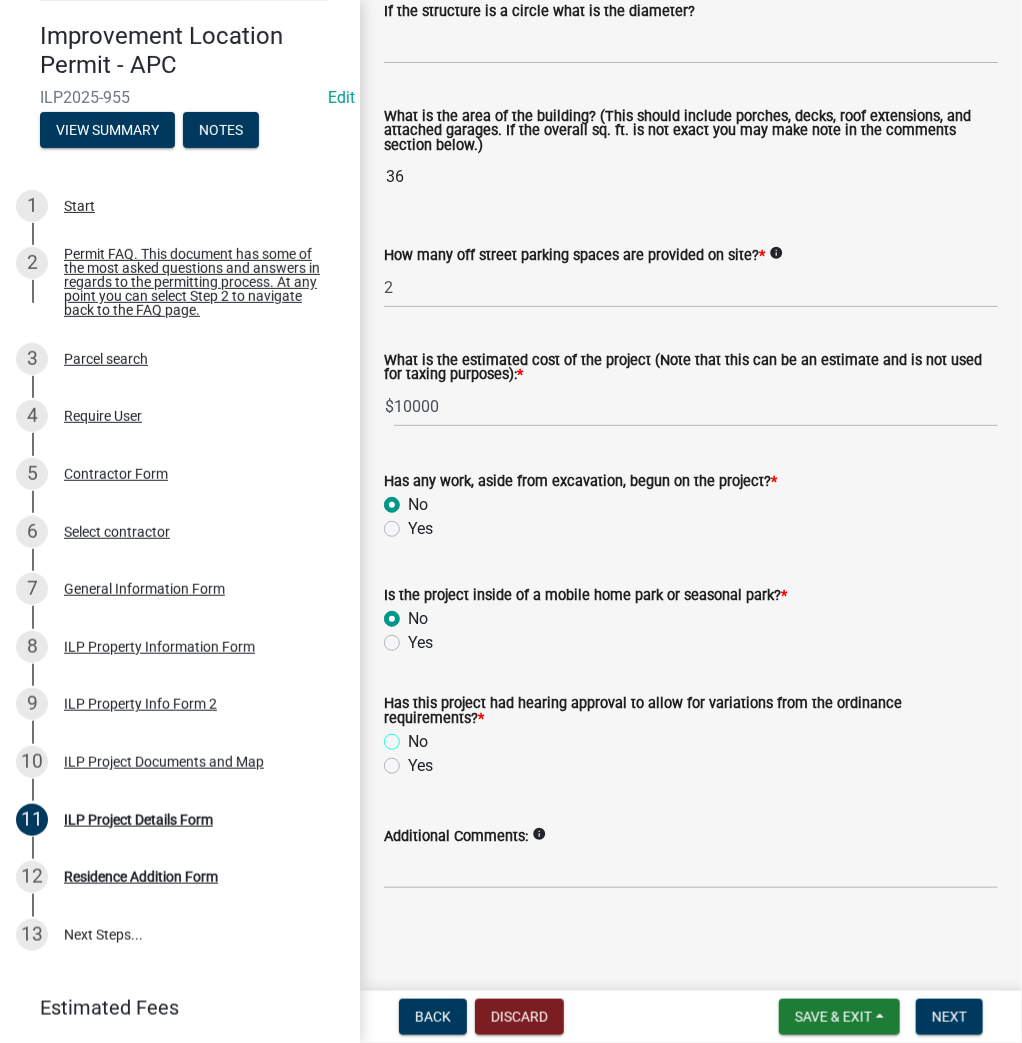 click on "No" at bounding box center (414, 736) 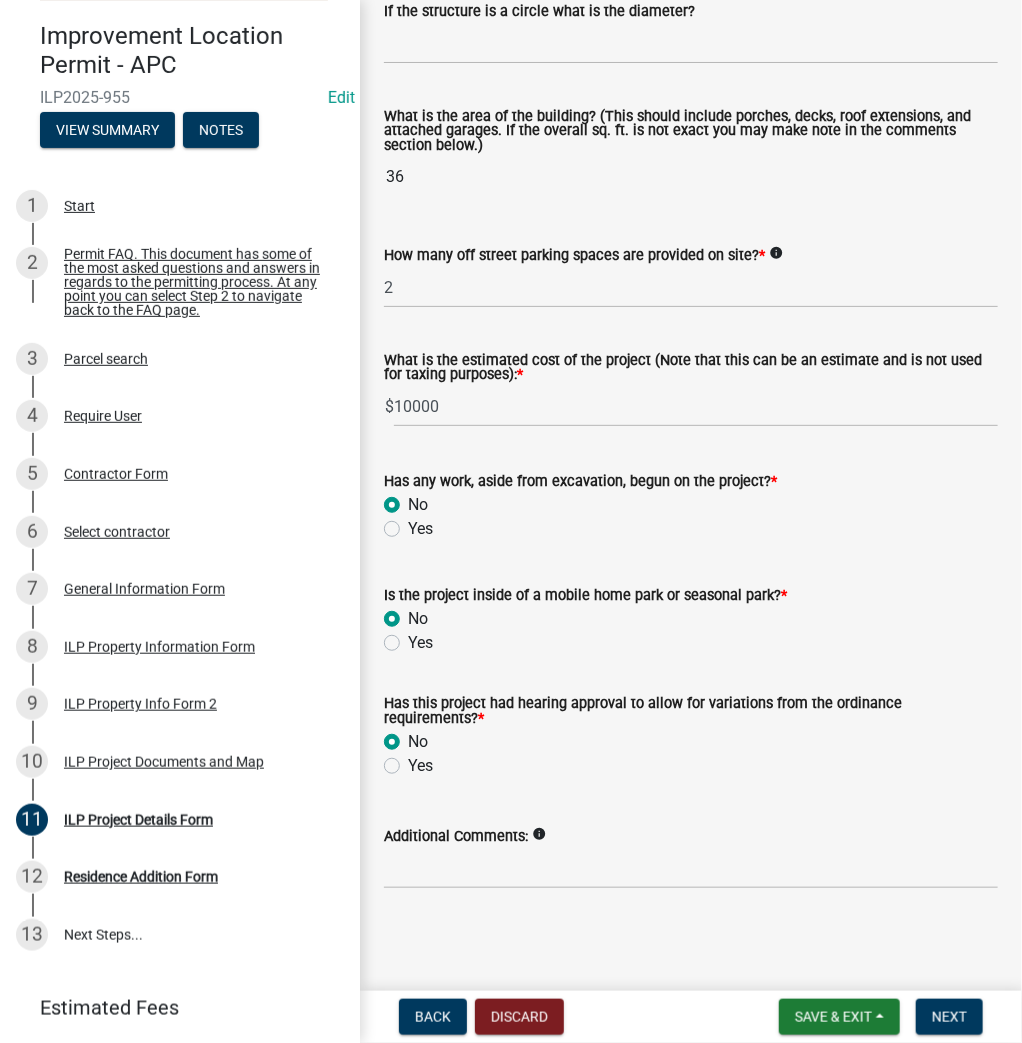 radio on "true" 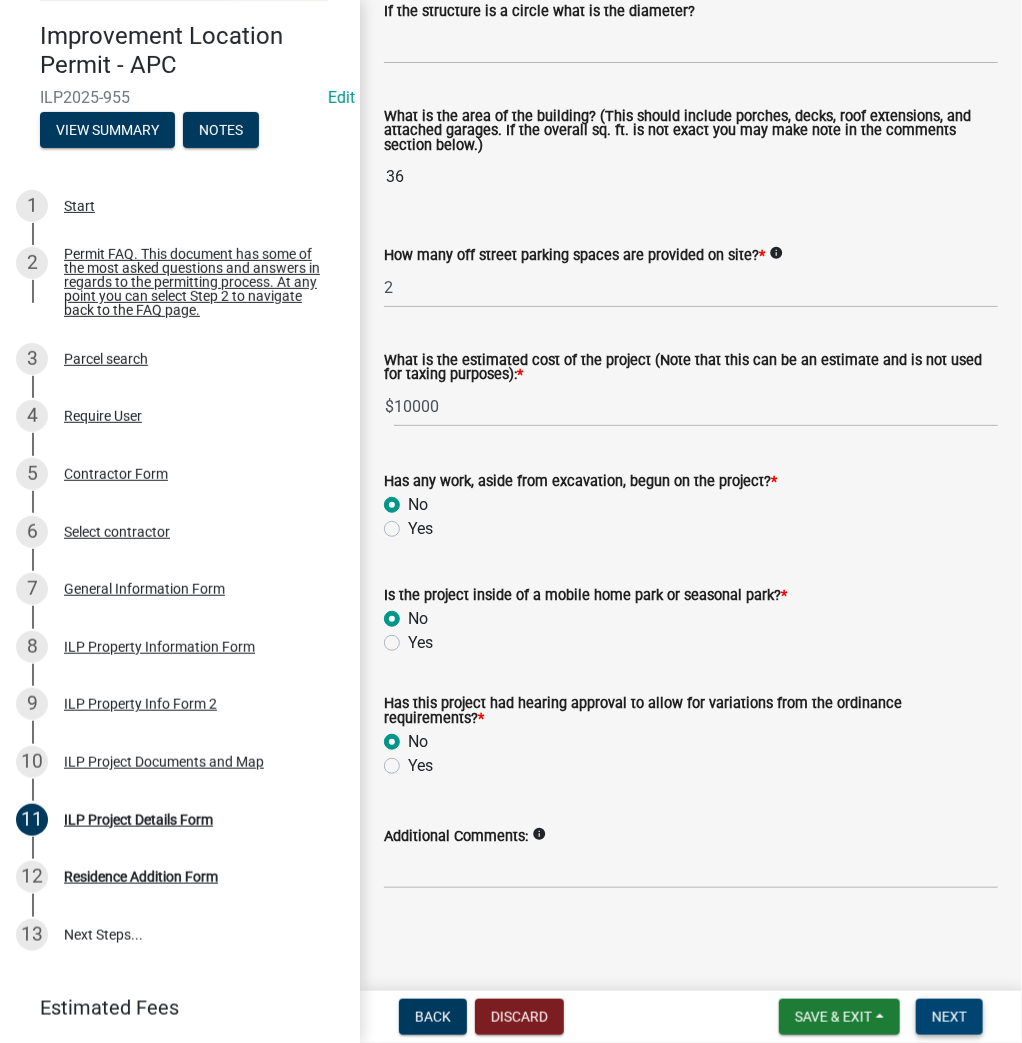 scroll, scrollTop: 1333, scrollLeft: 0, axis: vertical 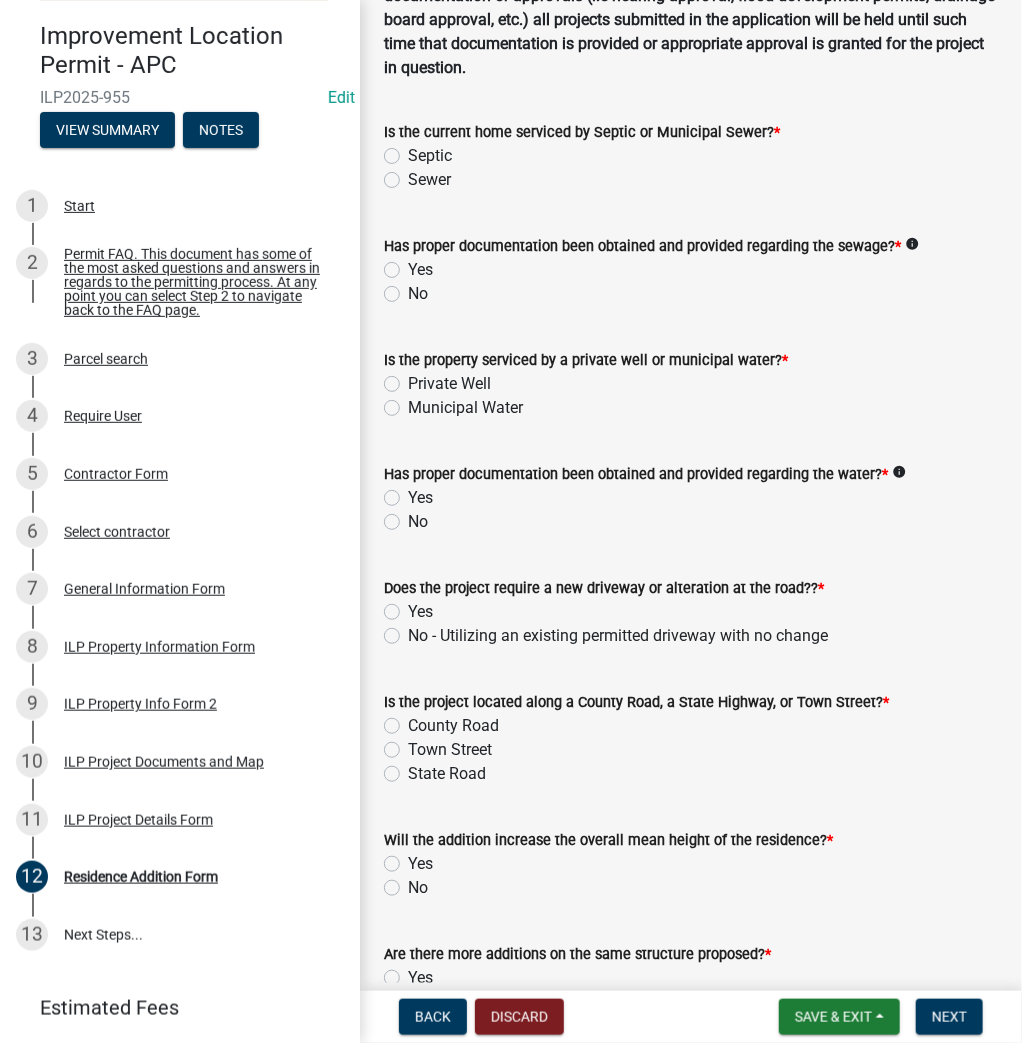 drag, startPoint x: 412, startPoint y: 175, endPoint x: 414, endPoint y: 196, distance: 21.095022 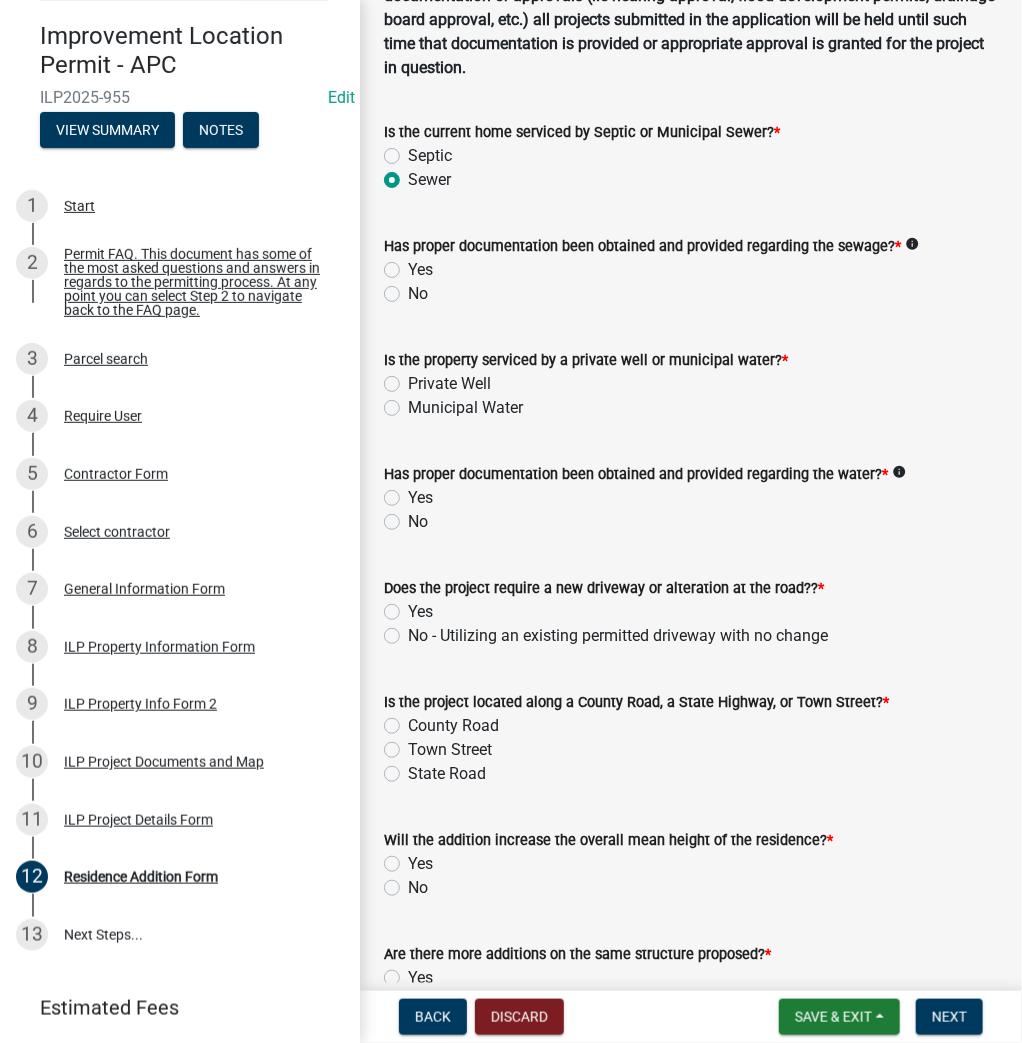 radio on "true" 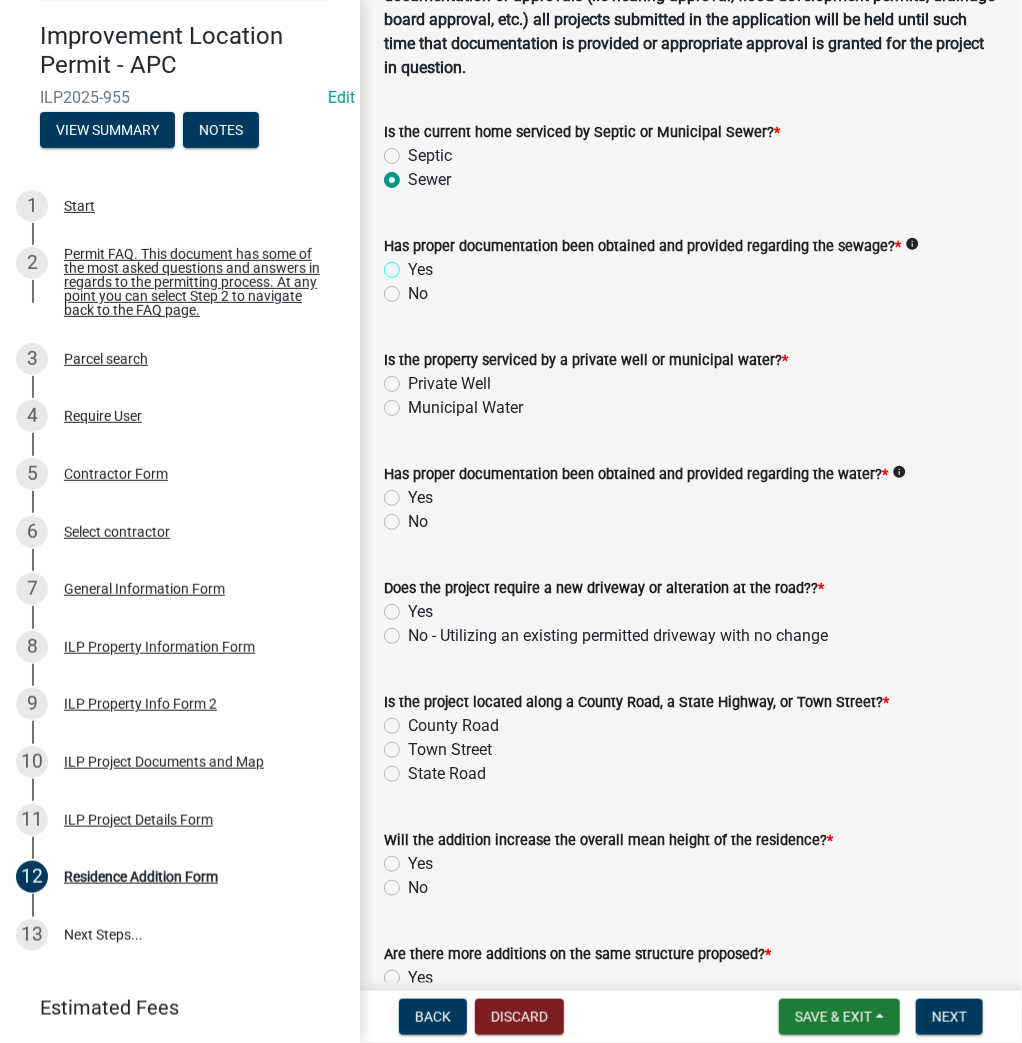 click on "Yes" at bounding box center (414, 264) 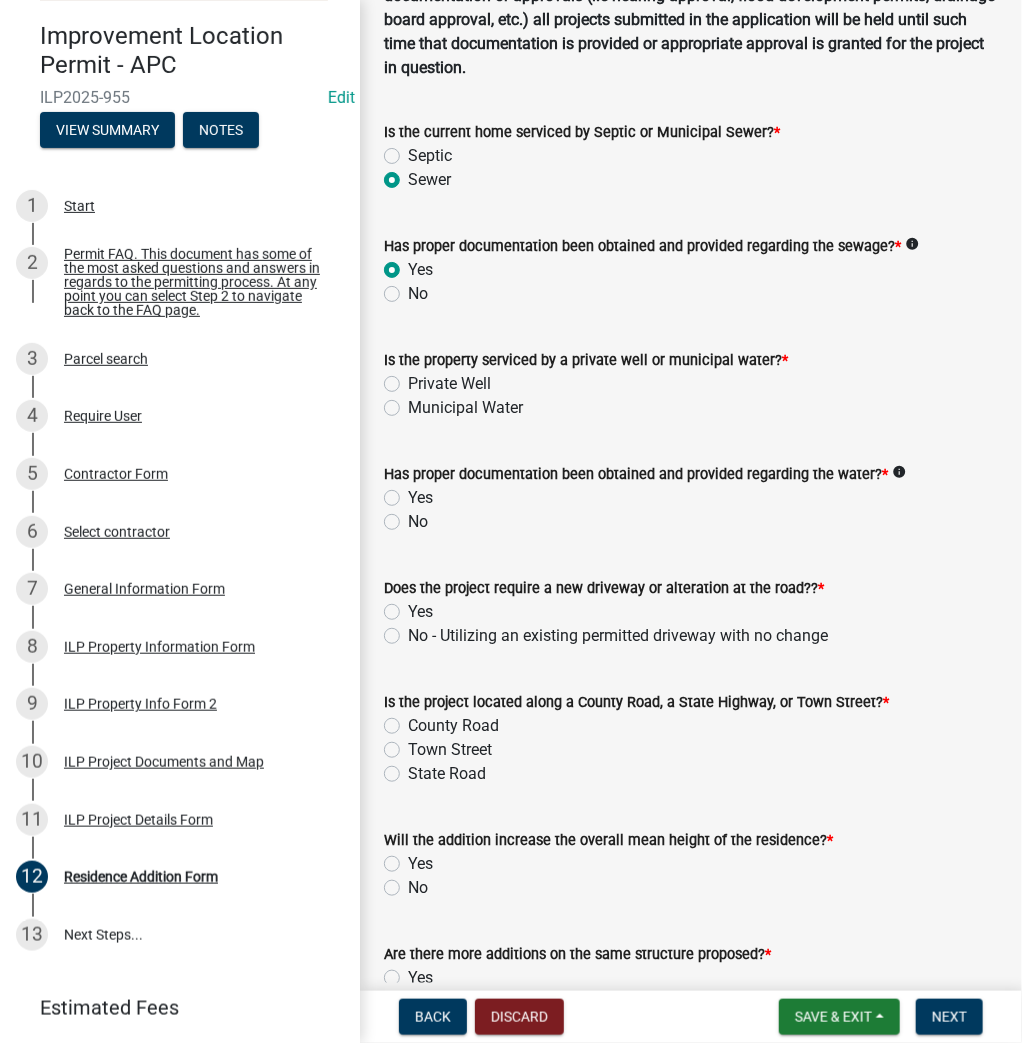 radio on "true" 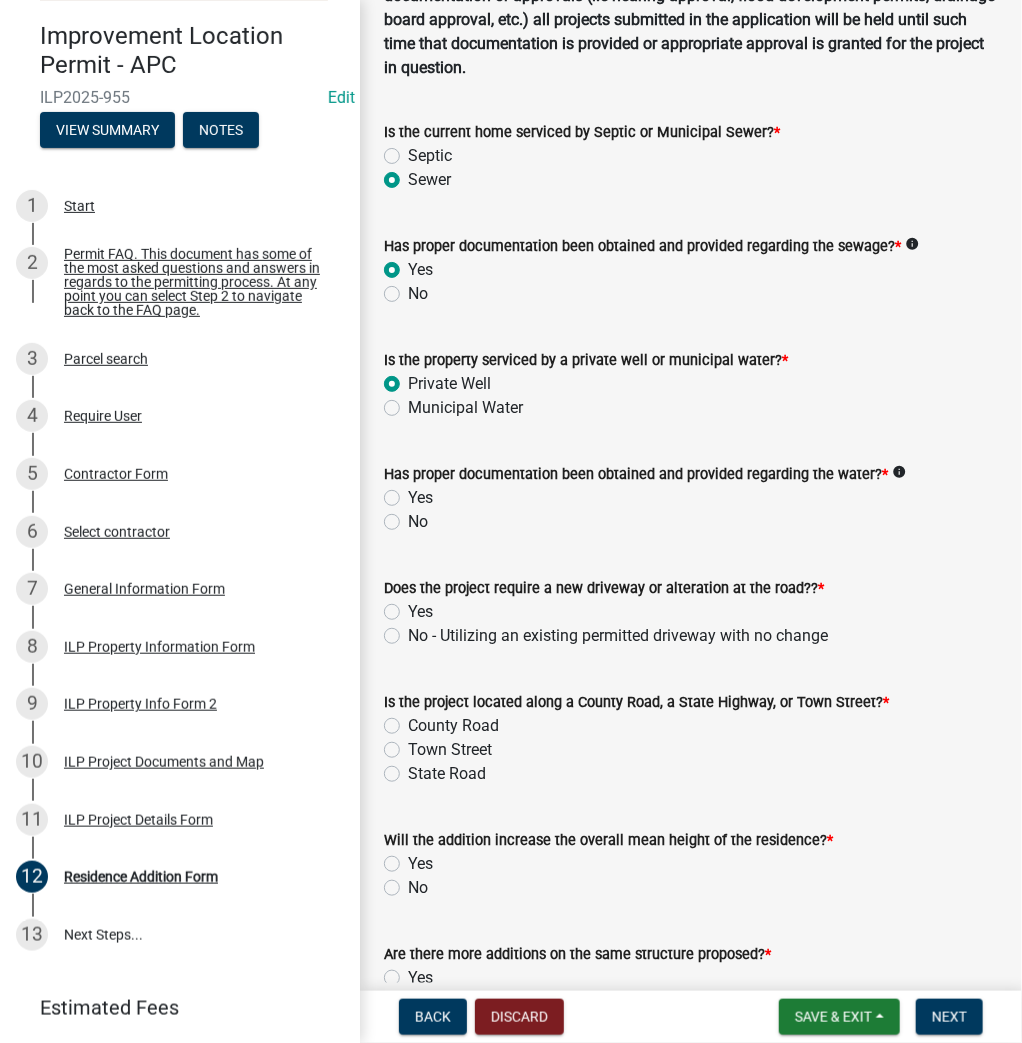 radio on "true" 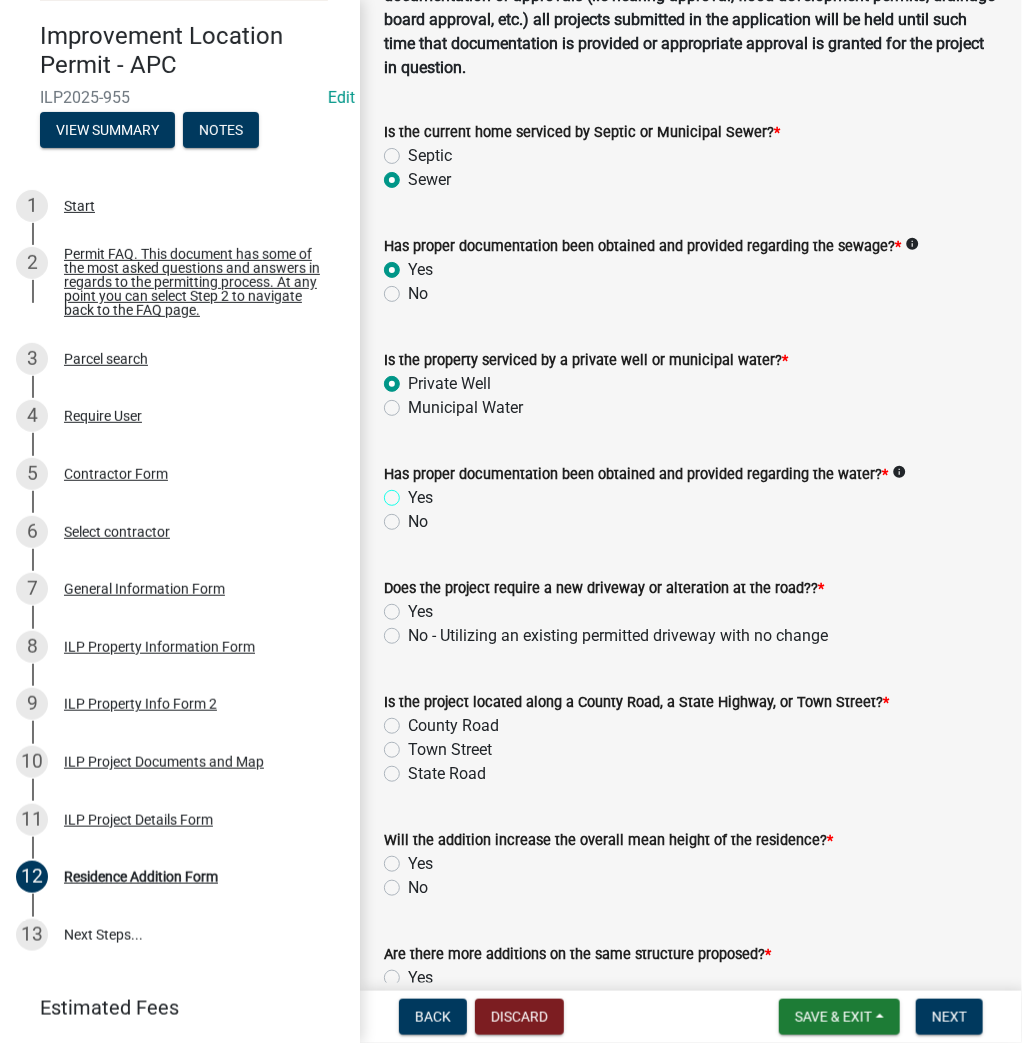 click on "Yes" at bounding box center [414, 492] 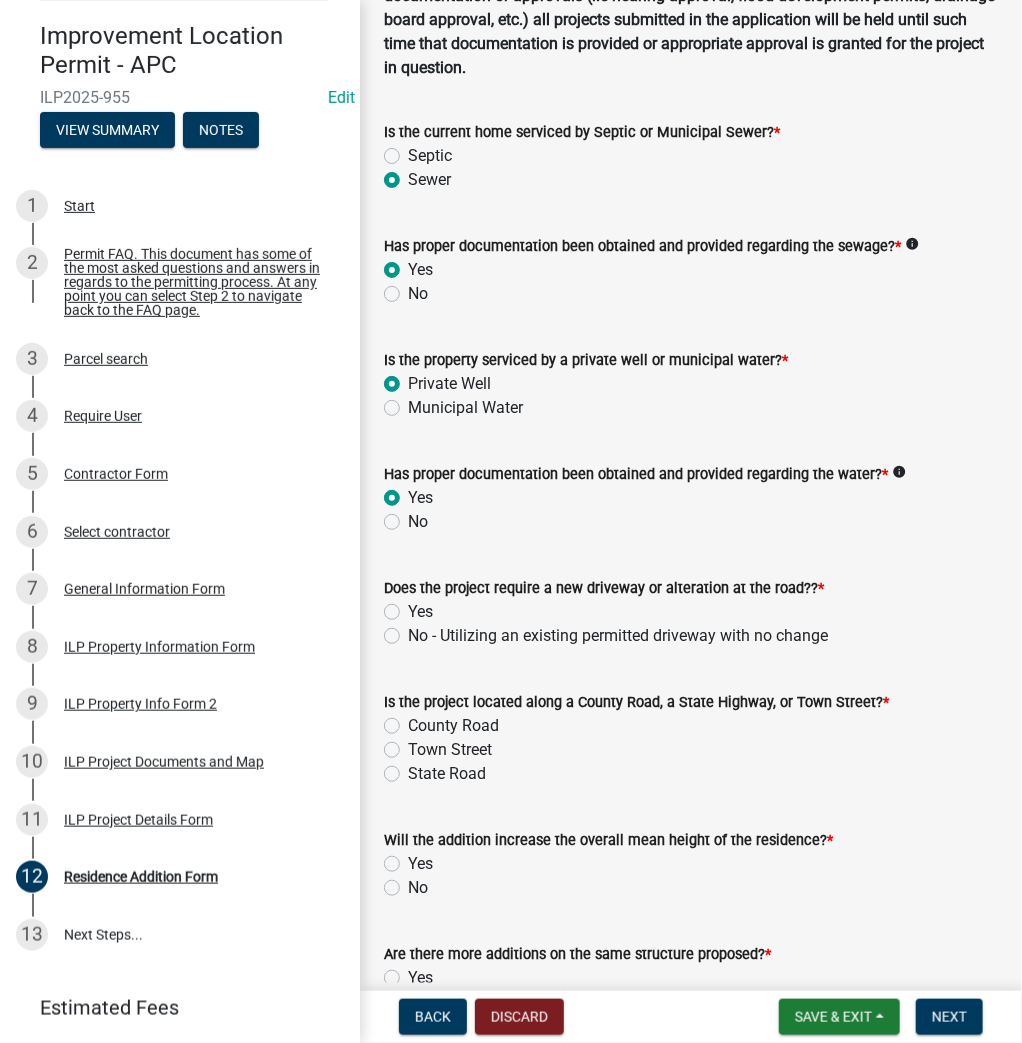 radio on "true" 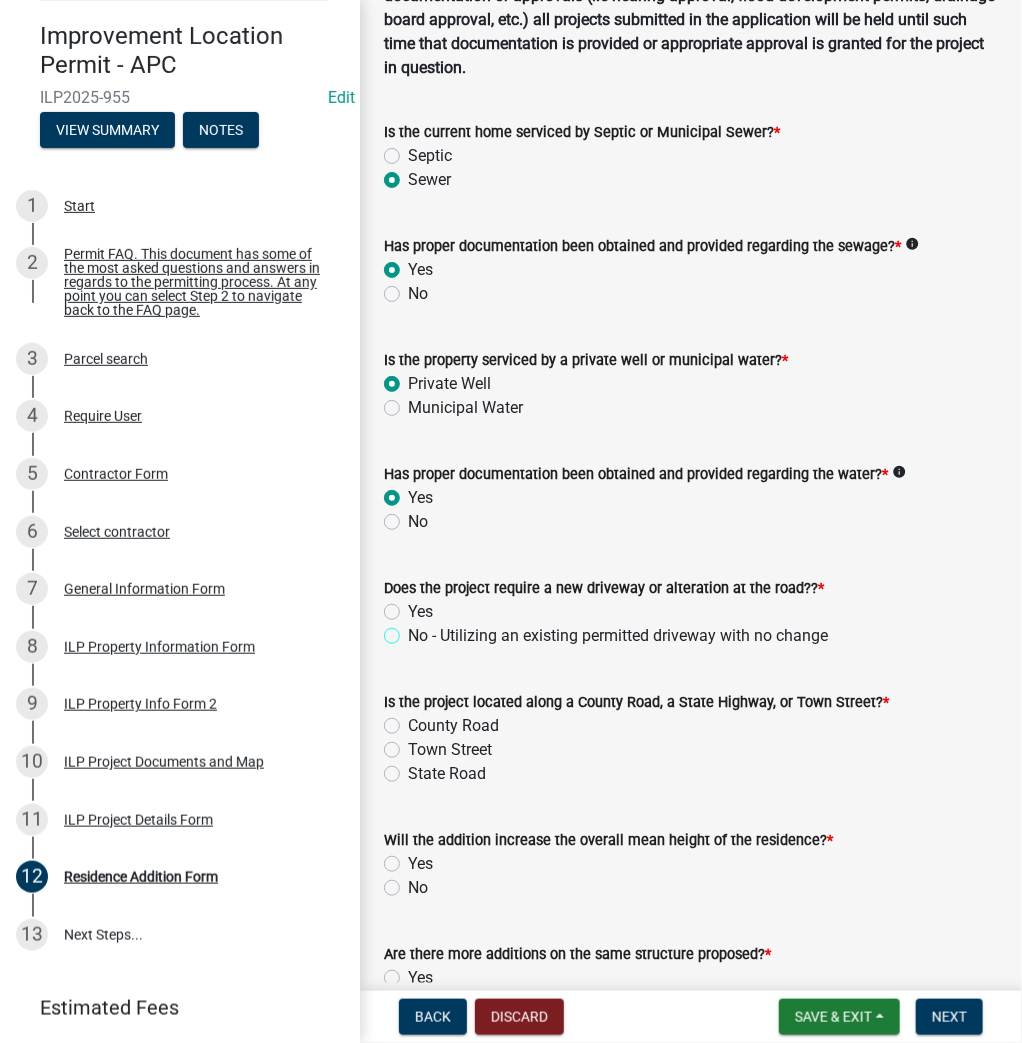 click on "No - Utilizing an existing permitted driveway with no change" at bounding box center (414, 630) 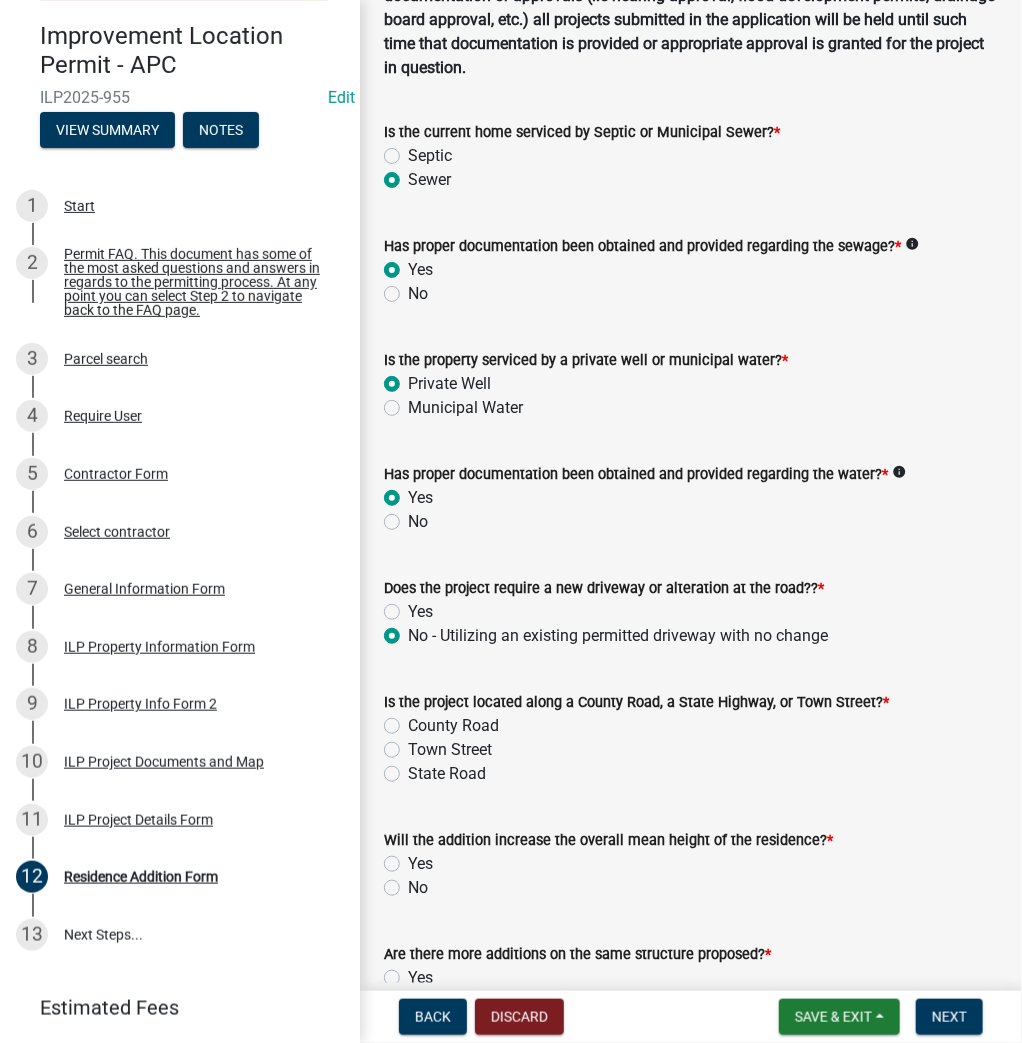 radio on "true" 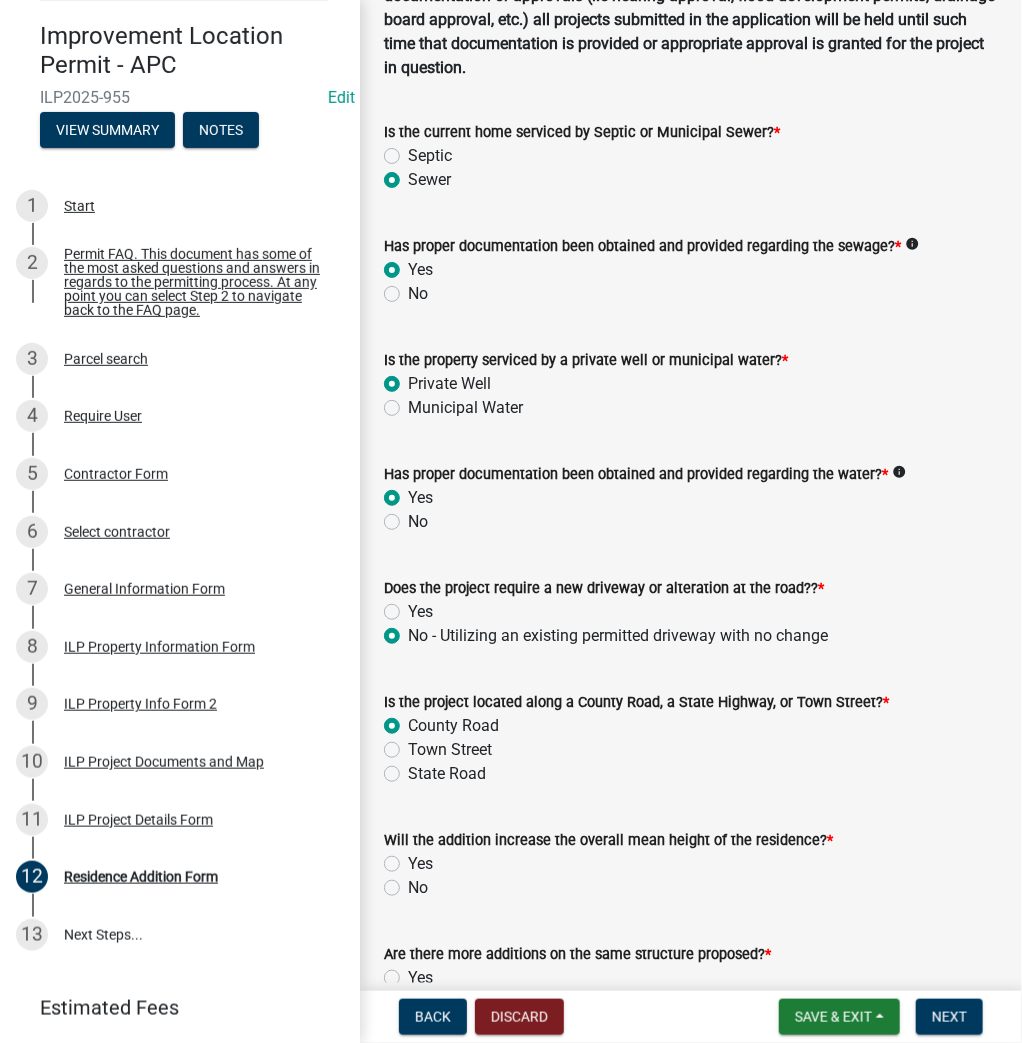 radio on "true" 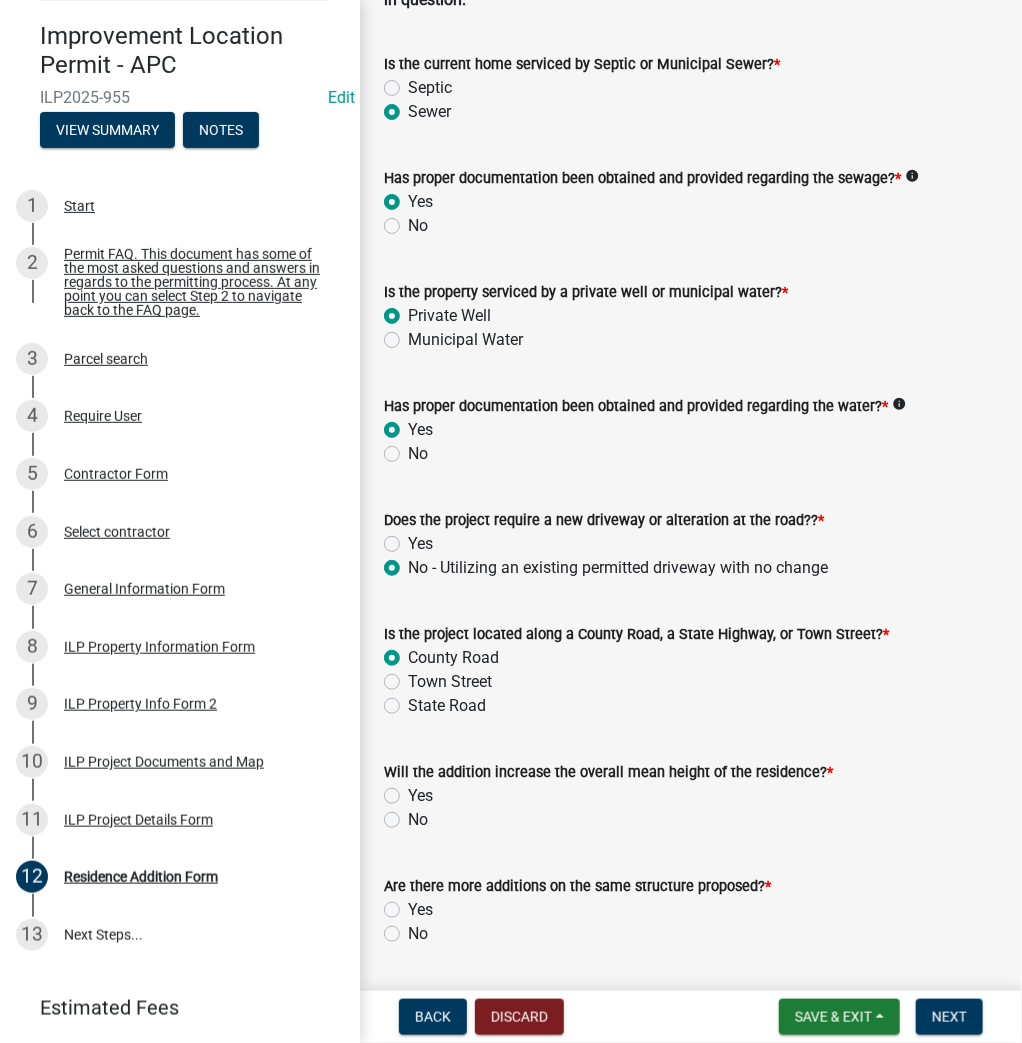 scroll, scrollTop: 367, scrollLeft: 0, axis: vertical 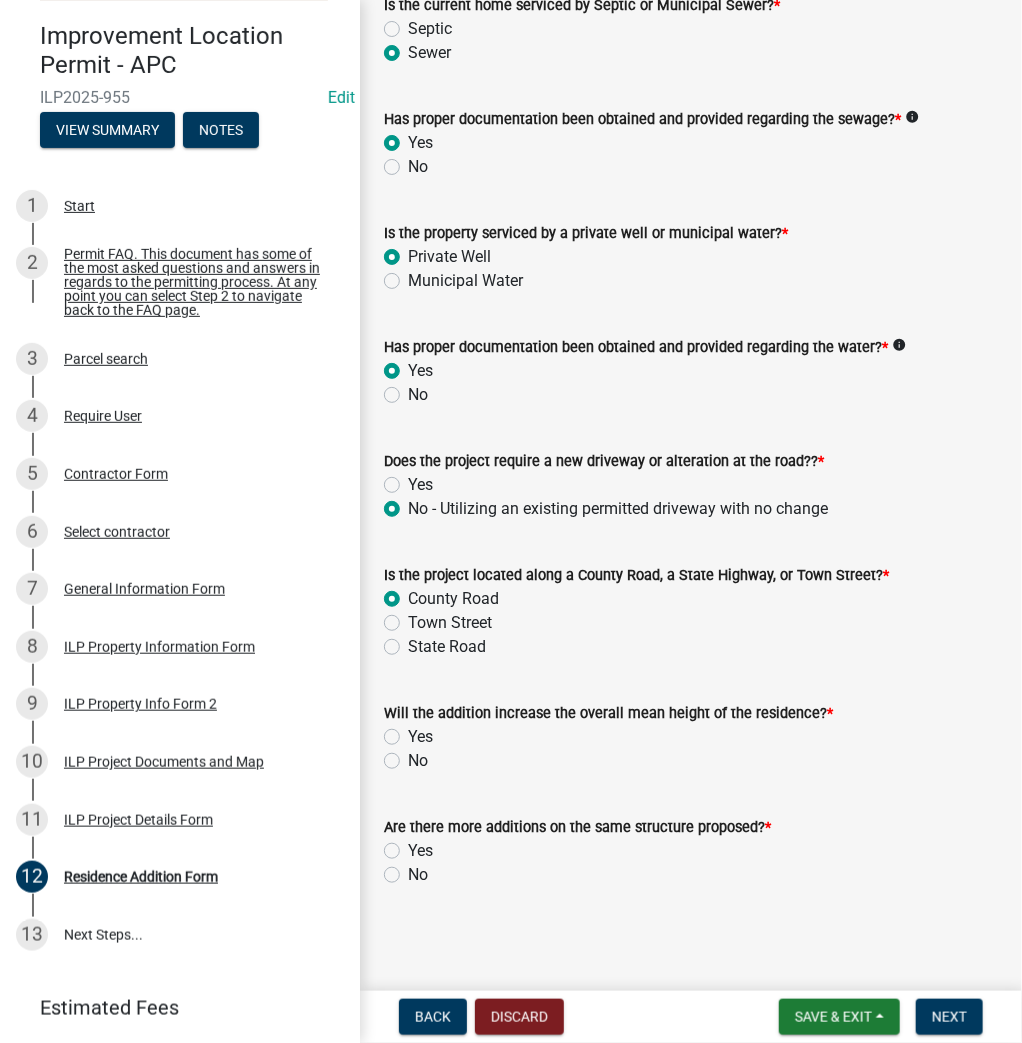 click on "No" 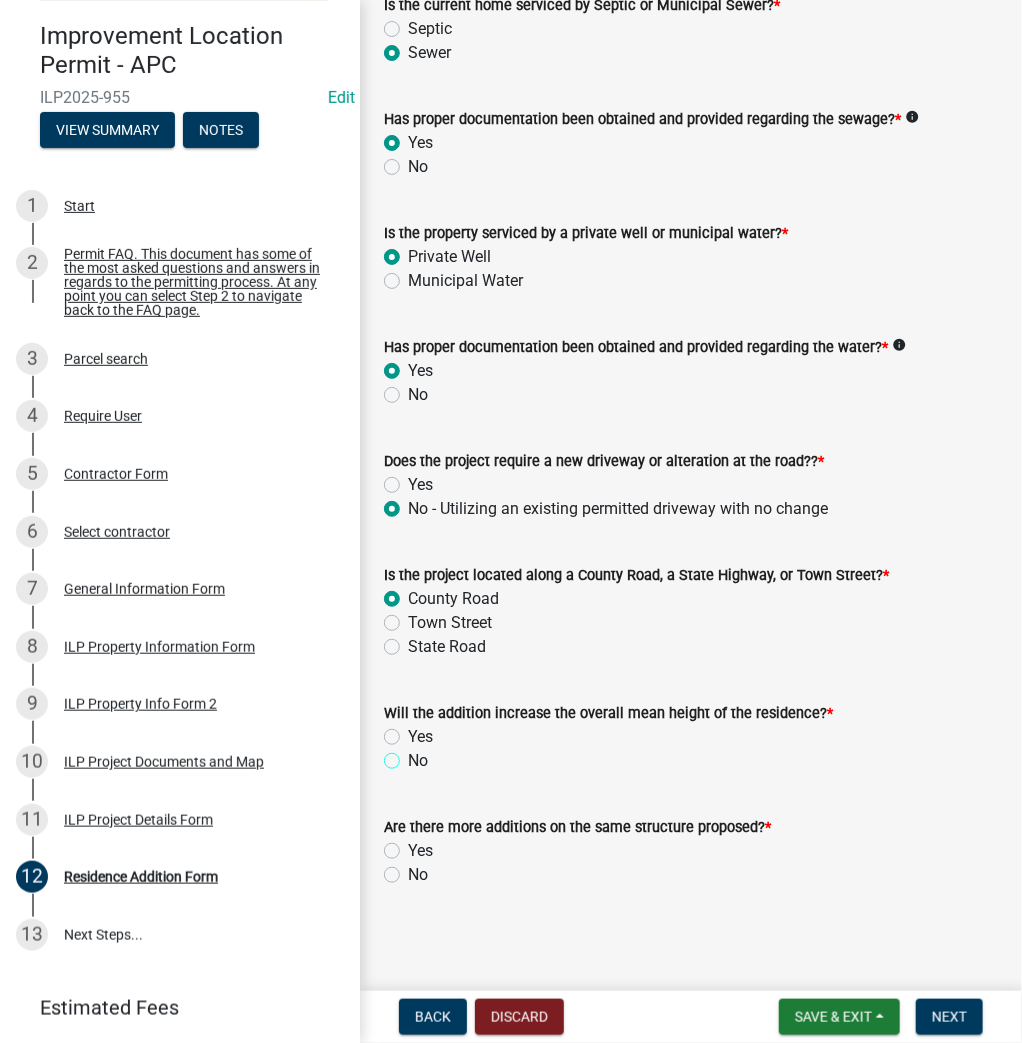 click on "No" at bounding box center [414, 755] 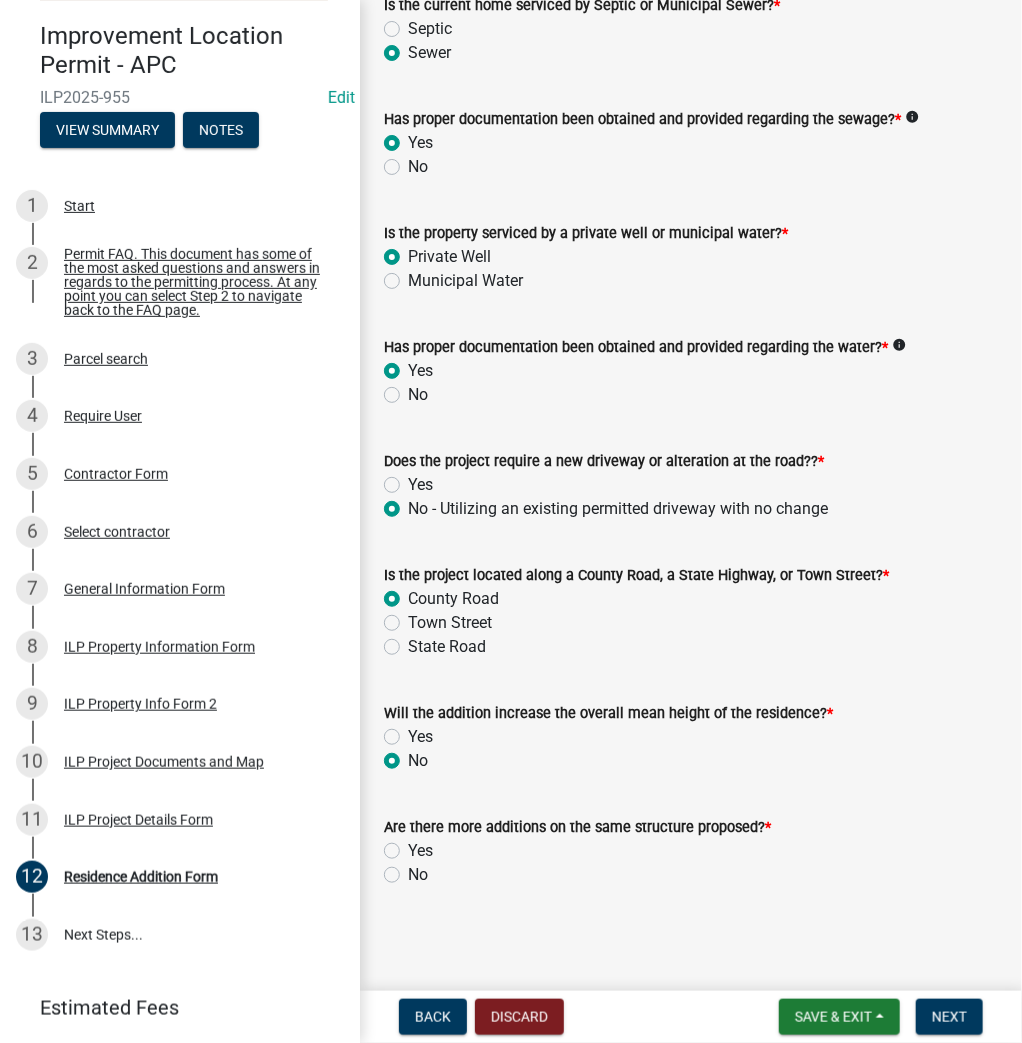 radio on "true" 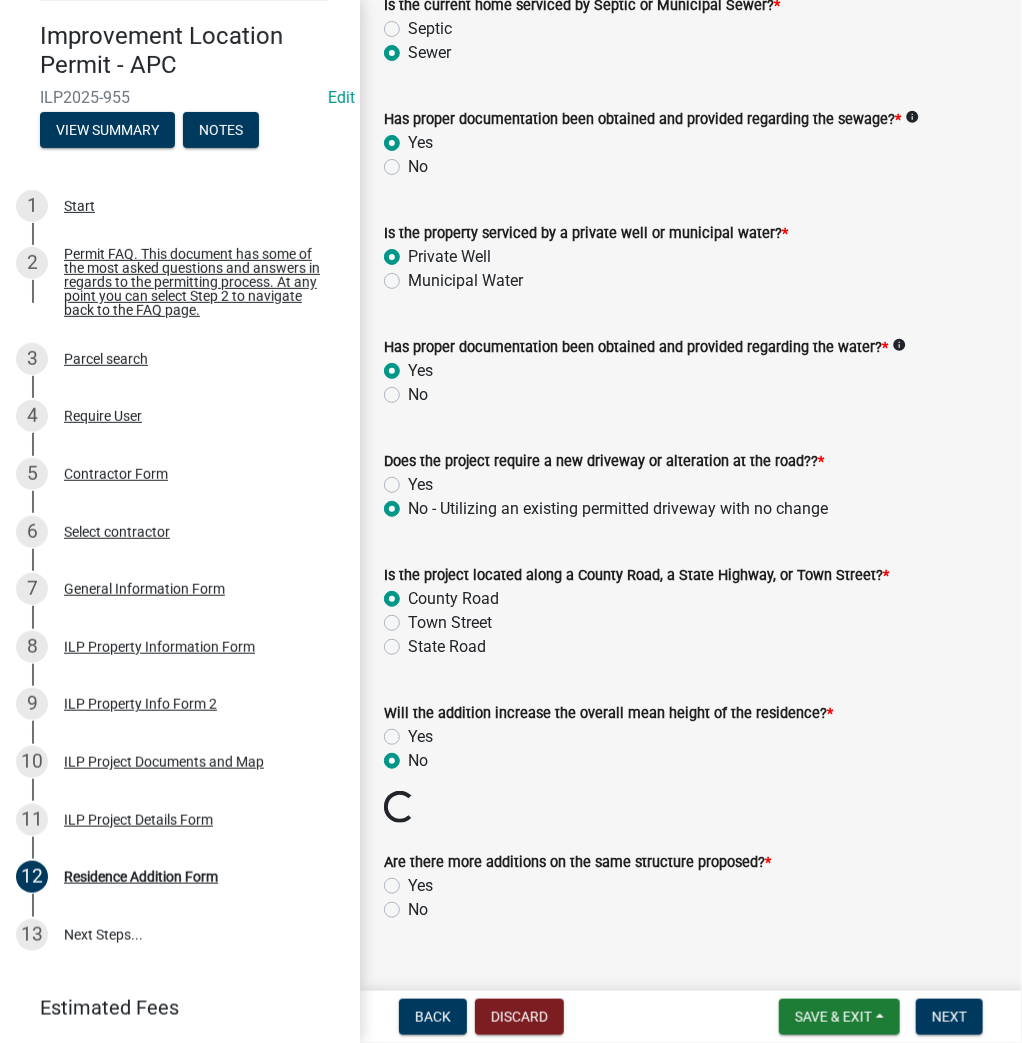 click on "No" 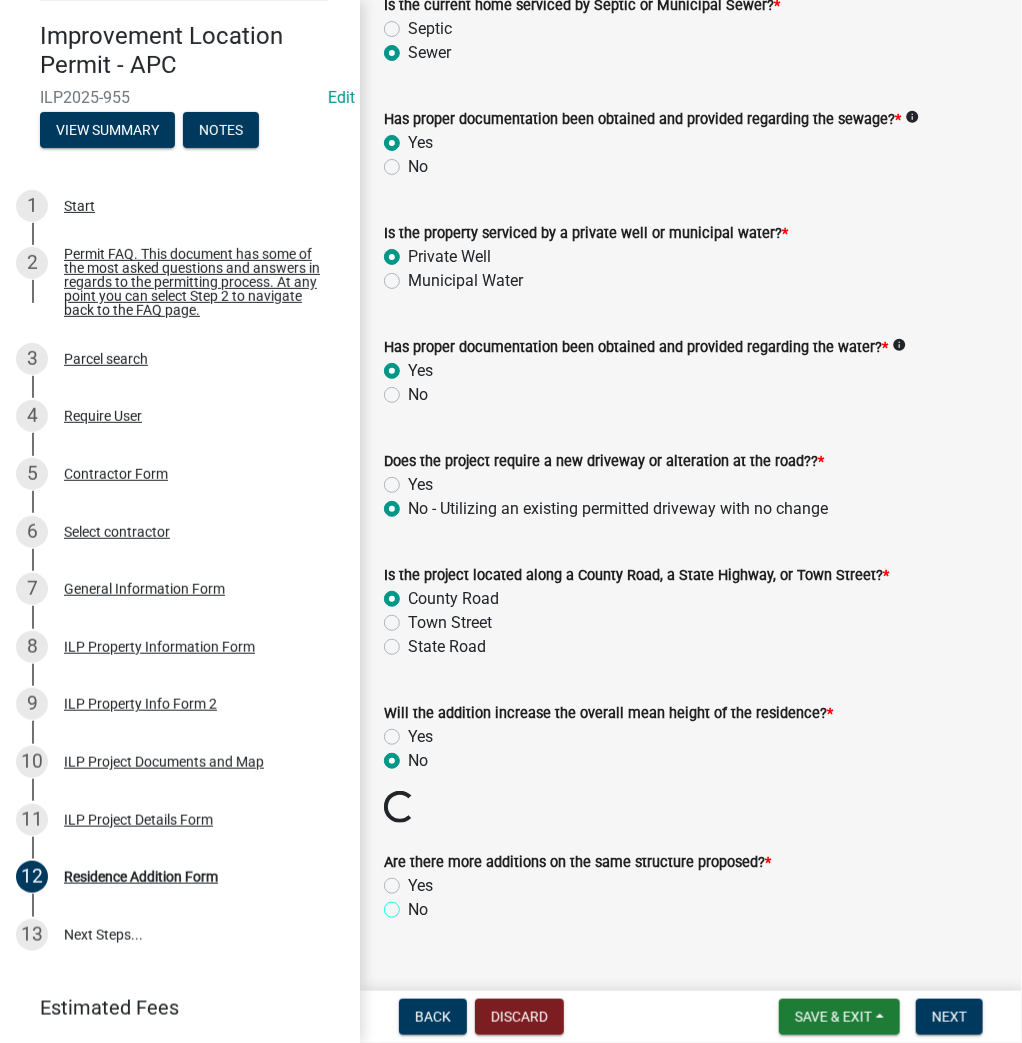 click on "No" at bounding box center (414, 904) 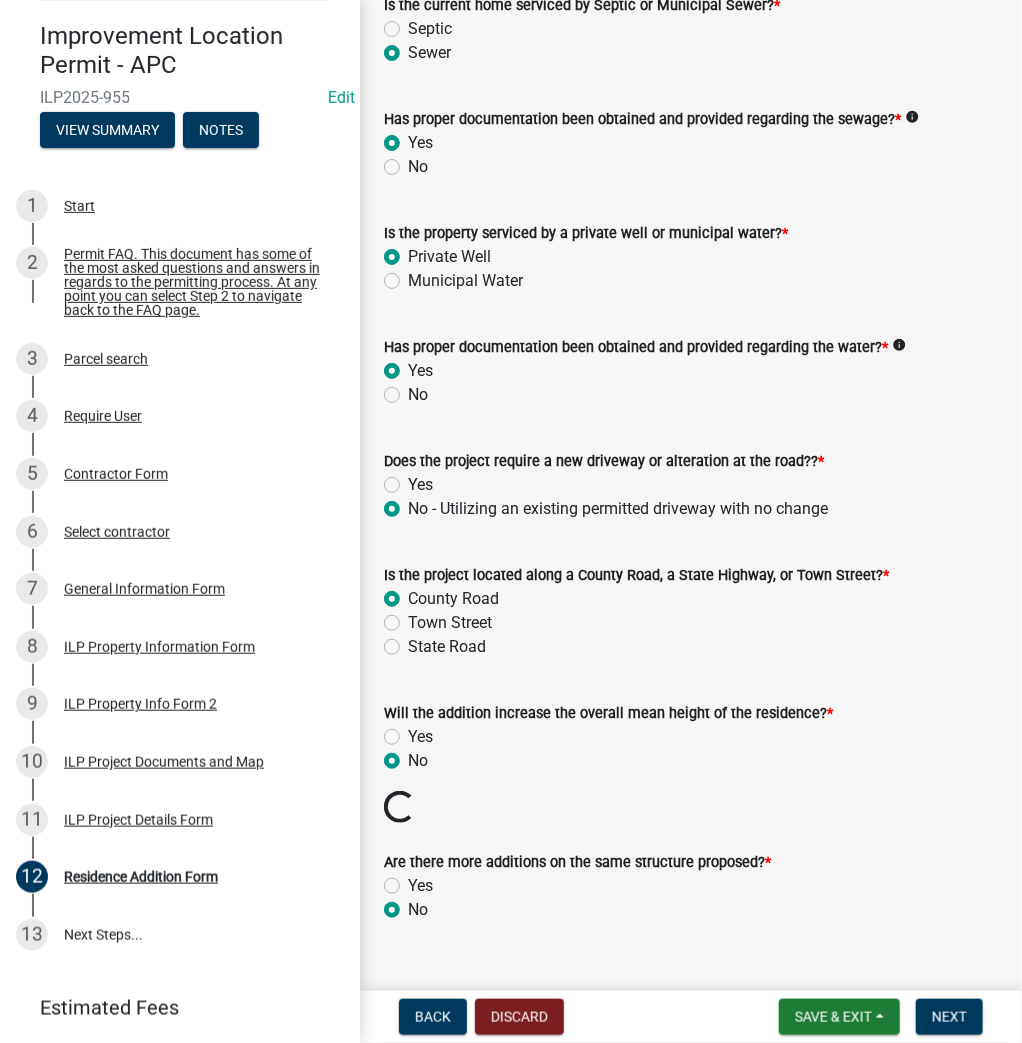 radio on "true" 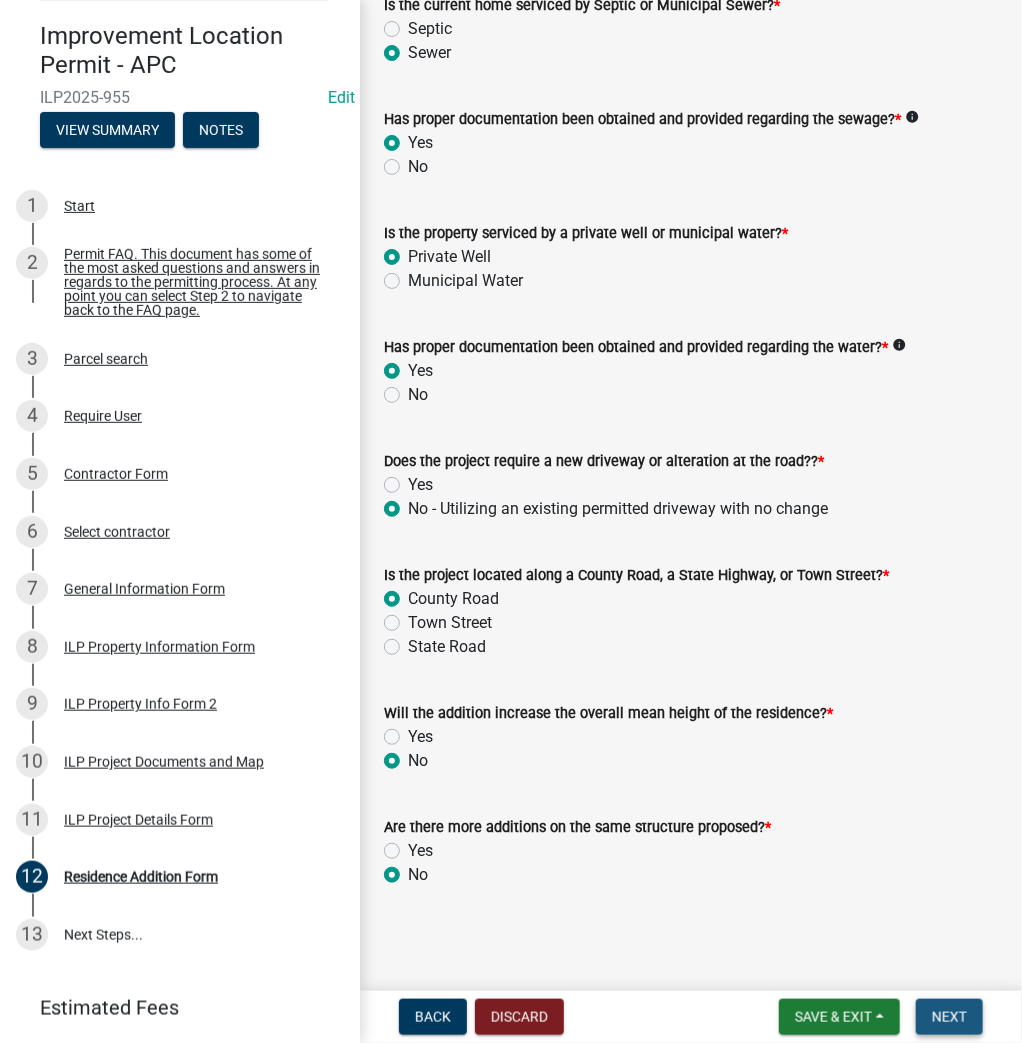 click on "Next" at bounding box center (949, 1017) 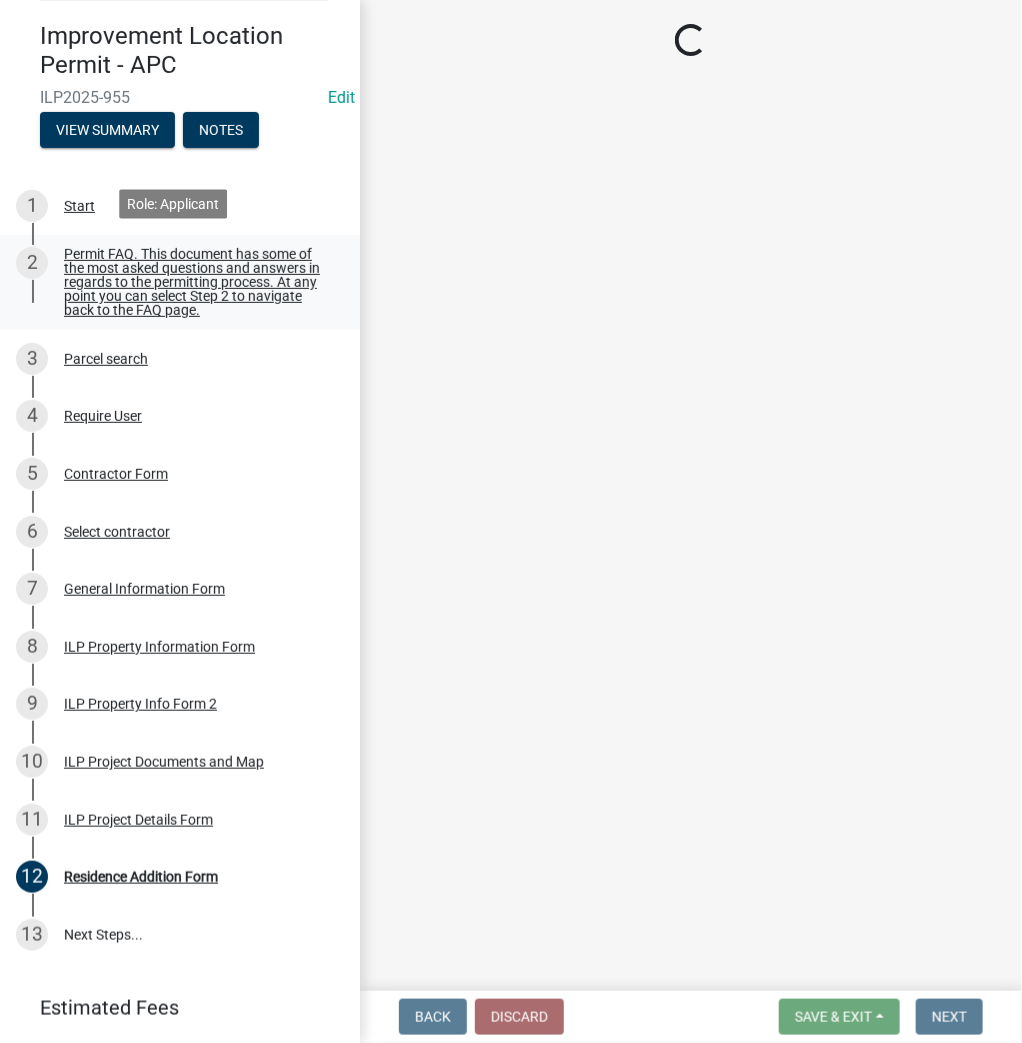 scroll, scrollTop: 154, scrollLeft: 0, axis: vertical 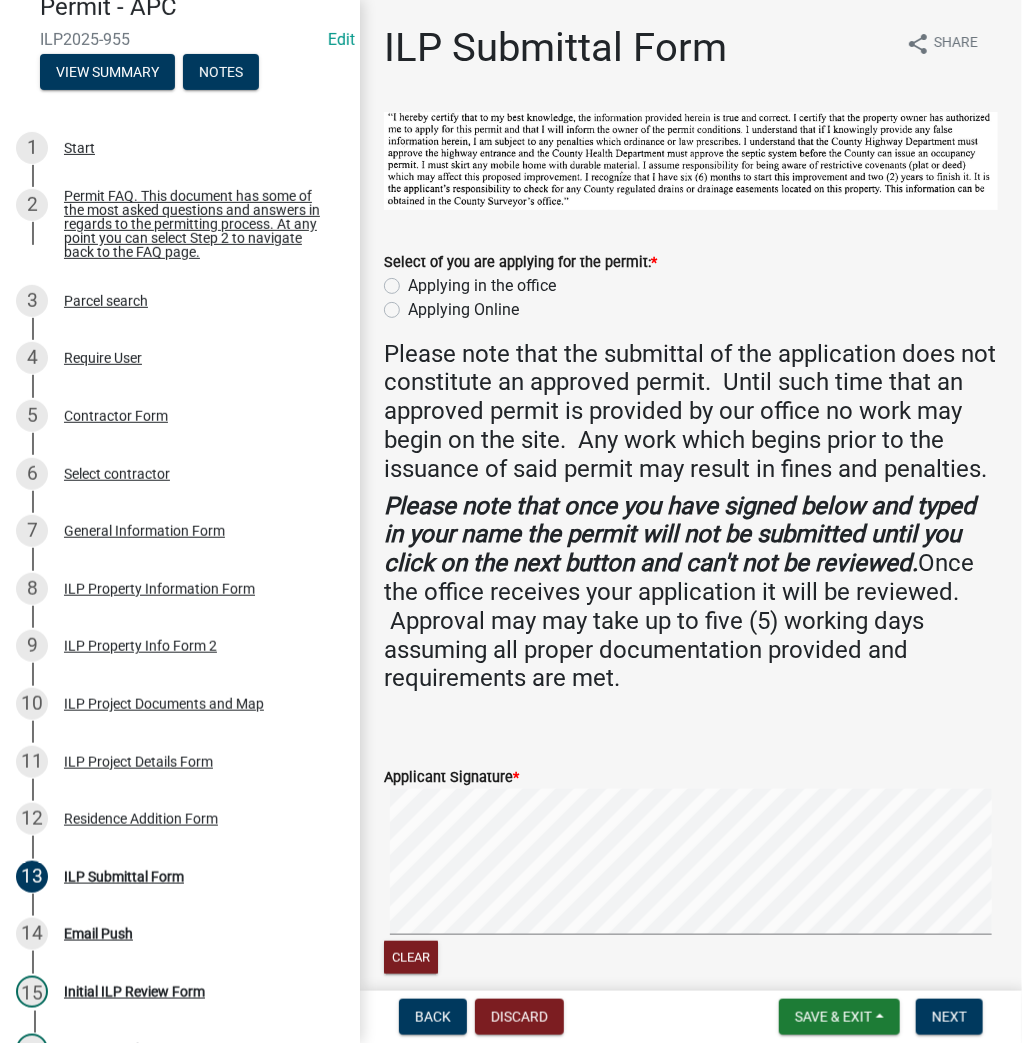 click on "Applying in the office" 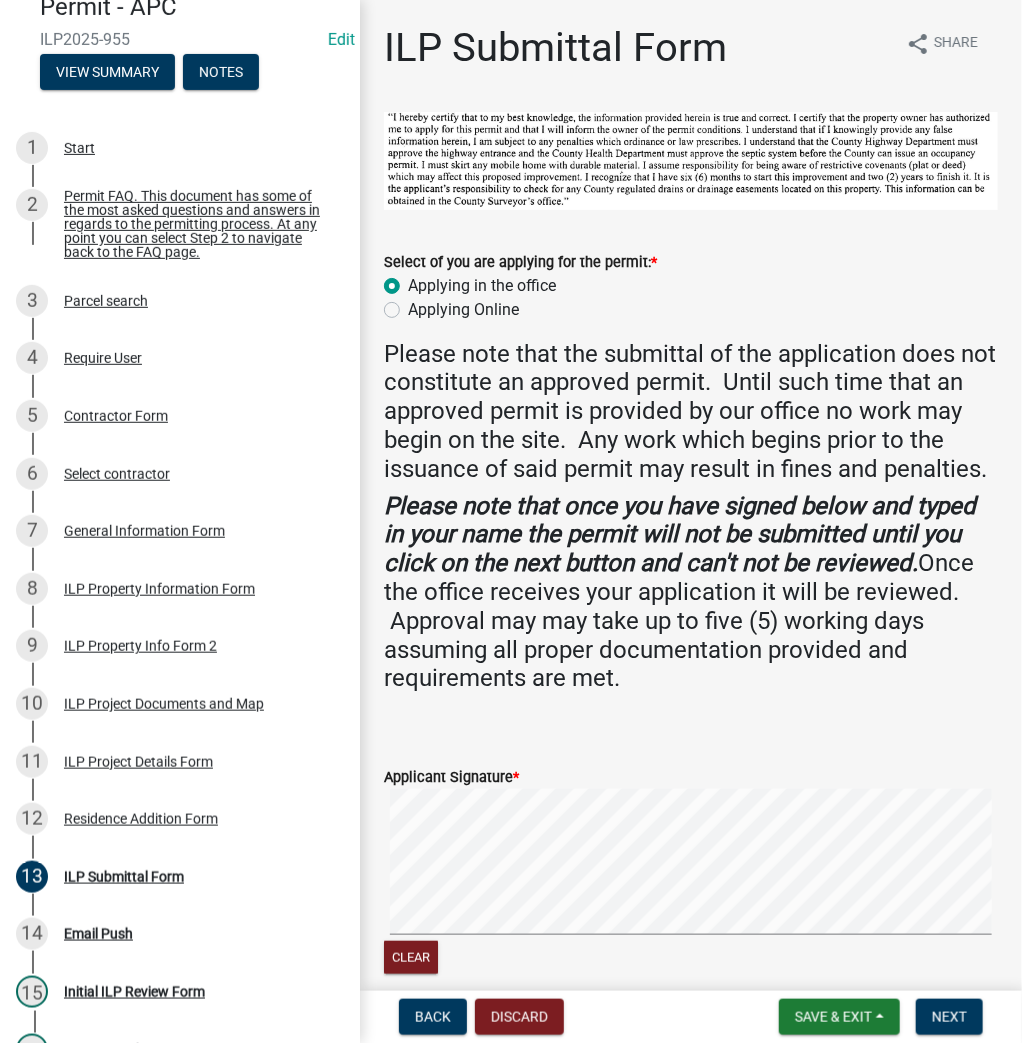 radio on "true" 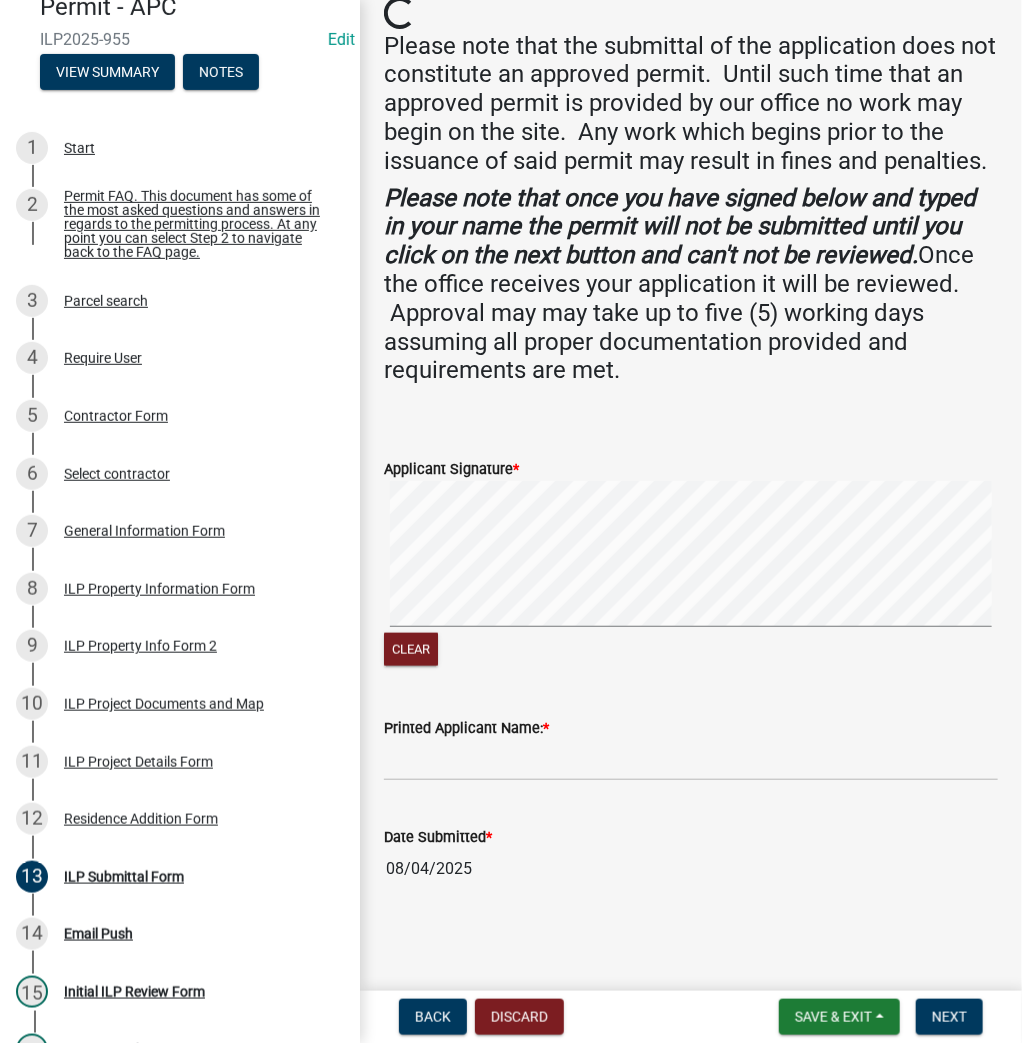 scroll, scrollTop: 400, scrollLeft: 0, axis: vertical 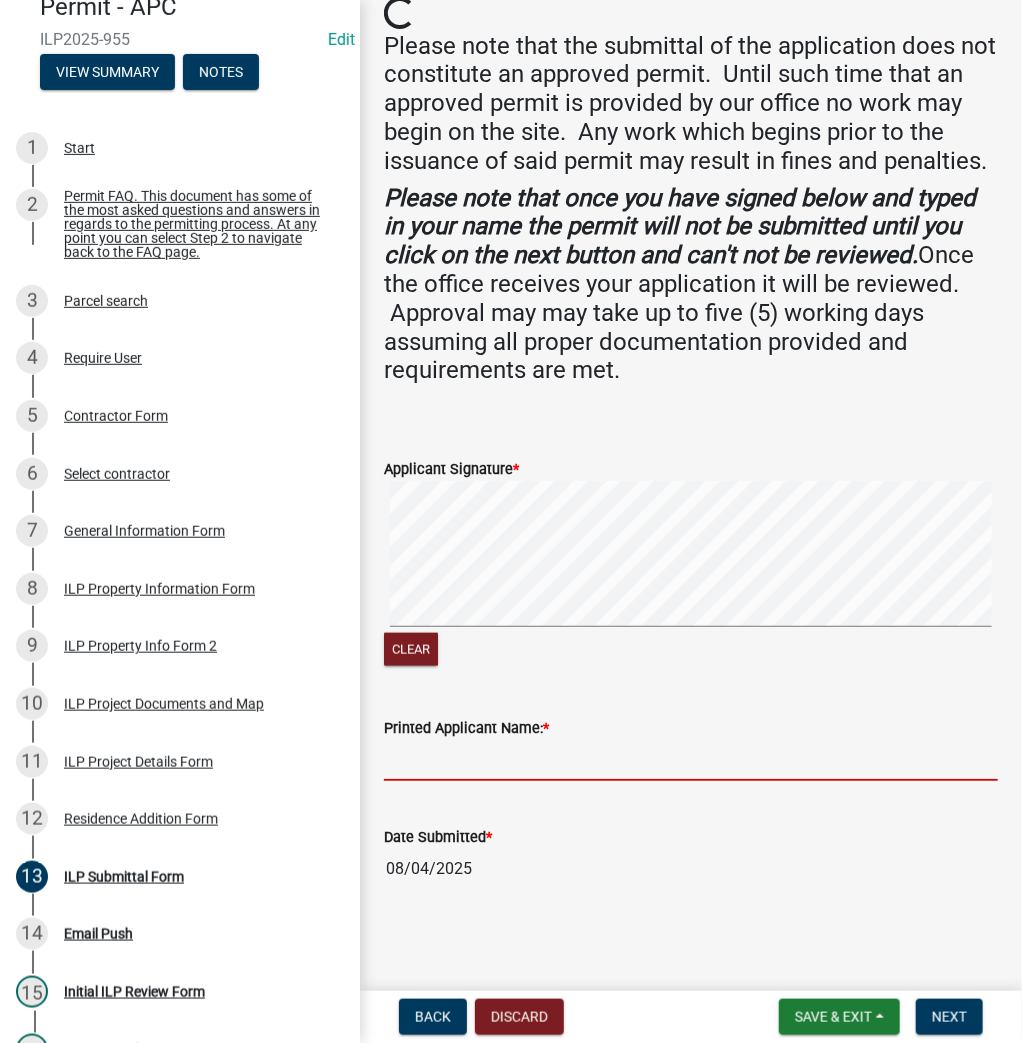 click on "Printed Applicant Name:  *" at bounding box center (691, 760) 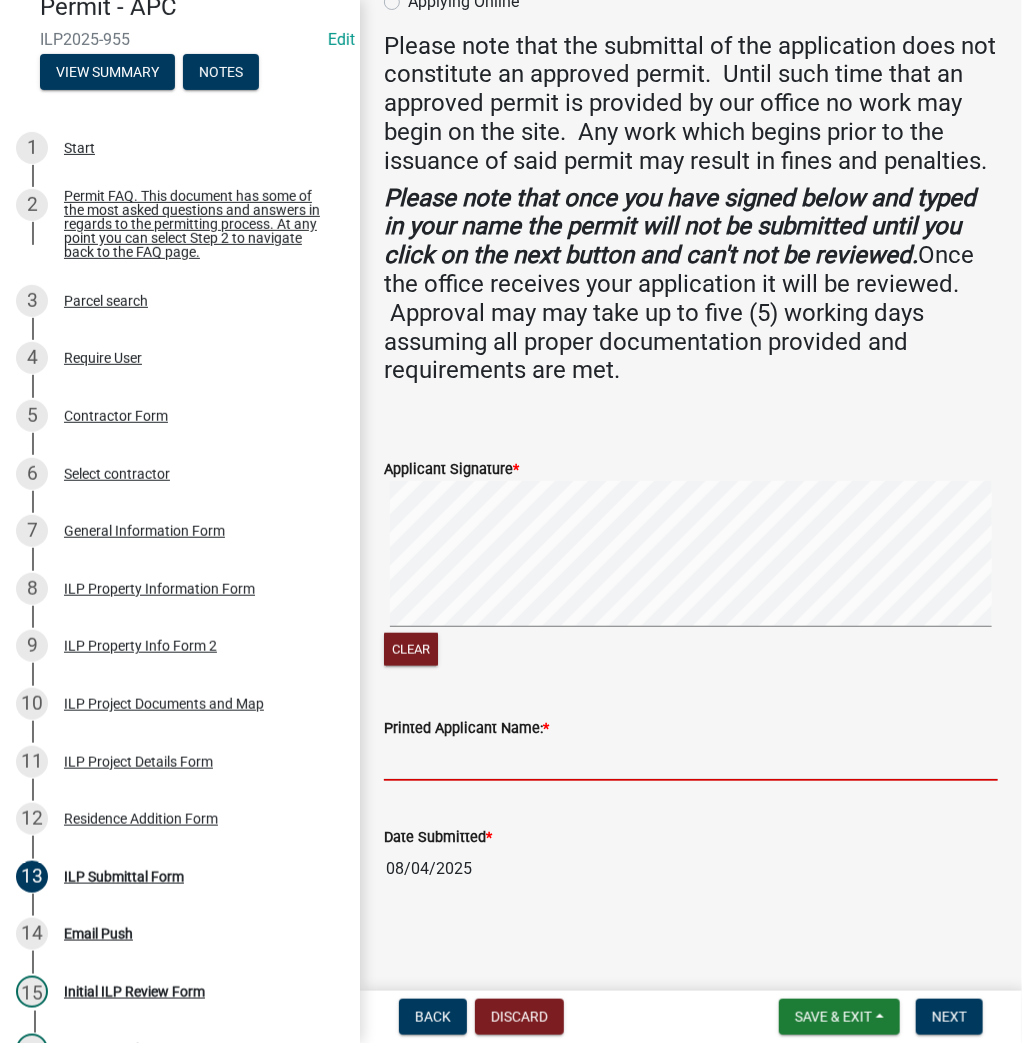 scroll, scrollTop: 335, scrollLeft: 0, axis: vertical 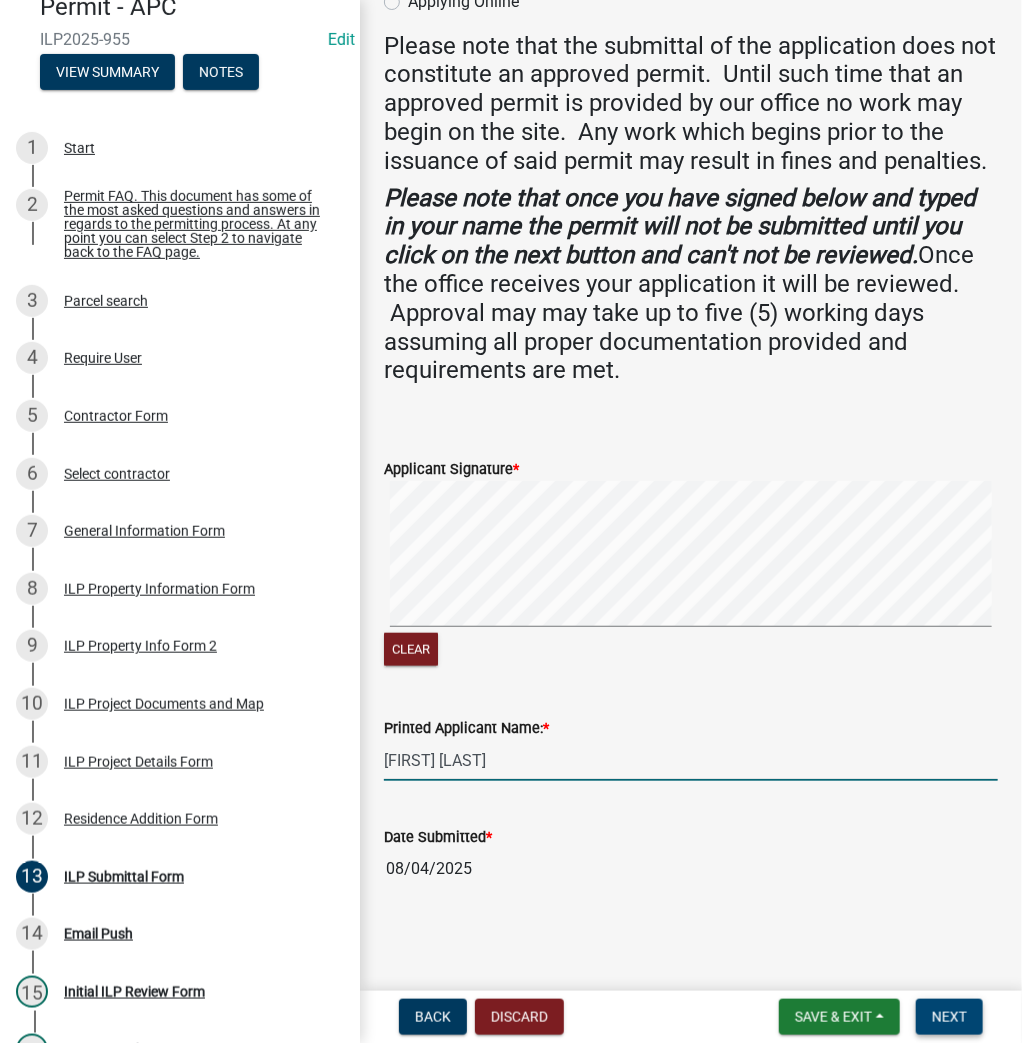 type on "[FIRST] [LAST]" 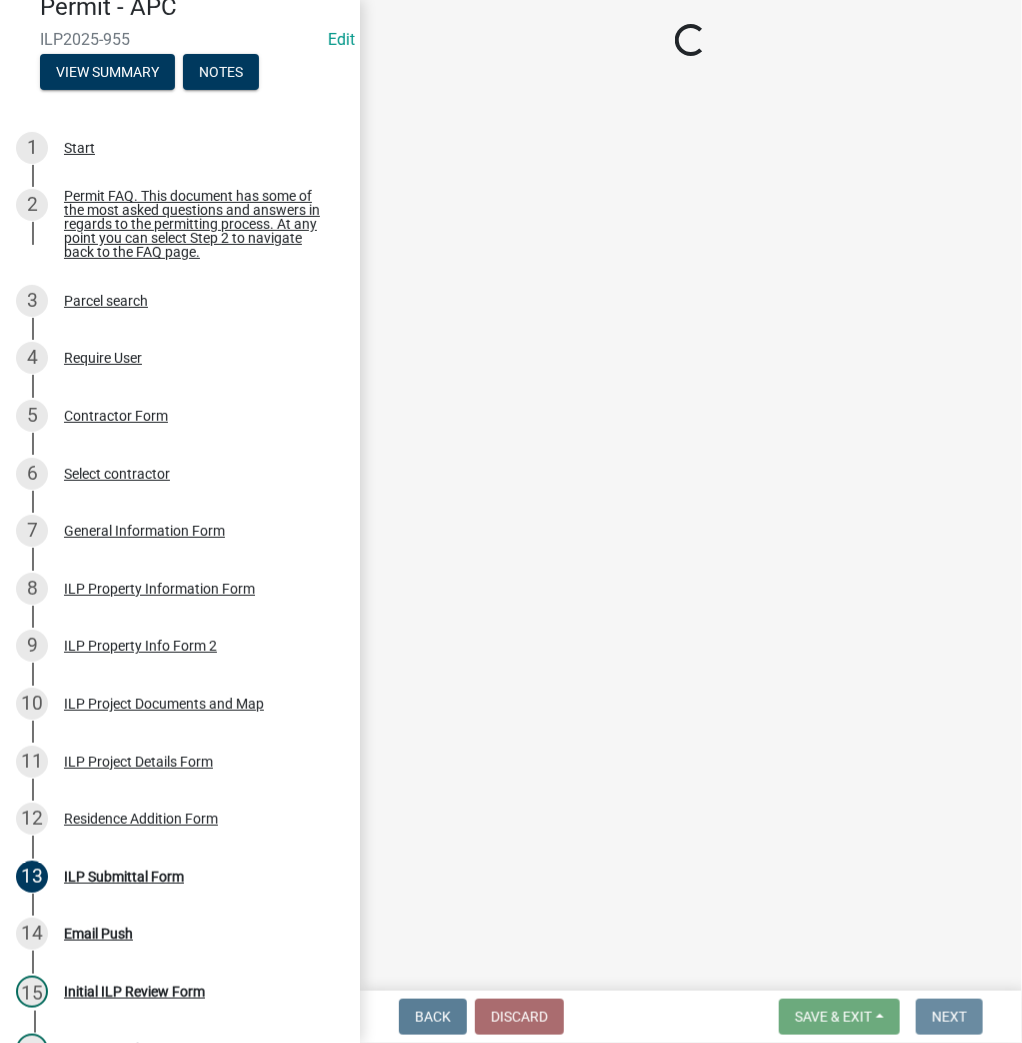 scroll, scrollTop: 0, scrollLeft: 0, axis: both 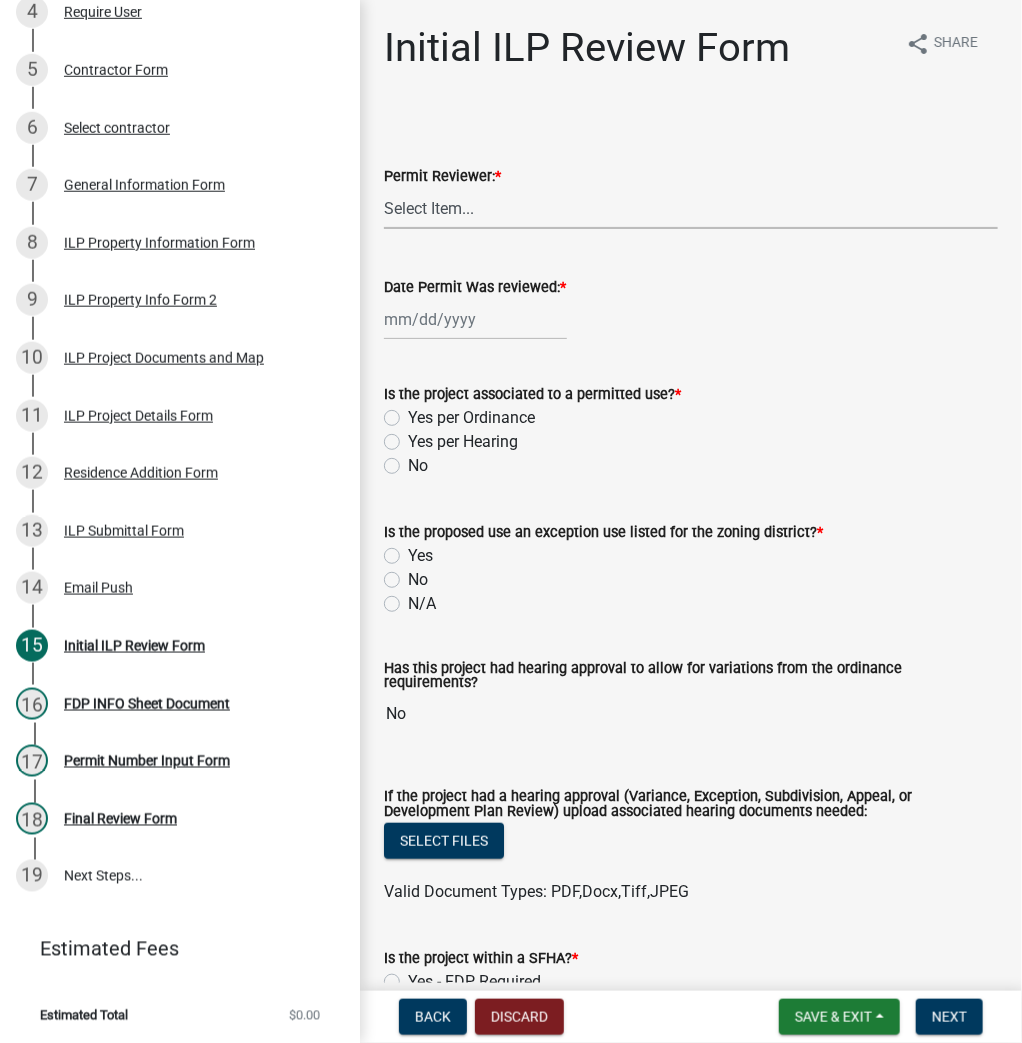 drag, startPoint x: 457, startPoint y: 208, endPoint x: 456, endPoint y: 225, distance: 17.029387 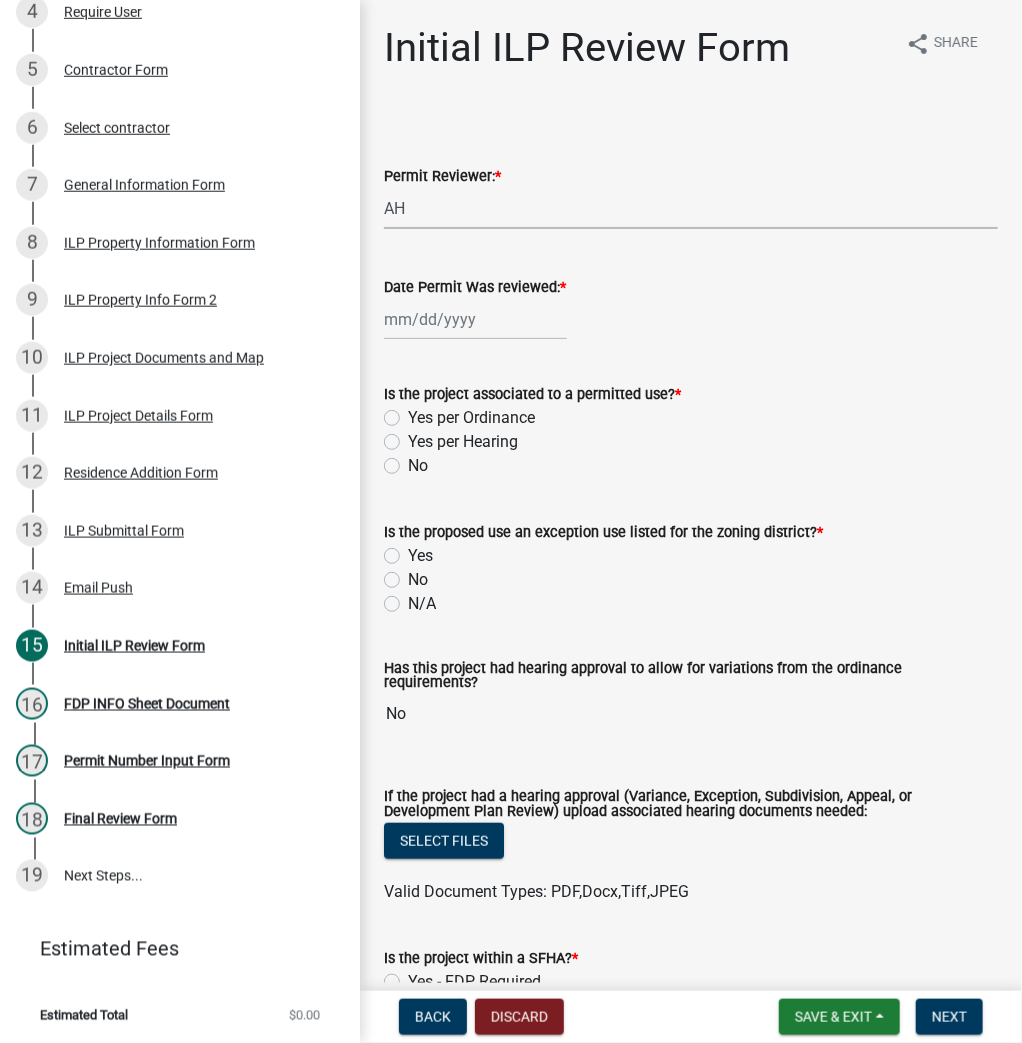 click on "Select Item...   MMS   LT   AT   CS   AH   Vacant" at bounding box center [691, 208] 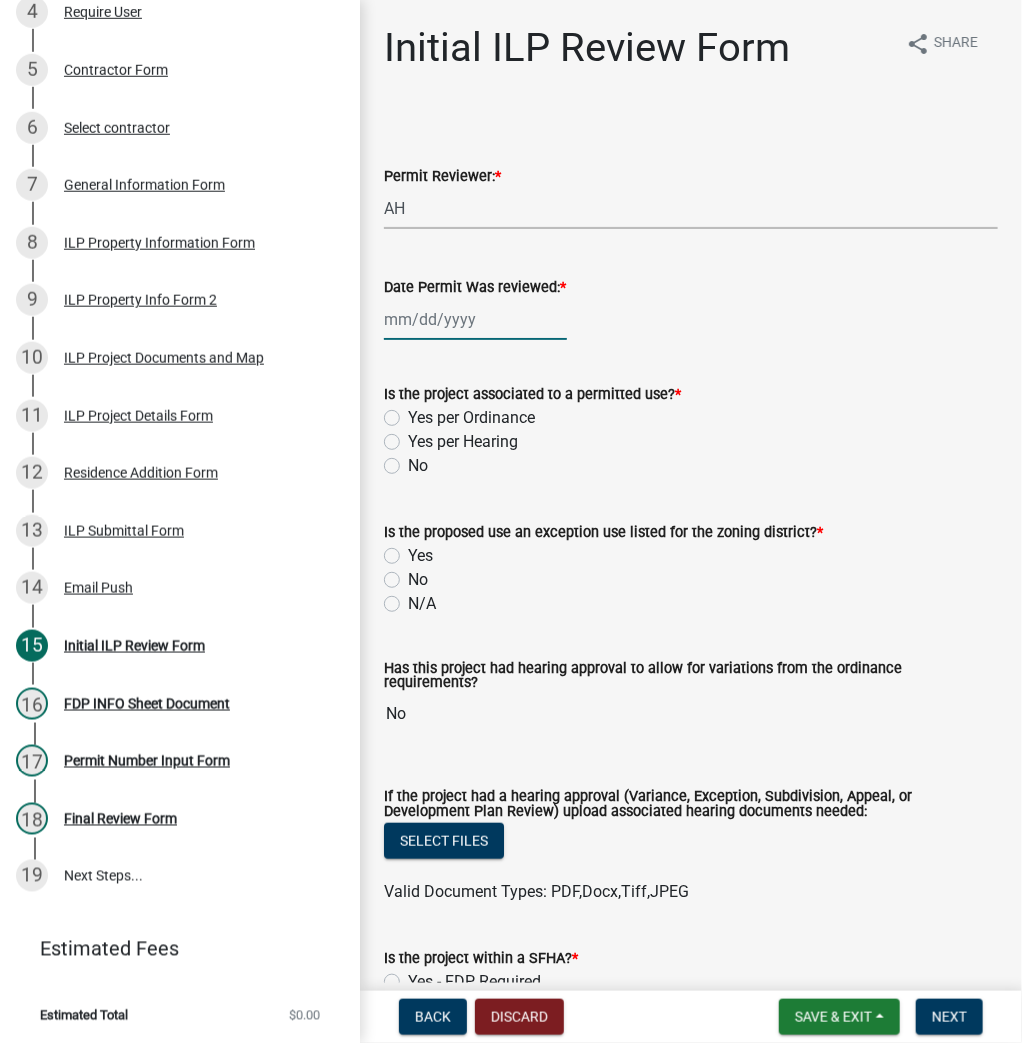 click 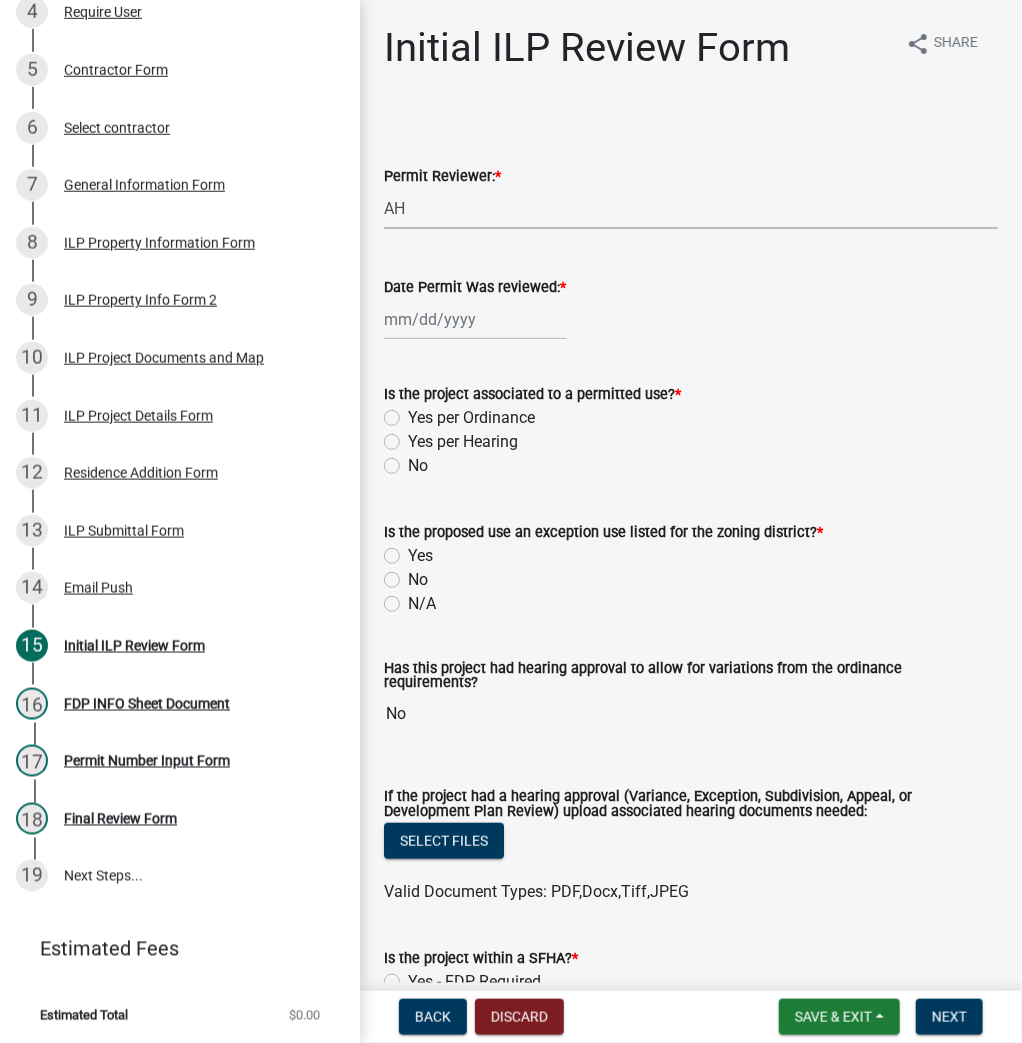 select on "8" 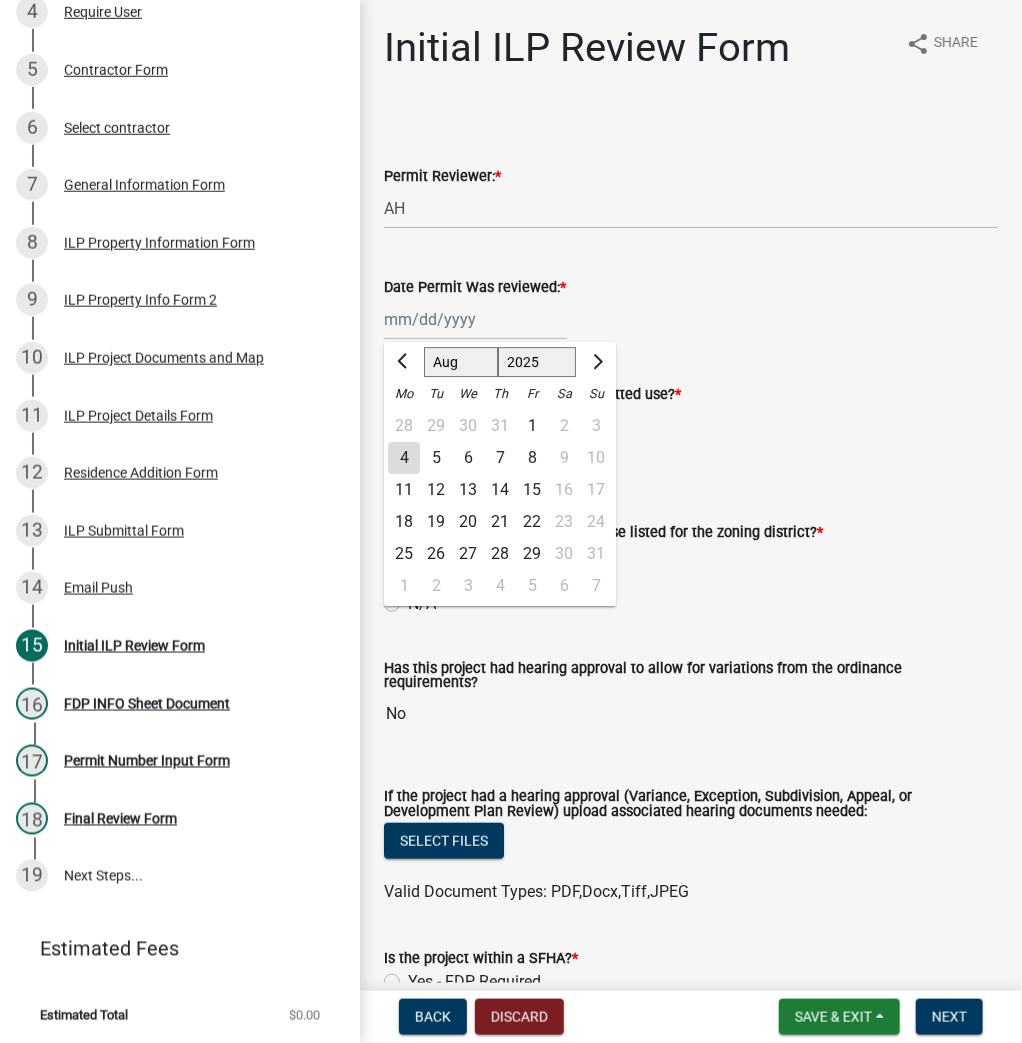 click on "4" 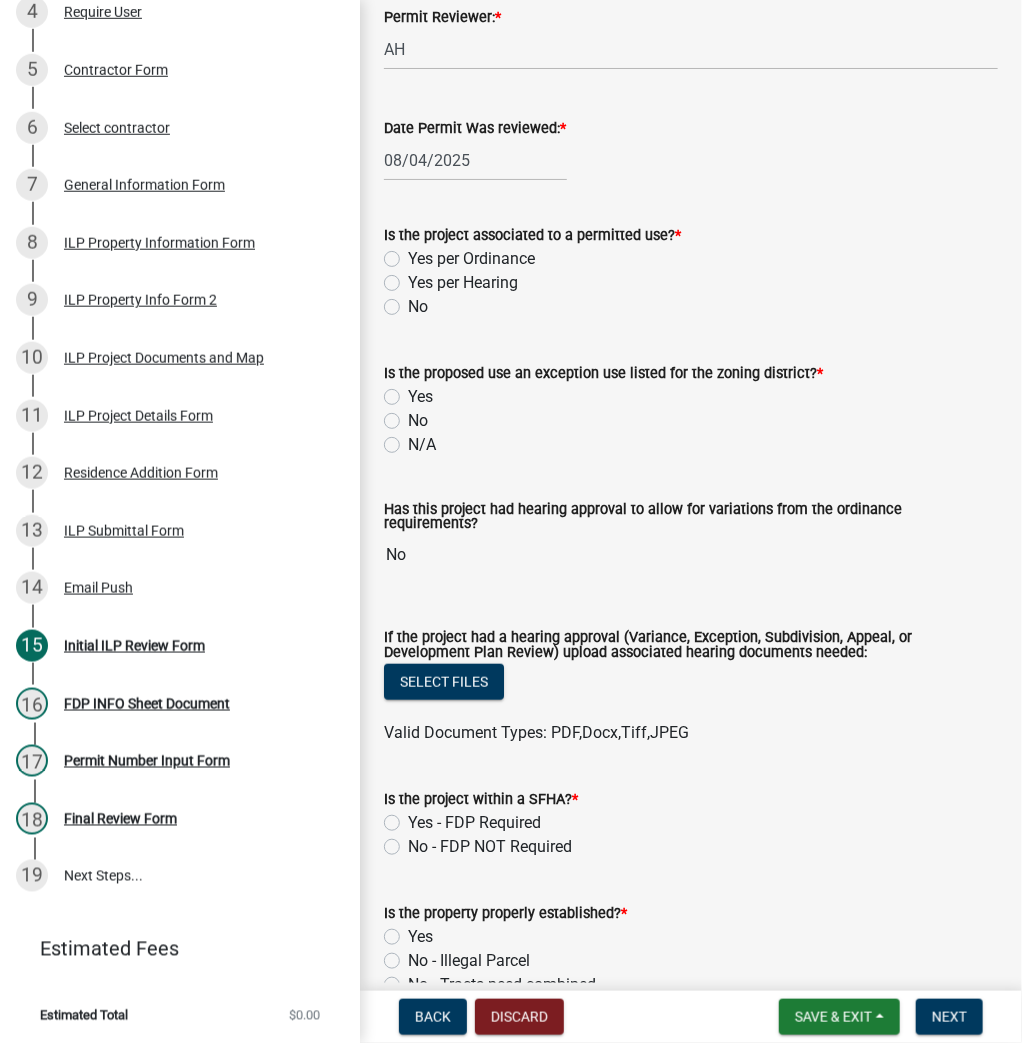 scroll, scrollTop: 160, scrollLeft: 0, axis: vertical 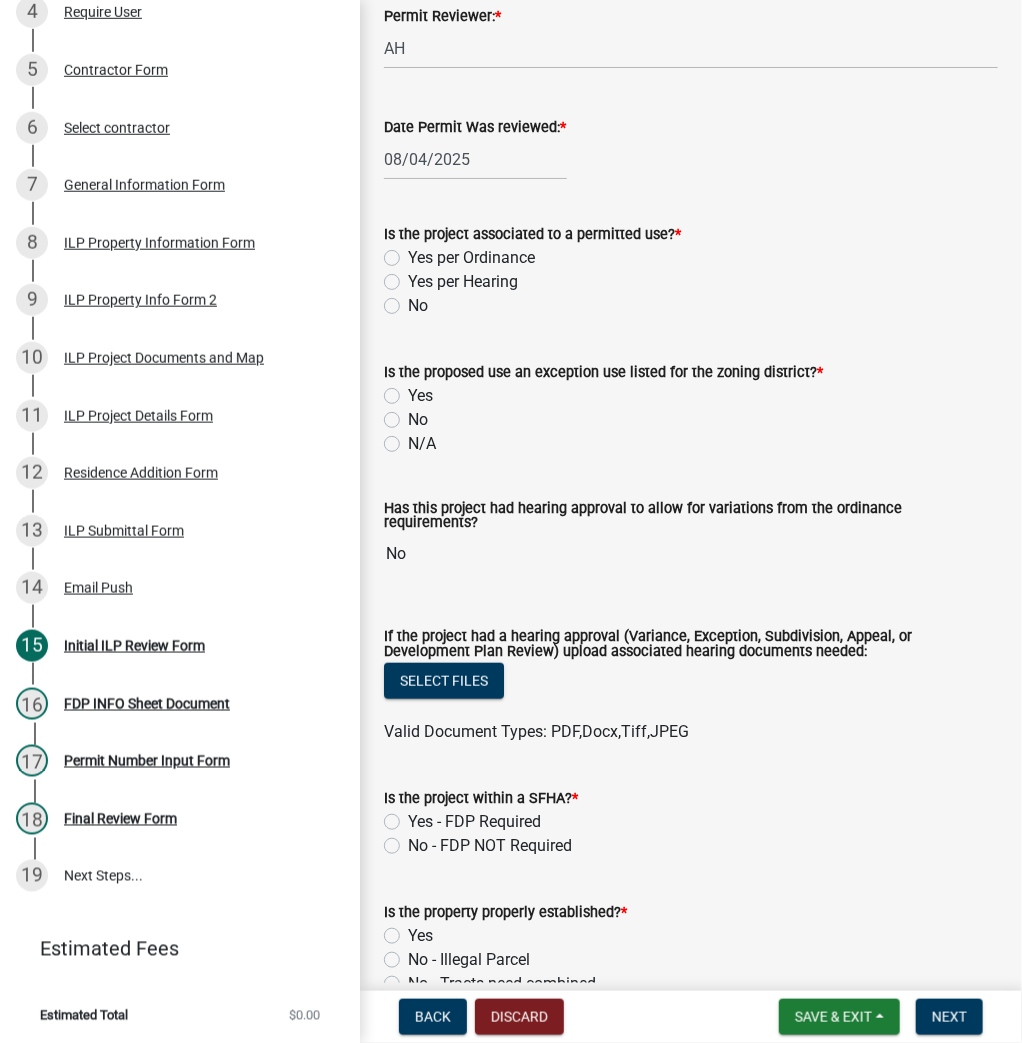 click on "Yes per Ordinance" 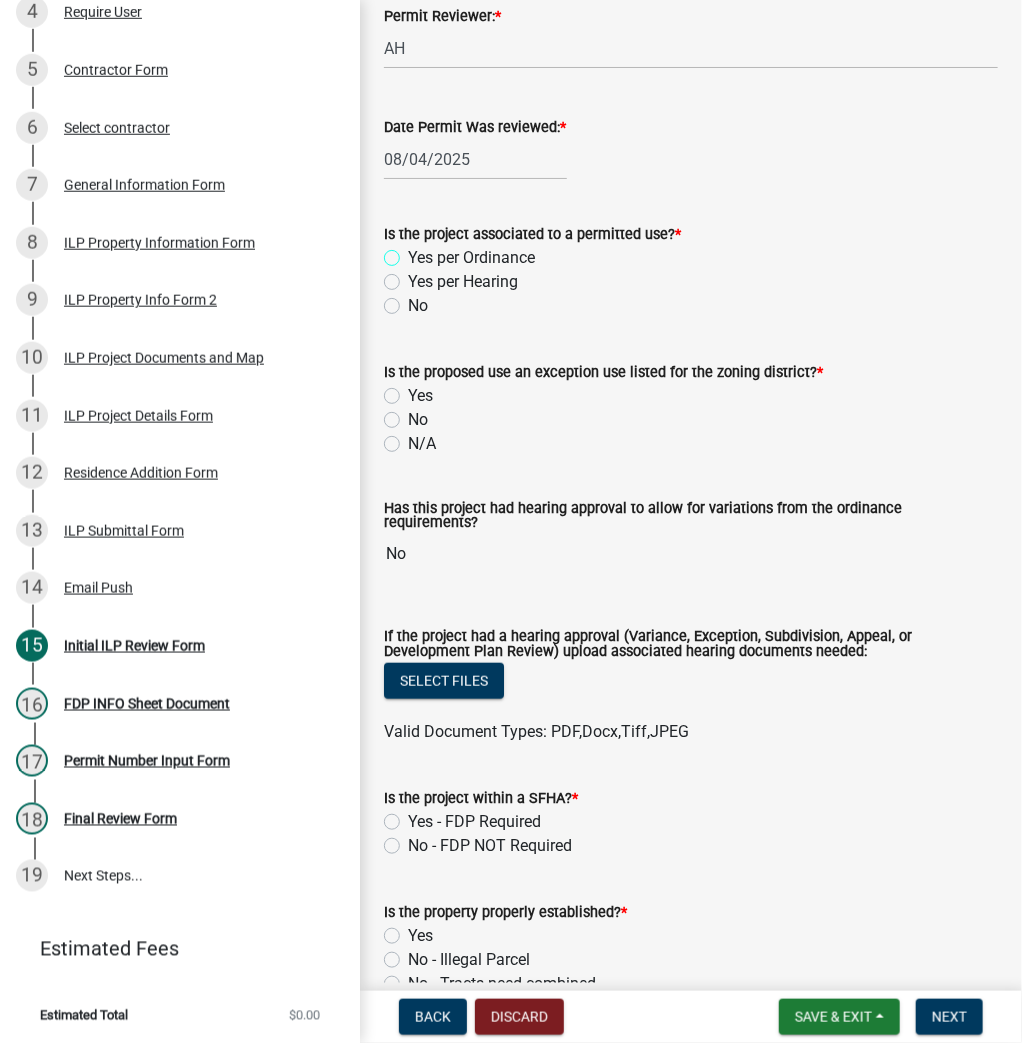 click on "Yes per Ordinance" at bounding box center (414, 252) 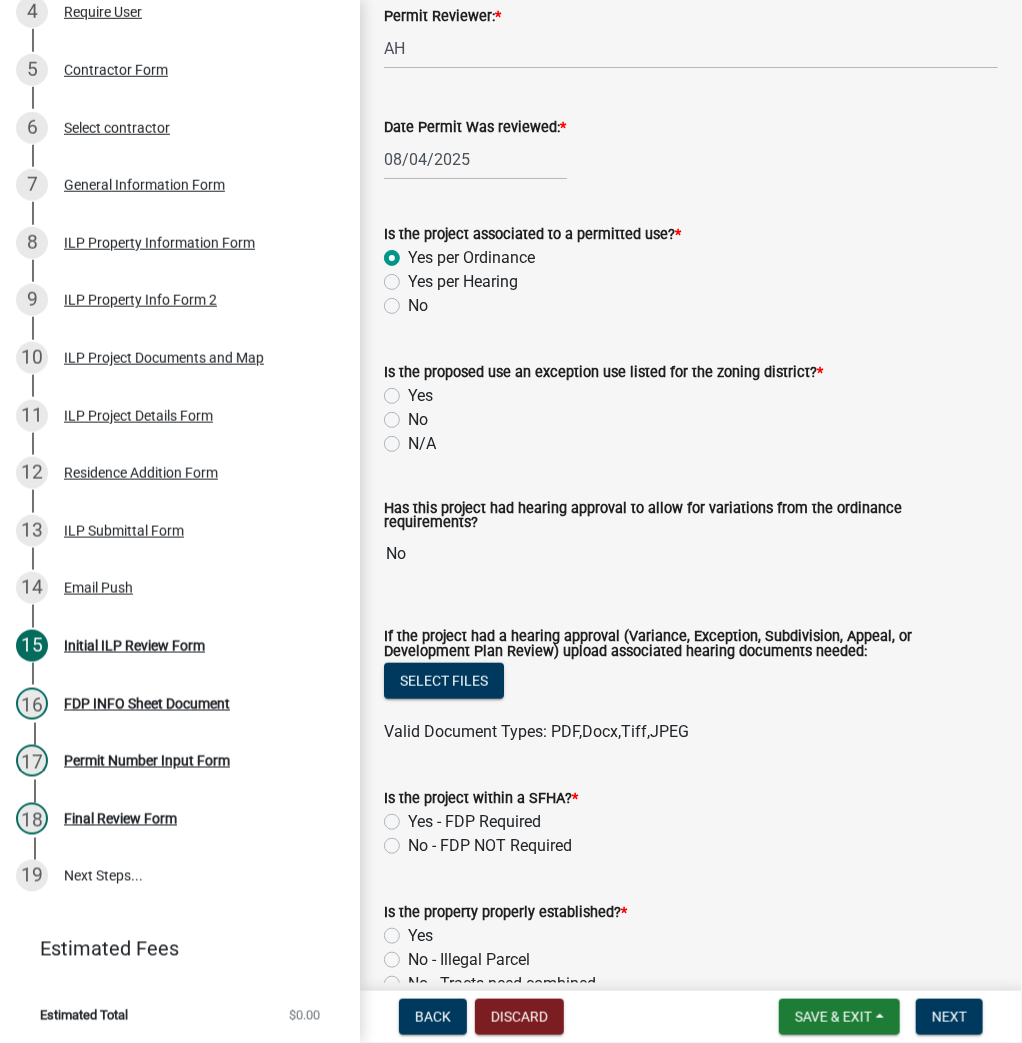 radio on "true" 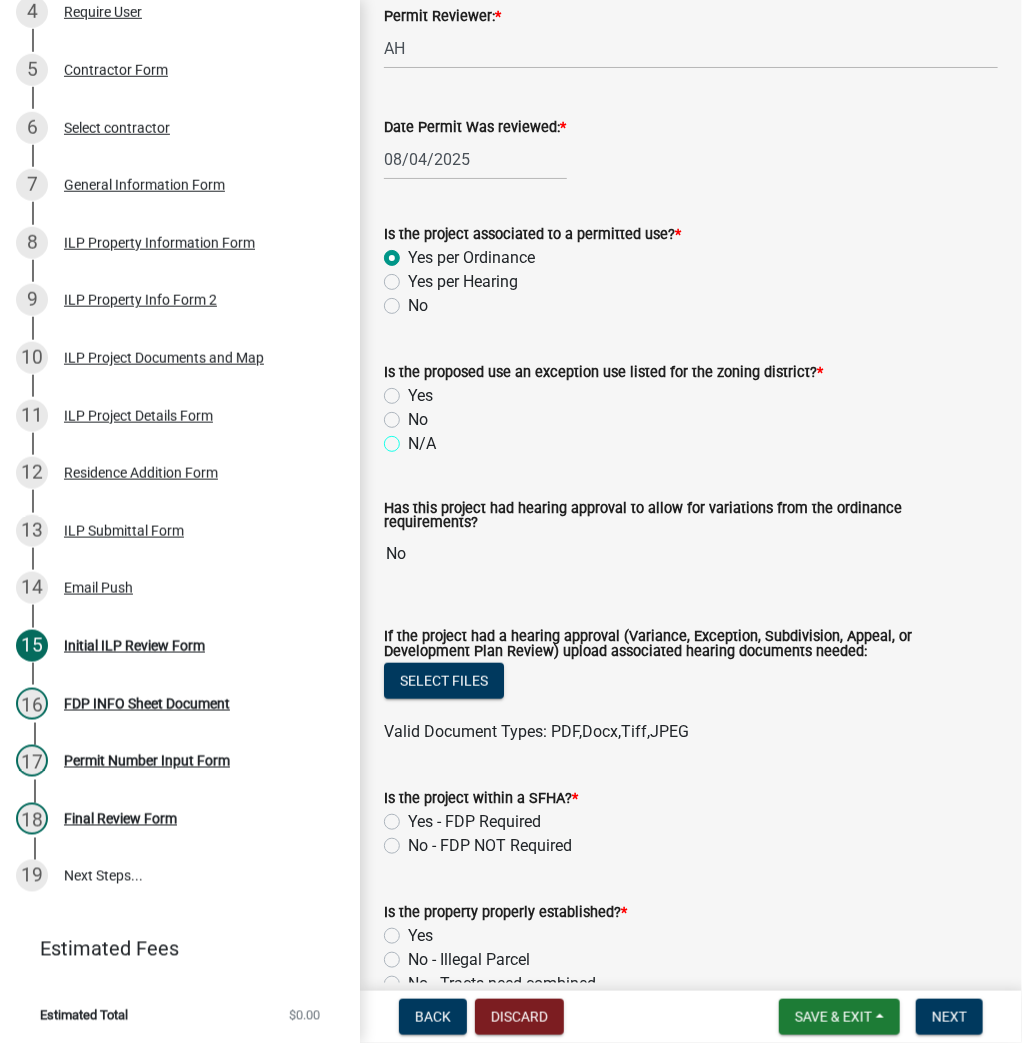 click on "N/A" at bounding box center [414, 438] 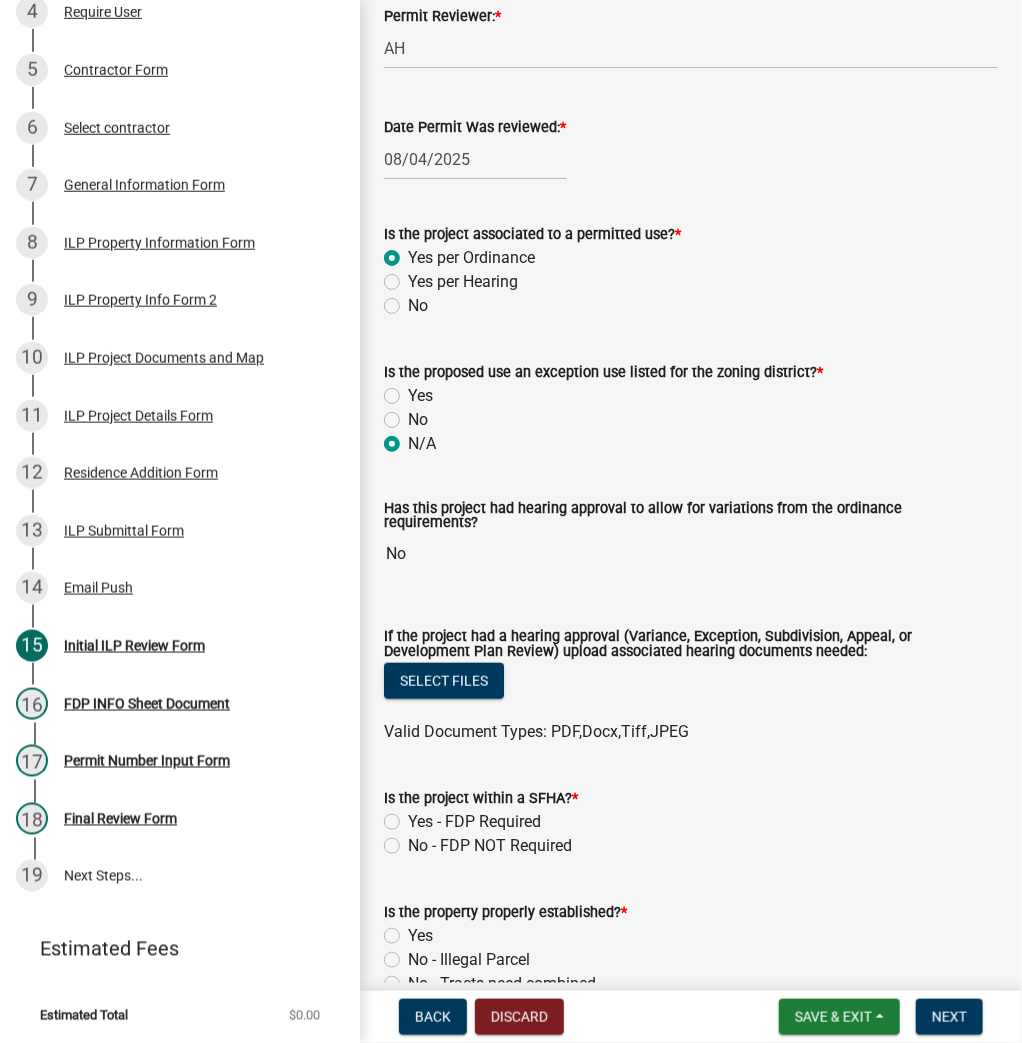 radio on "true" 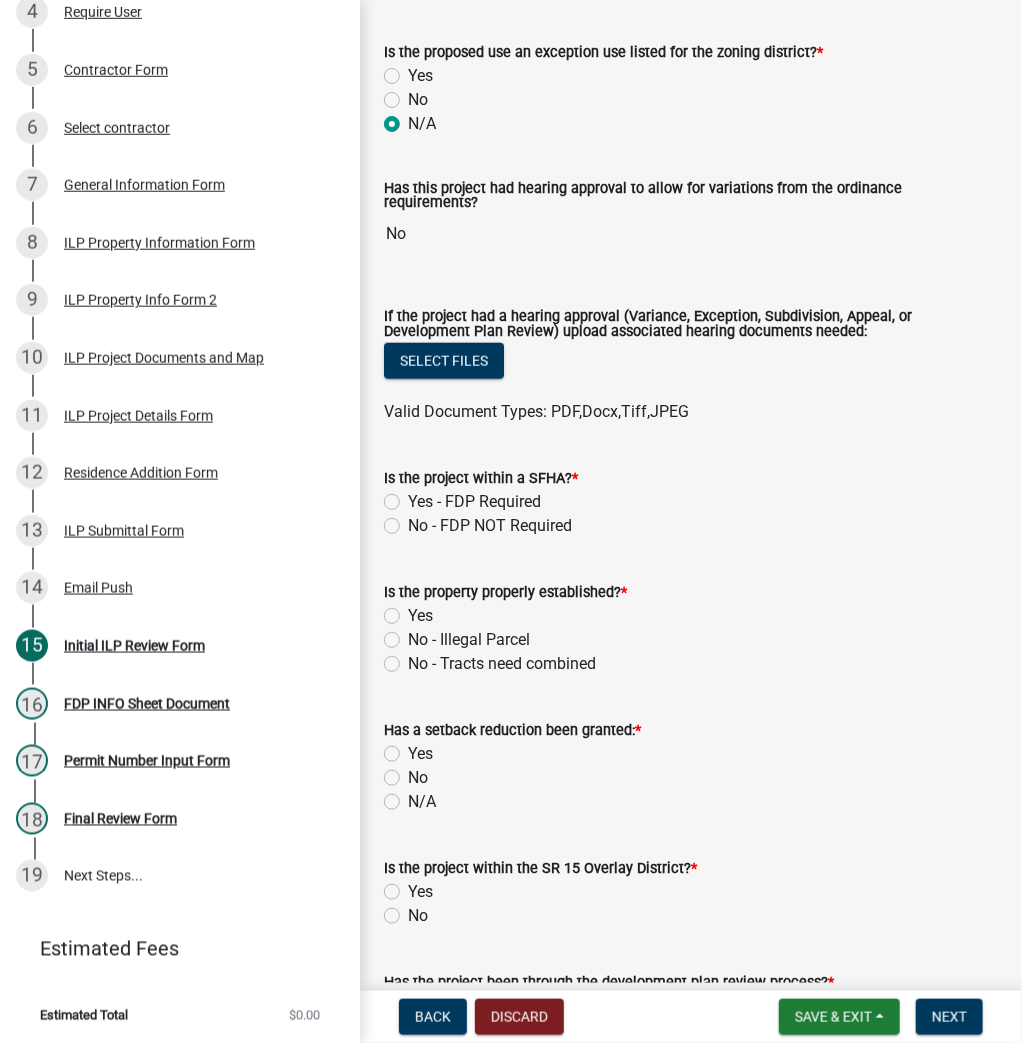 click on "No - FDP NOT Required" 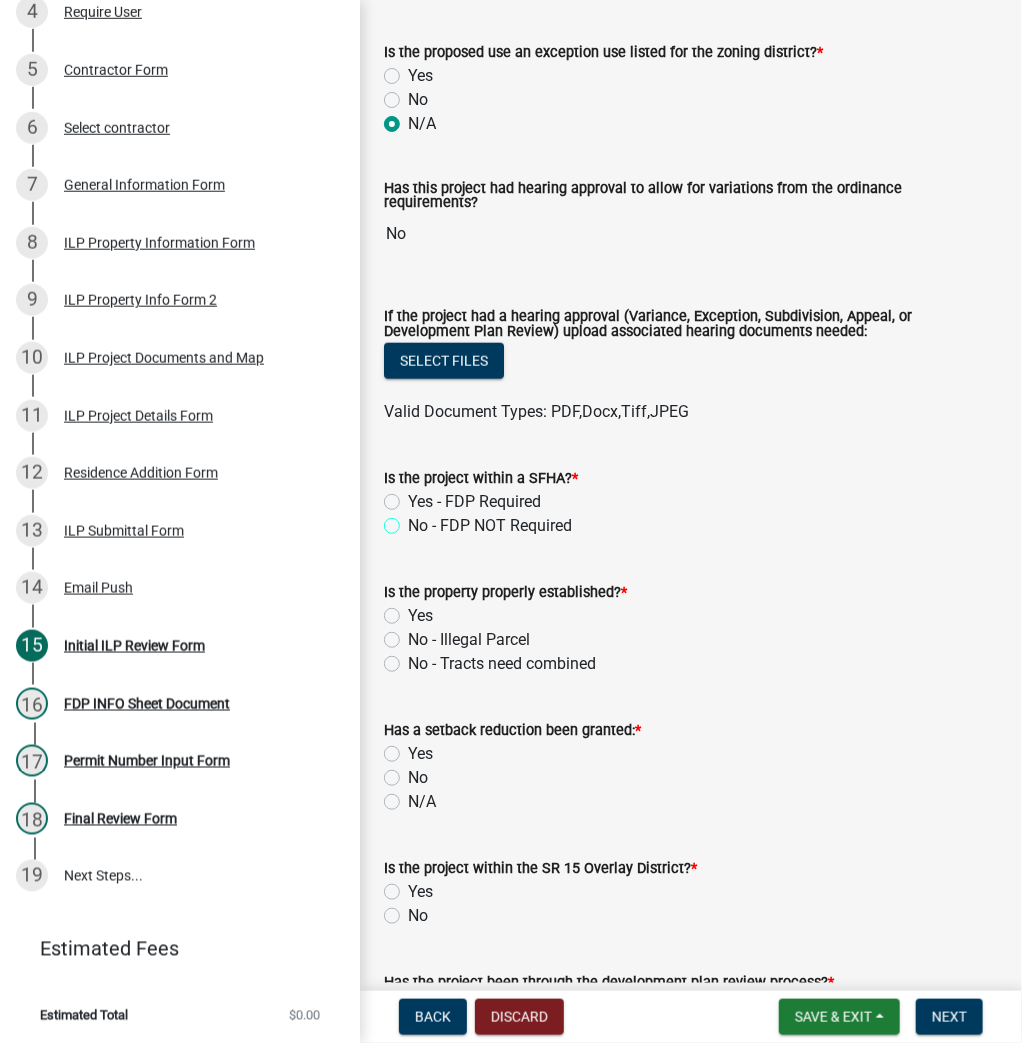 click on "No - FDP NOT Required" at bounding box center [414, 520] 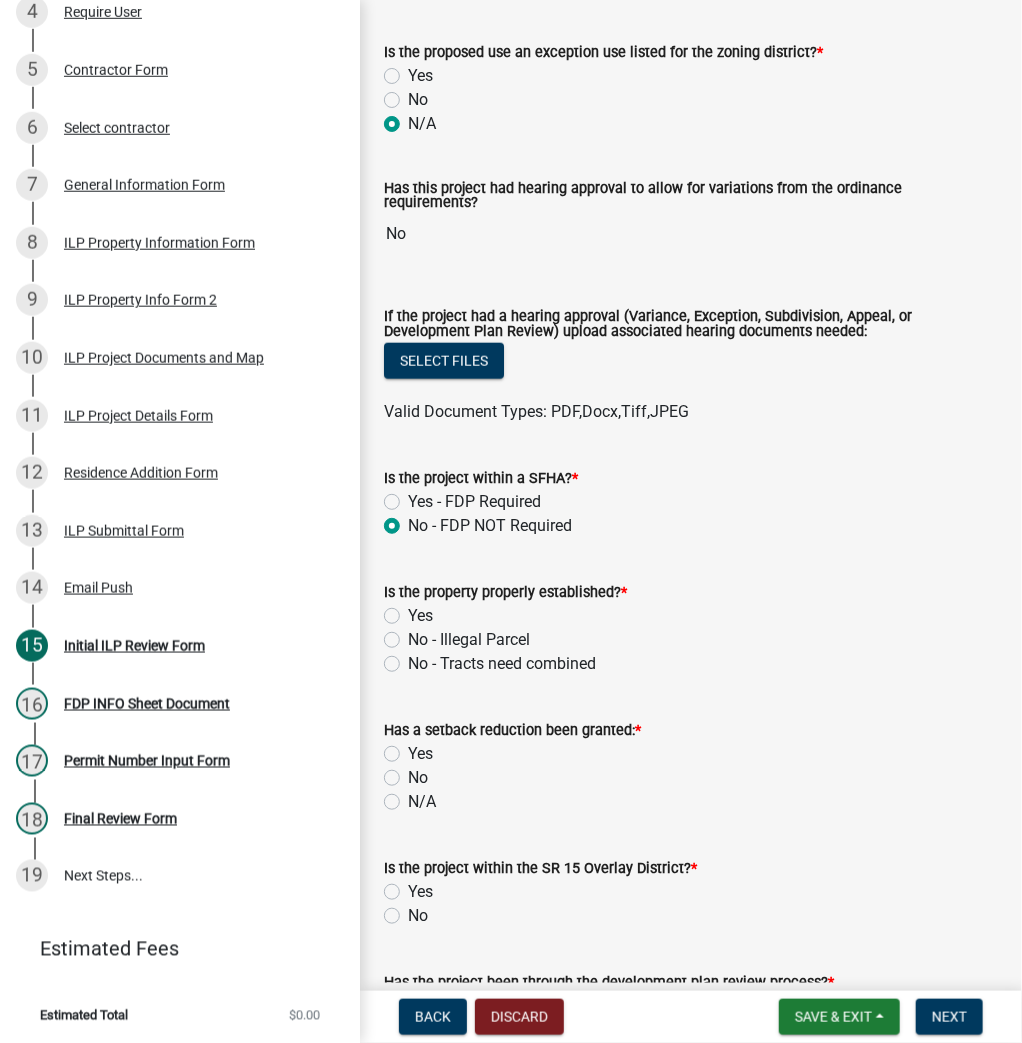 radio on "true" 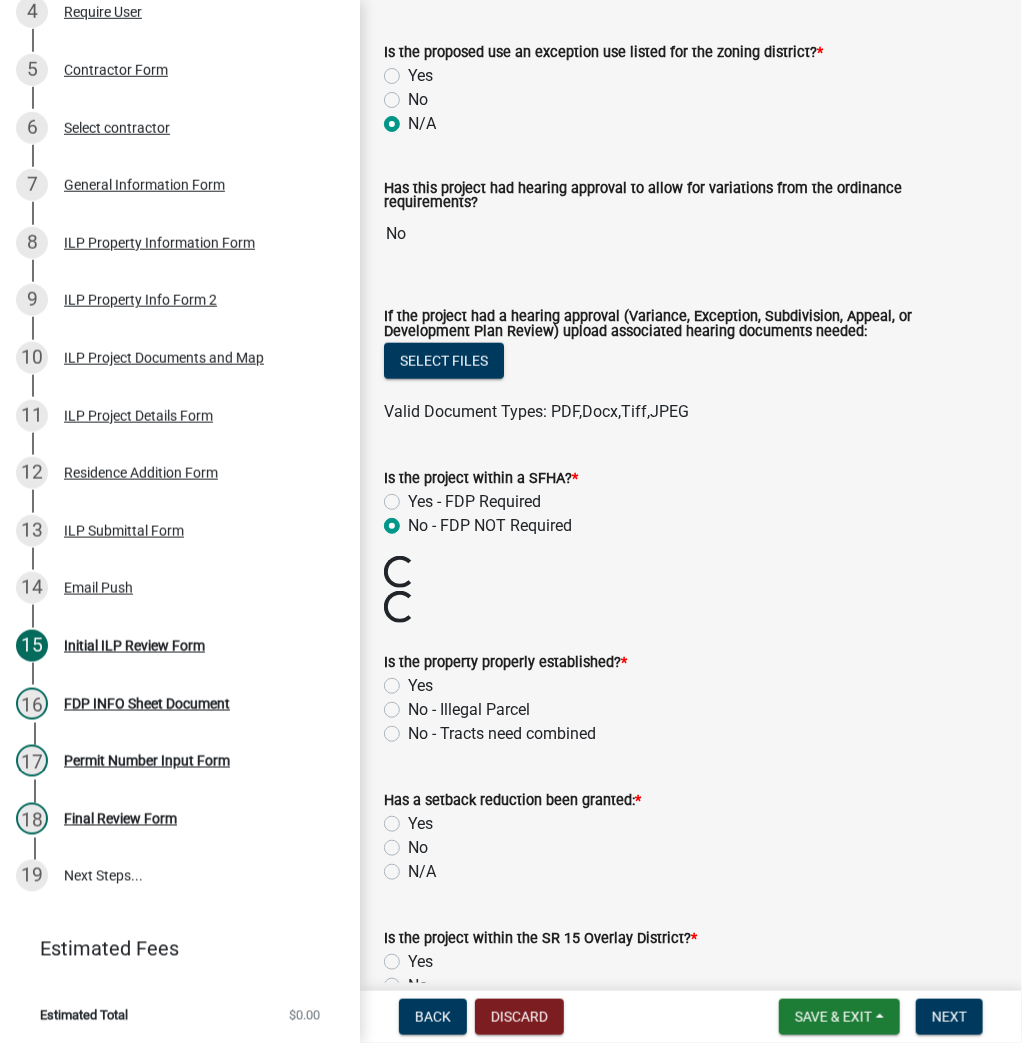 click on "Yes" 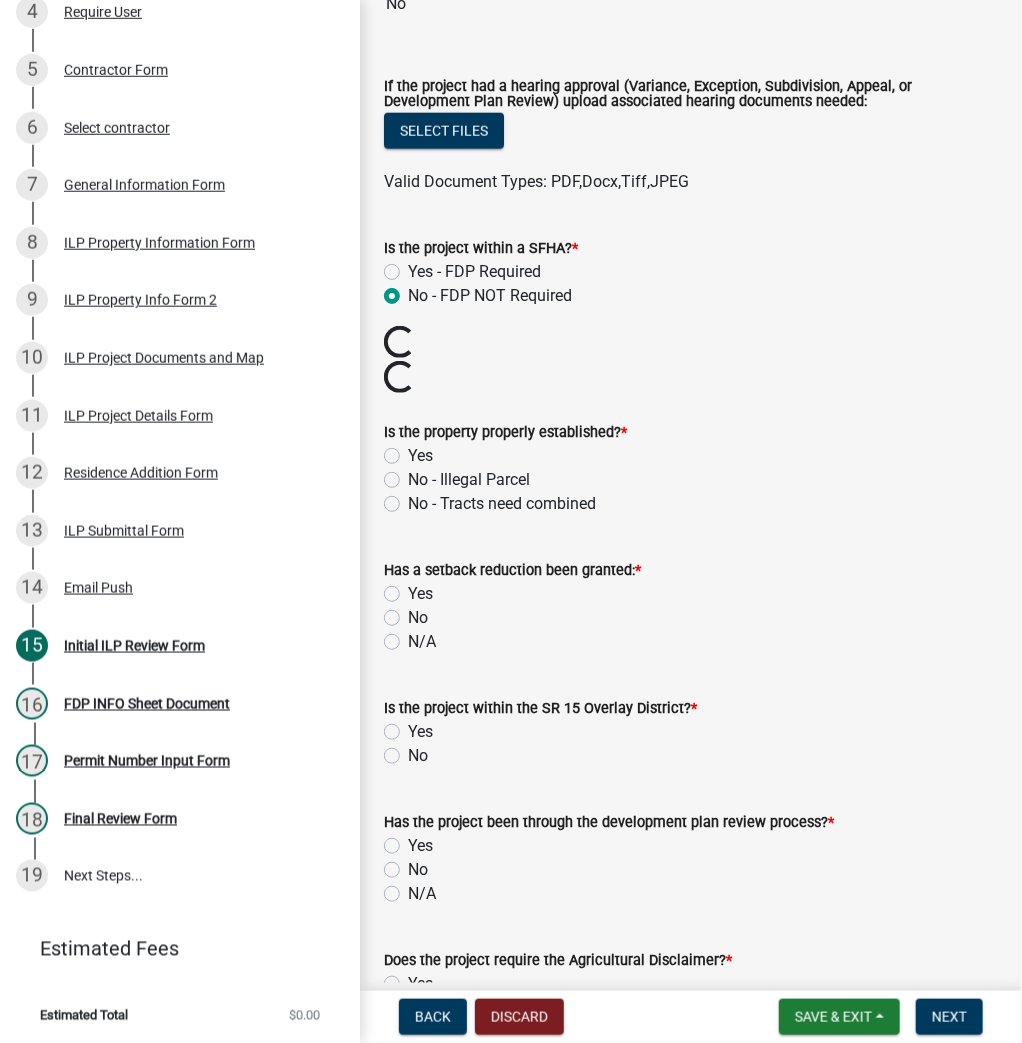 scroll, scrollTop: 720, scrollLeft: 0, axis: vertical 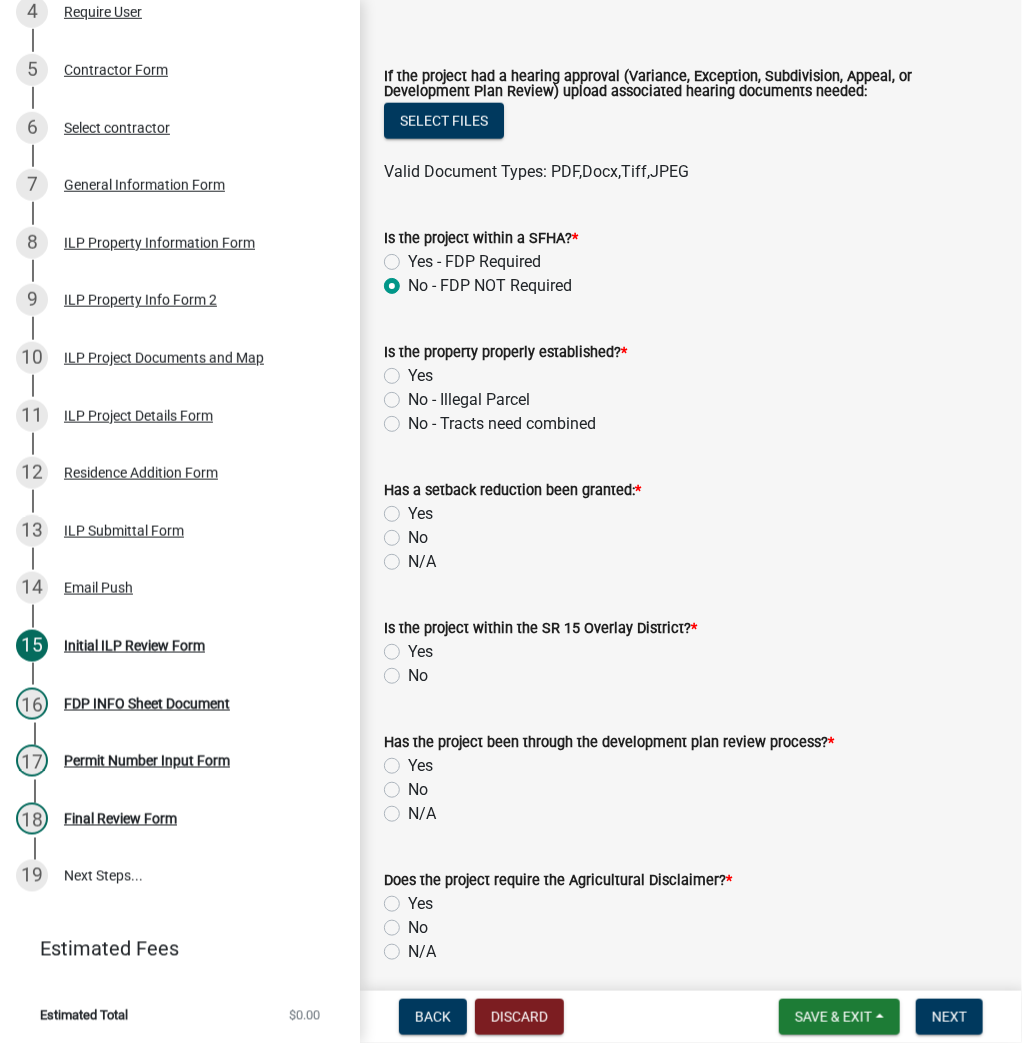 click on "Is the property properly established?  *  Yes   No - Illegal Parcel   No - Tracts need combined" 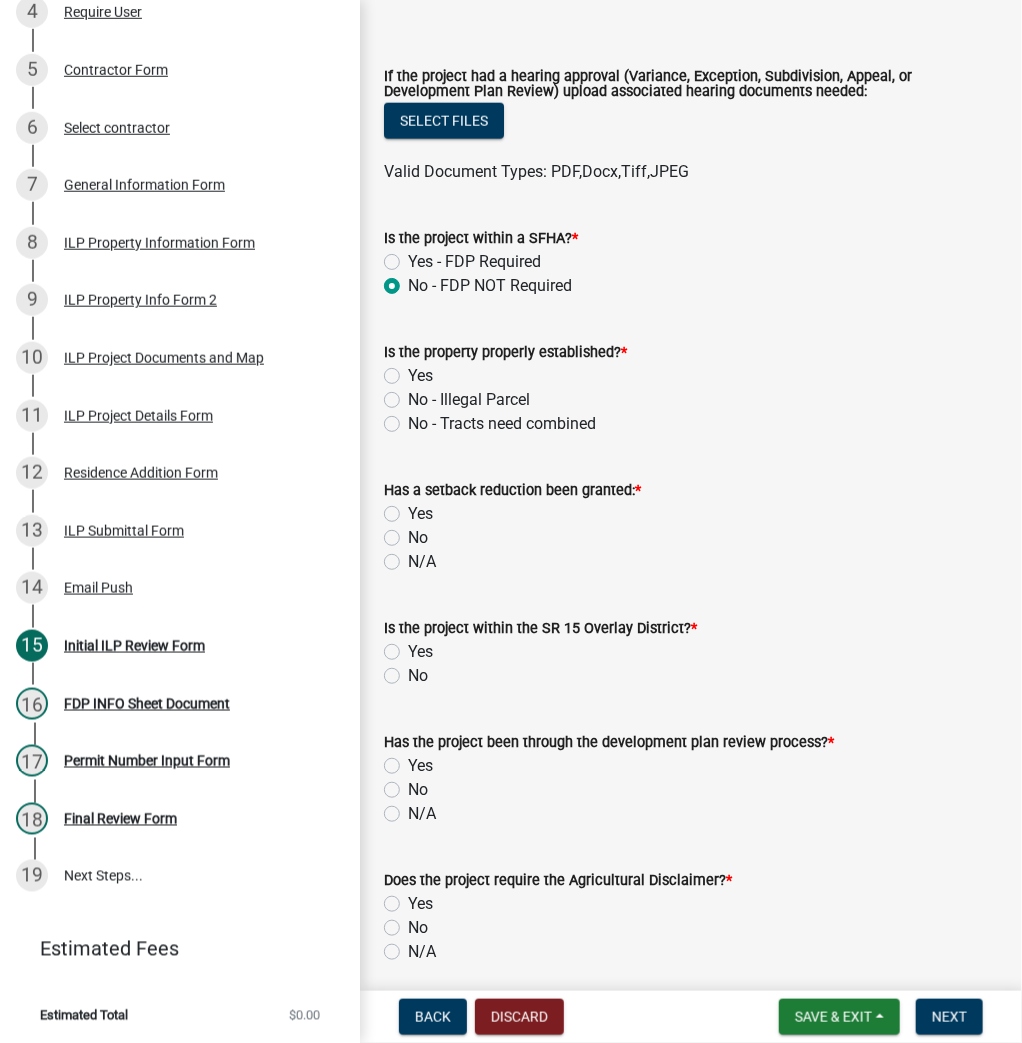 click on "Yes" 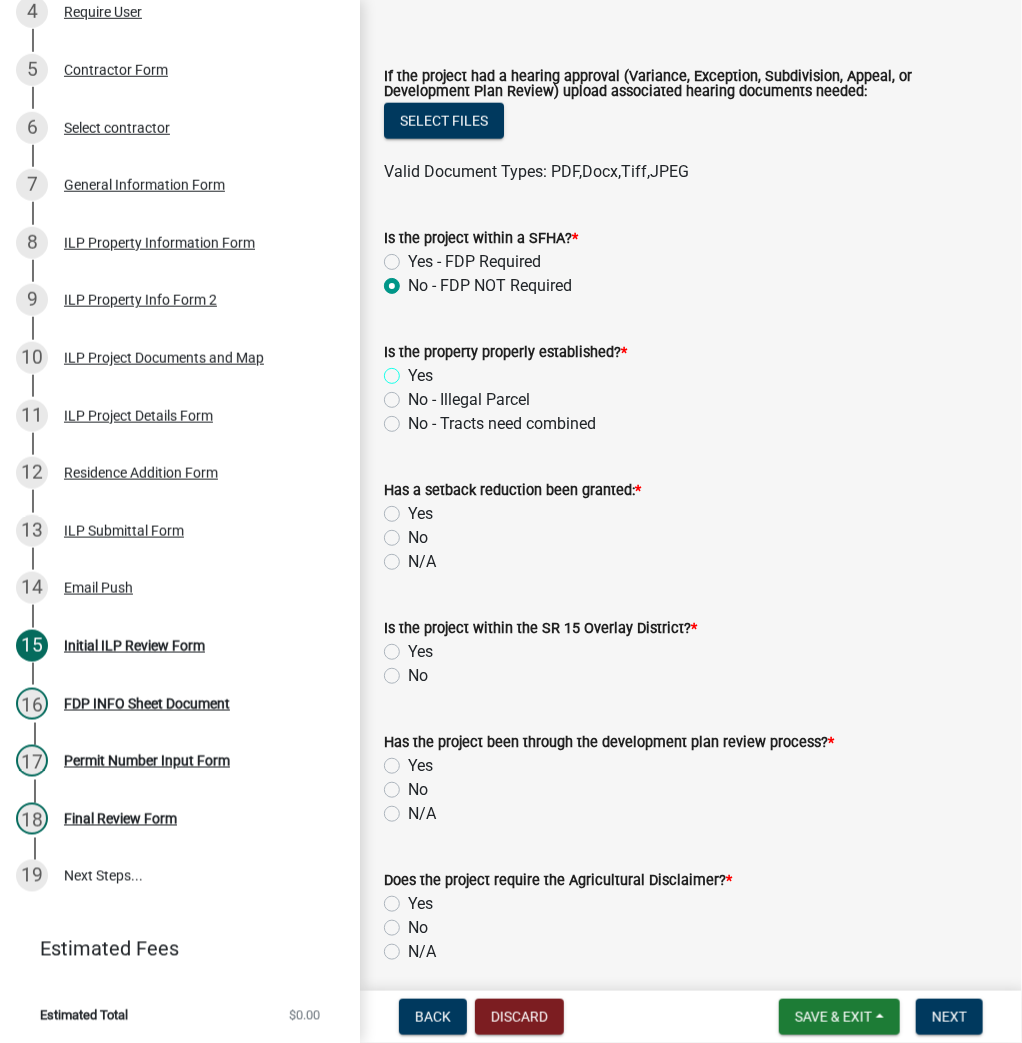click on "Yes" at bounding box center (414, 370) 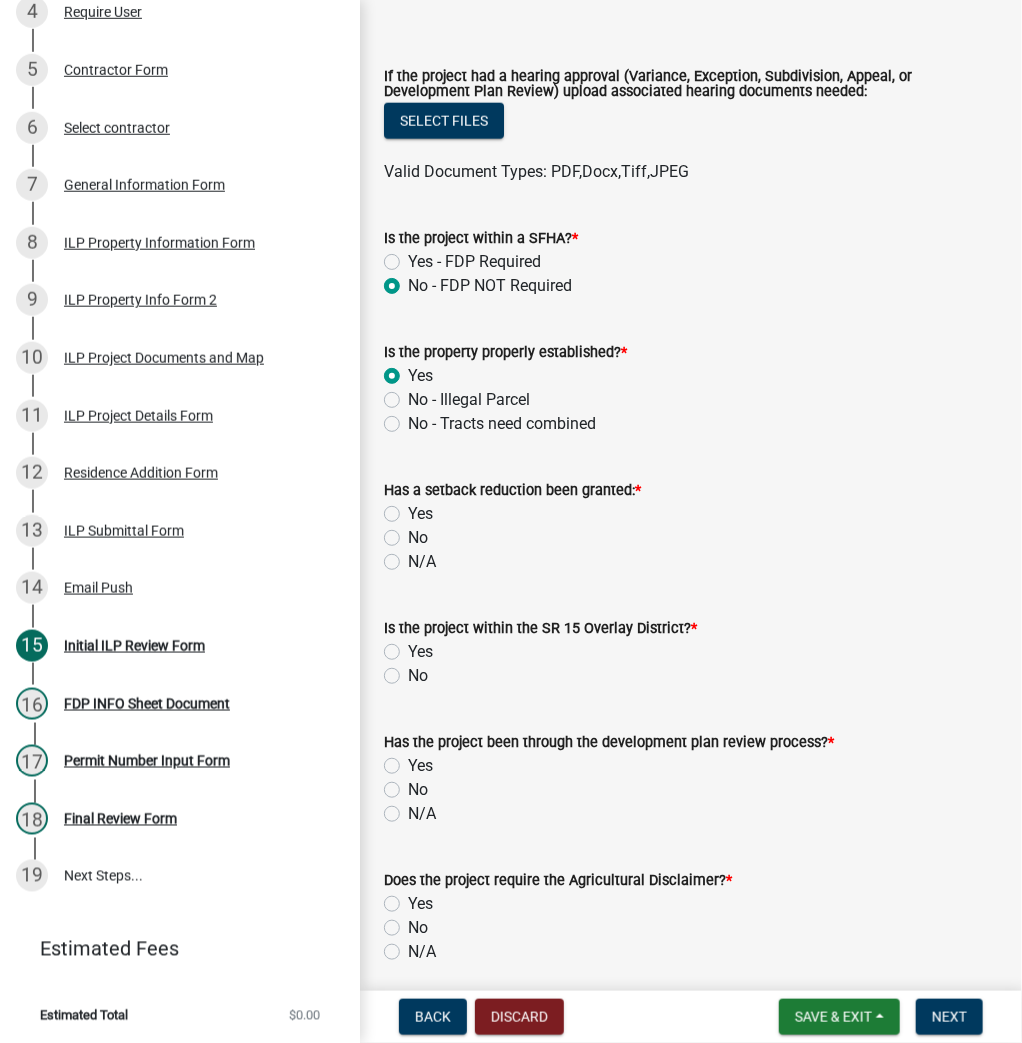 radio on "true" 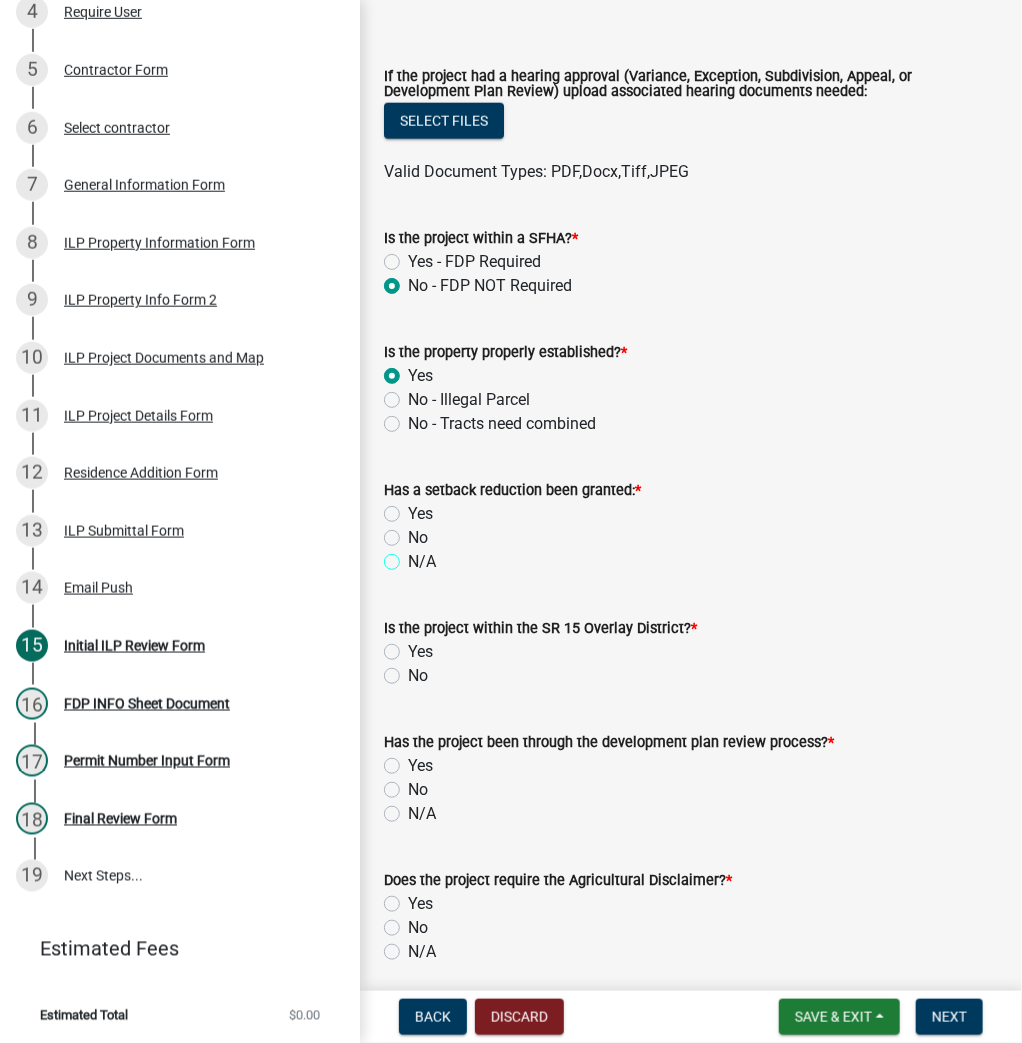 click on "N/A" at bounding box center [414, 556] 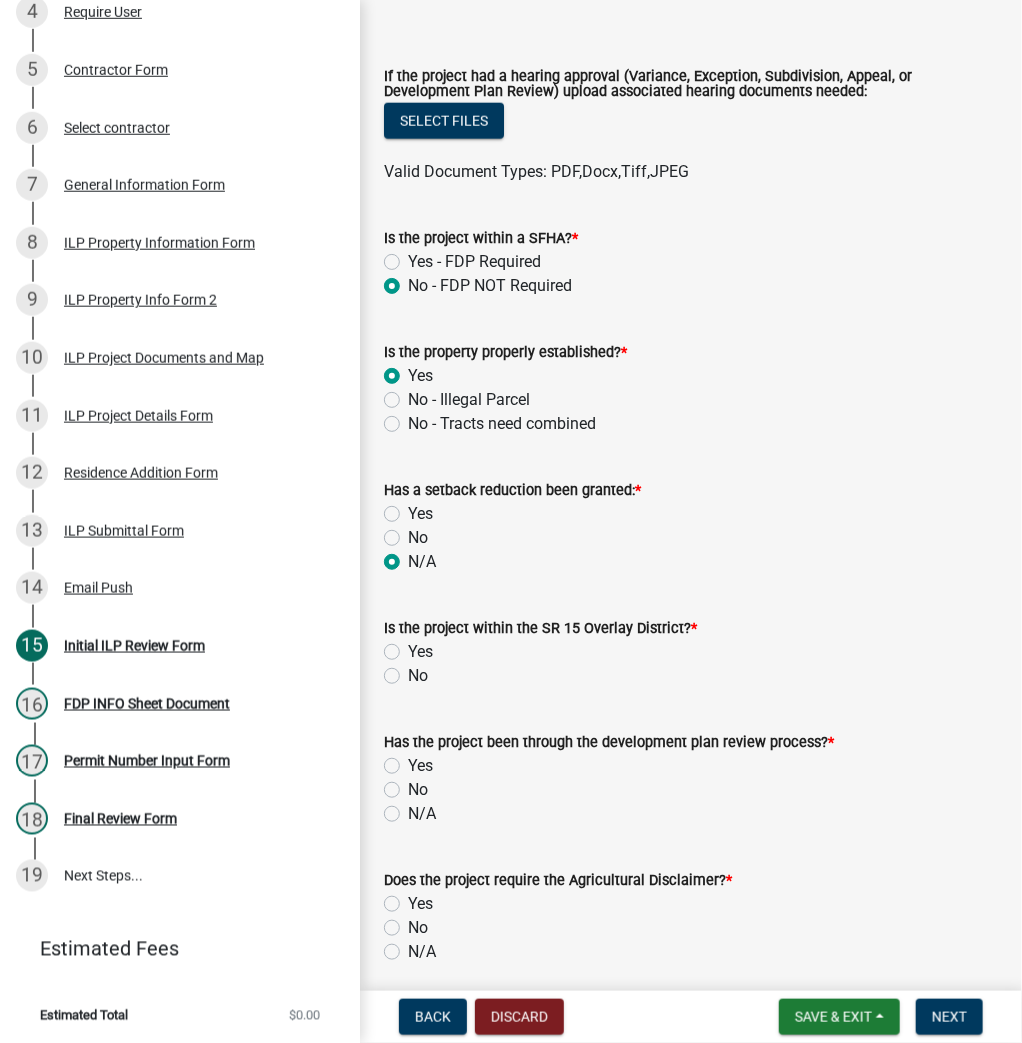 radio on "true" 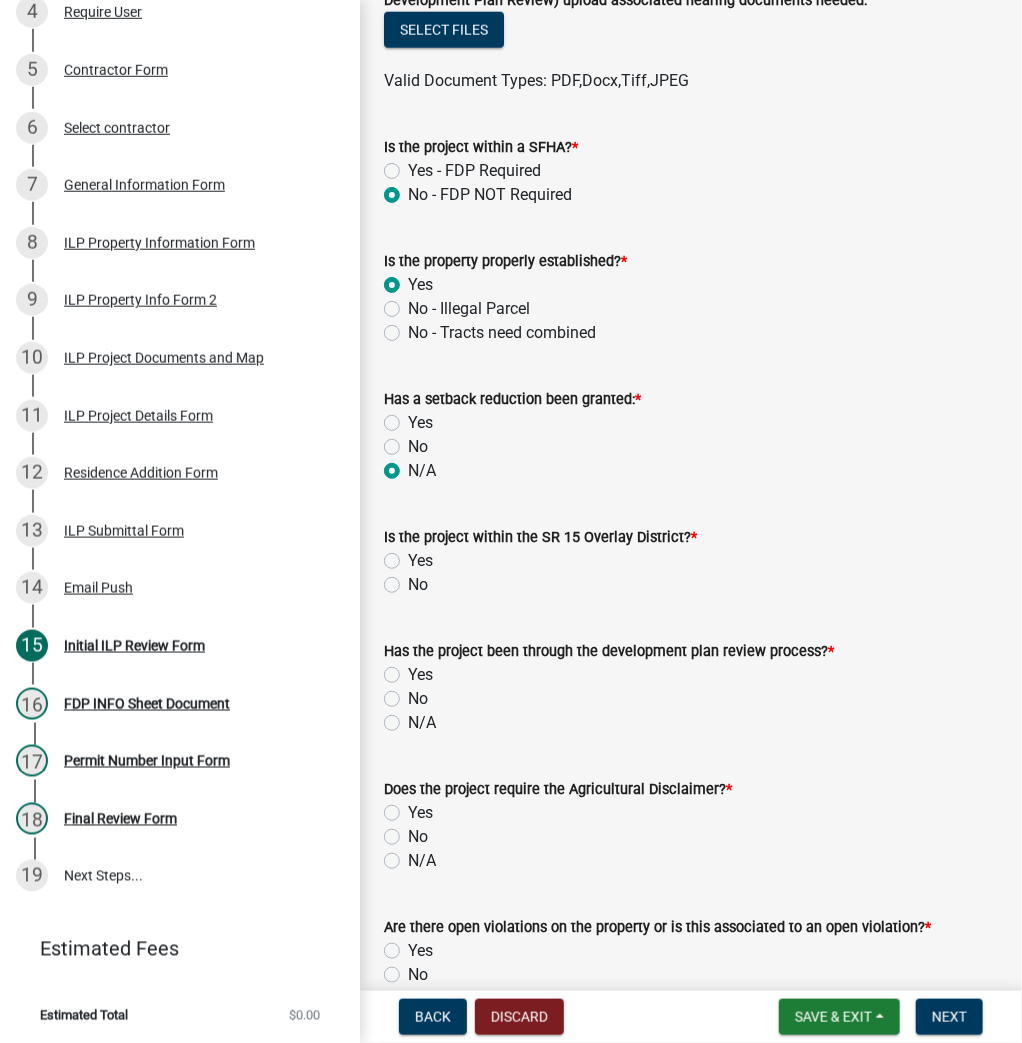scroll, scrollTop: 880, scrollLeft: 0, axis: vertical 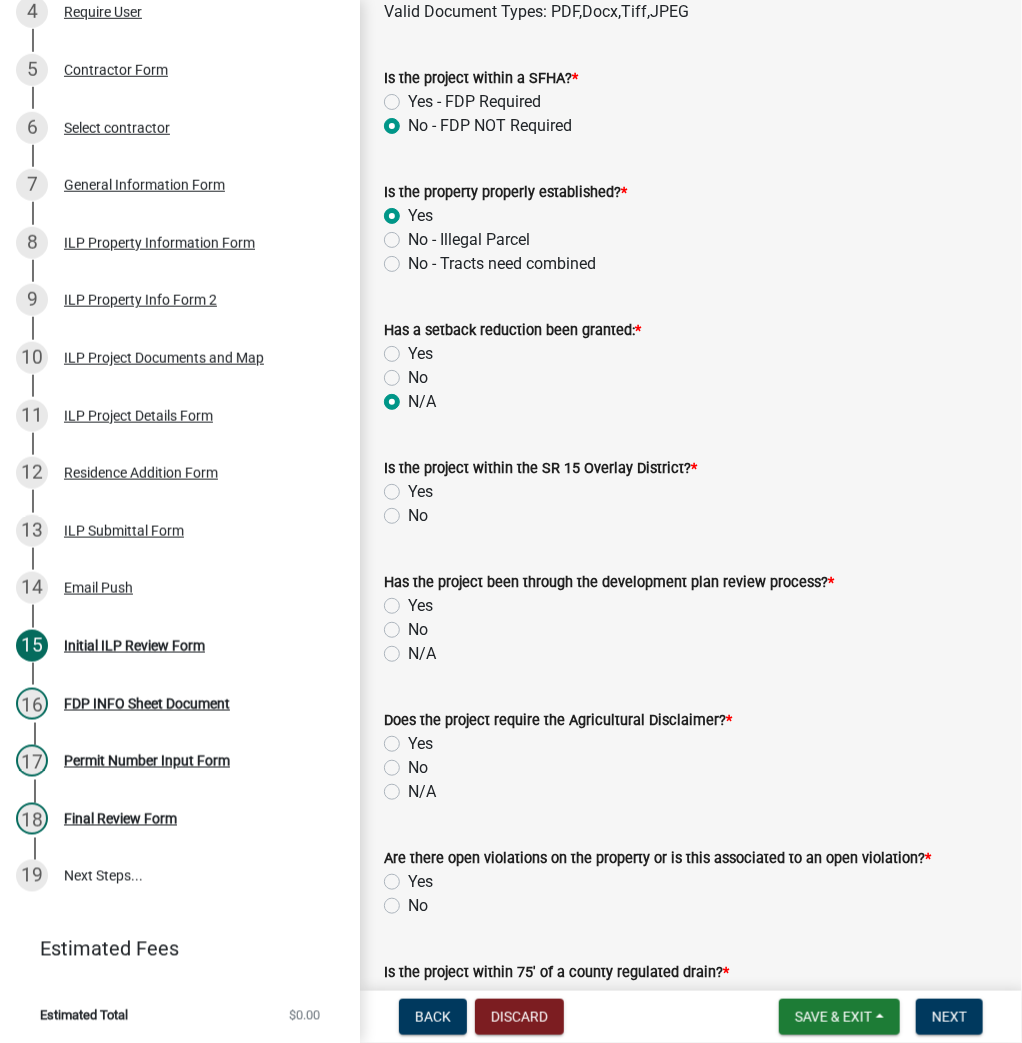 click on "No" 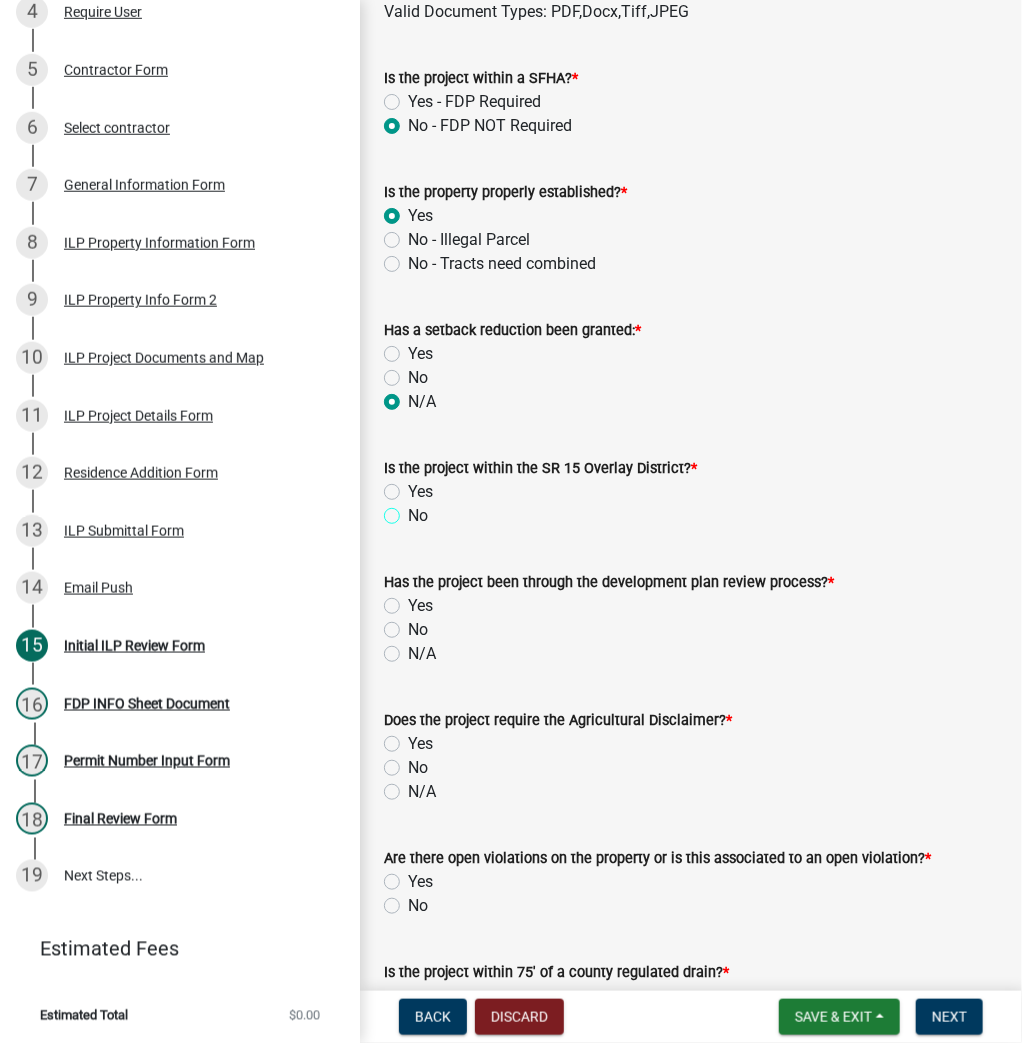 click on "No" at bounding box center [414, 510] 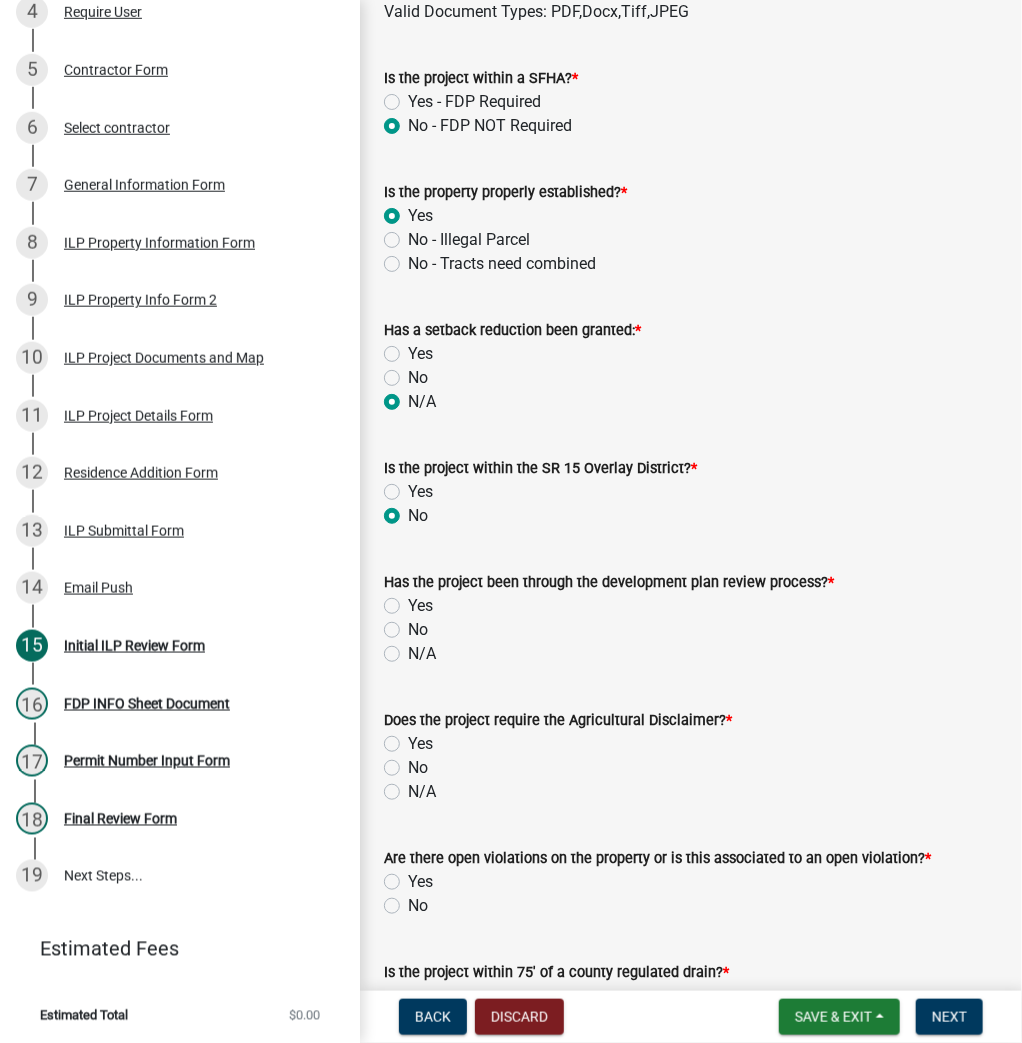 radio on "true" 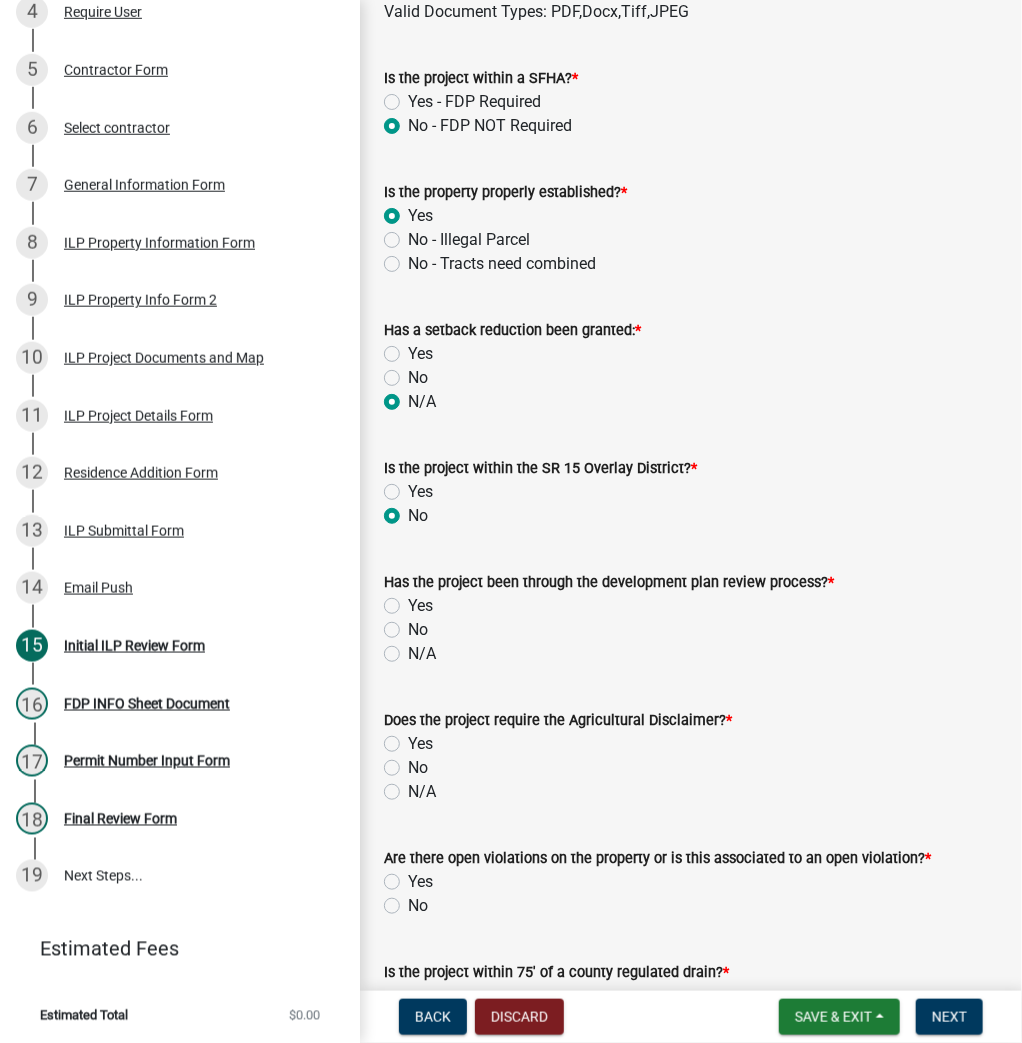 click on "N/A" 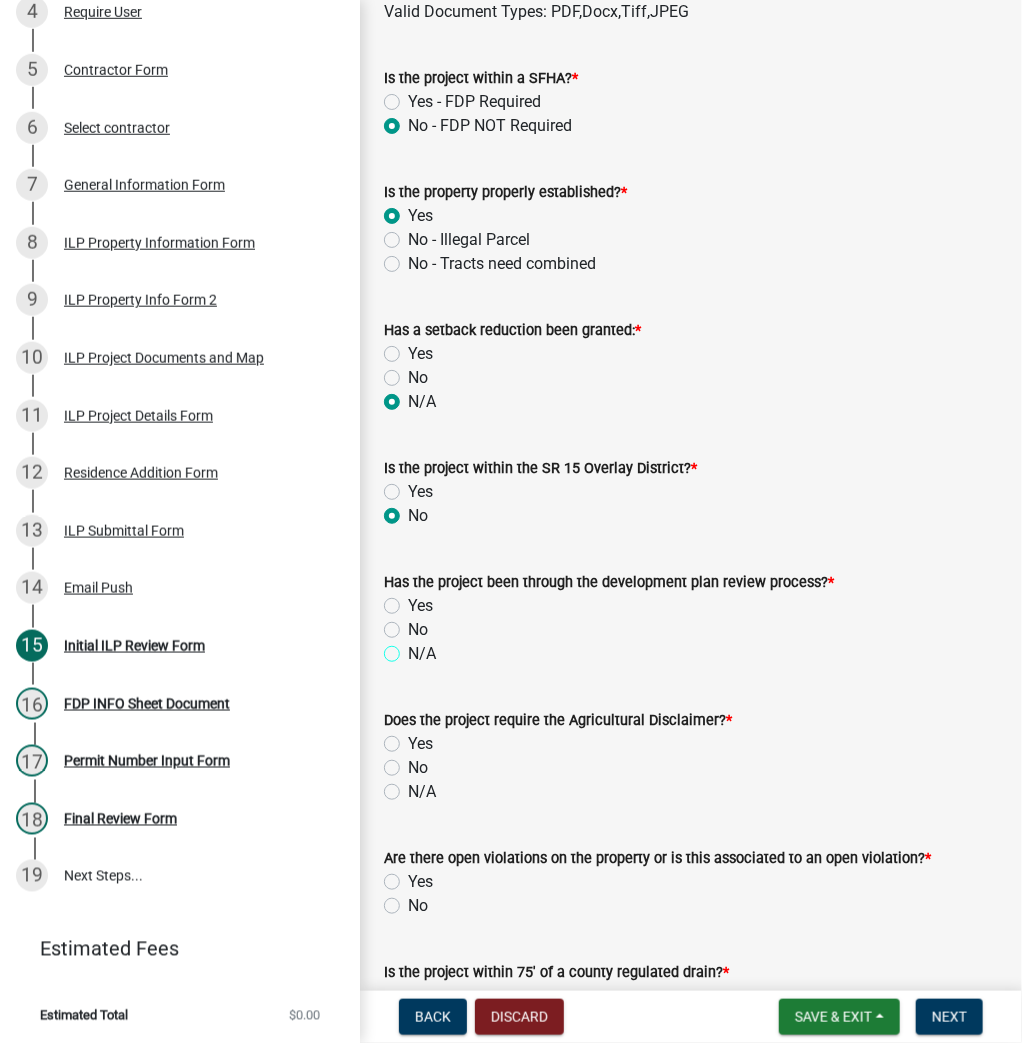 click on "N/A" at bounding box center [414, 648] 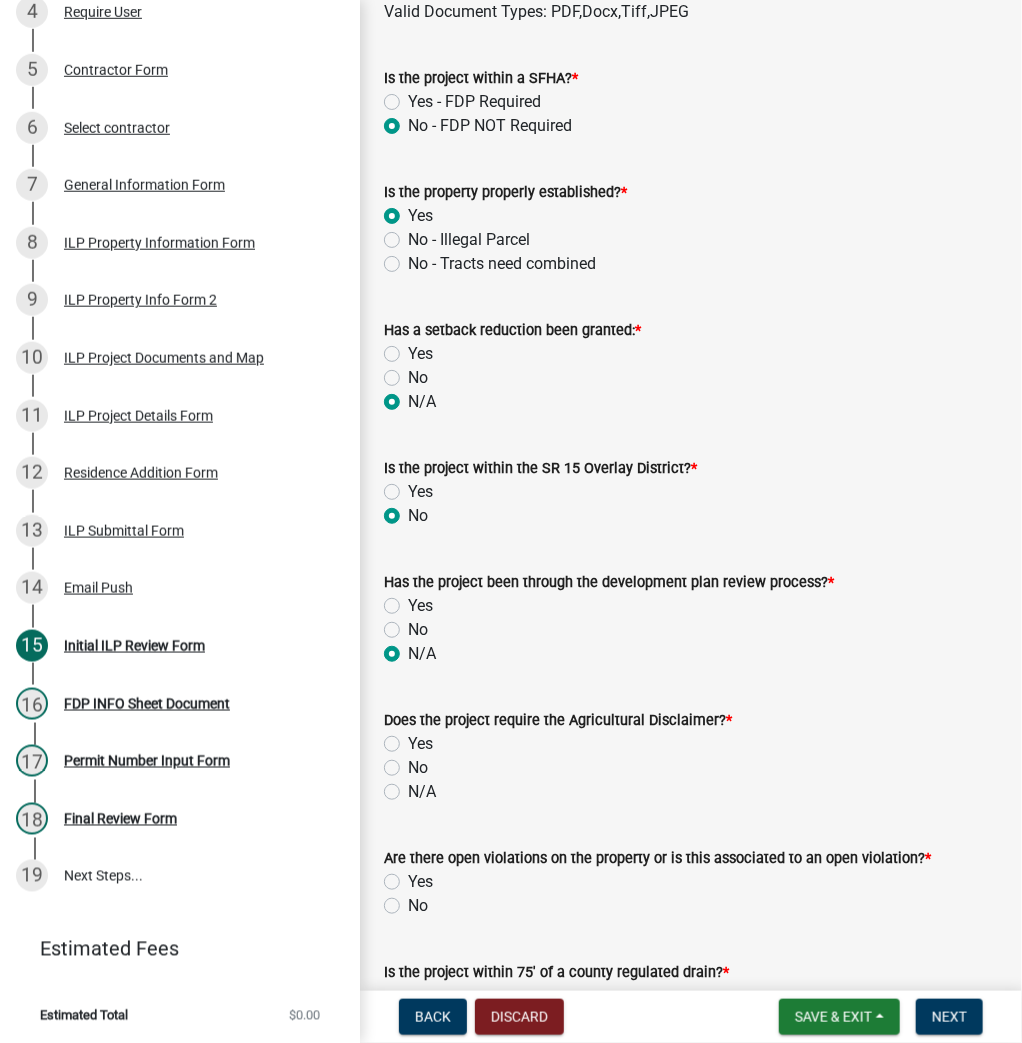radio on "true" 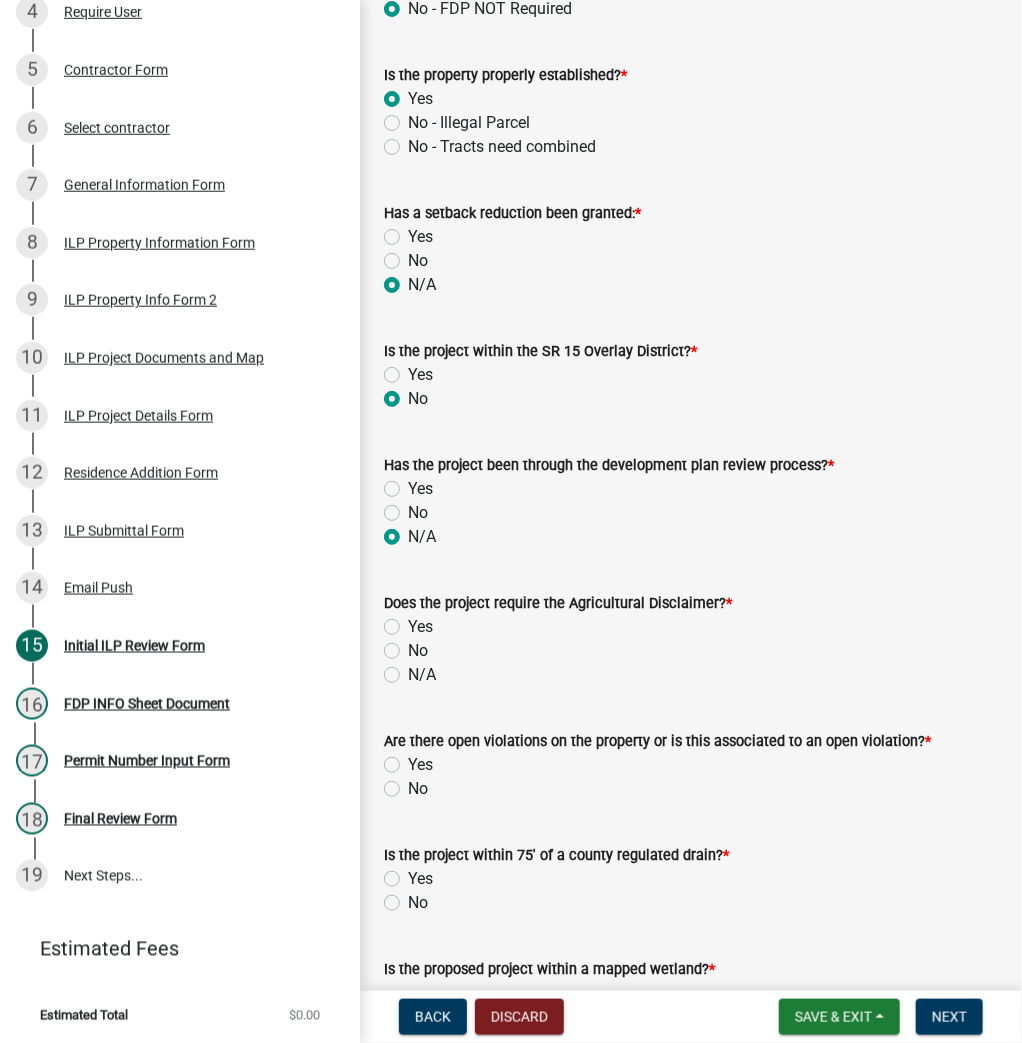 scroll, scrollTop: 1040, scrollLeft: 0, axis: vertical 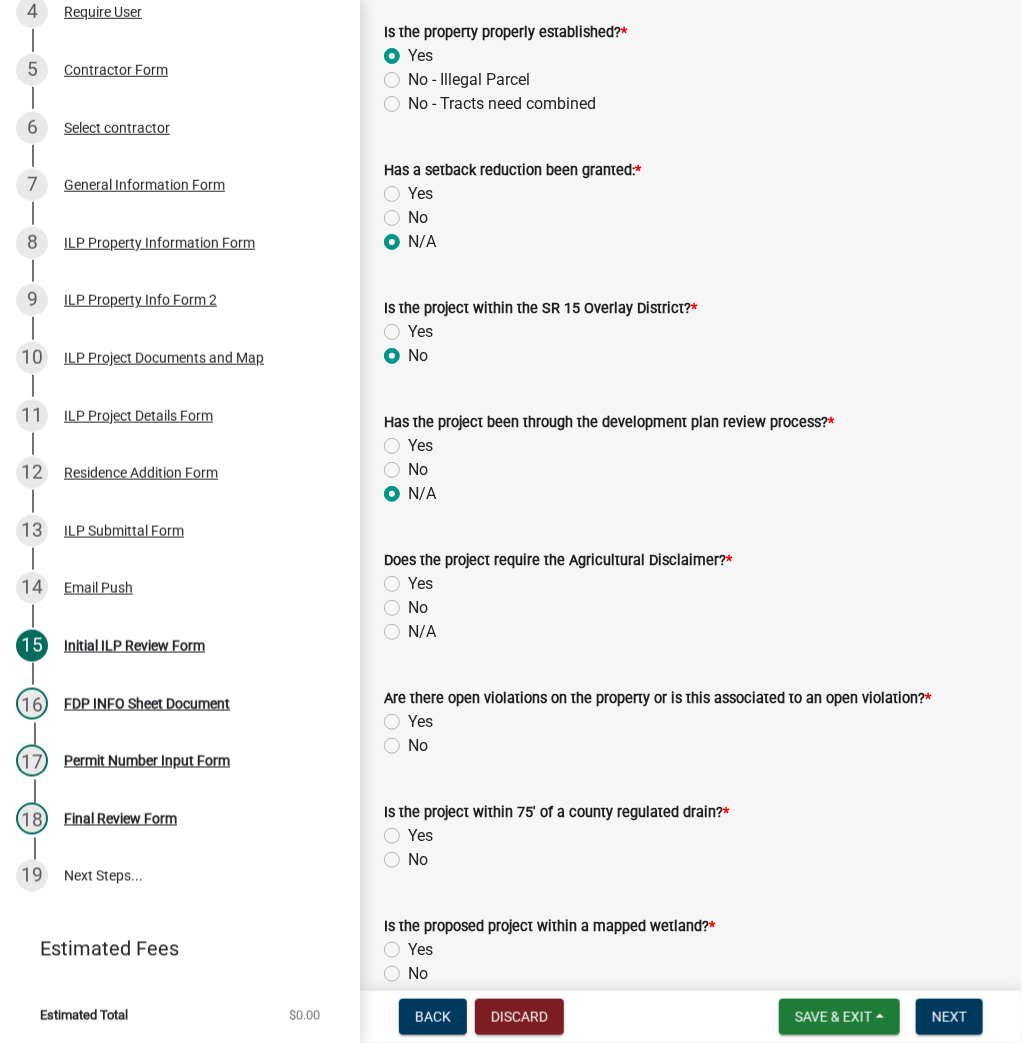click on "N/A" 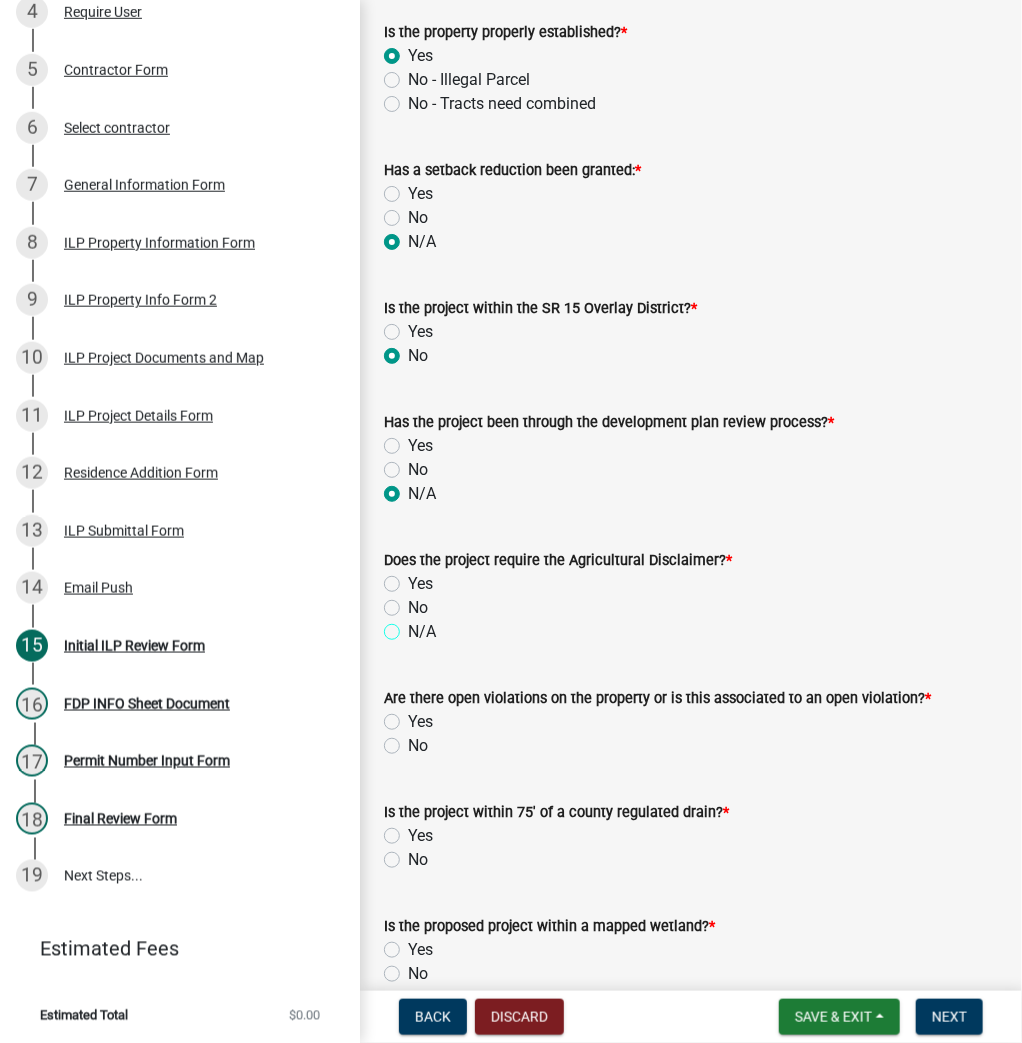 click on "N/A" at bounding box center (414, 626) 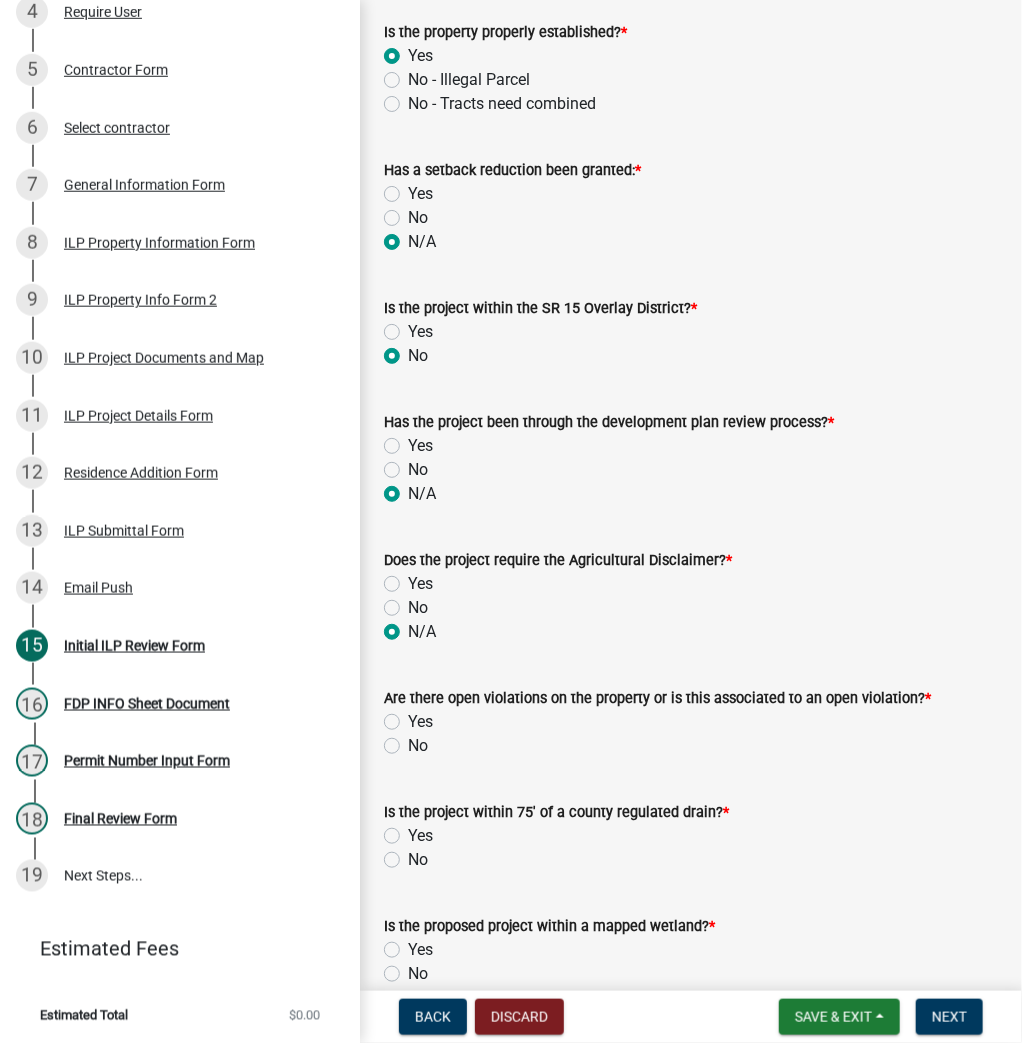 radio on "true" 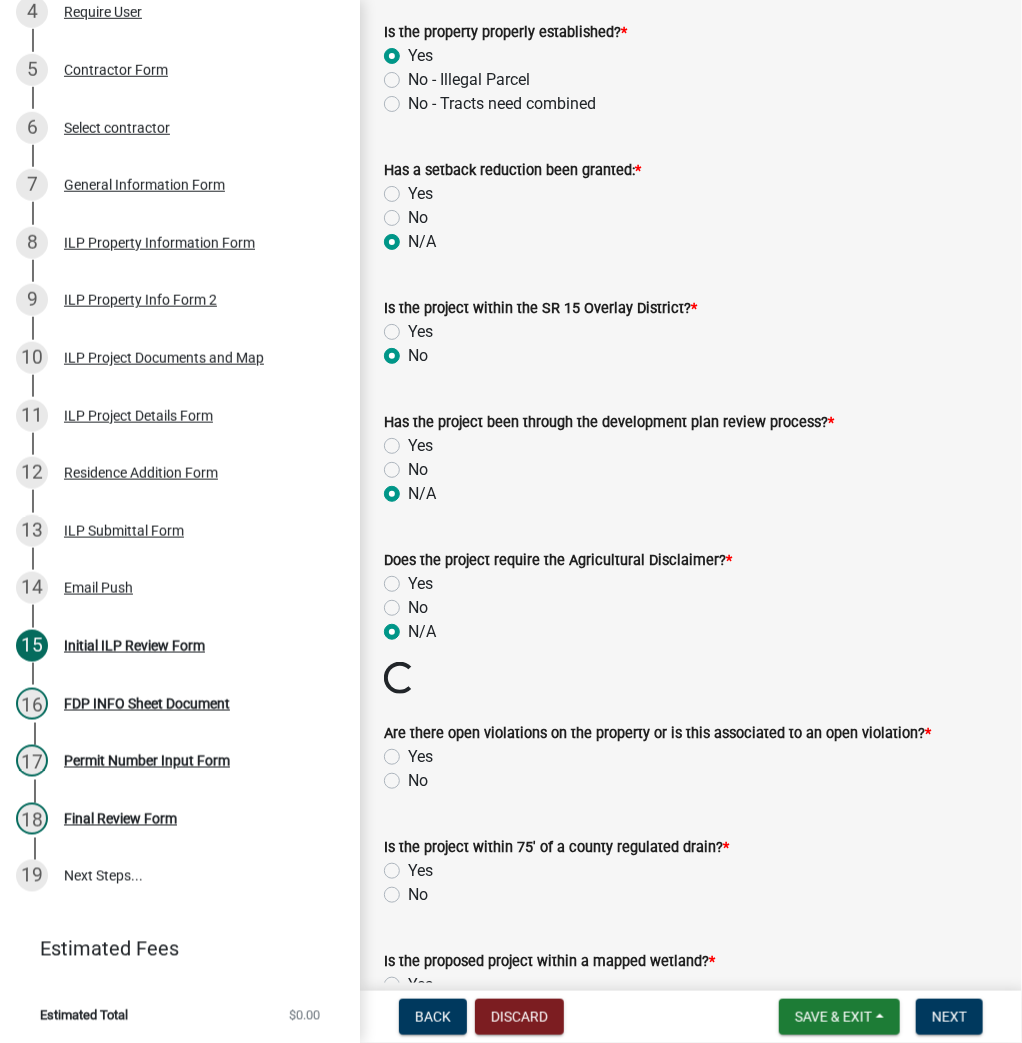 click on "No" 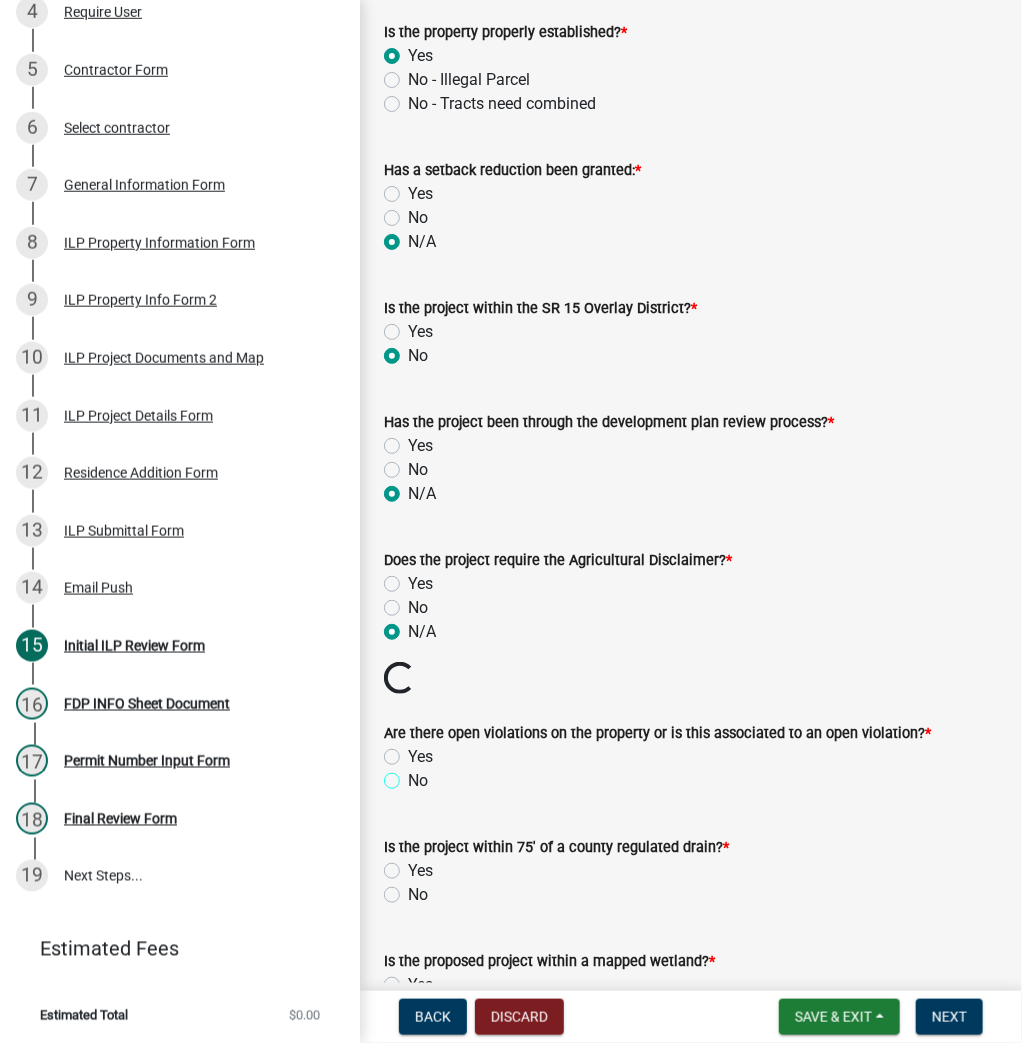 click on "No" at bounding box center [414, 775] 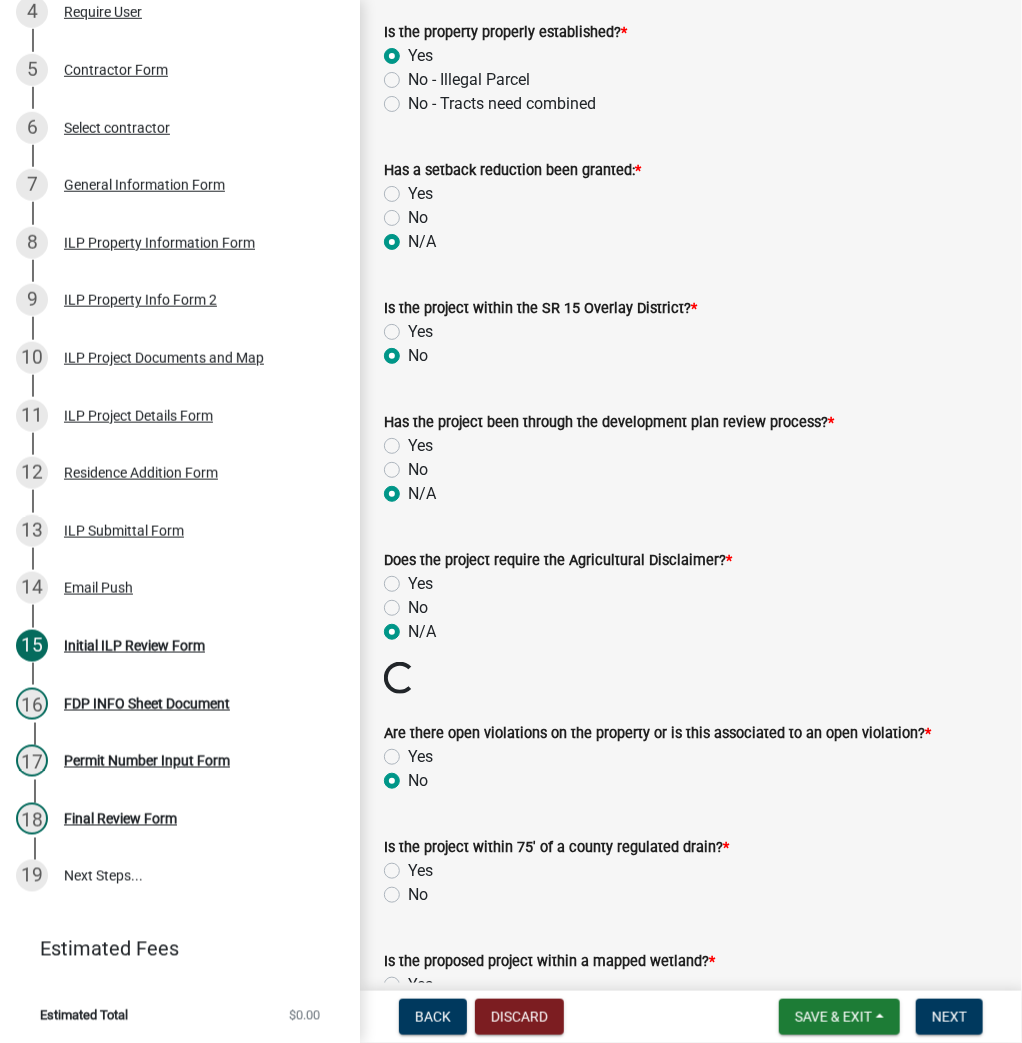 radio on "true" 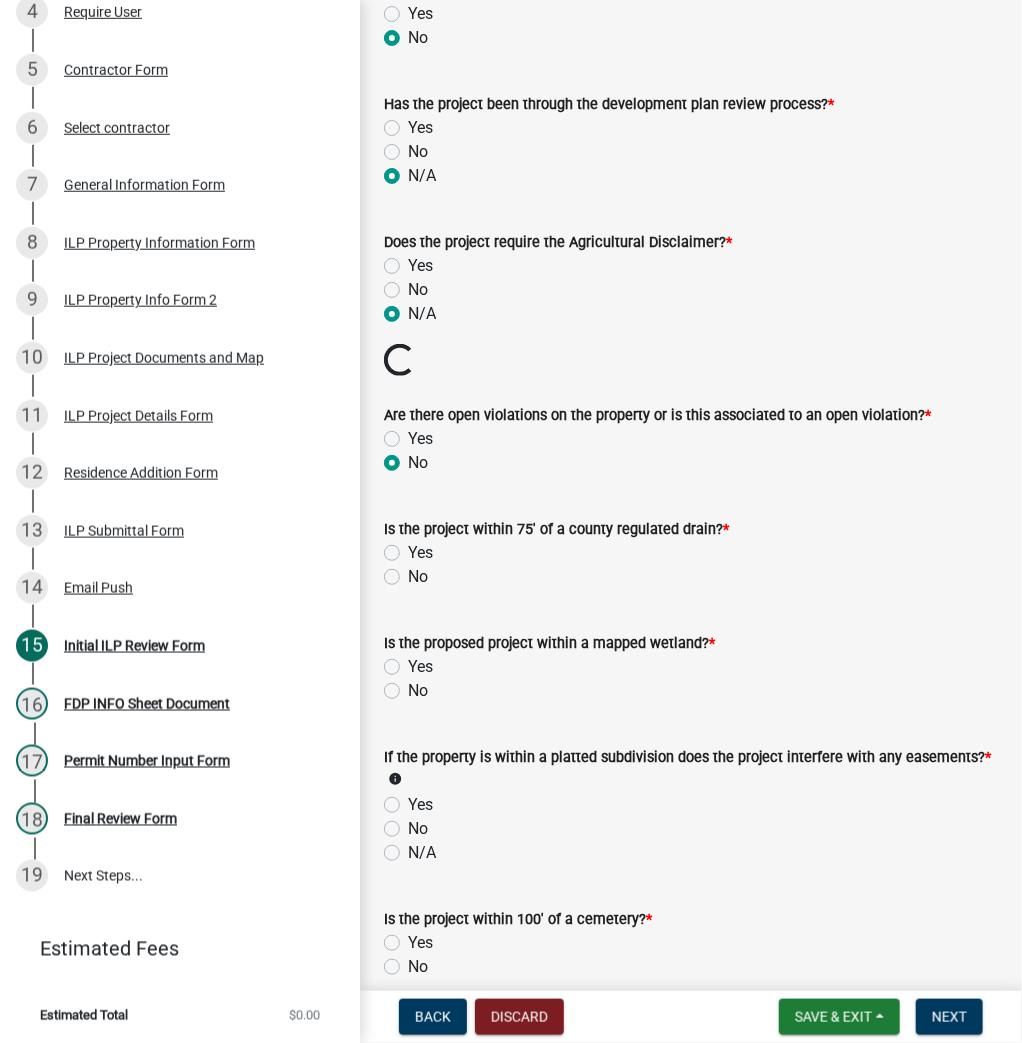 scroll, scrollTop: 1360, scrollLeft: 0, axis: vertical 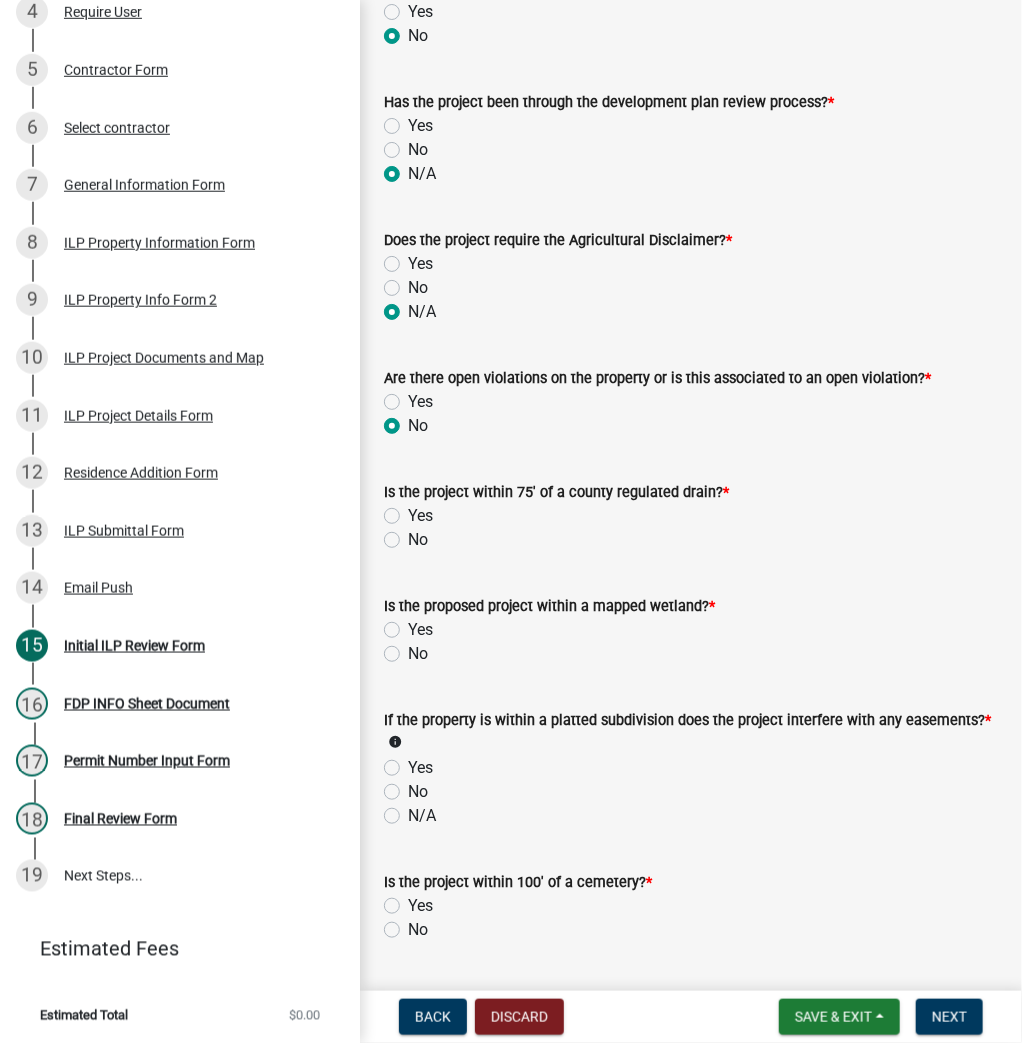 click on "Is the project within 75' of a county regulated drain?  *  Yes   No" 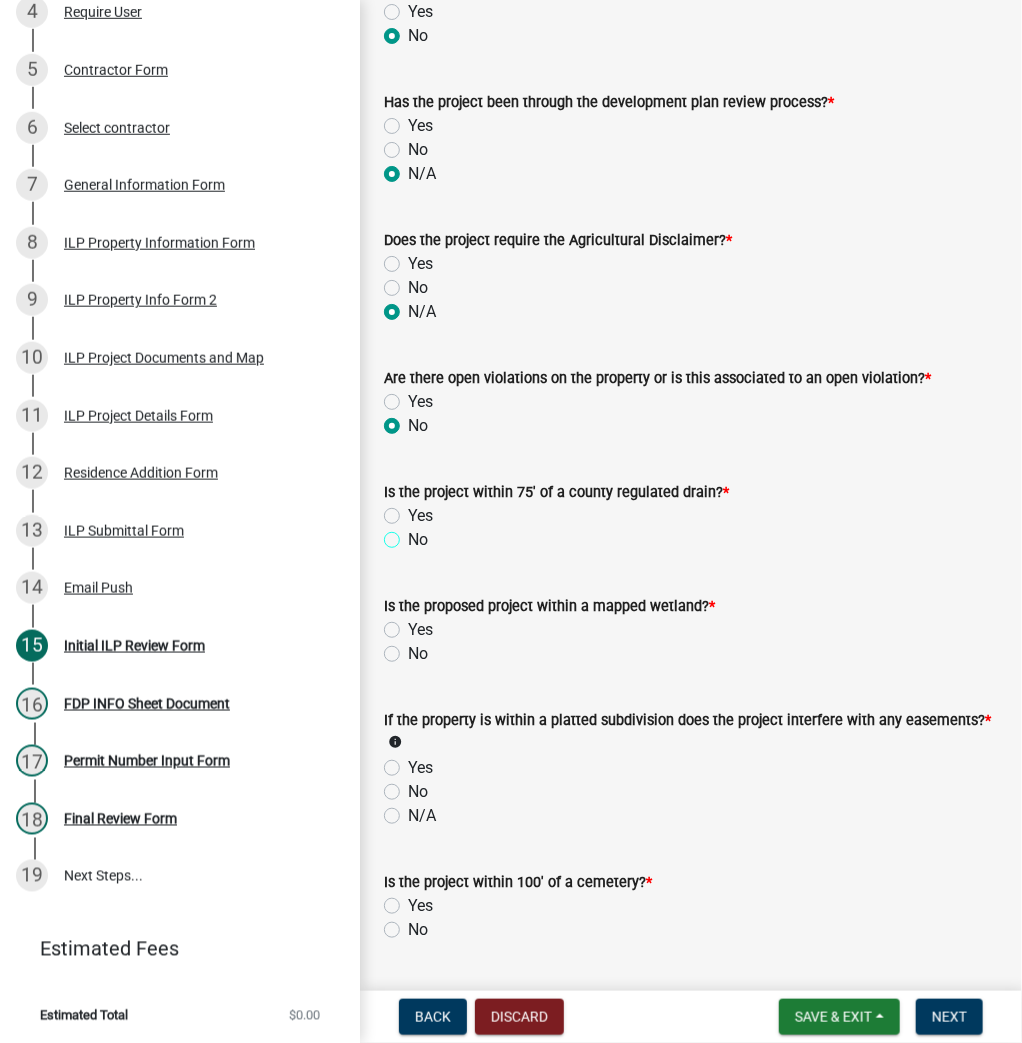 click on "No" at bounding box center (414, 534) 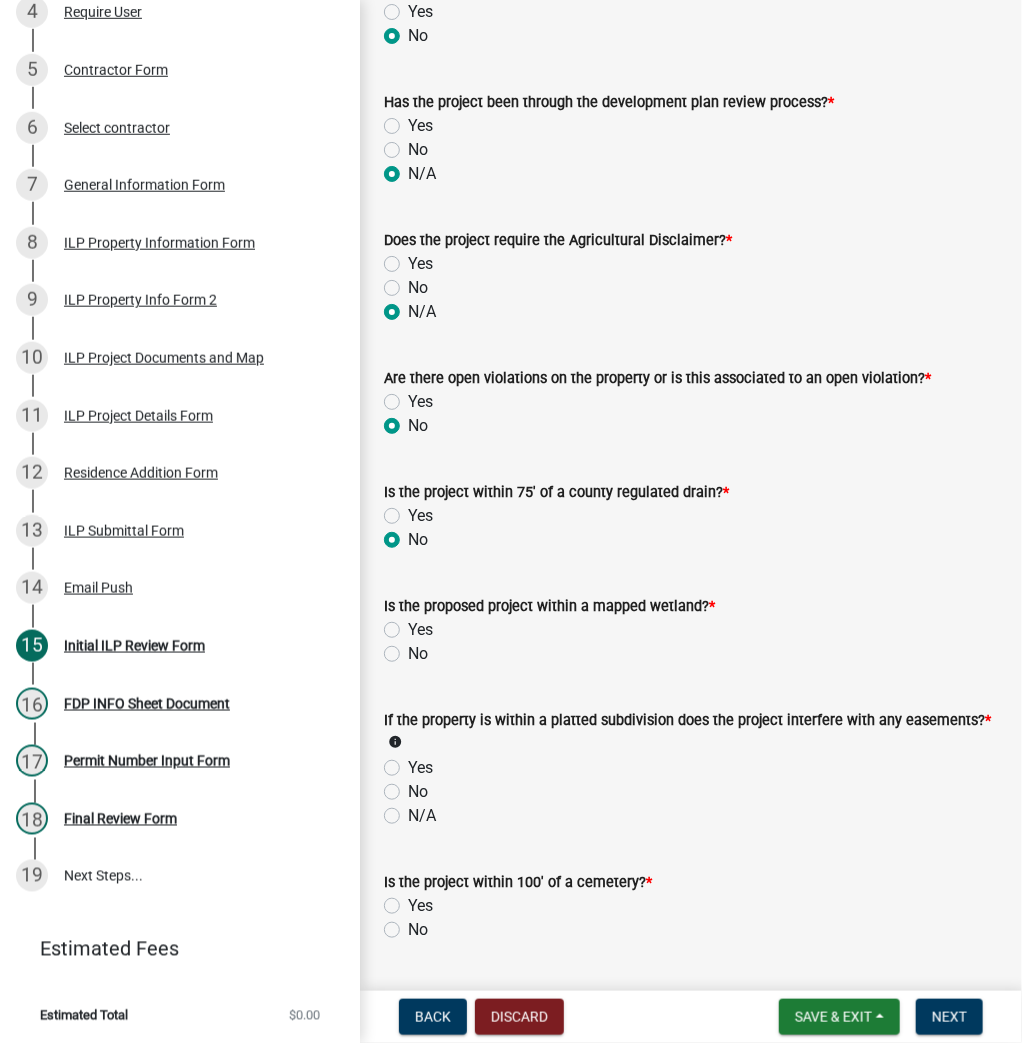 radio on "true" 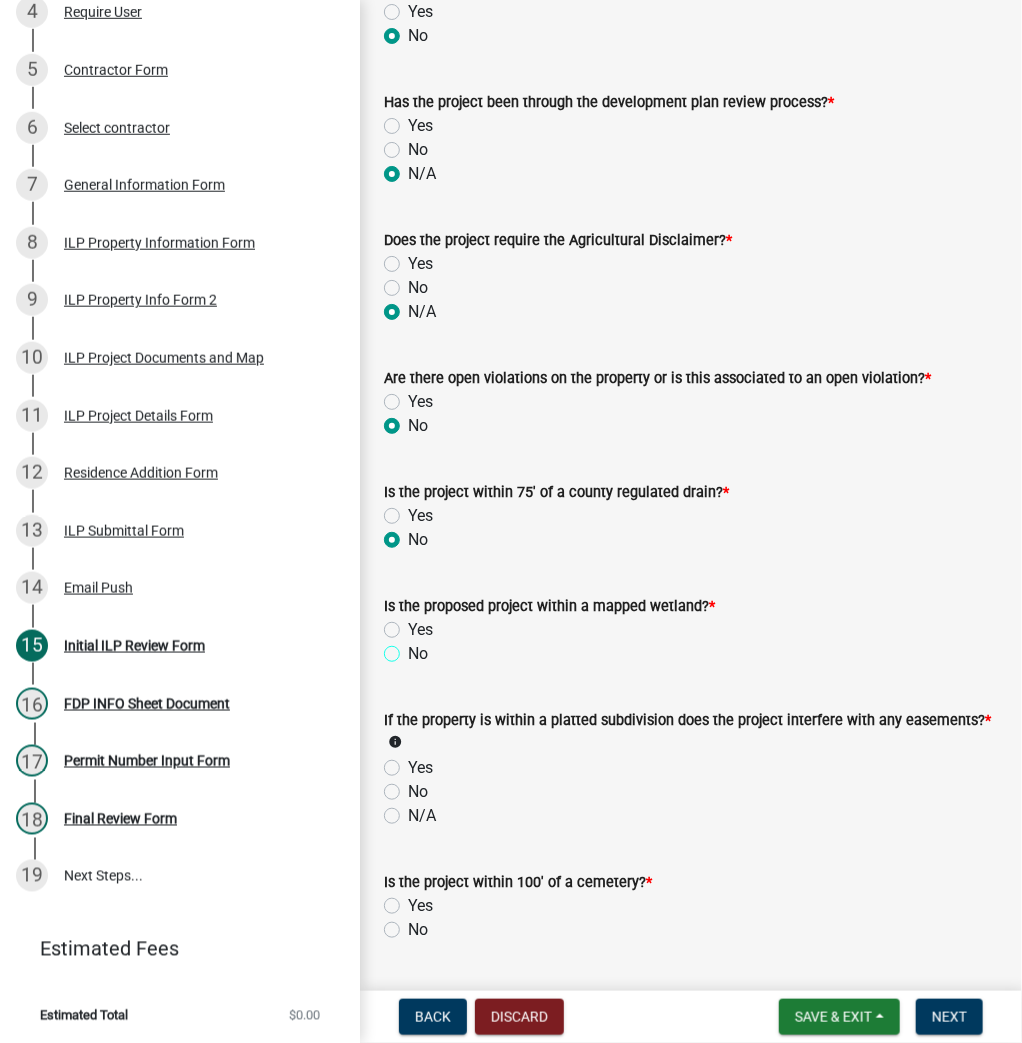 click on "No" at bounding box center [414, 648] 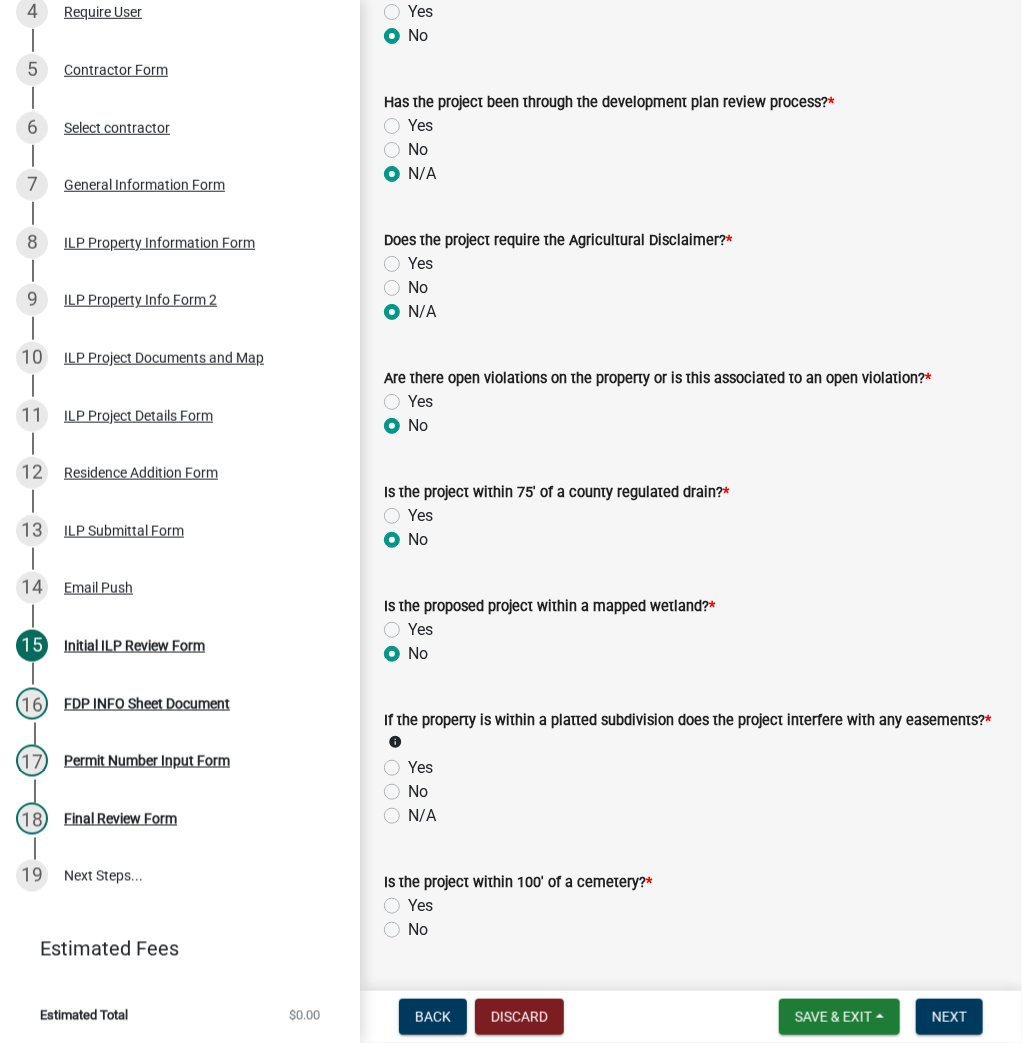 radio on "true" 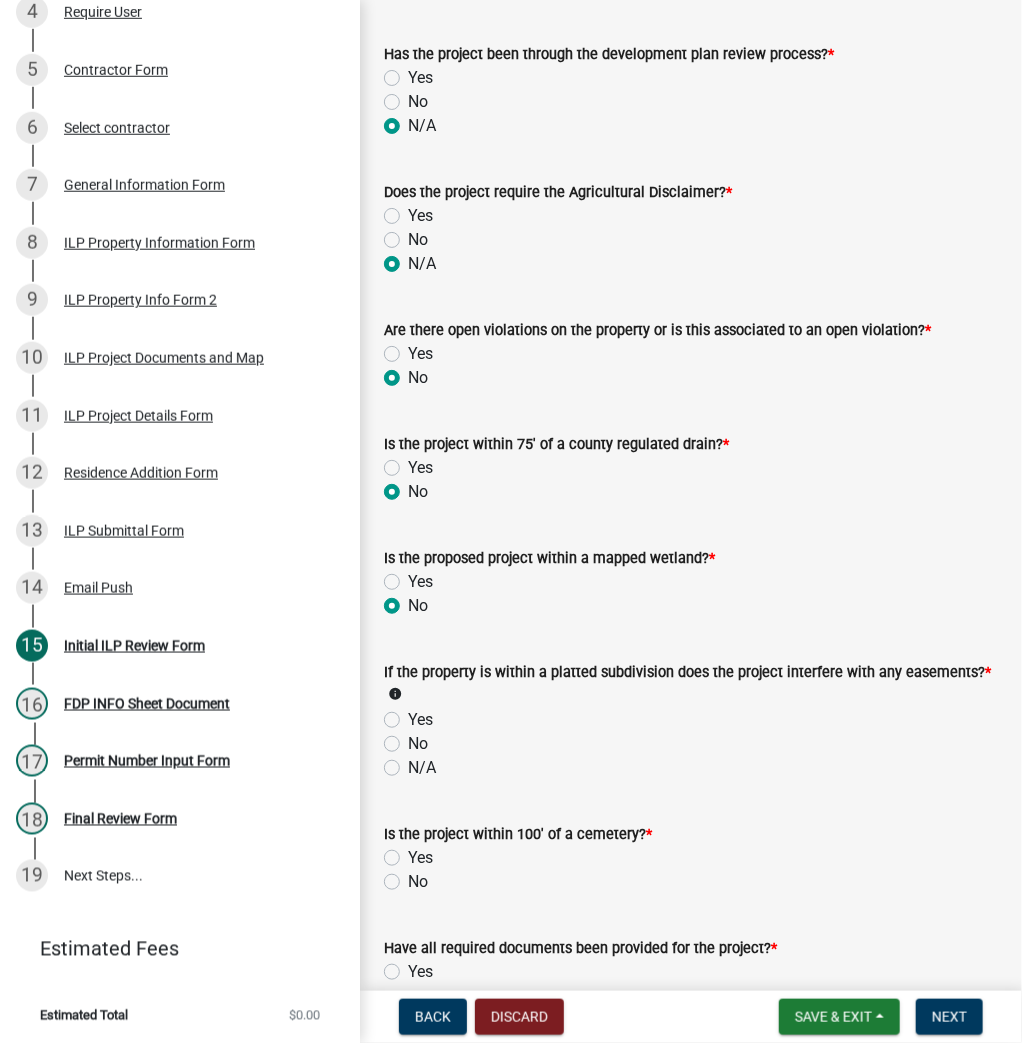 scroll, scrollTop: 1600, scrollLeft: 0, axis: vertical 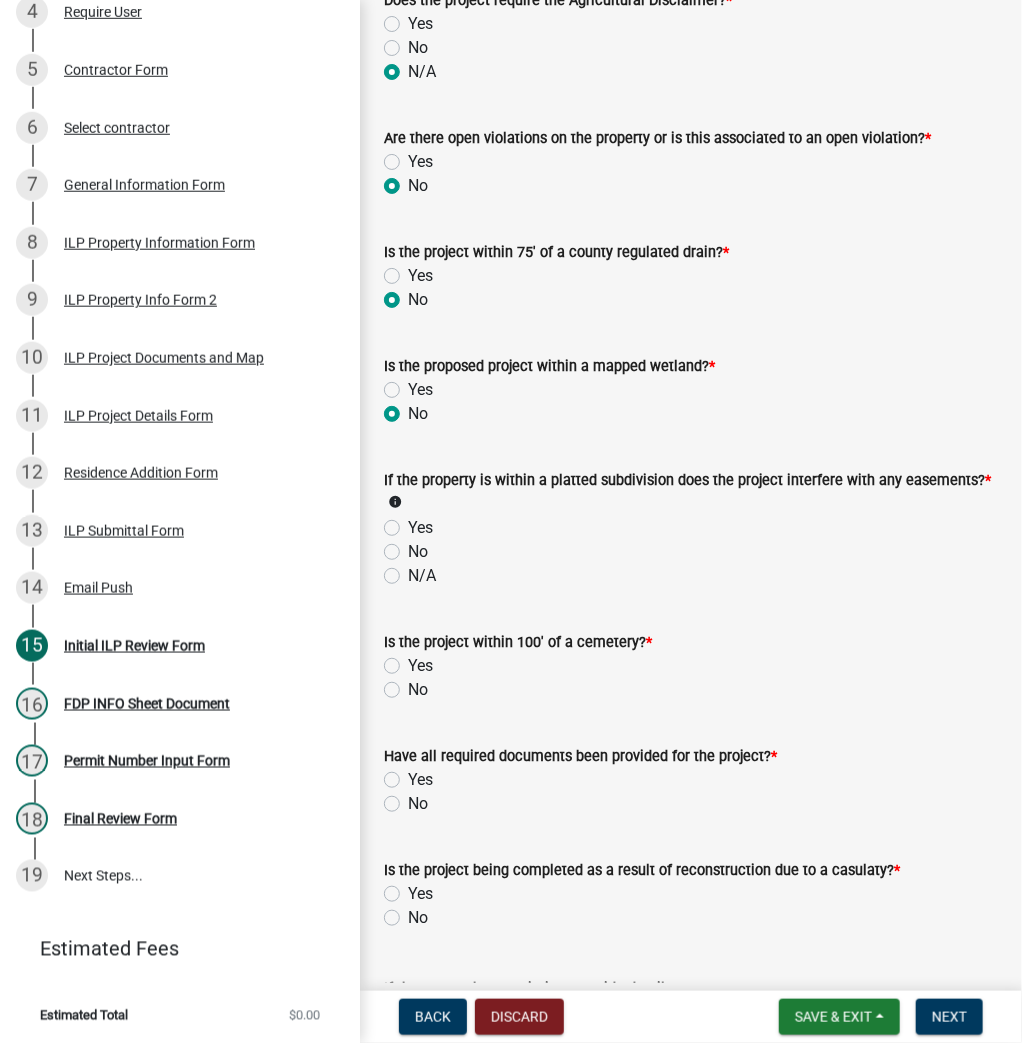 click on "N/A" 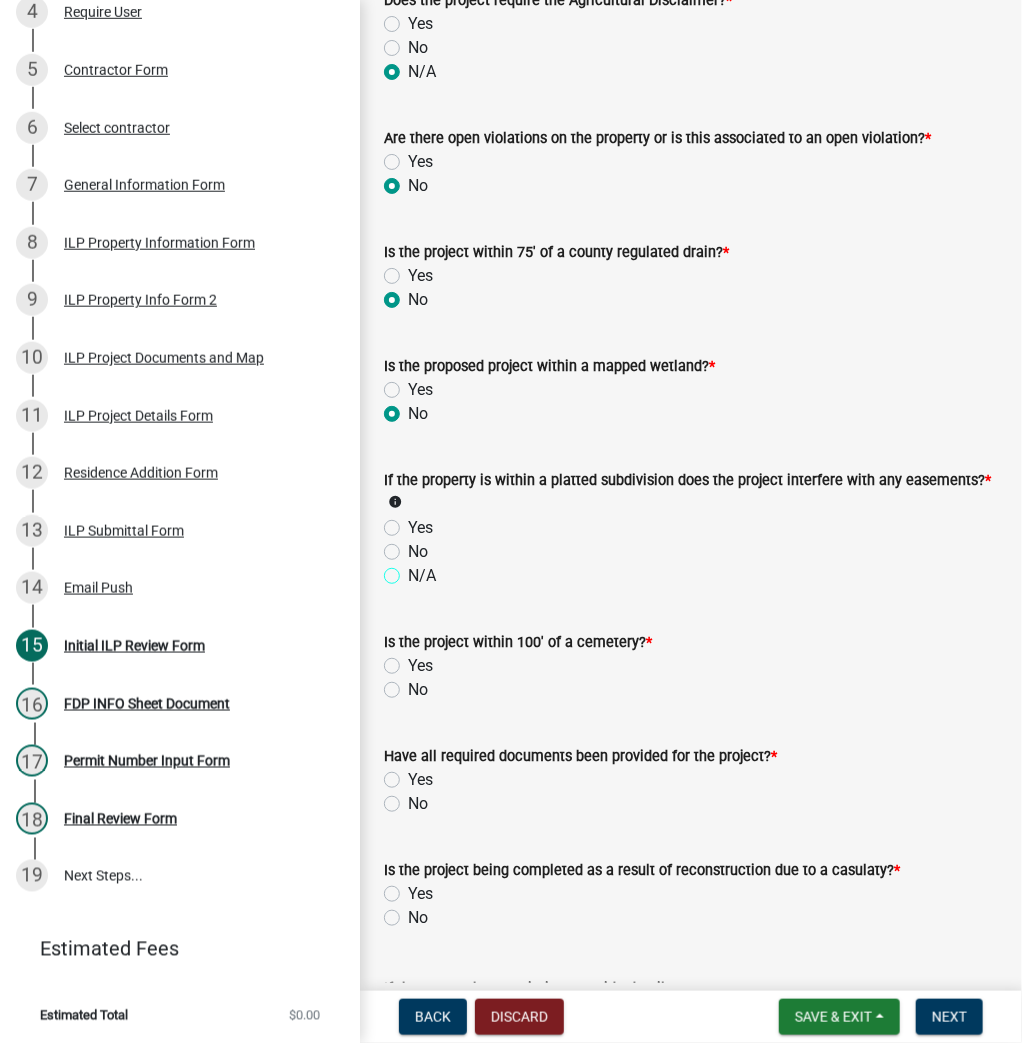 click on "N/A" at bounding box center [414, 570] 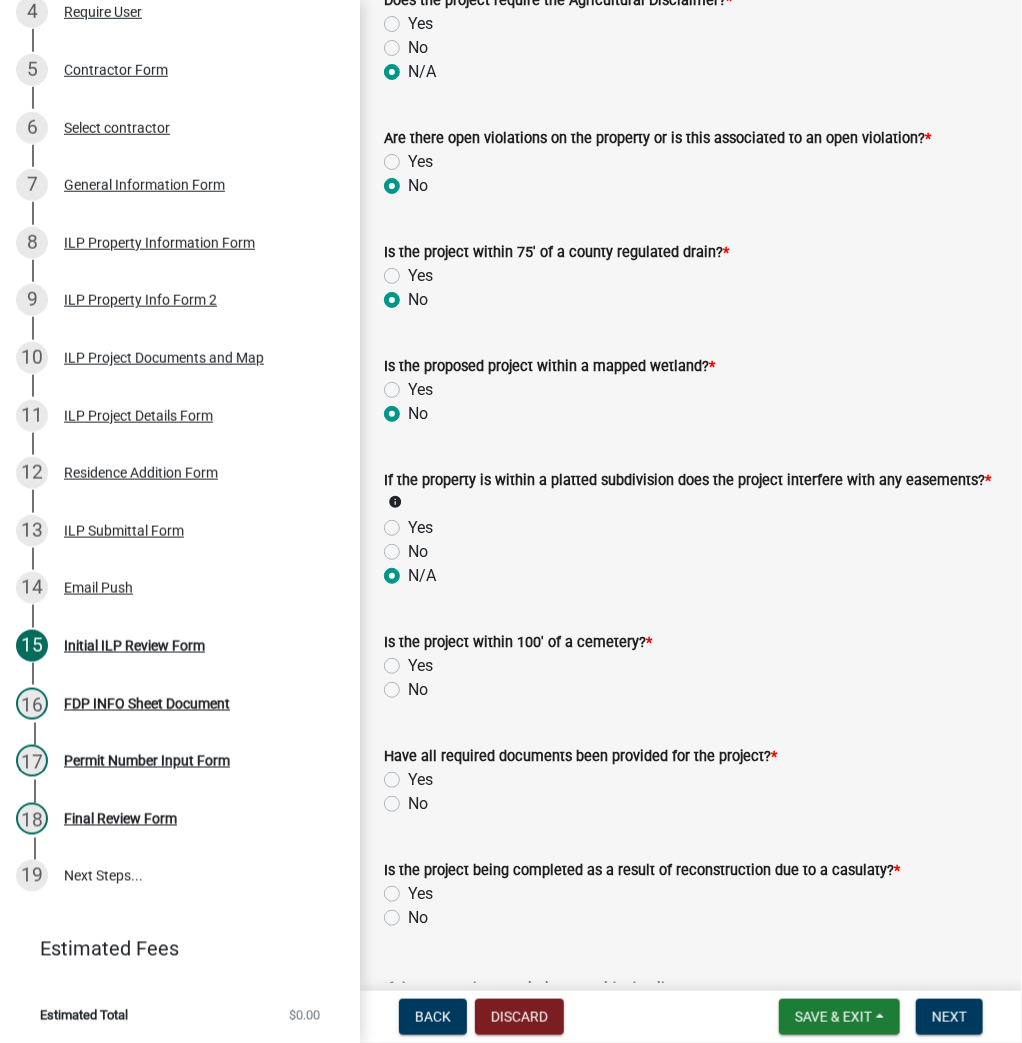 radio on "true" 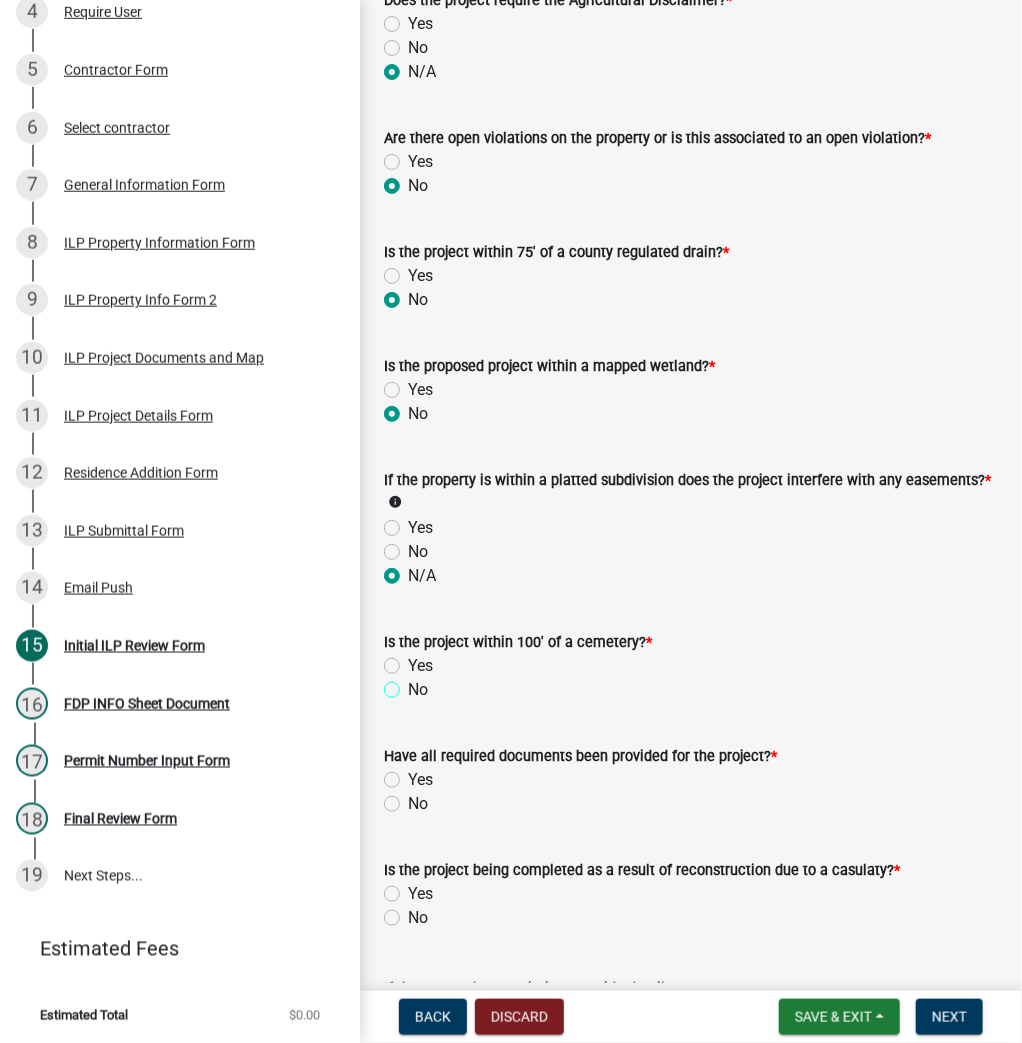click on "No" at bounding box center (414, 684) 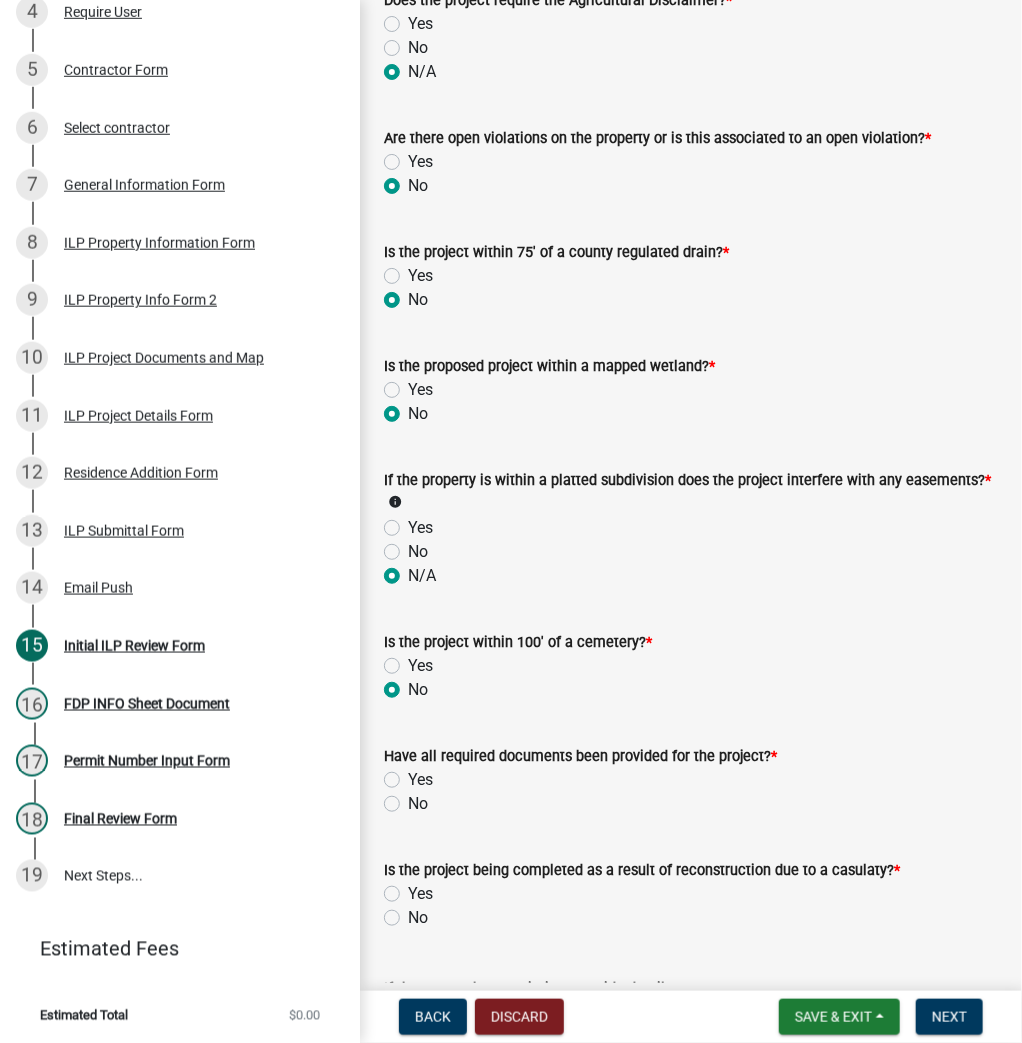 radio on "true" 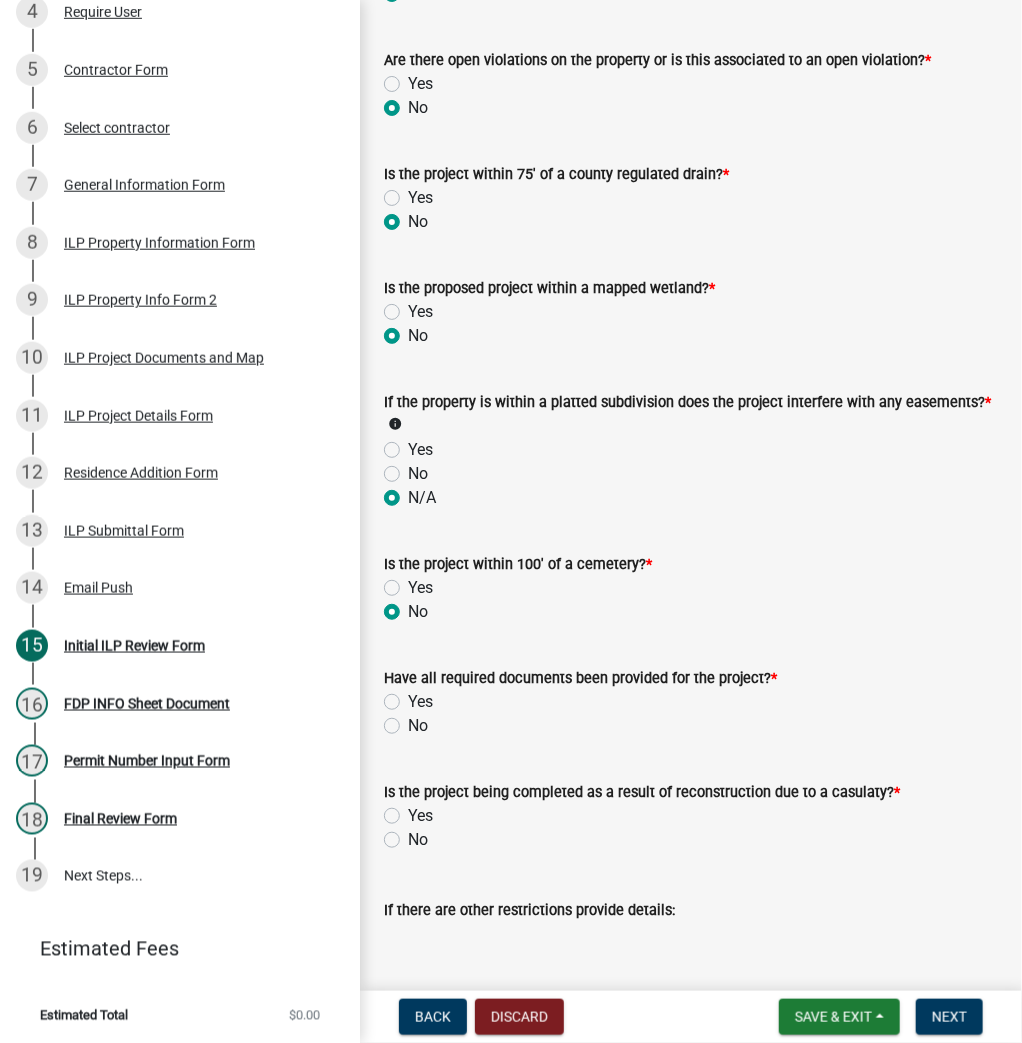 scroll, scrollTop: 1760, scrollLeft: 0, axis: vertical 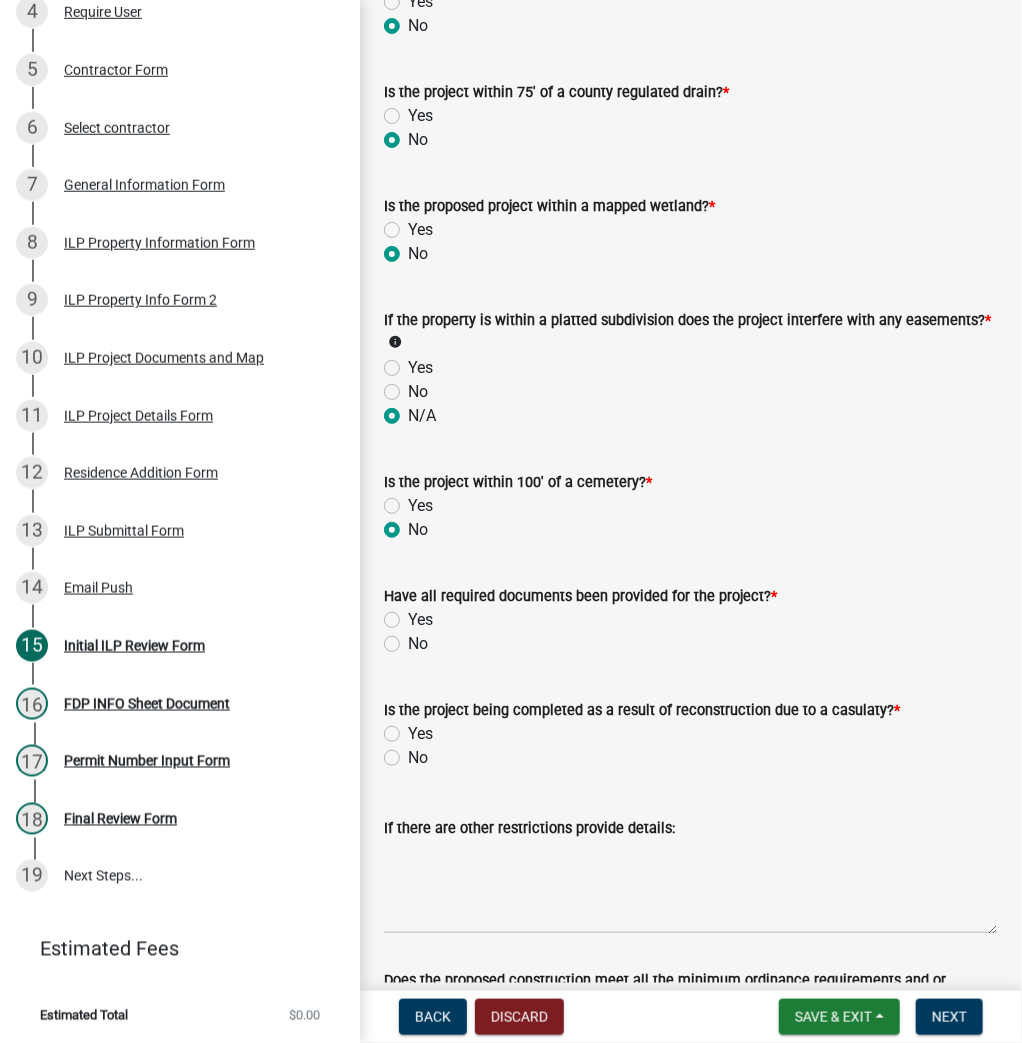 click on "Yes" 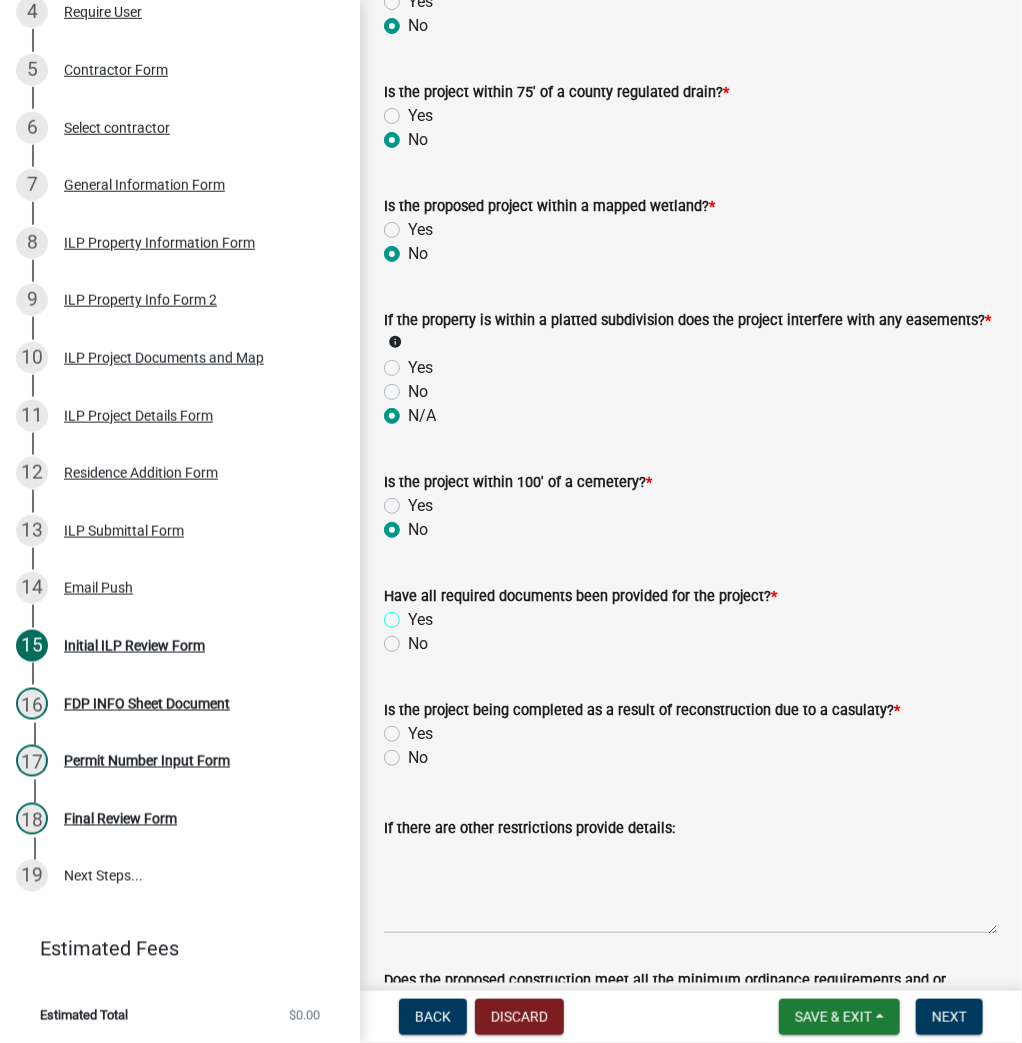 click on "Yes" at bounding box center (414, 614) 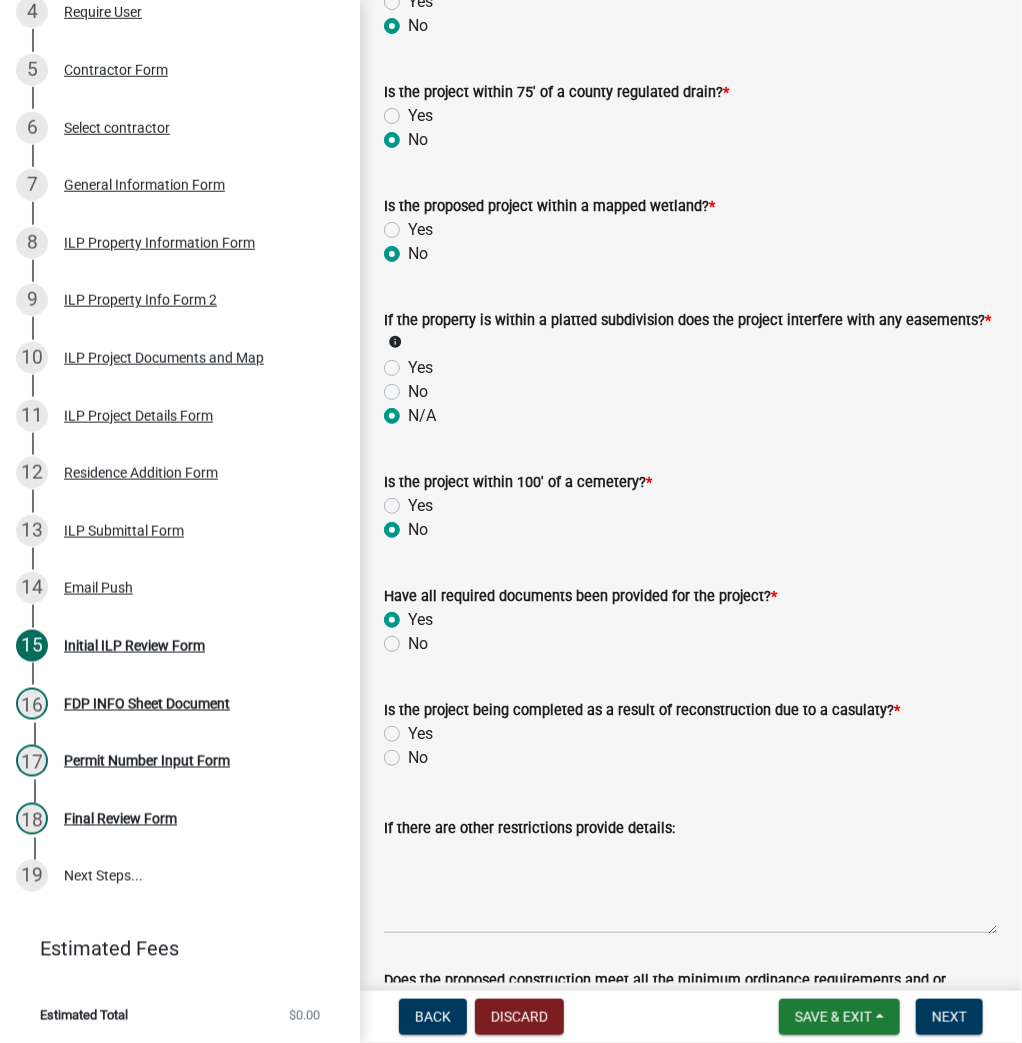 radio on "true" 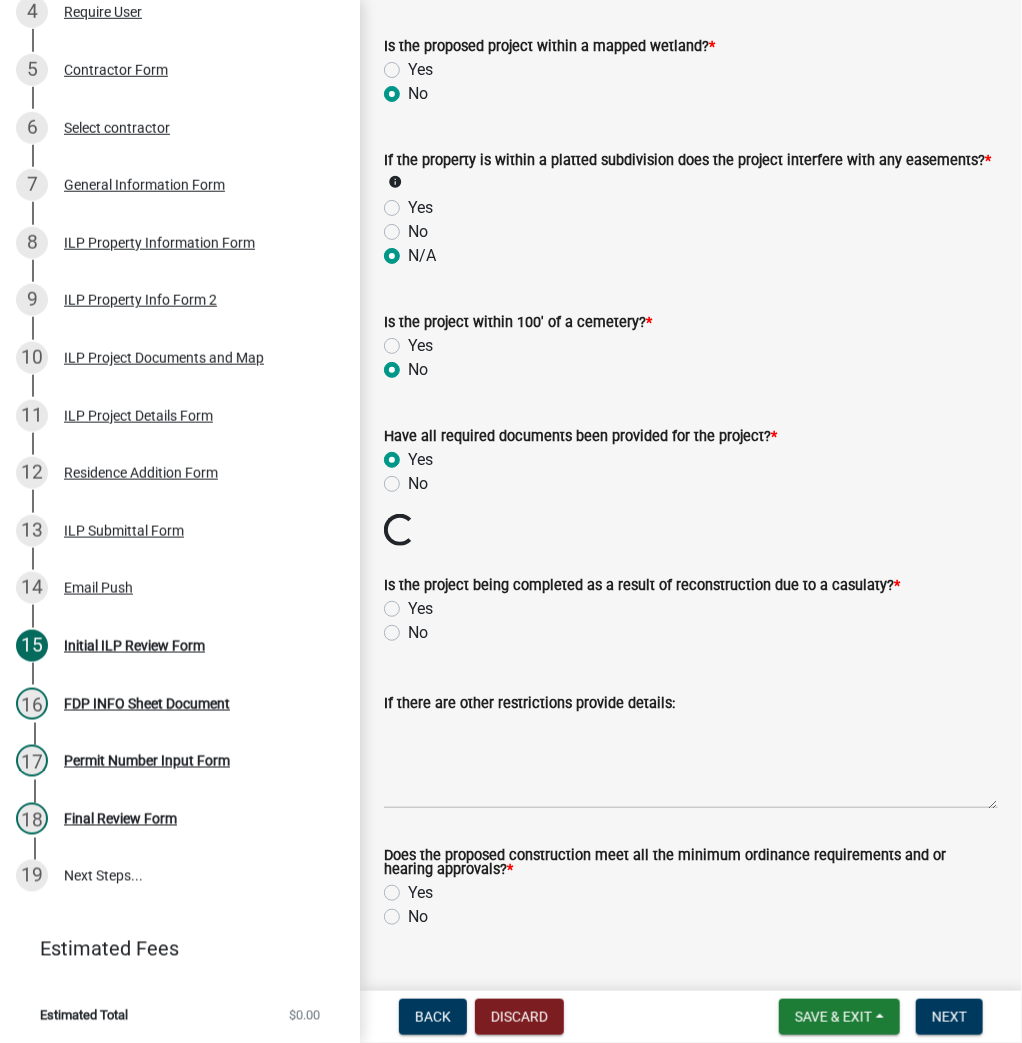 click on "No" 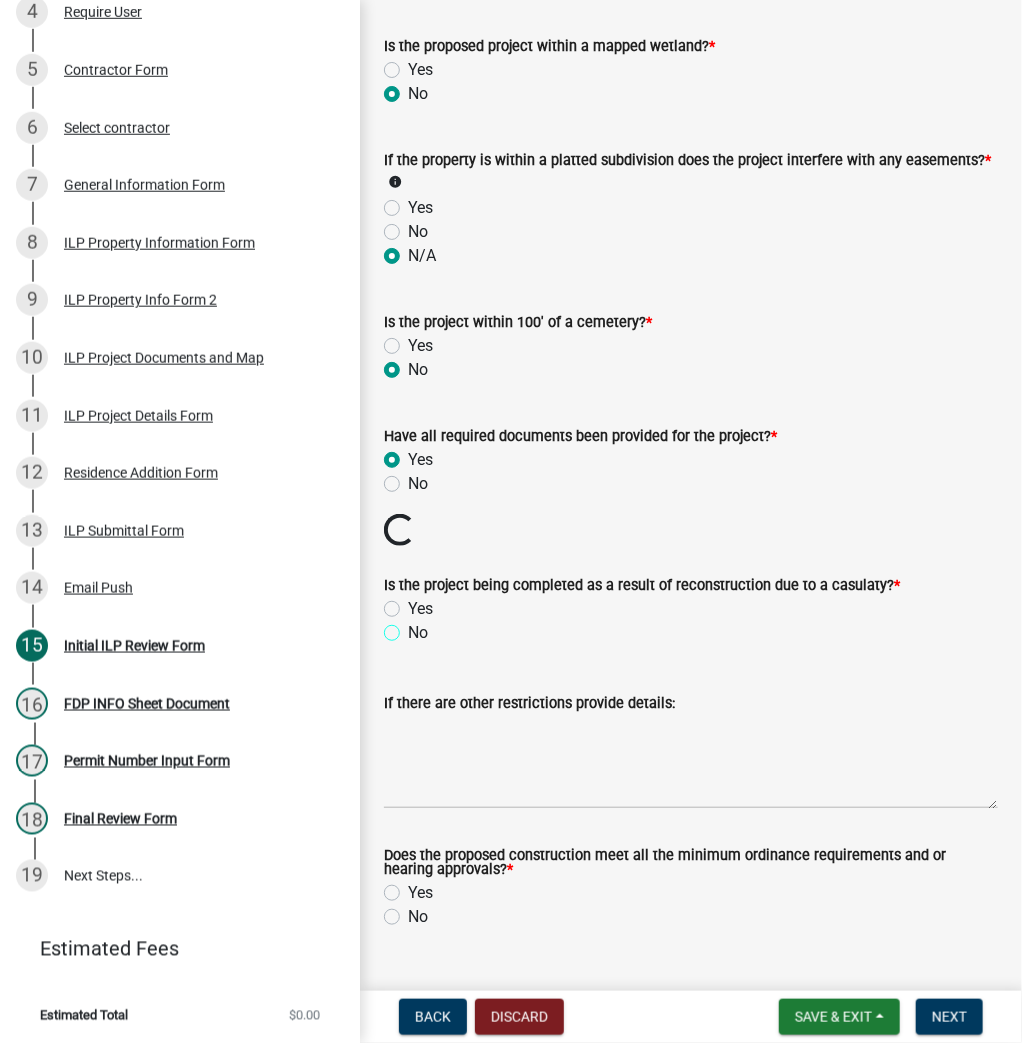 click on "No" at bounding box center [414, 627] 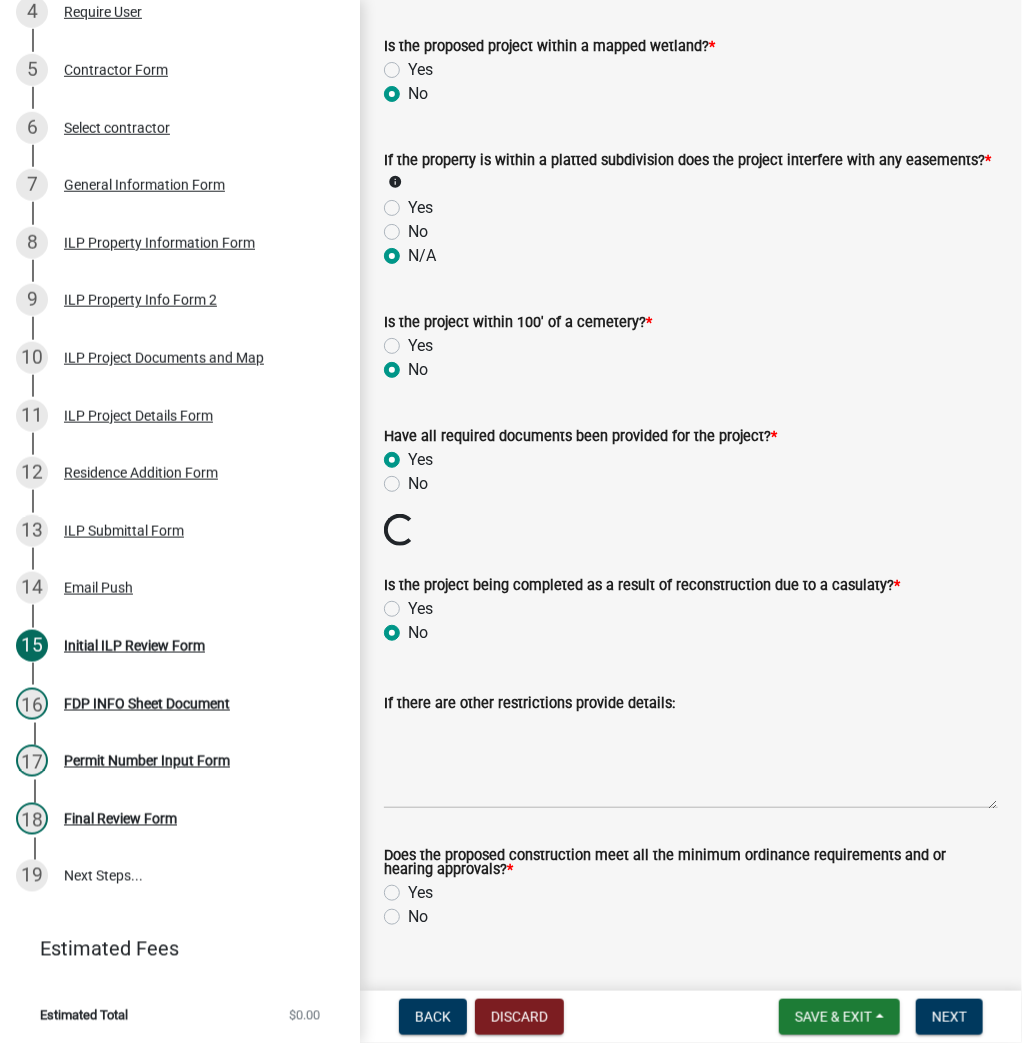 radio on "true" 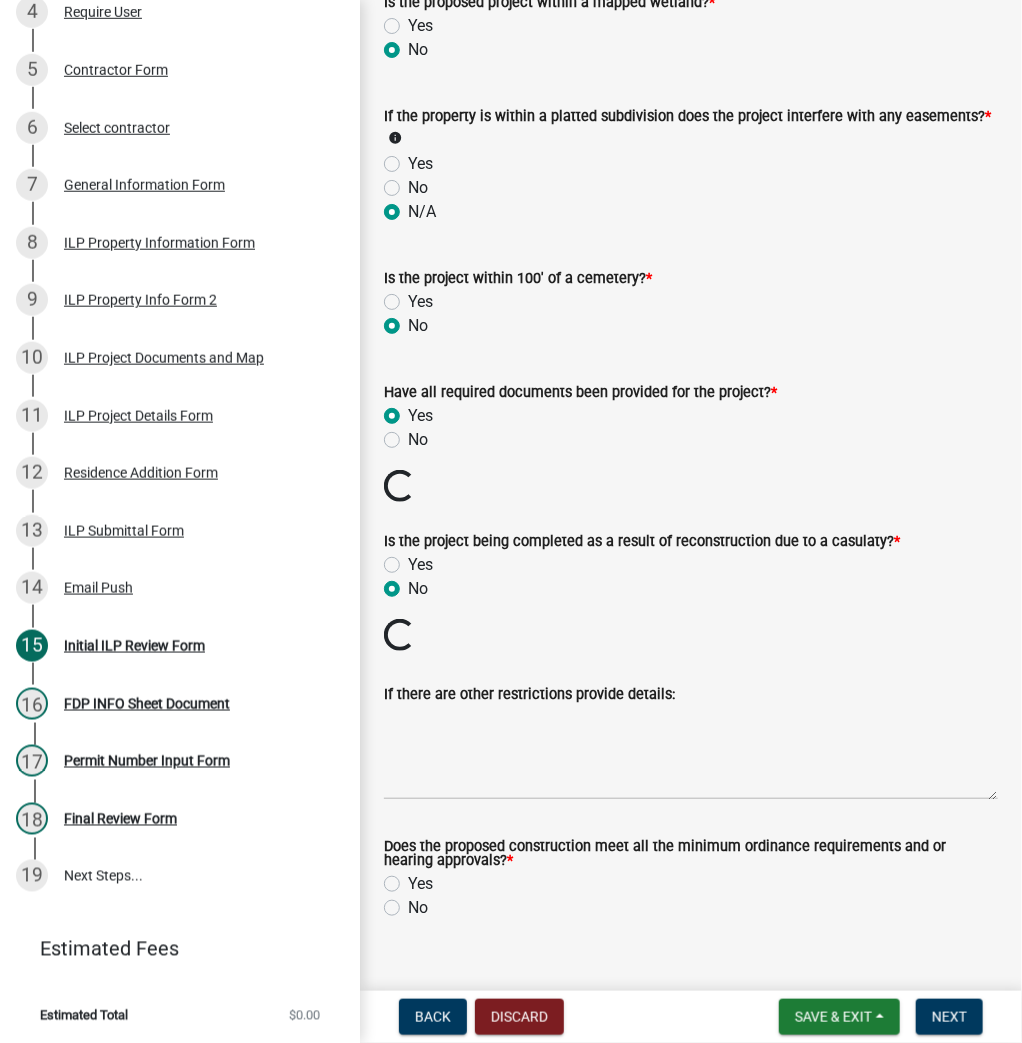 scroll, scrollTop: 1988, scrollLeft: 0, axis: vertical 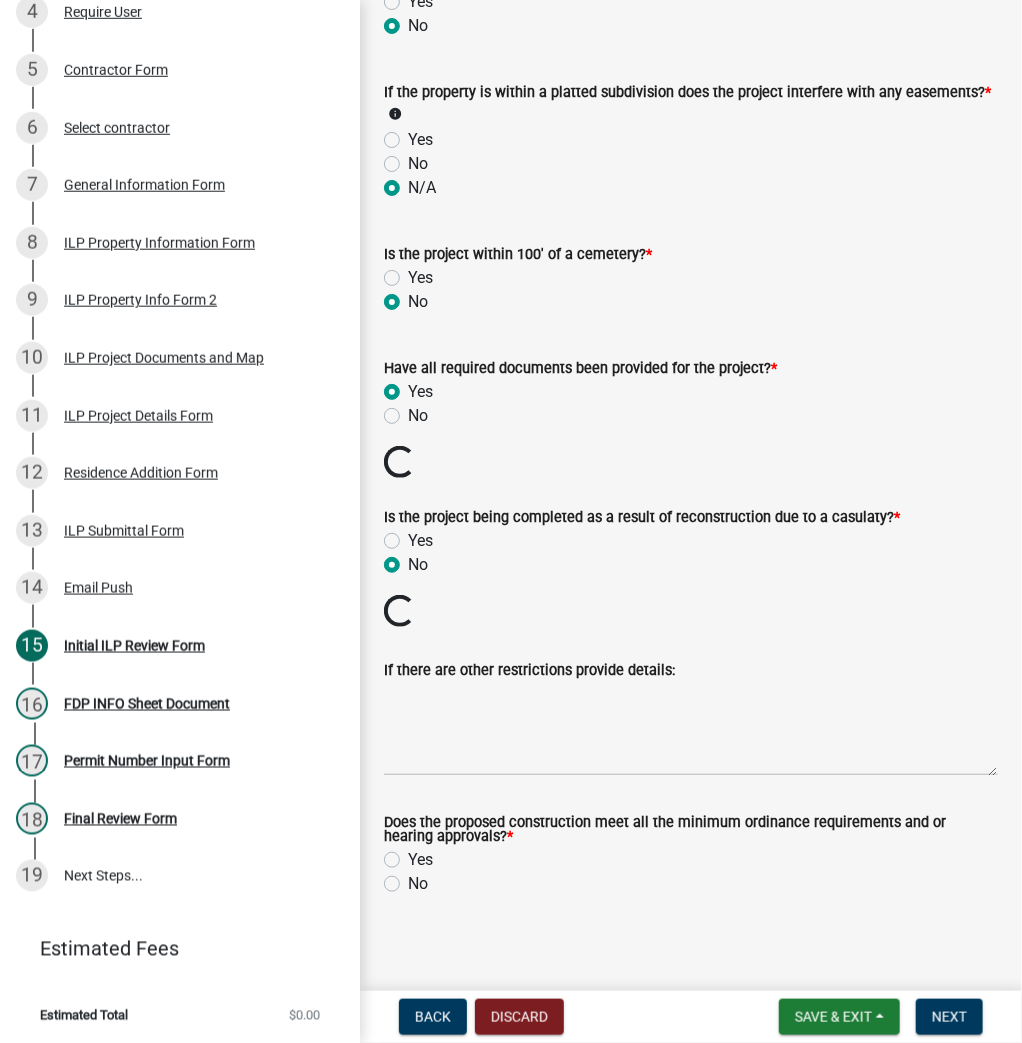 click on "Yes" 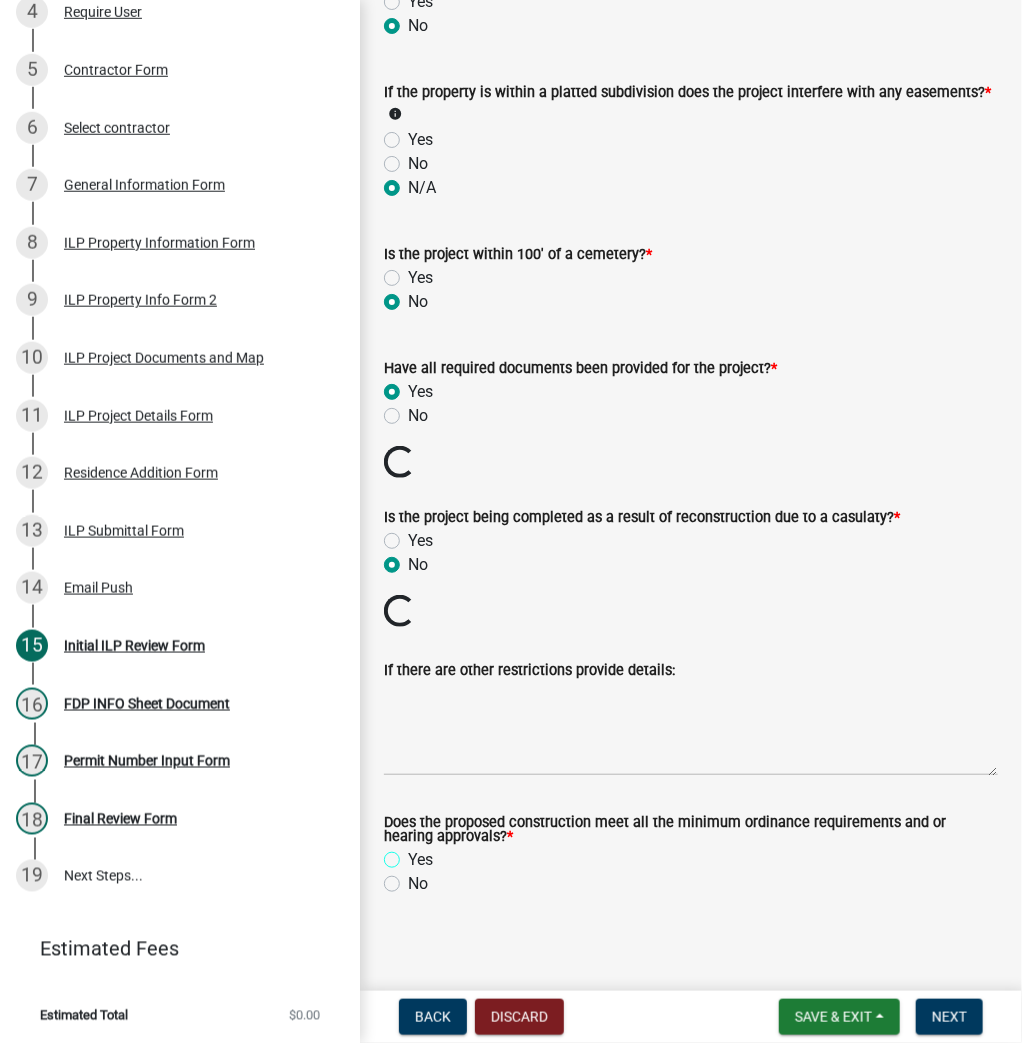 click on "Yes" at bounding box center (414, 854) 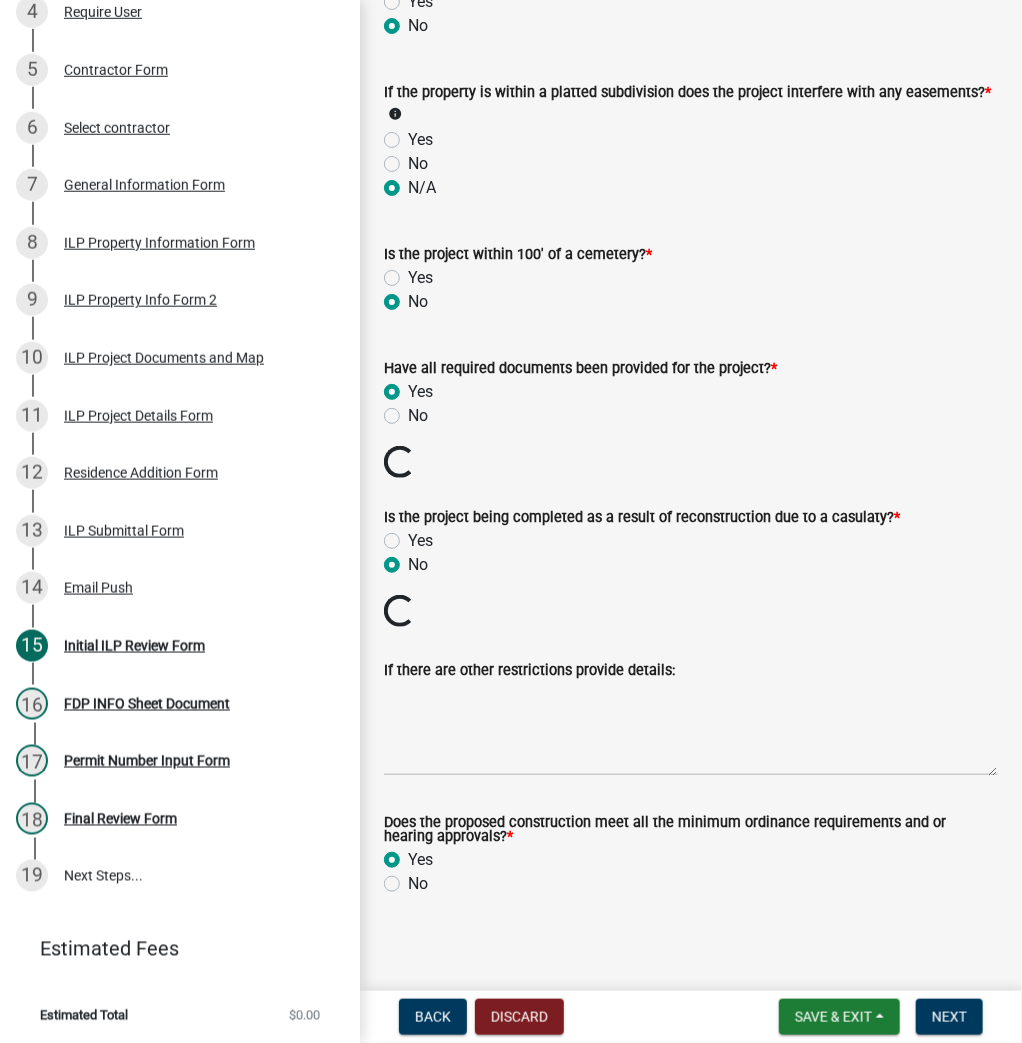 radio on "true" 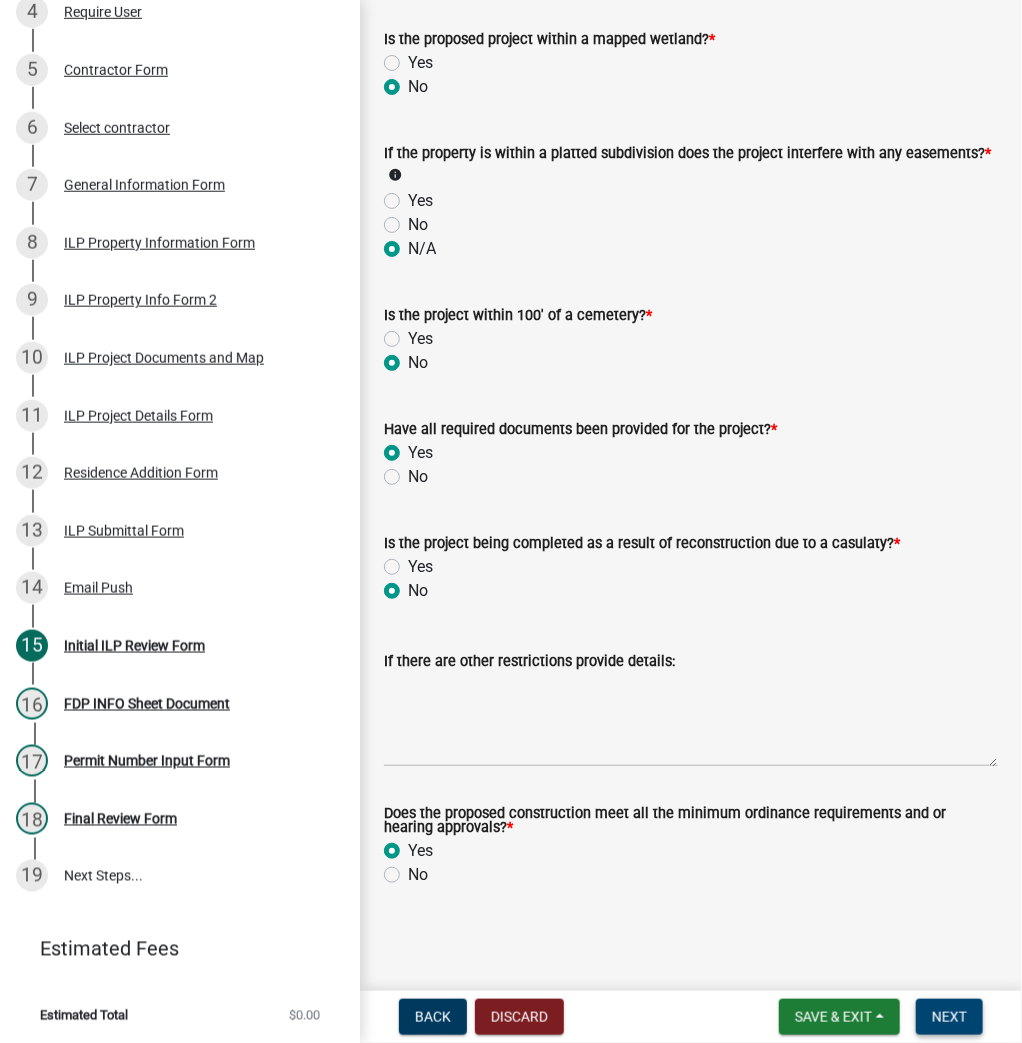scroll, scrollTop: 1919, scrollLeft: 0, axis: vertical 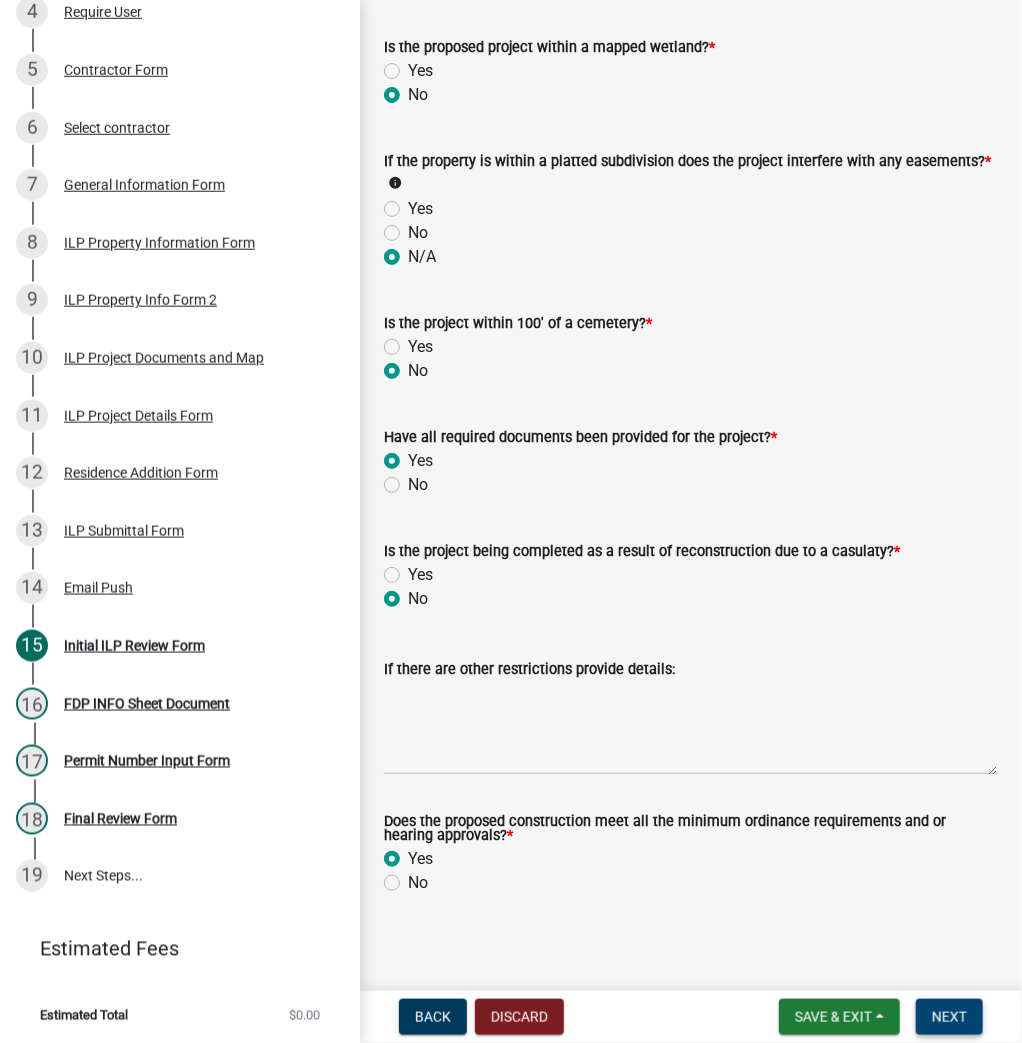 click on "Next" at bounding box center [949, 1017] 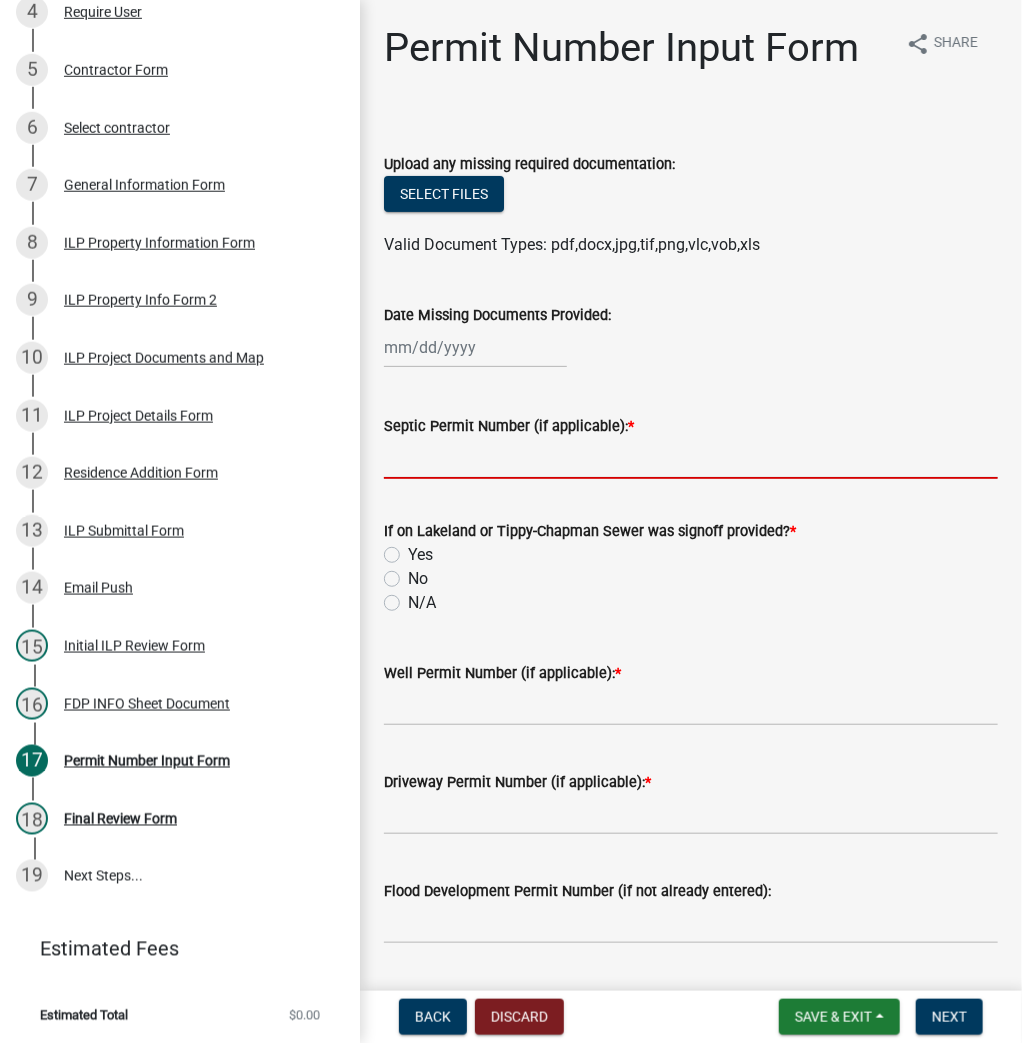 click on "Septic Permit Number (if applicable):  *" at bounding box center (691, 458) 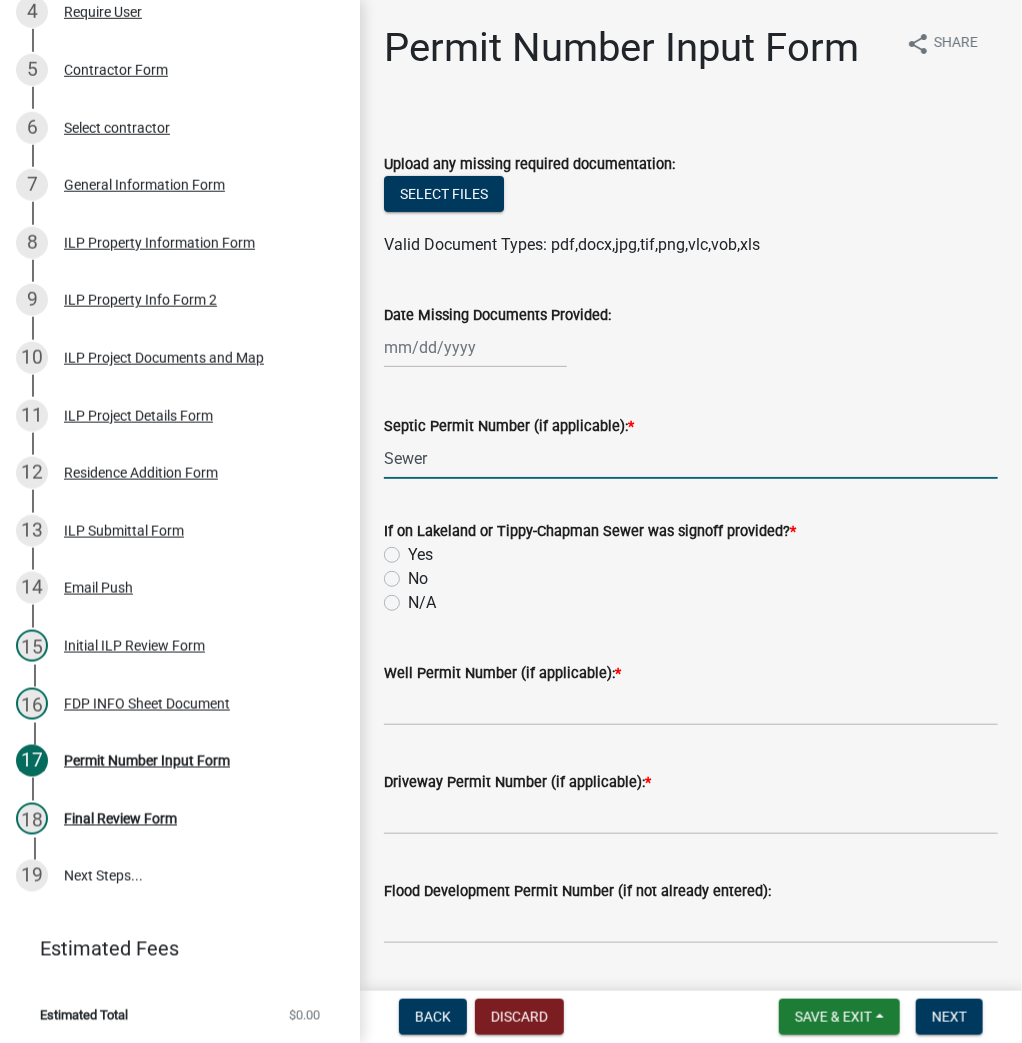 type on "Sewer" 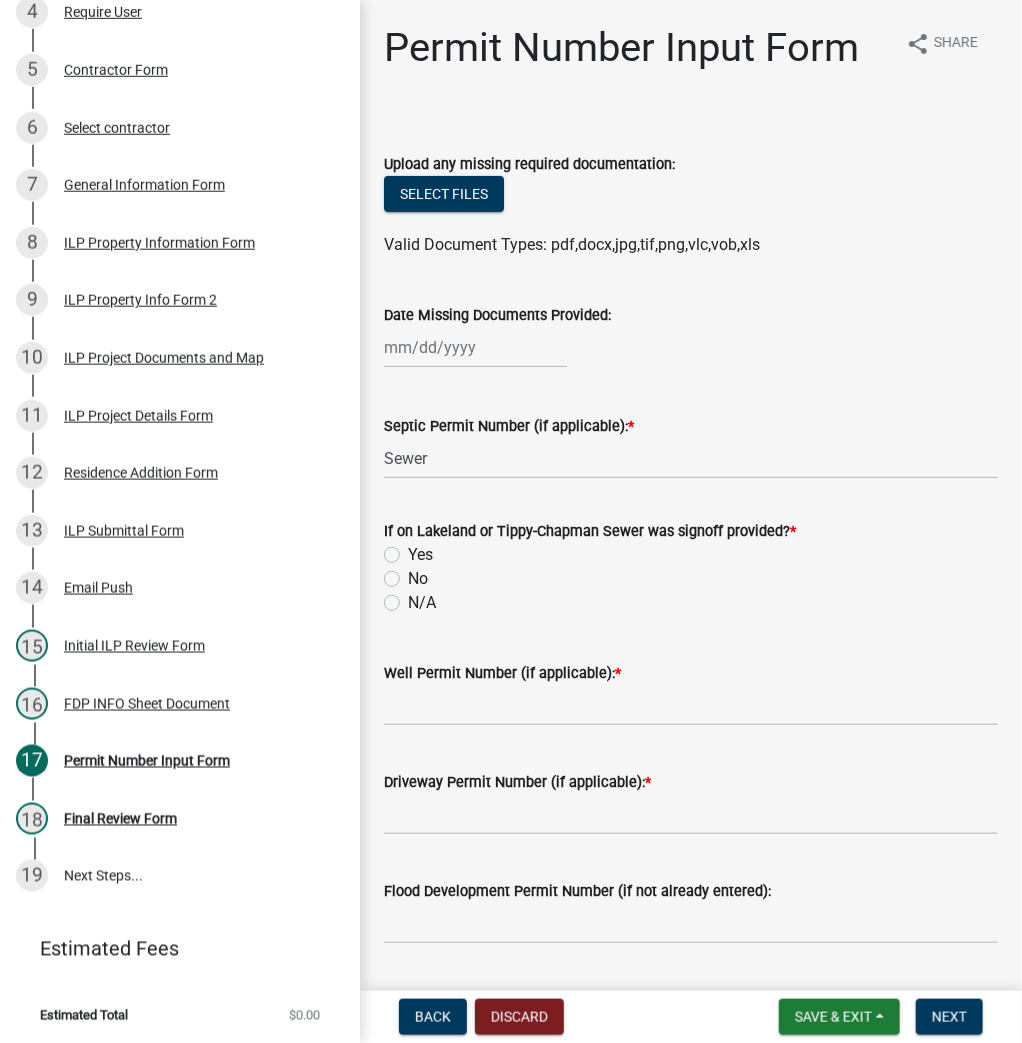 click on "N/A" 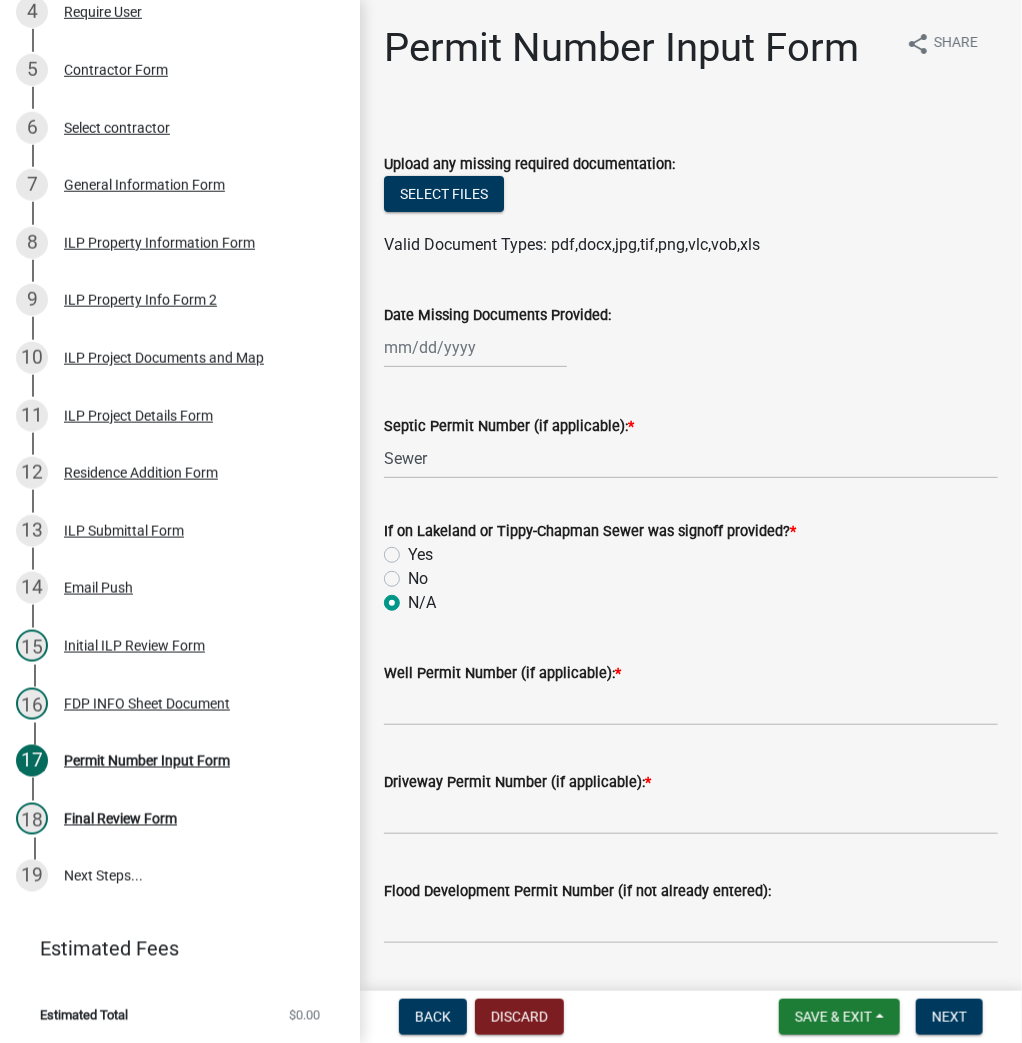 radio on "true" 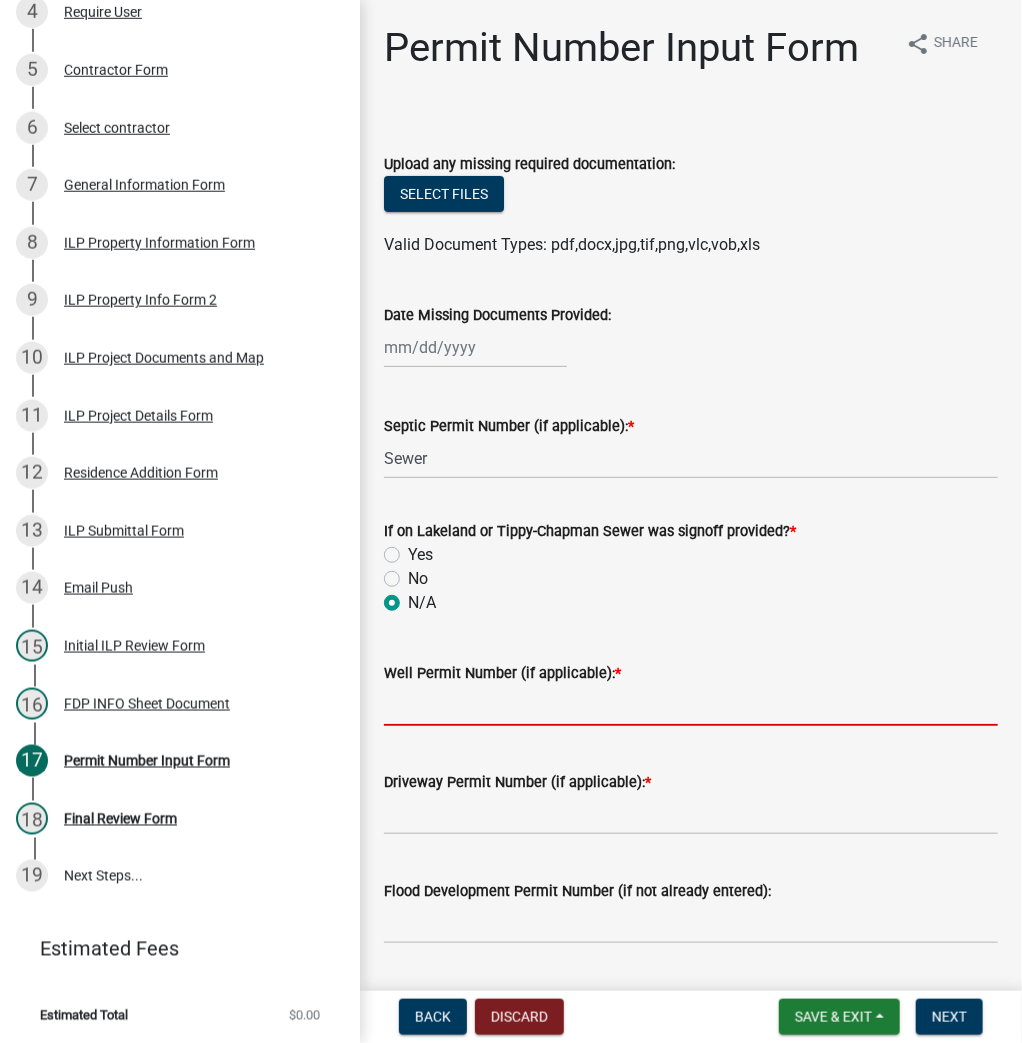click on "Well Permit Number (if applicable):  *" at bounding box center [691, 705] 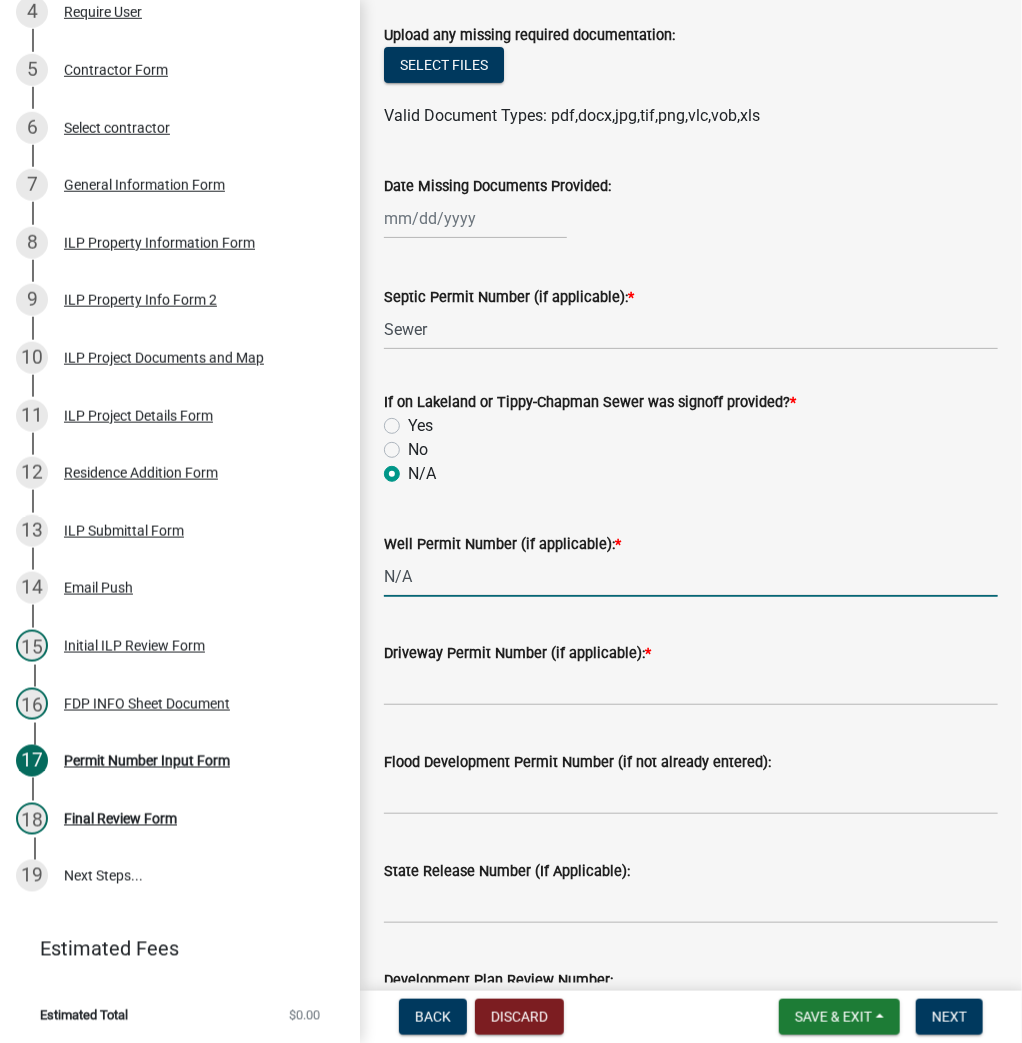 scroll, scrollTop: 400, scrollLeft: 0, axis: vertical 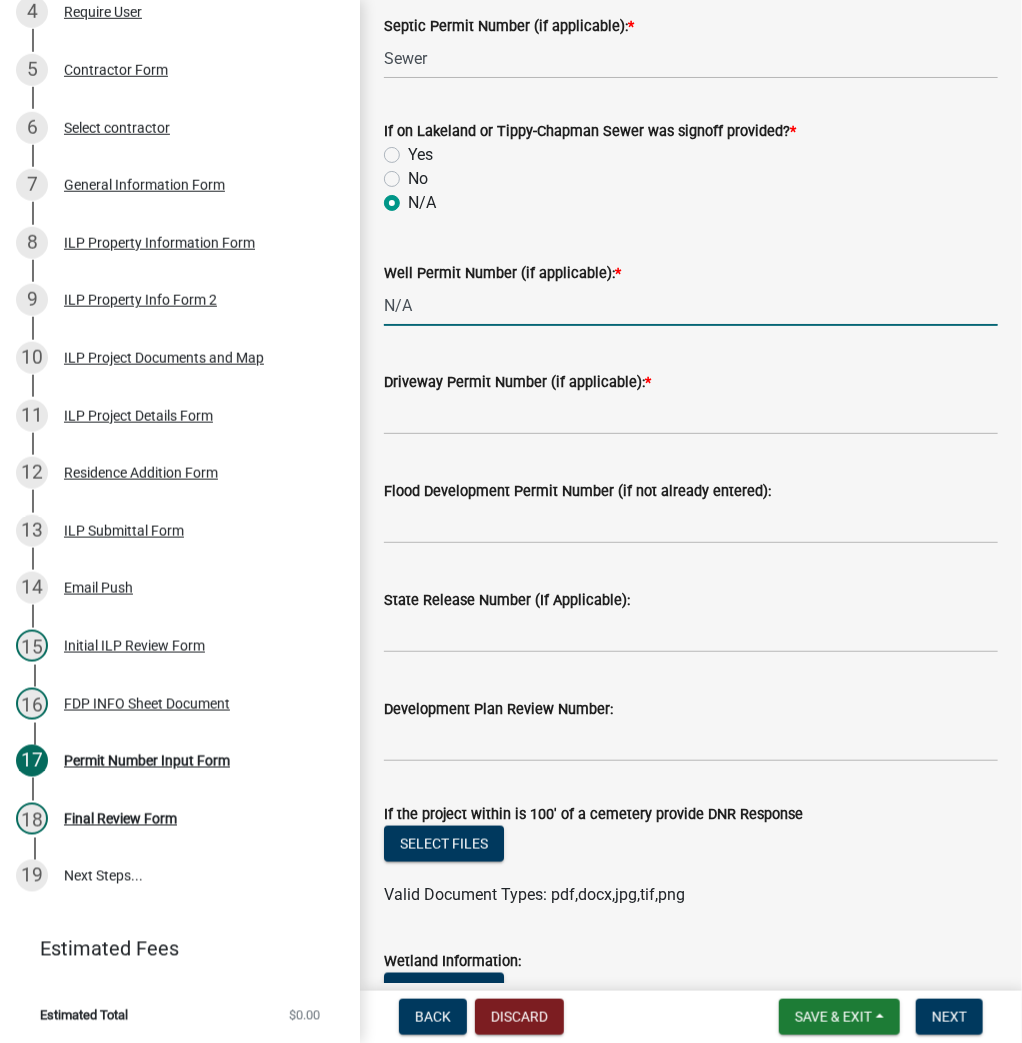 type on "N/A" 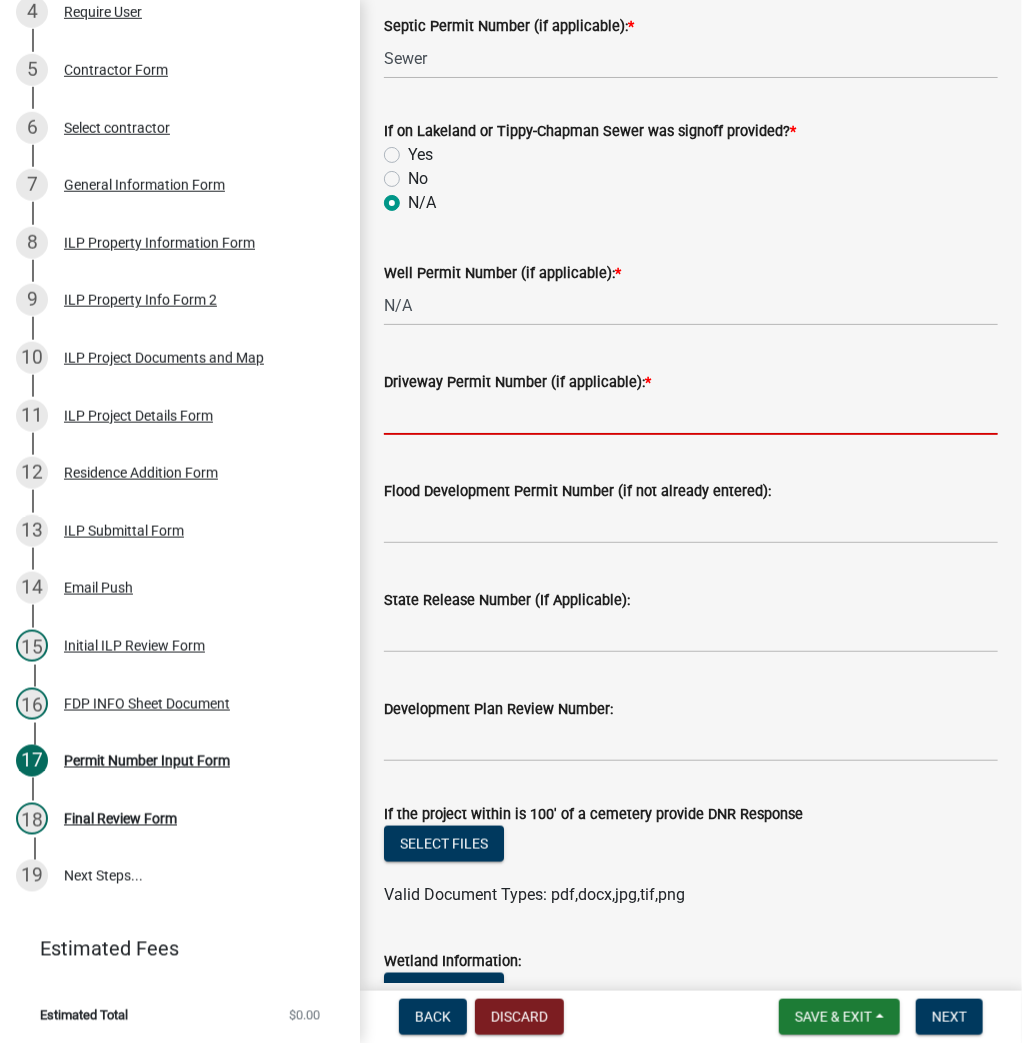 click on "Driveway Permit Number (if applicable):  *" at bounding box center (691, 414) 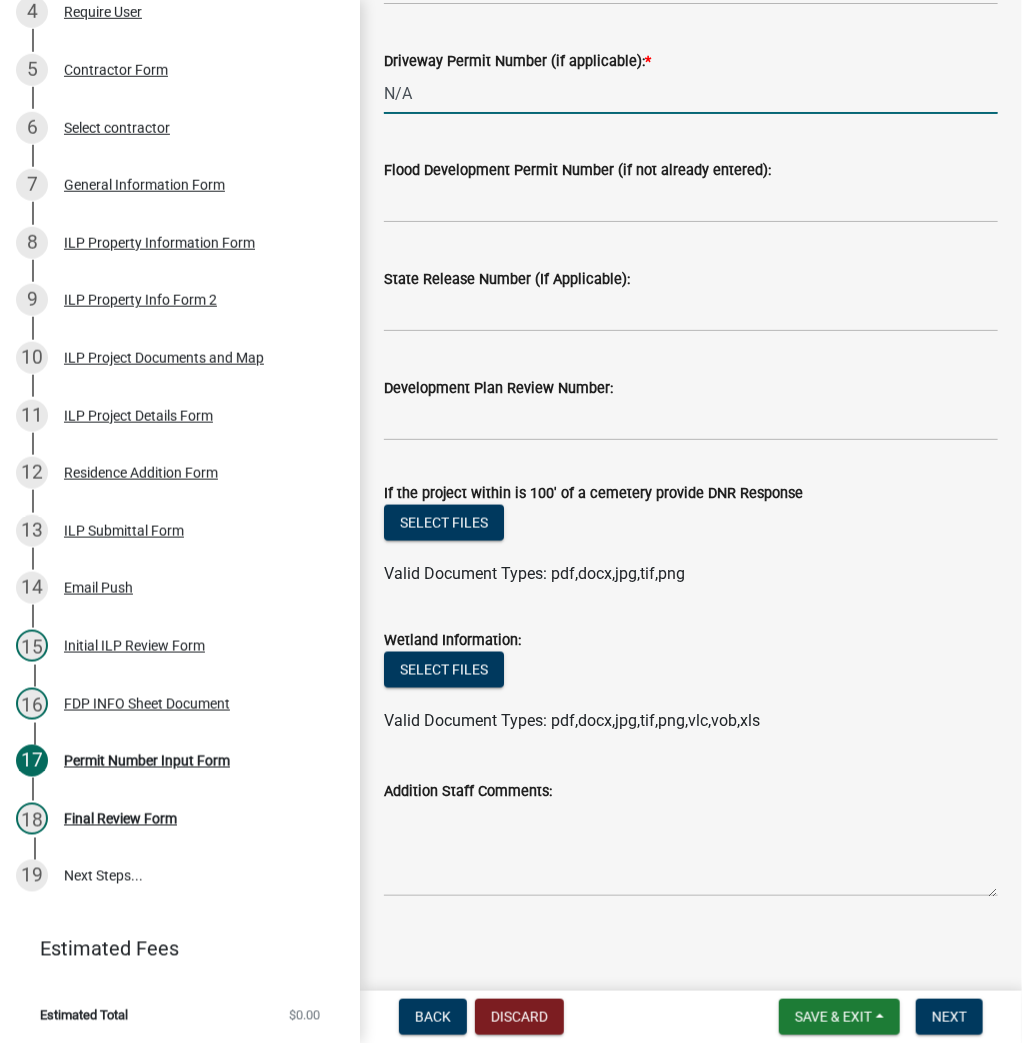 scroll, scrollTop: 728, scrollLeft: 0, axis: vertical 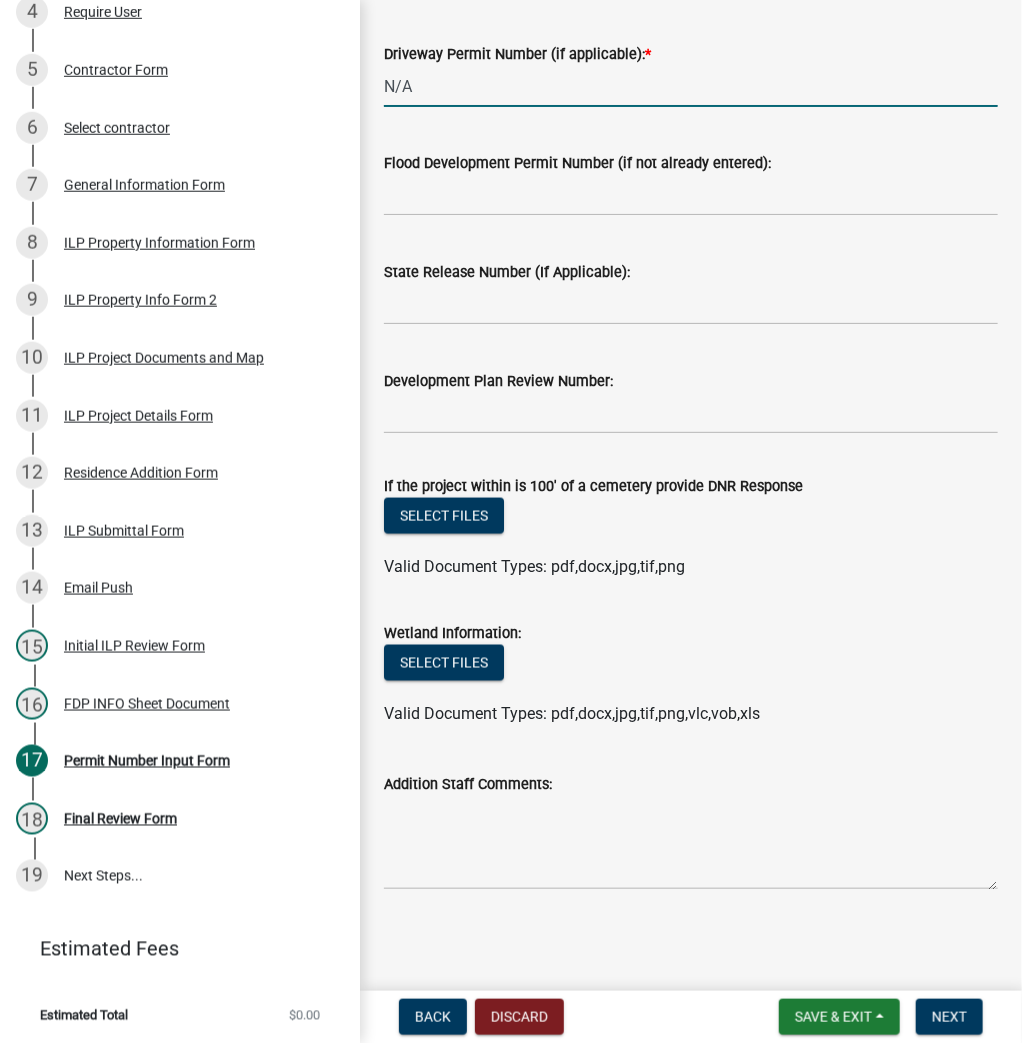 type on "N/A" 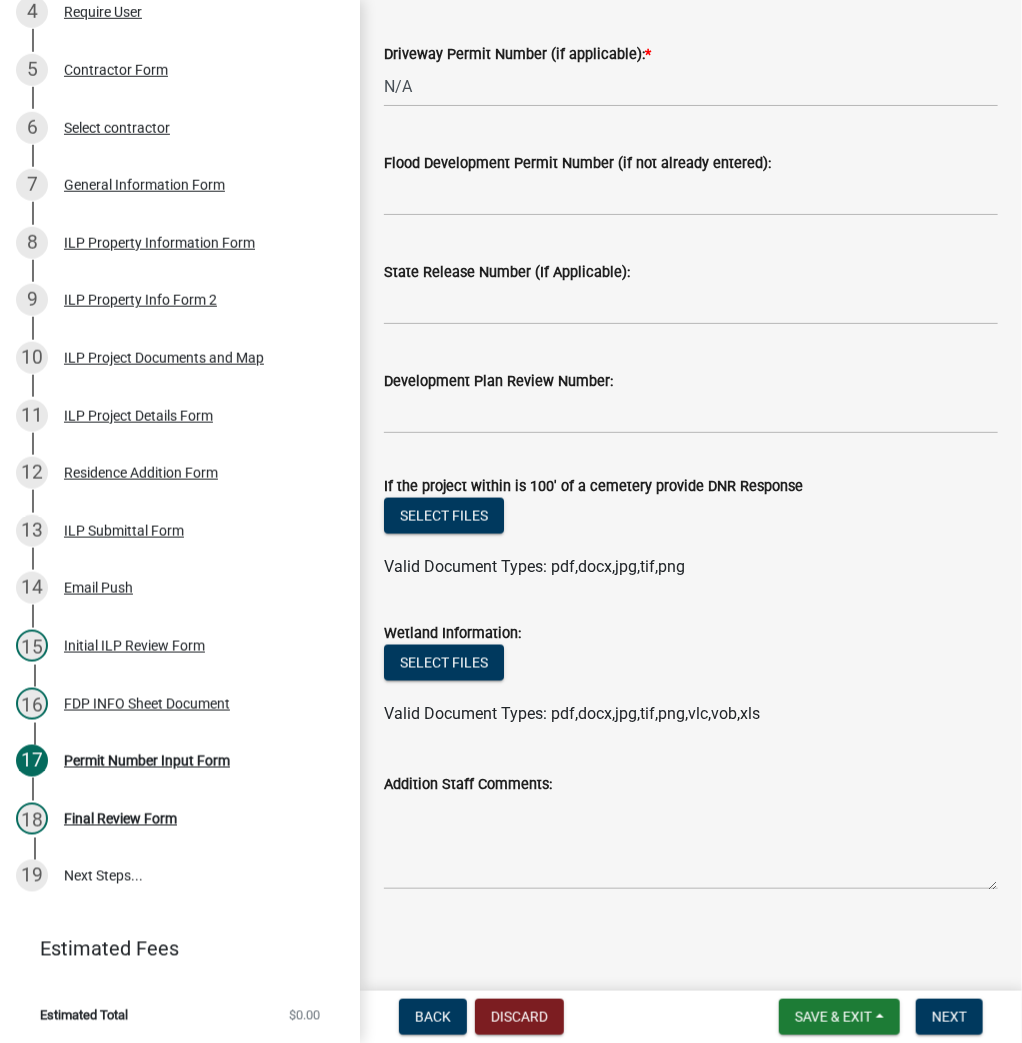 click on "Back  Discard   Save & Exit  Save  Save & Exit   Next" at bounding box center [691, 1017] 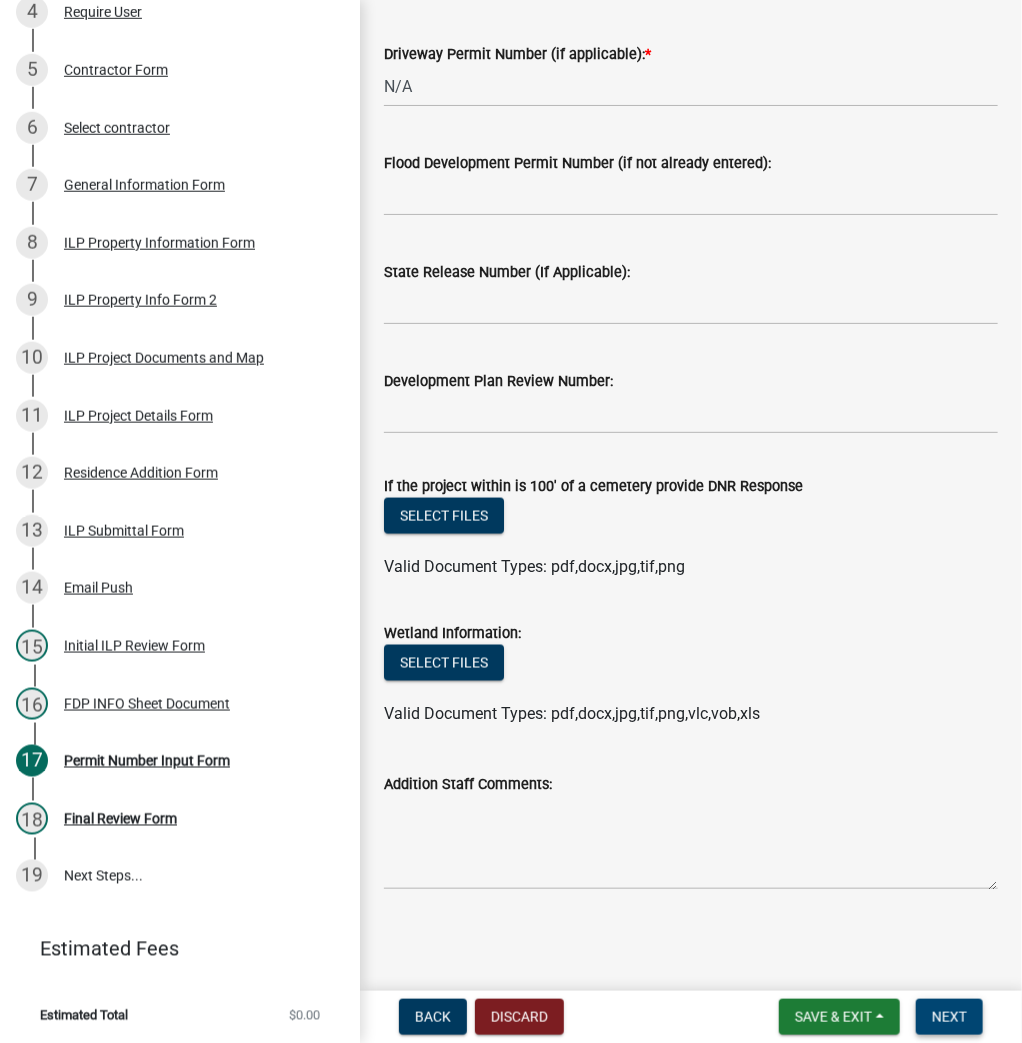 click on "Next" at bounding box center [949, 1017] 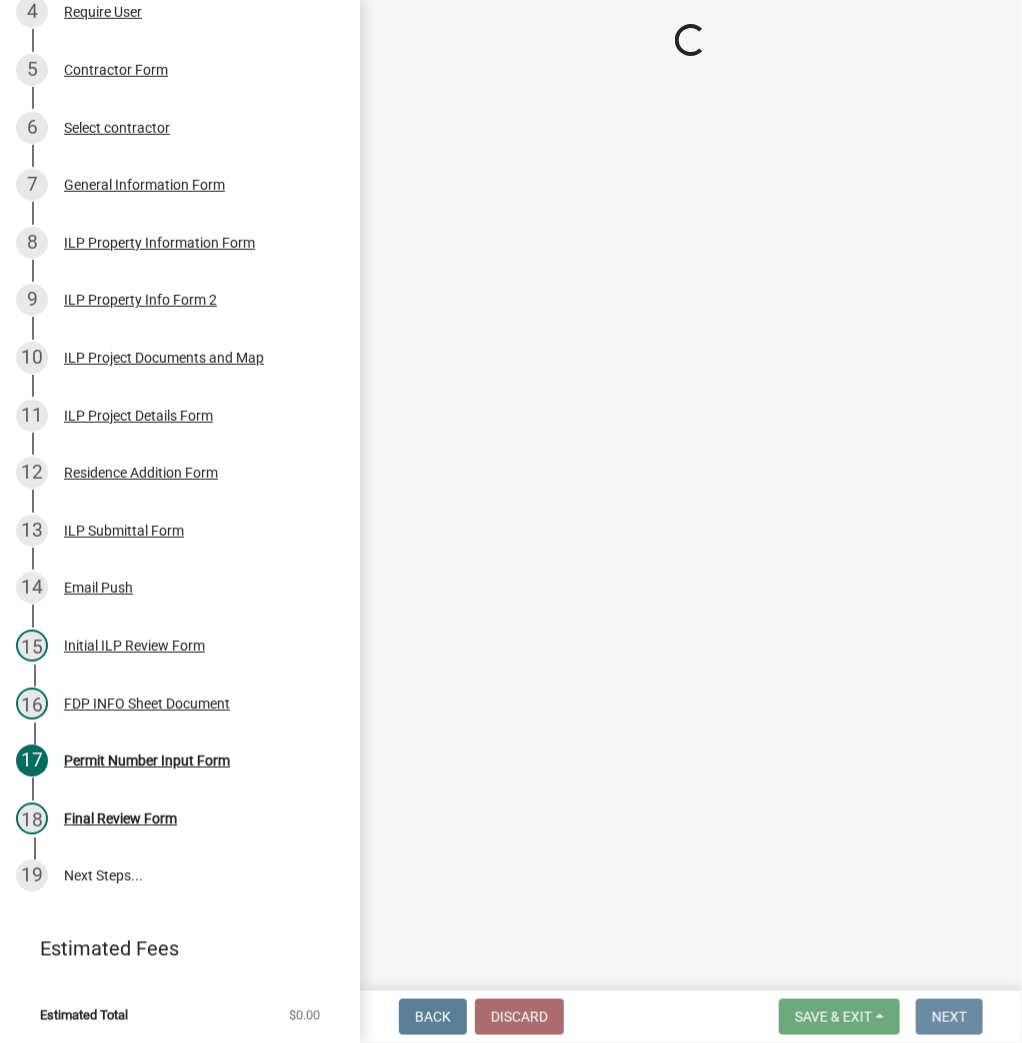 scroll, scrollTop: 0, scrollLeft: 0, axis: both 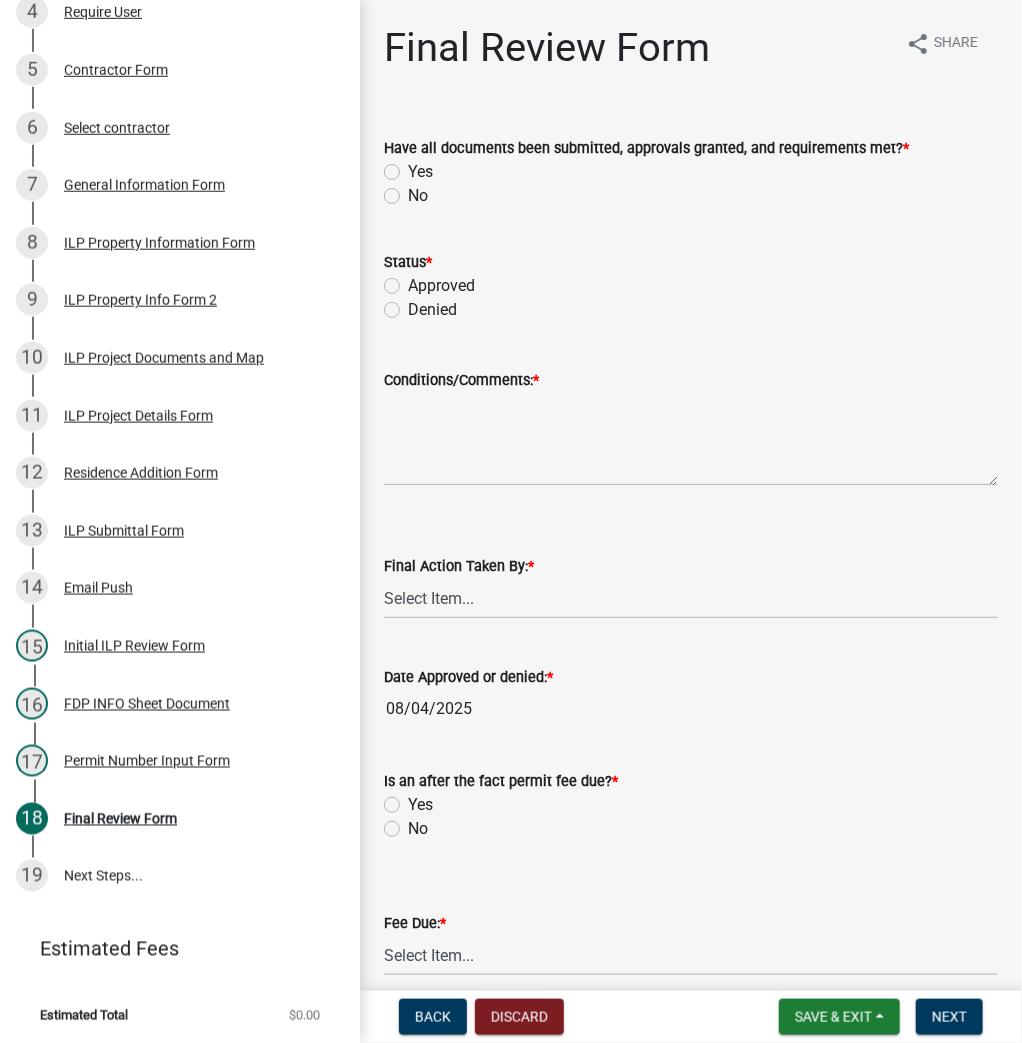 click on "Yes" 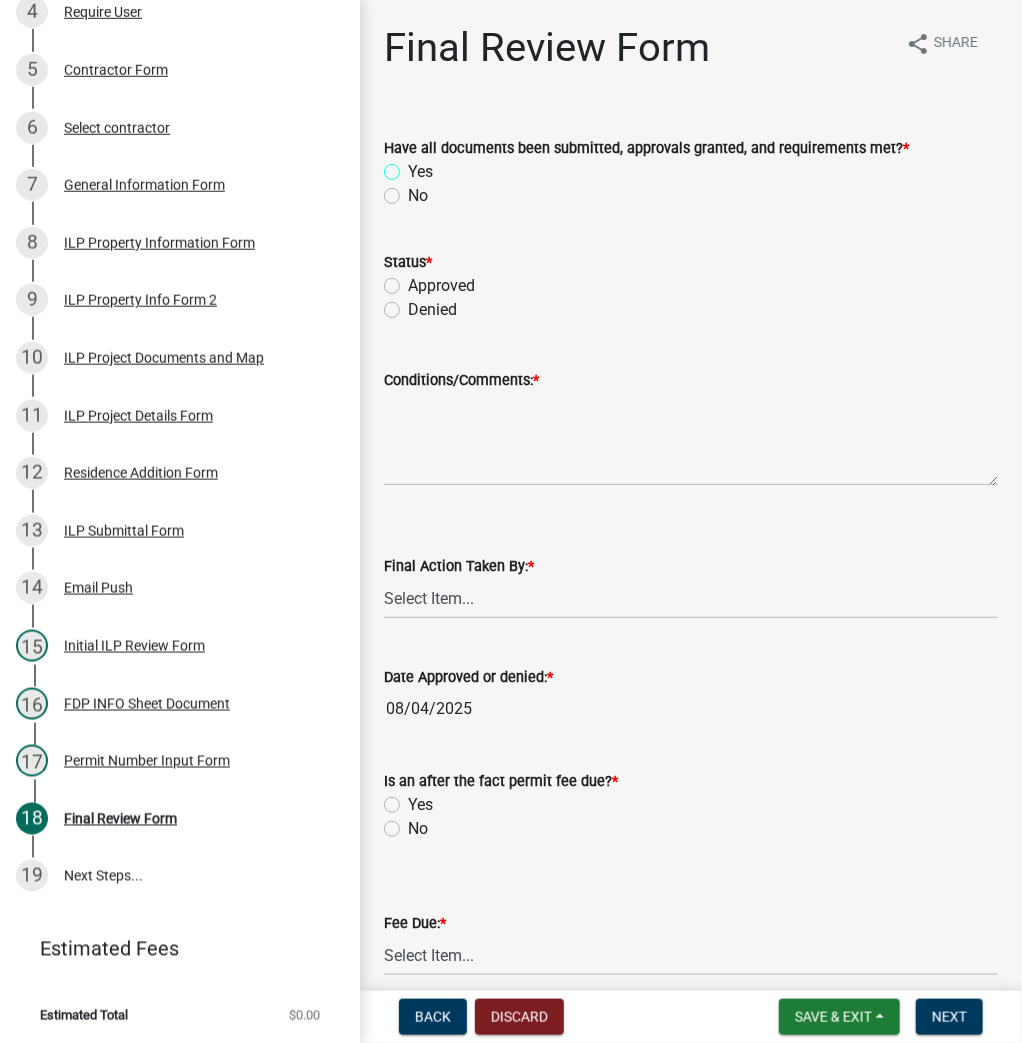 click on "Yes" at bounding box center (414, 166) 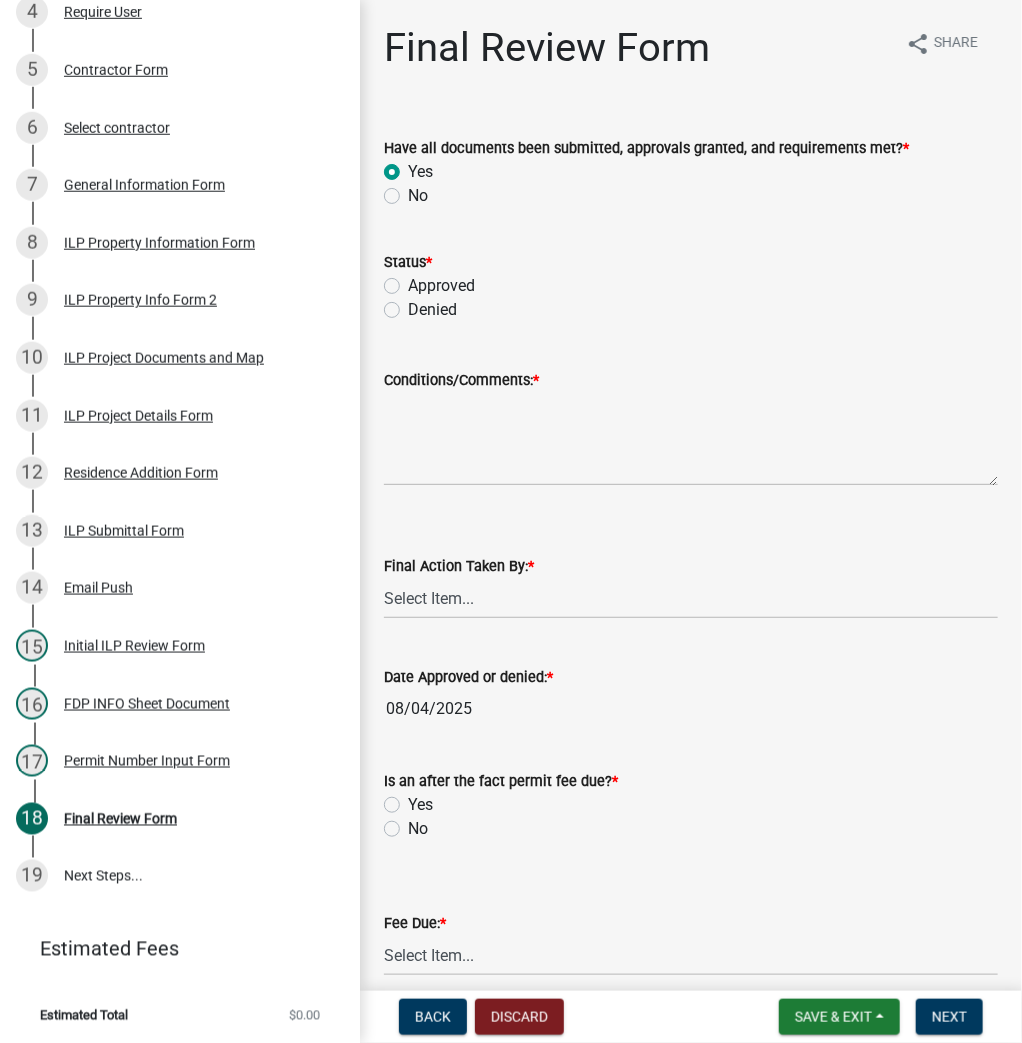 radio on "true" 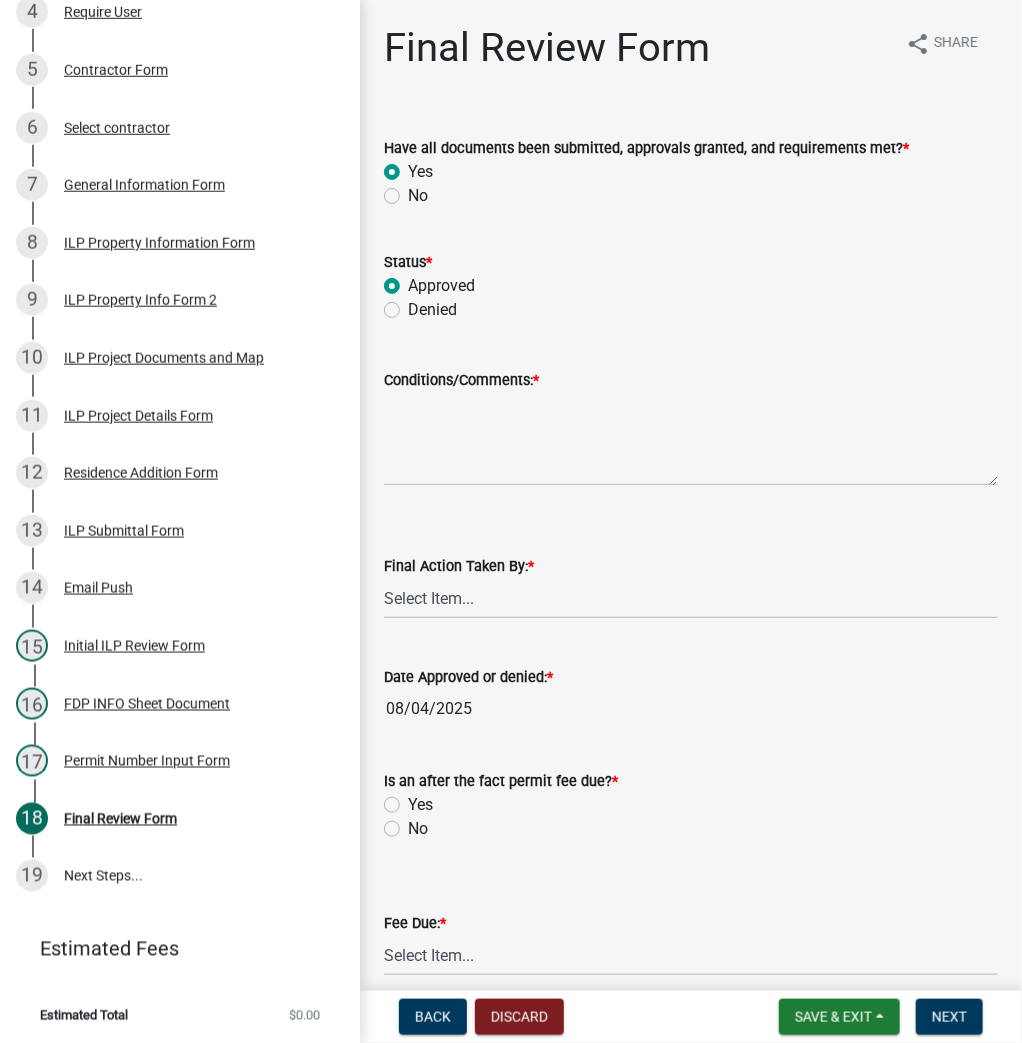 radio on "true" 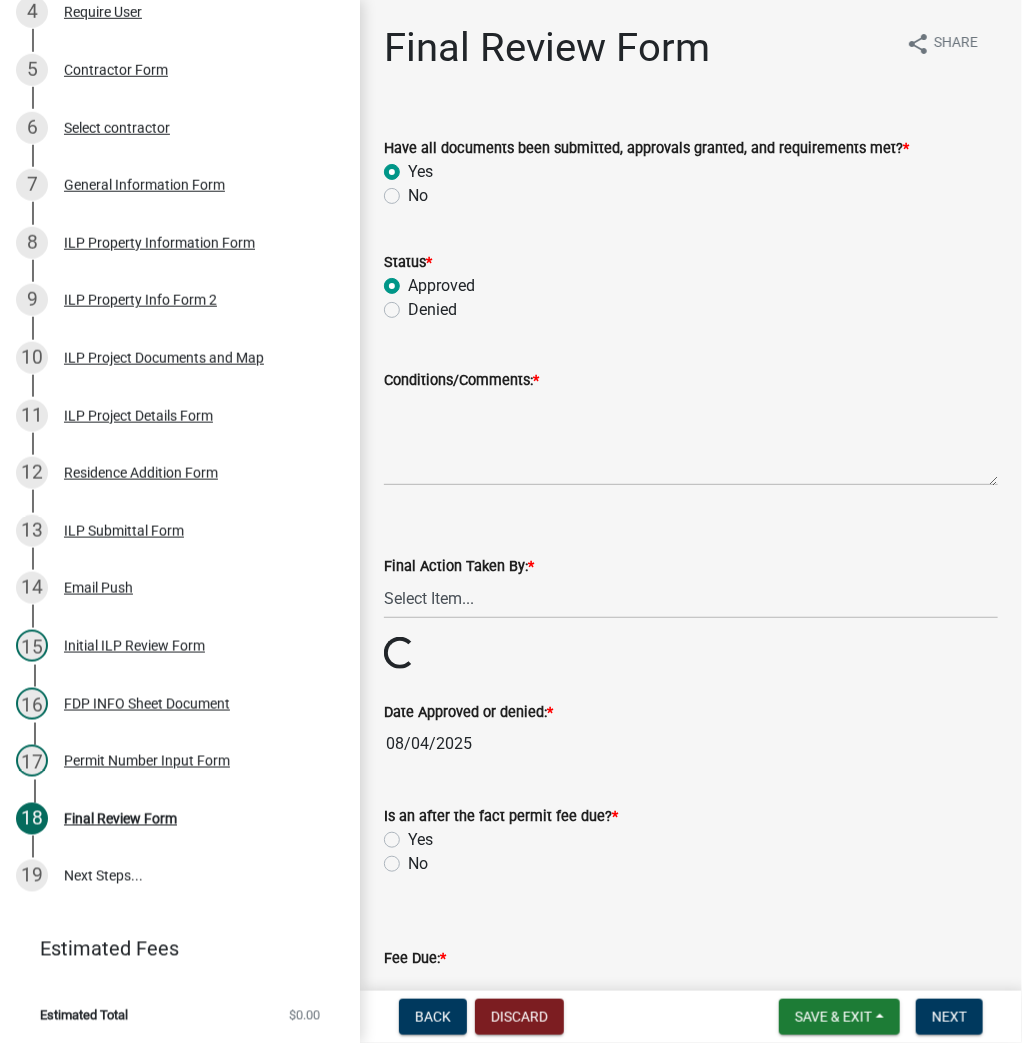 click on "Final Action Taken By:  *  Select Item...   MMS   LT   AT   CS   AH   Vacant" 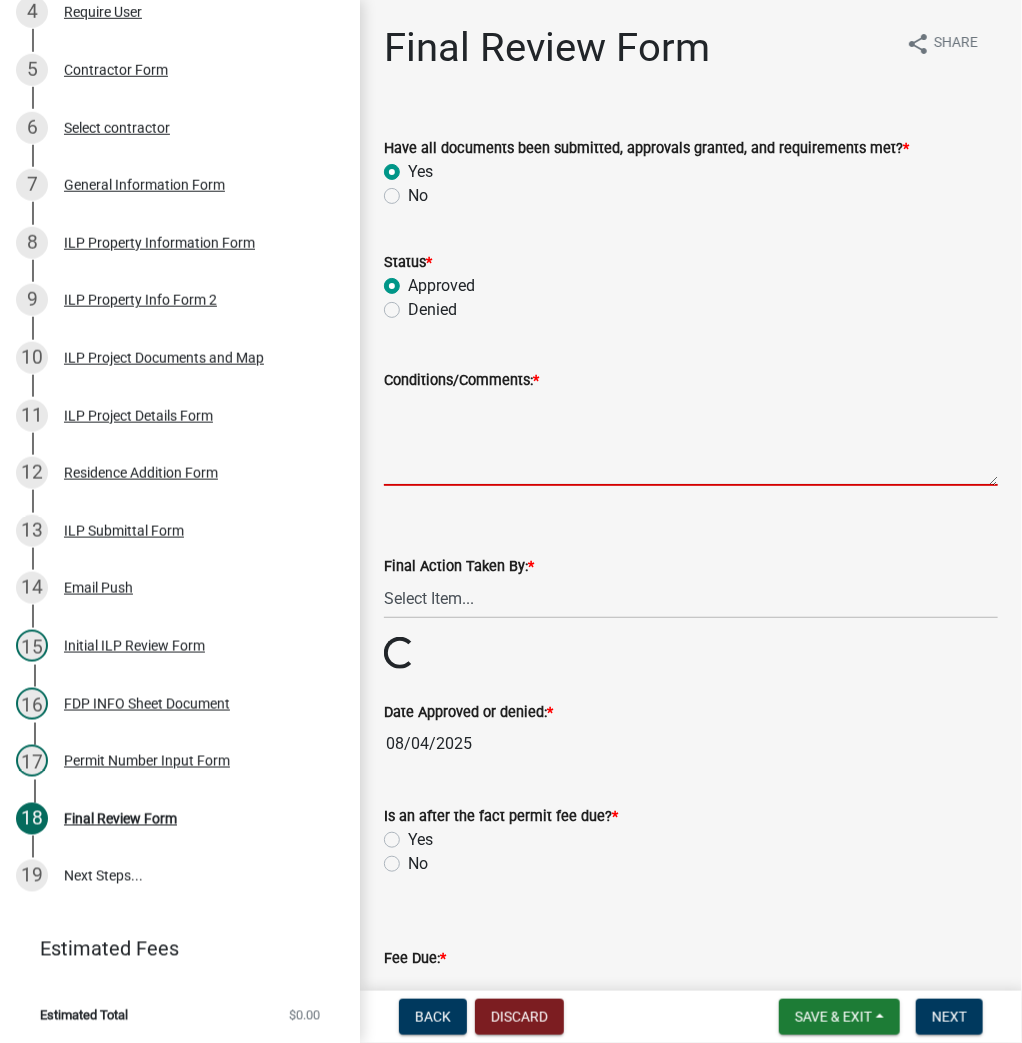 click on "Conditions/Comments:  *" at bounding box center (691, 439) 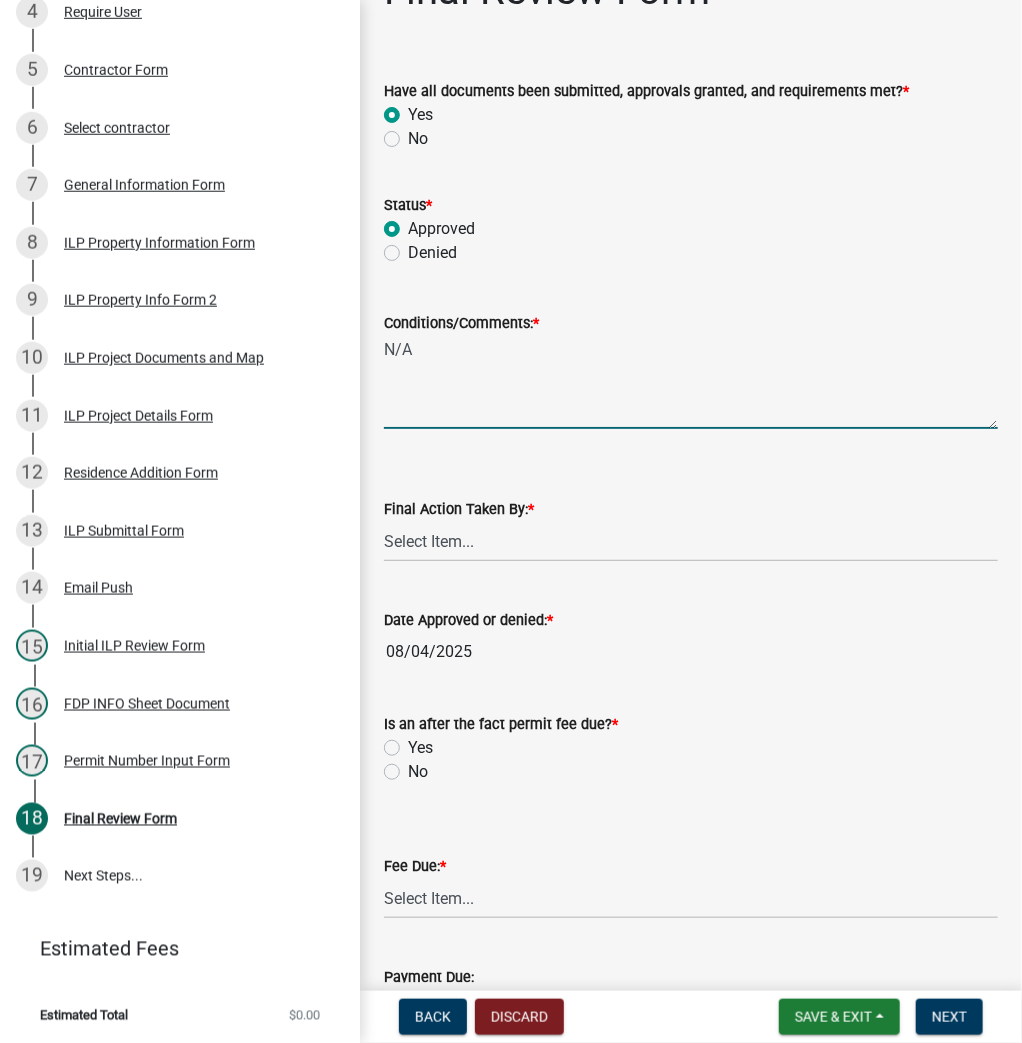 scroll, scrollTop: 313, scrollLeft: 0, axis: vertical 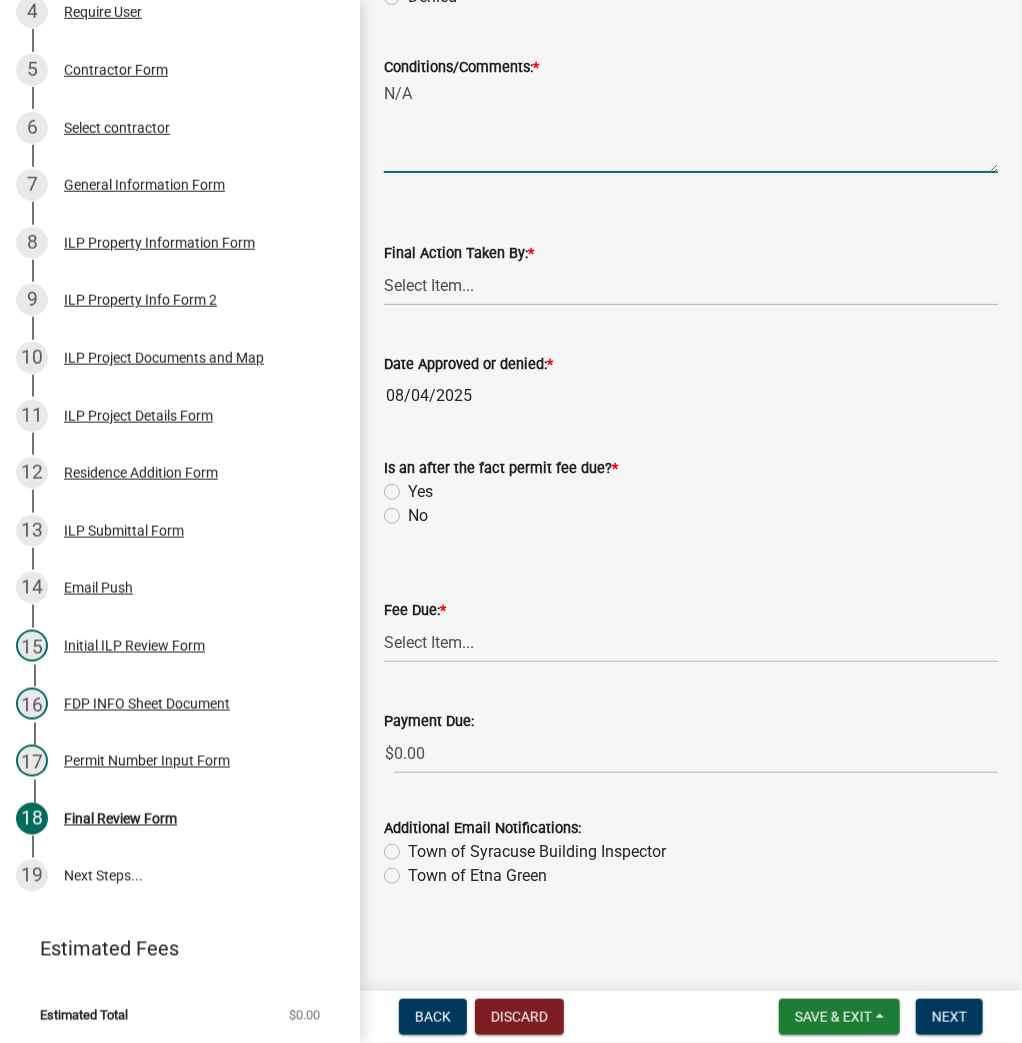 type on "N/A" 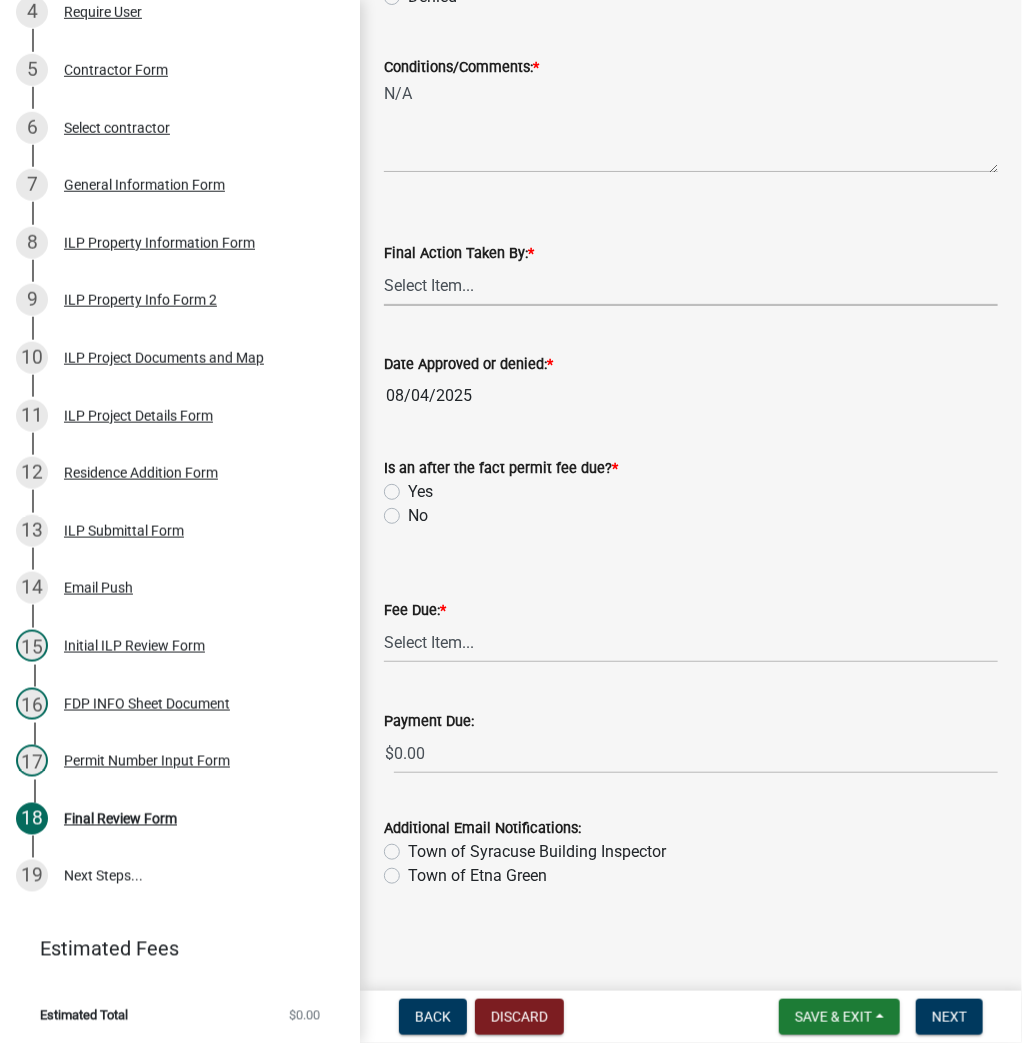 click on "Select Item...   MMS   LT   AT   CS   AH   Vacant" at bounding box center [691, 285] 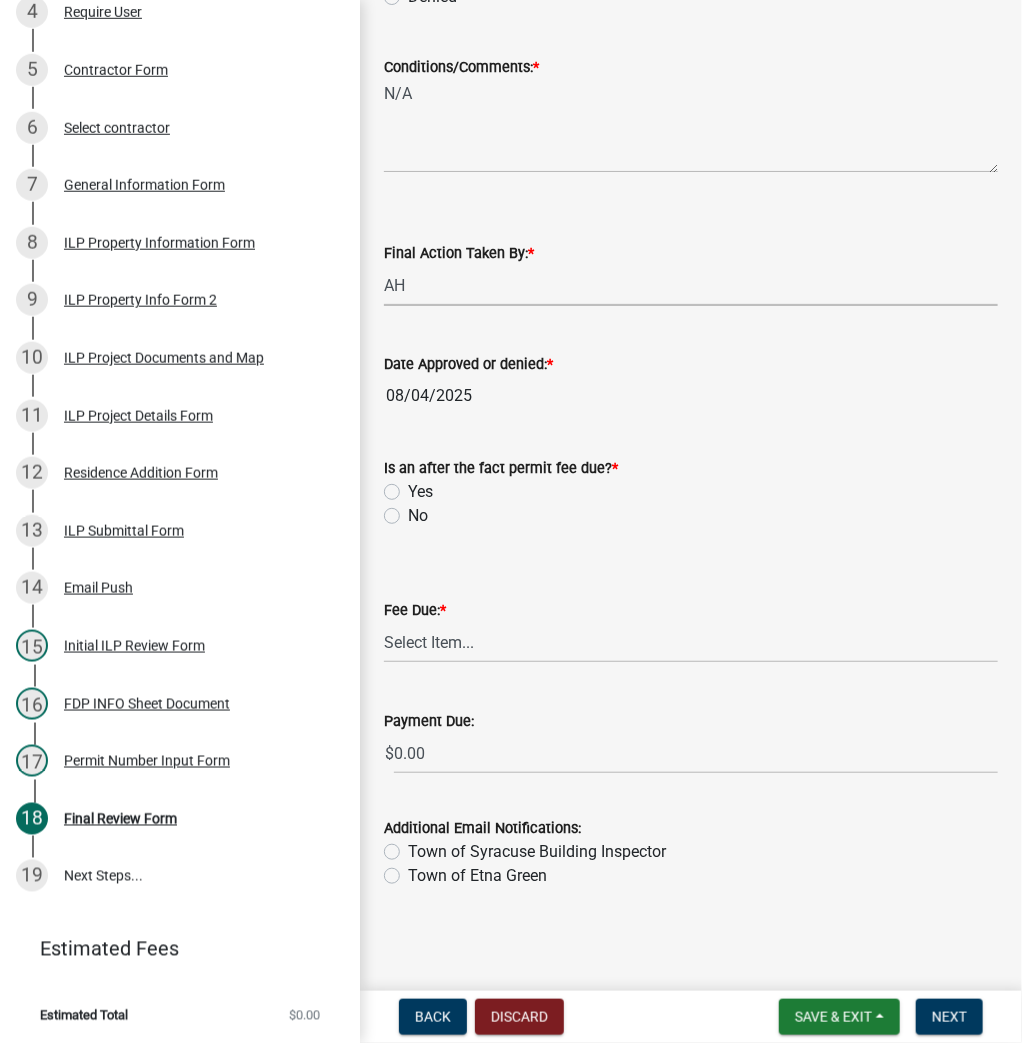 click on "Select Item...   MMS   LT   AT   CS   AH   Vacant" at bounding box center [691, 285] 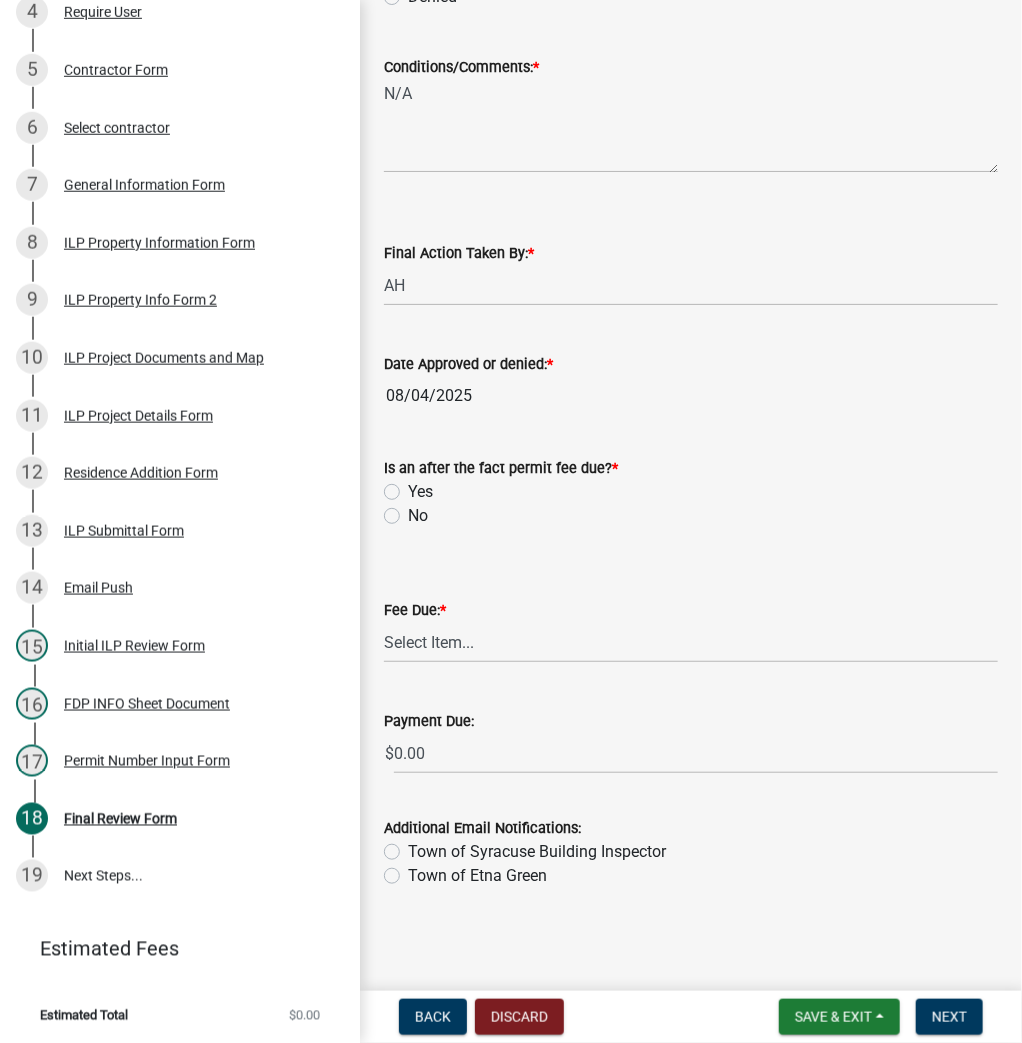 click on "No" 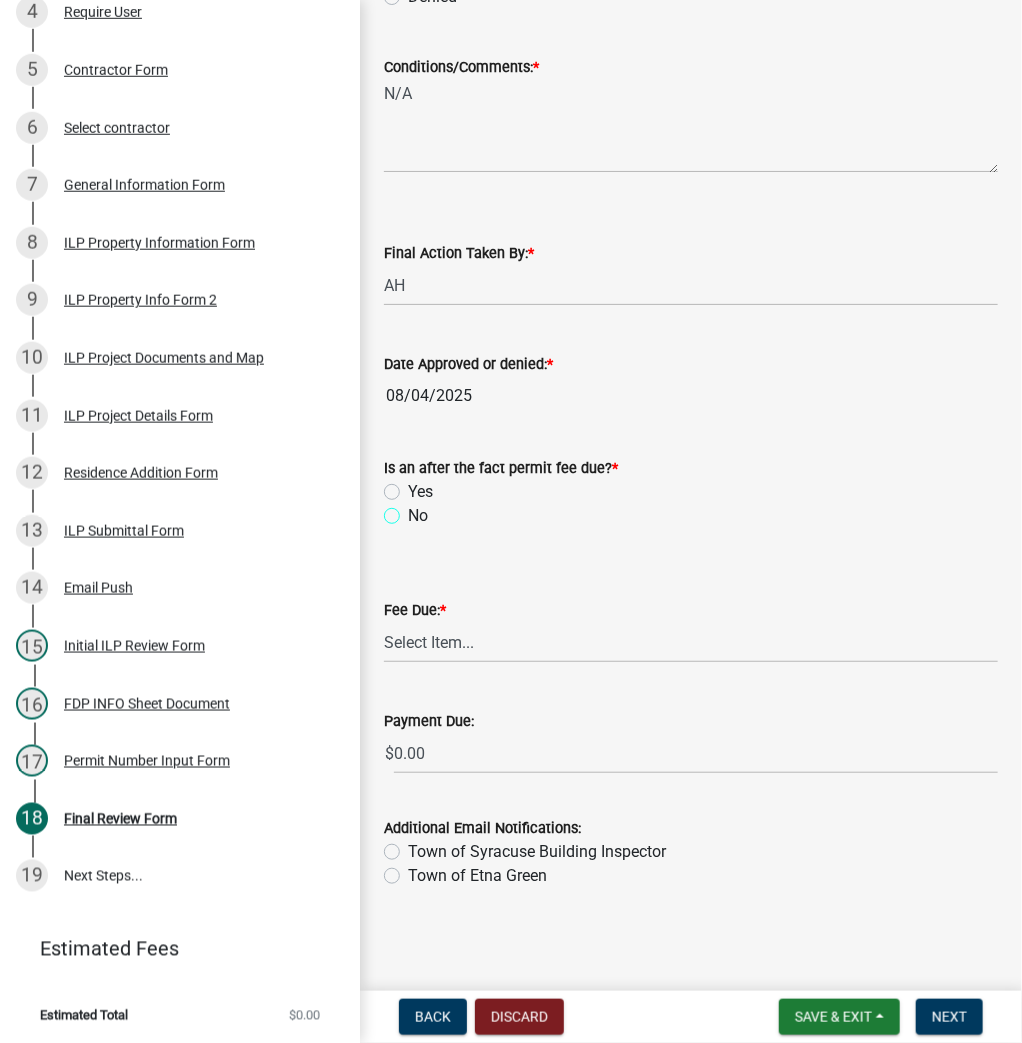 click on "No" at bounding box center [414, 510] 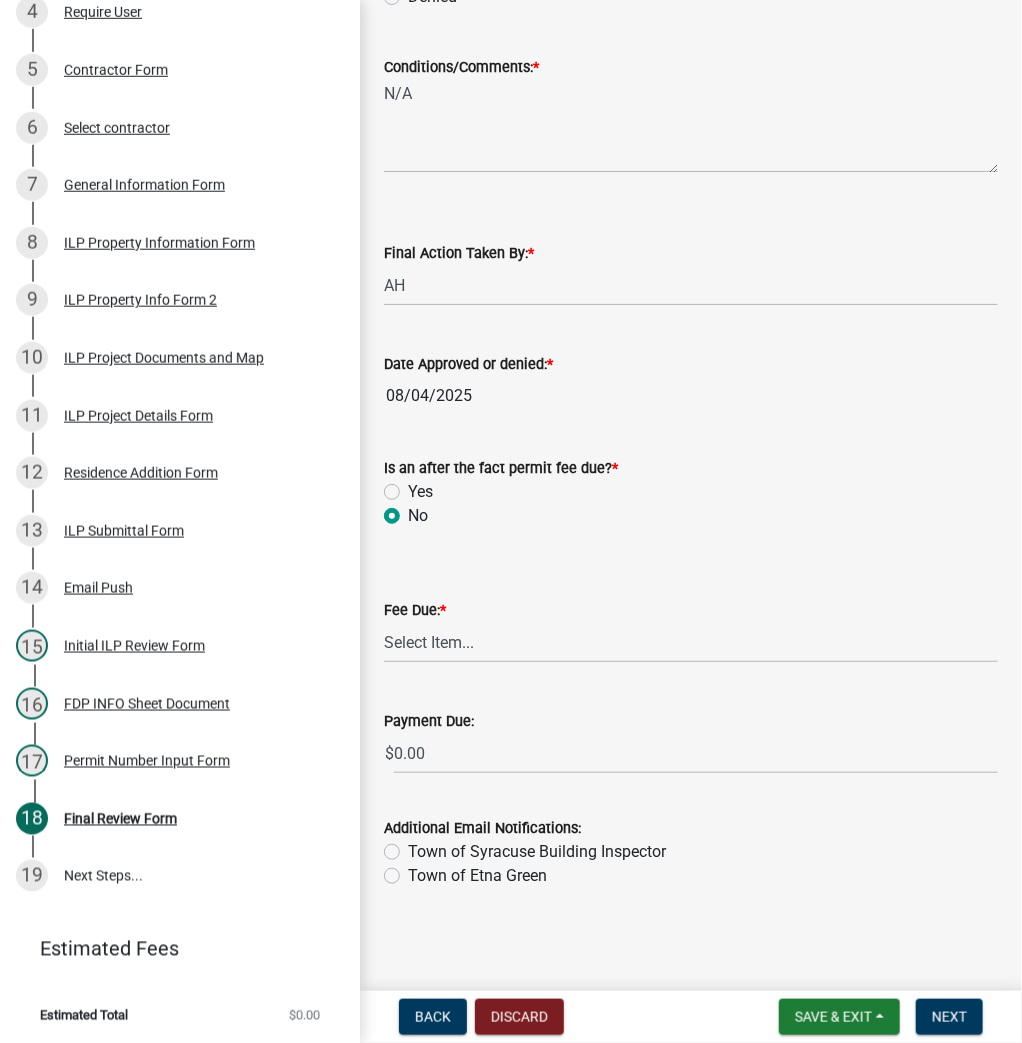 radio on "true" 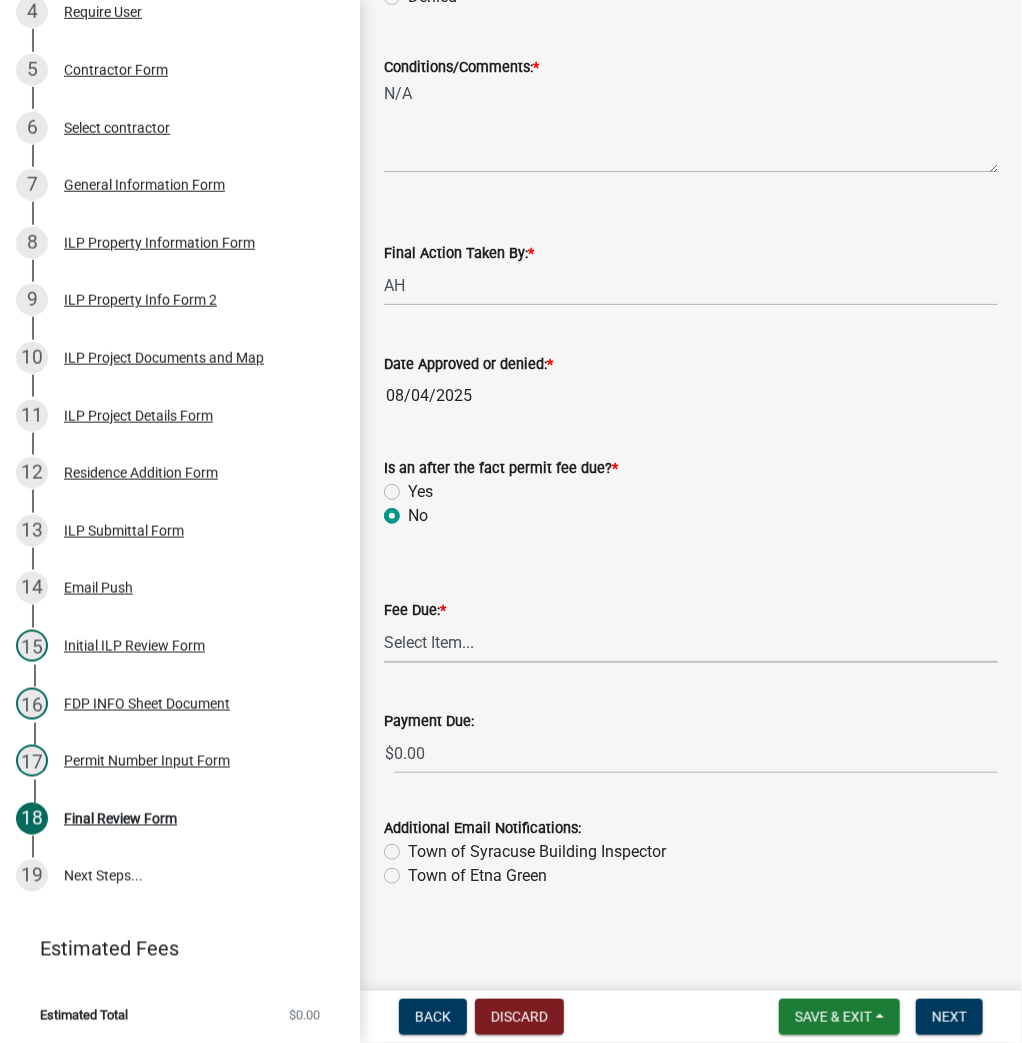 drag, startPoint x: 449, startPoint y: 646, endPoint x: 448, endPoint y: 660, distance: 14.035668 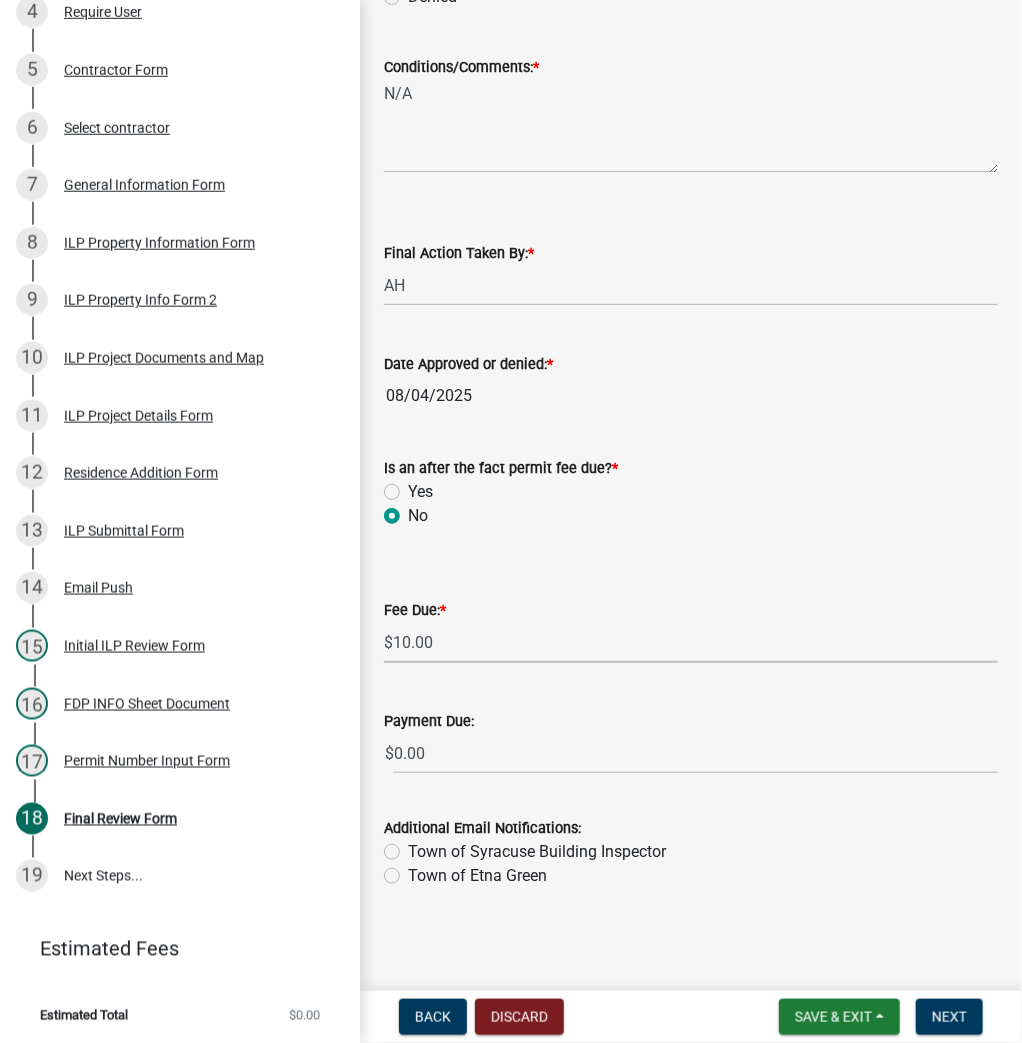click on "Select Item...   N/A   $10.00   $25.00   $125.00   $250   $500   $500 + $10.00 for every 10 sq. ft. over 5000   $1000" at bounding box center [691, 642] 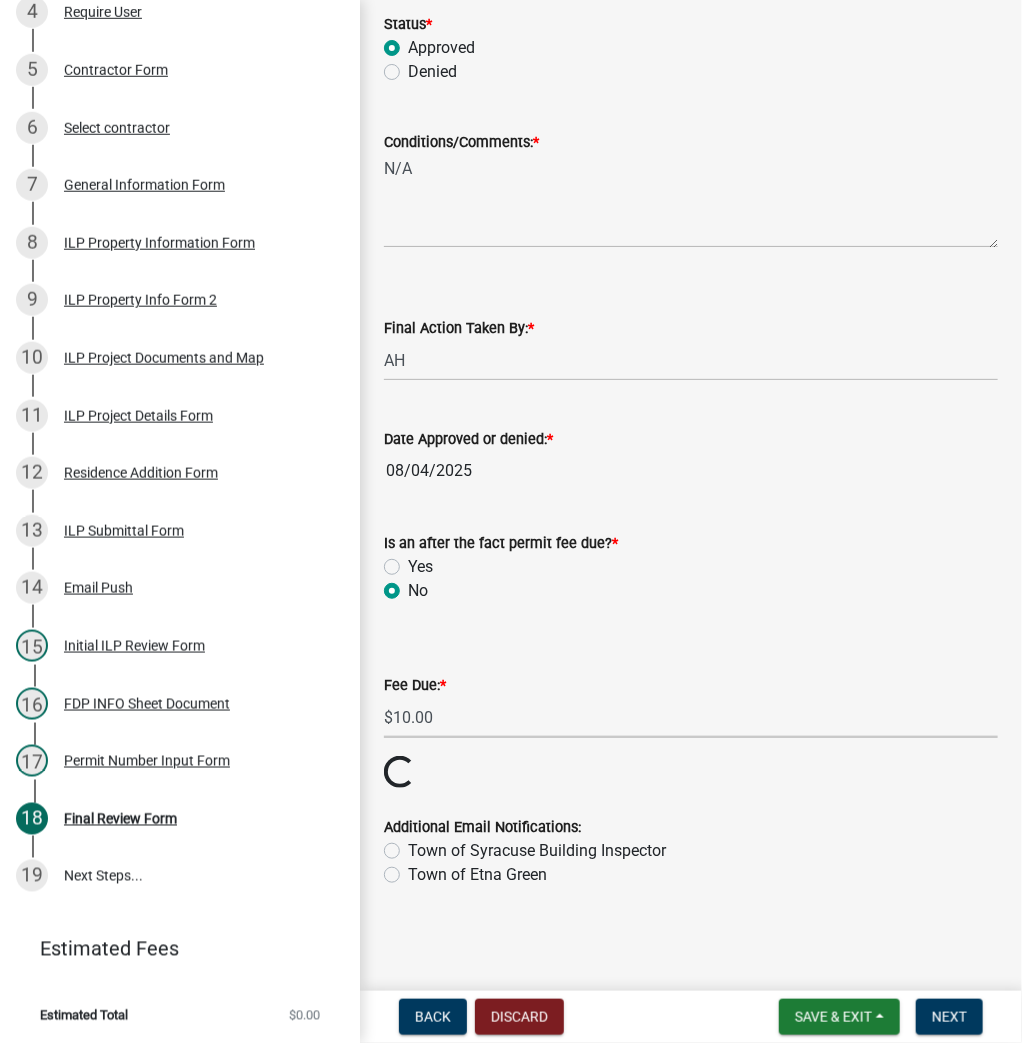scroll, scrollTop: 236, scrollLeft: 0, axis: vertical 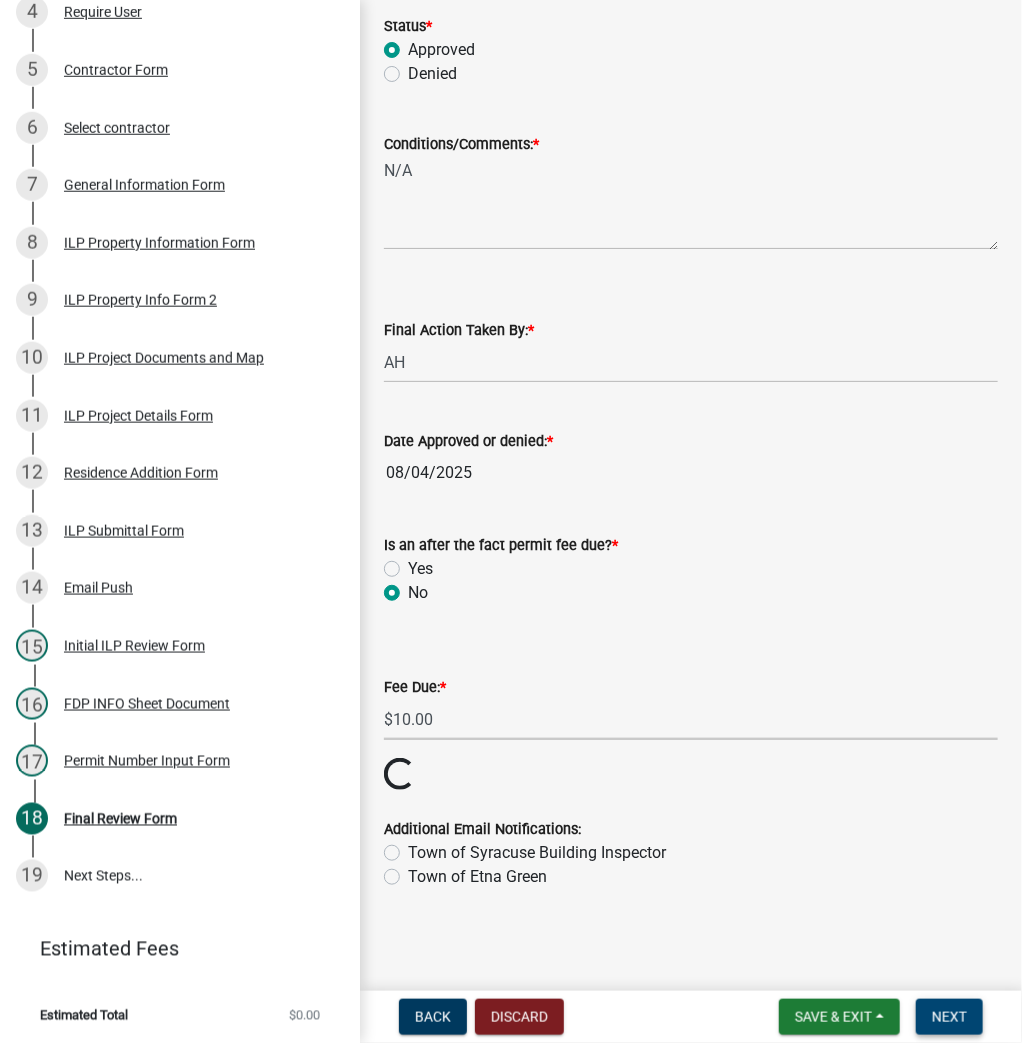 click on "Next" at bounding box center (949, 1017) 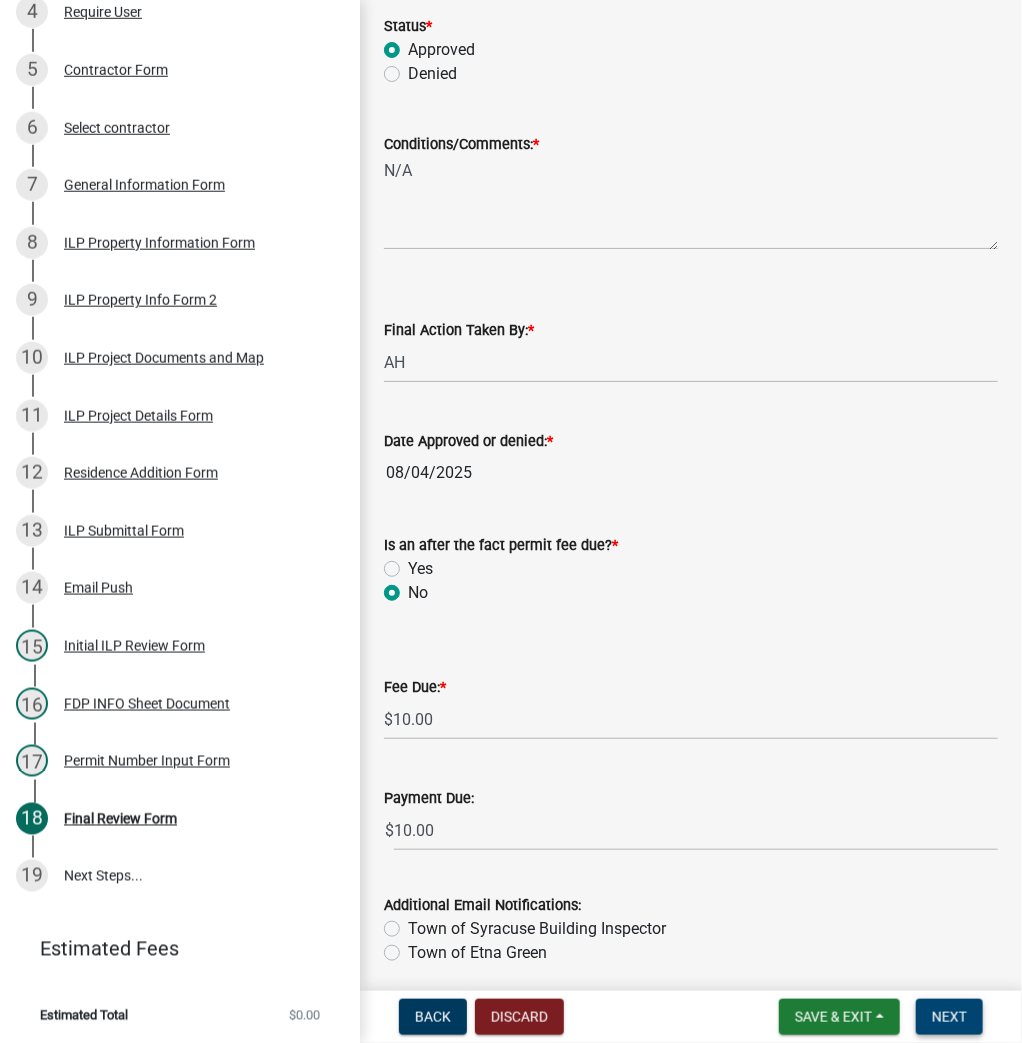 click on "Next" at bounding box center (949, 1017) 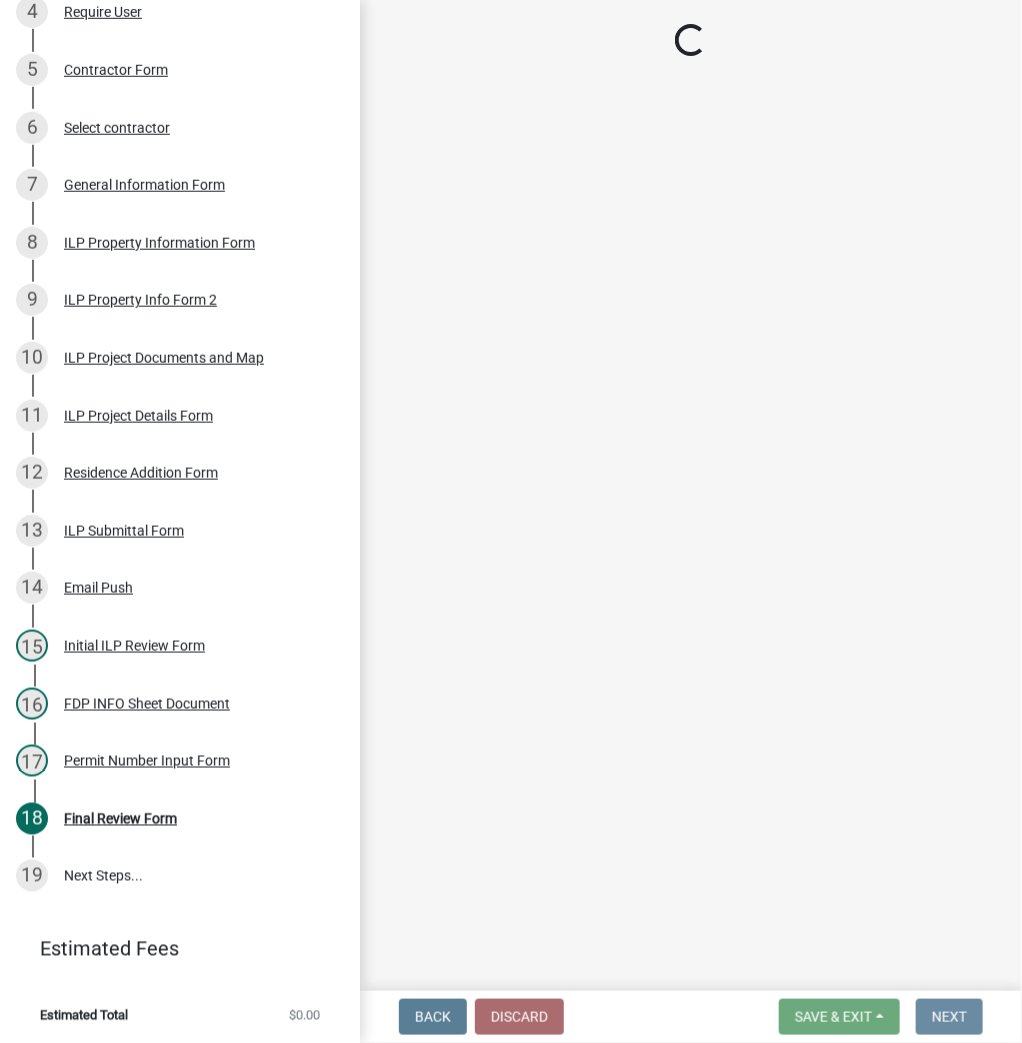 scroll, scrollTop: 0, scrollLeft: 0, axis: both 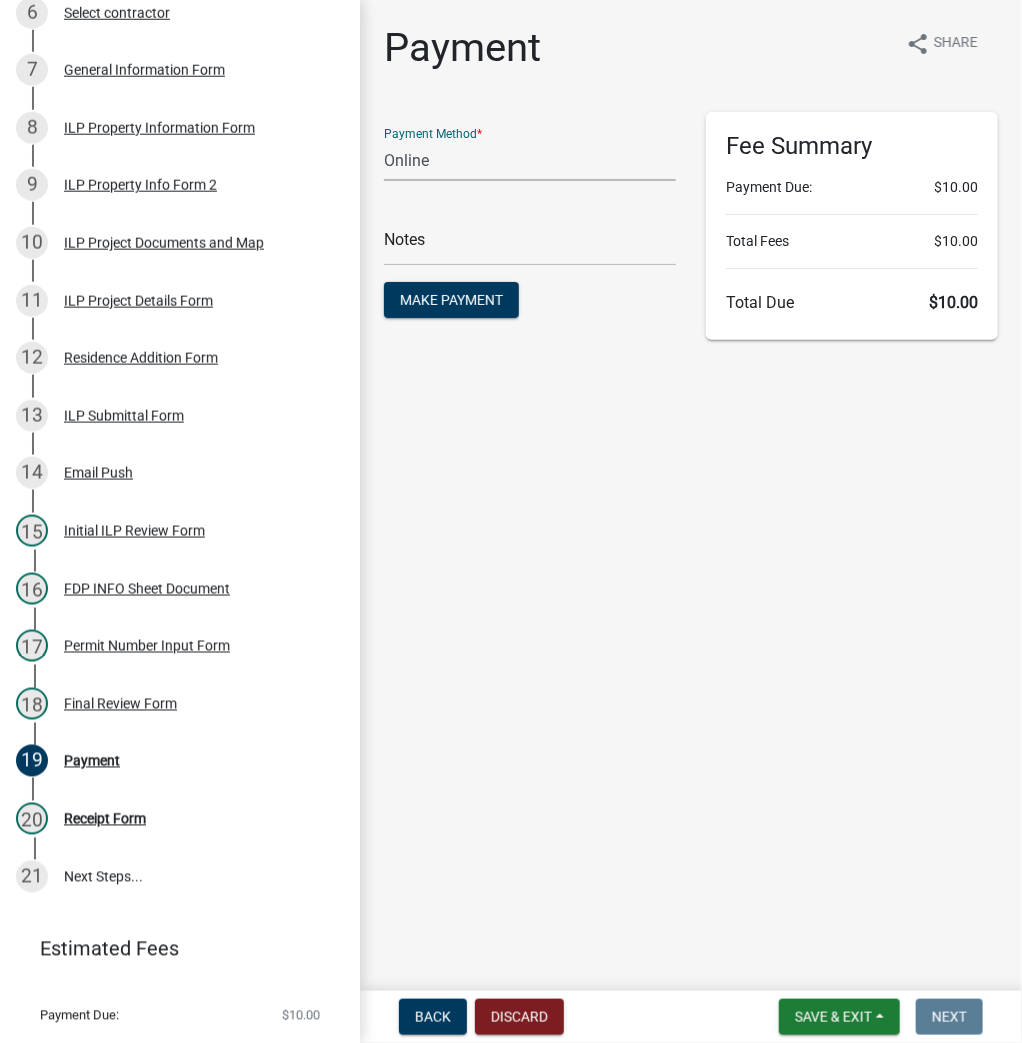click on "Credit Card POS Check Cash Online" 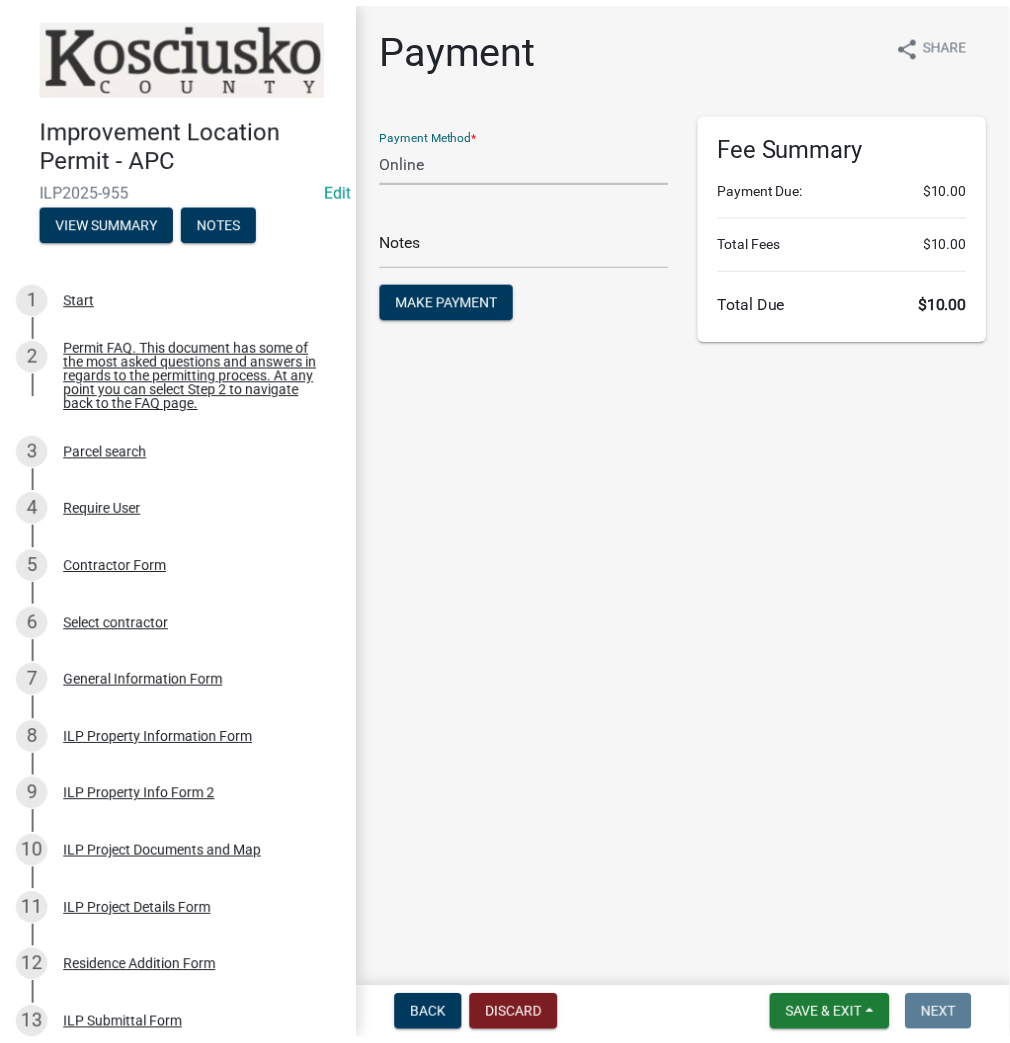 scroll, scrollTop: 0, scrollLeft: 0, axis: both 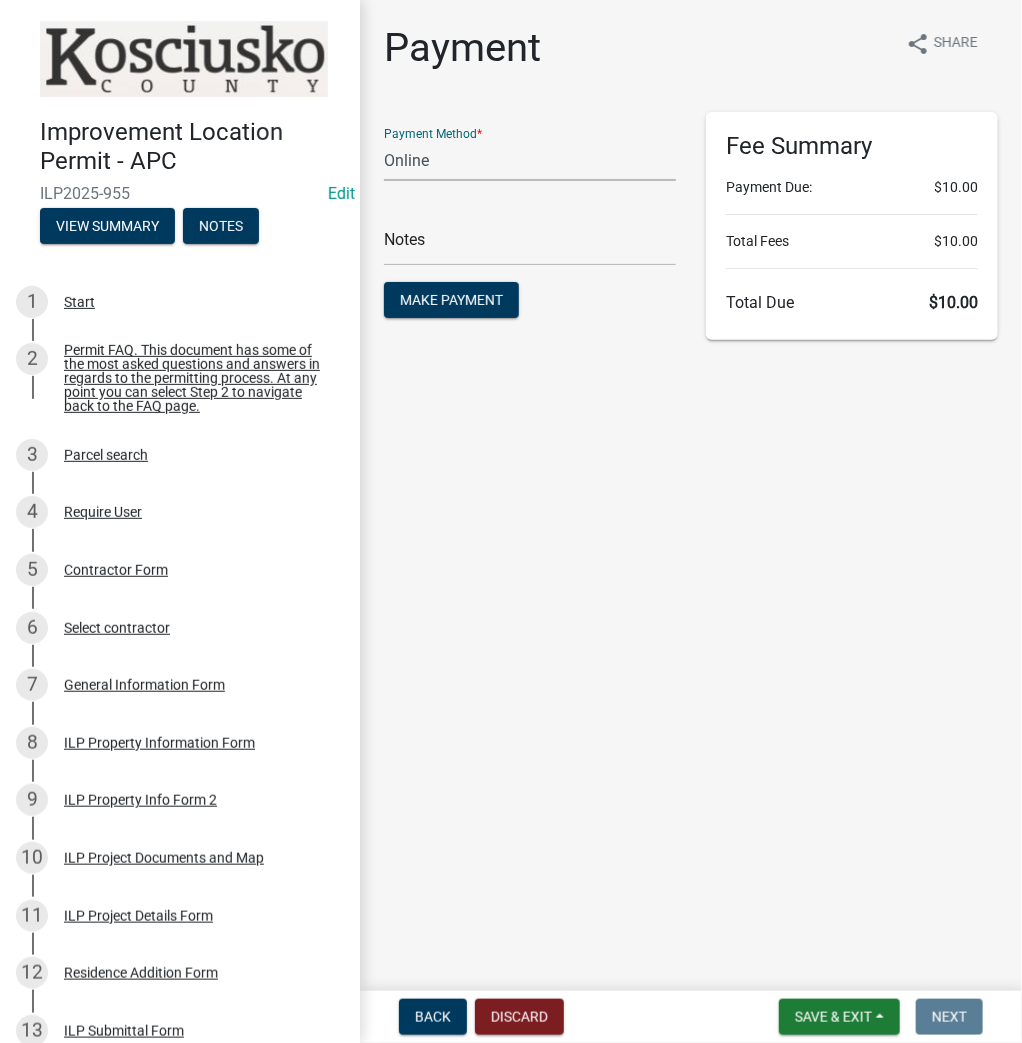 click on "Credit Card POS Check Cash Online" 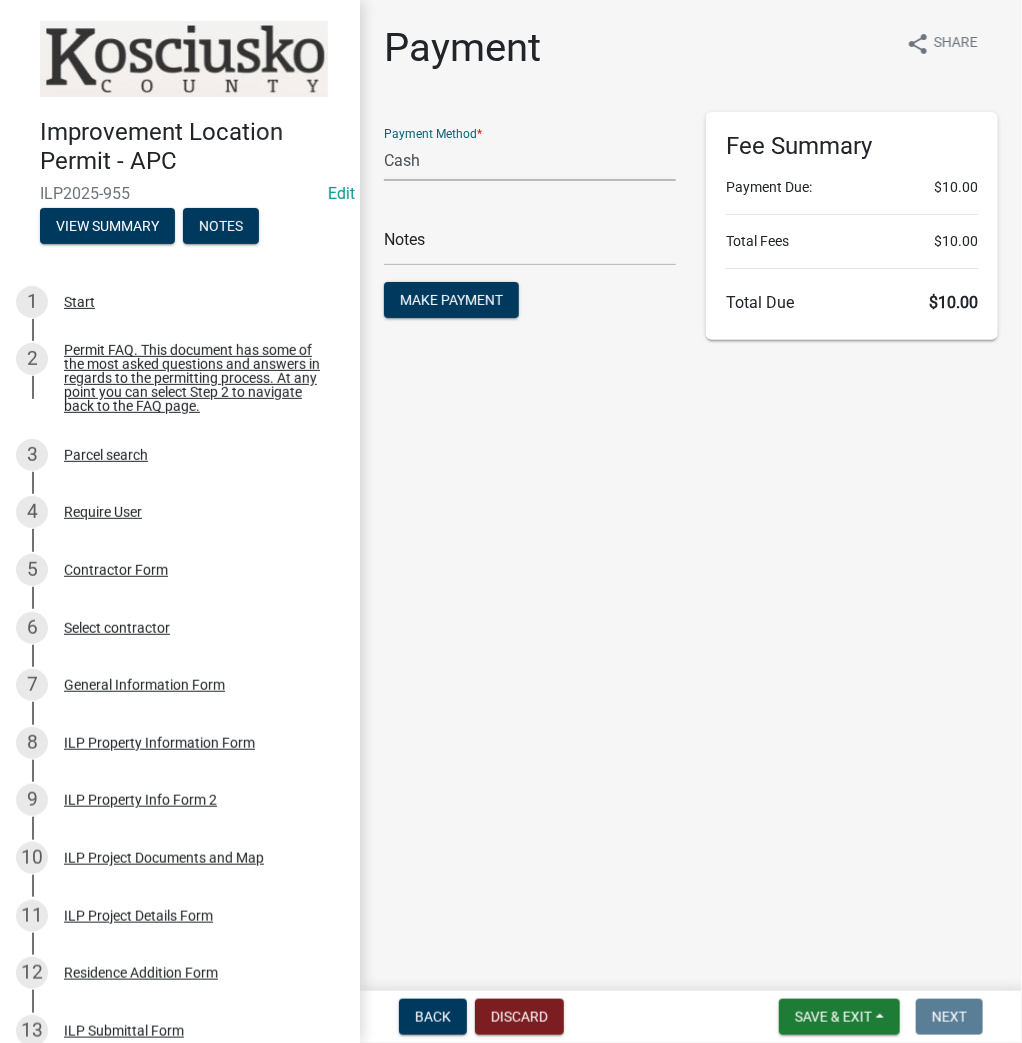 click on "Credit Card POS Check Cash Online" 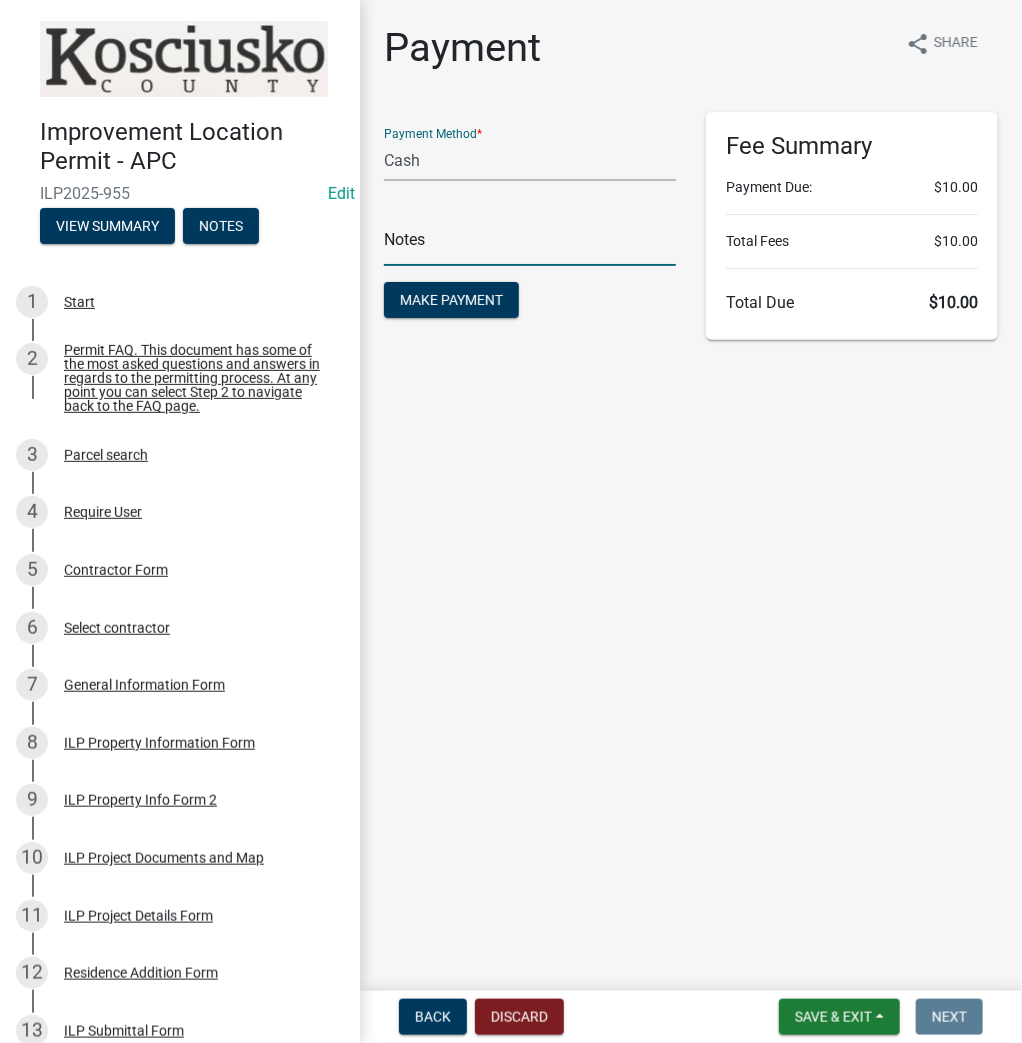 click 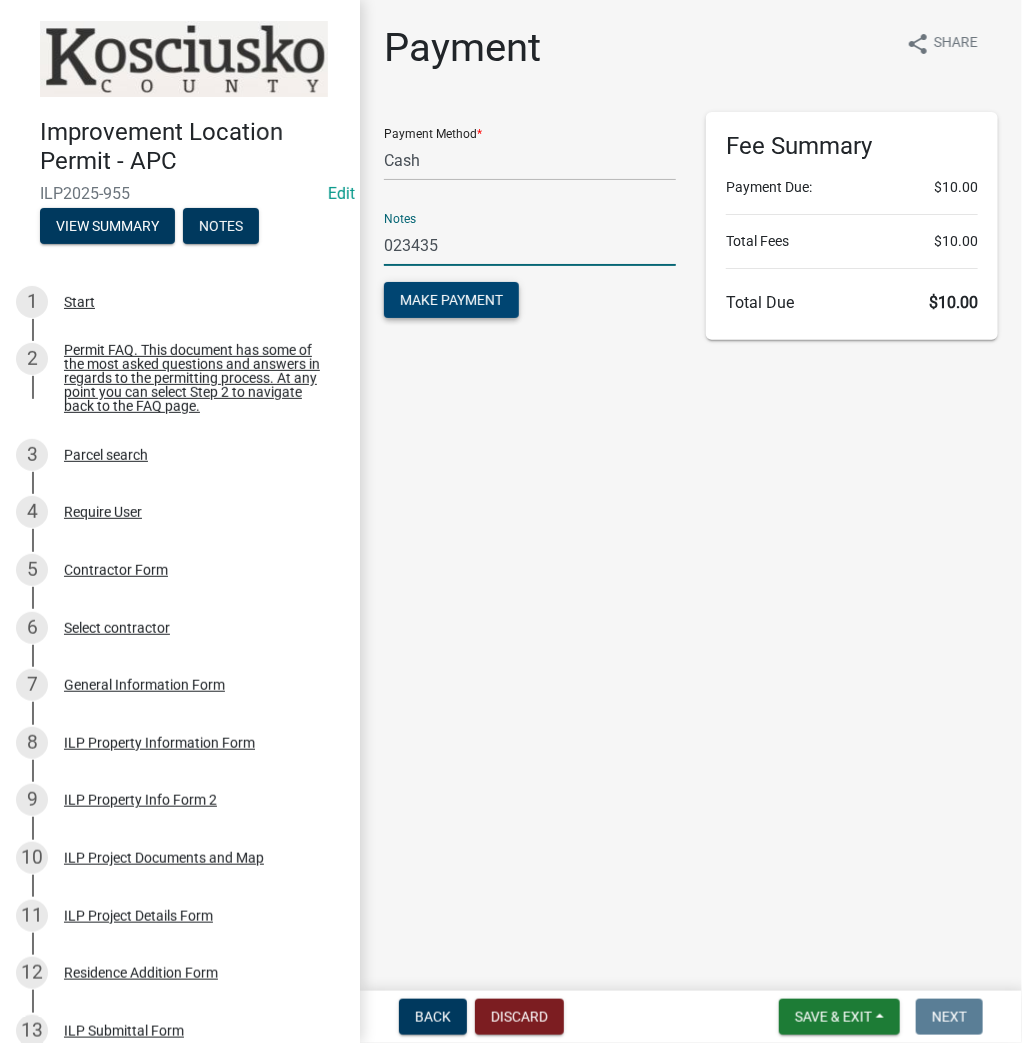type on "023435" 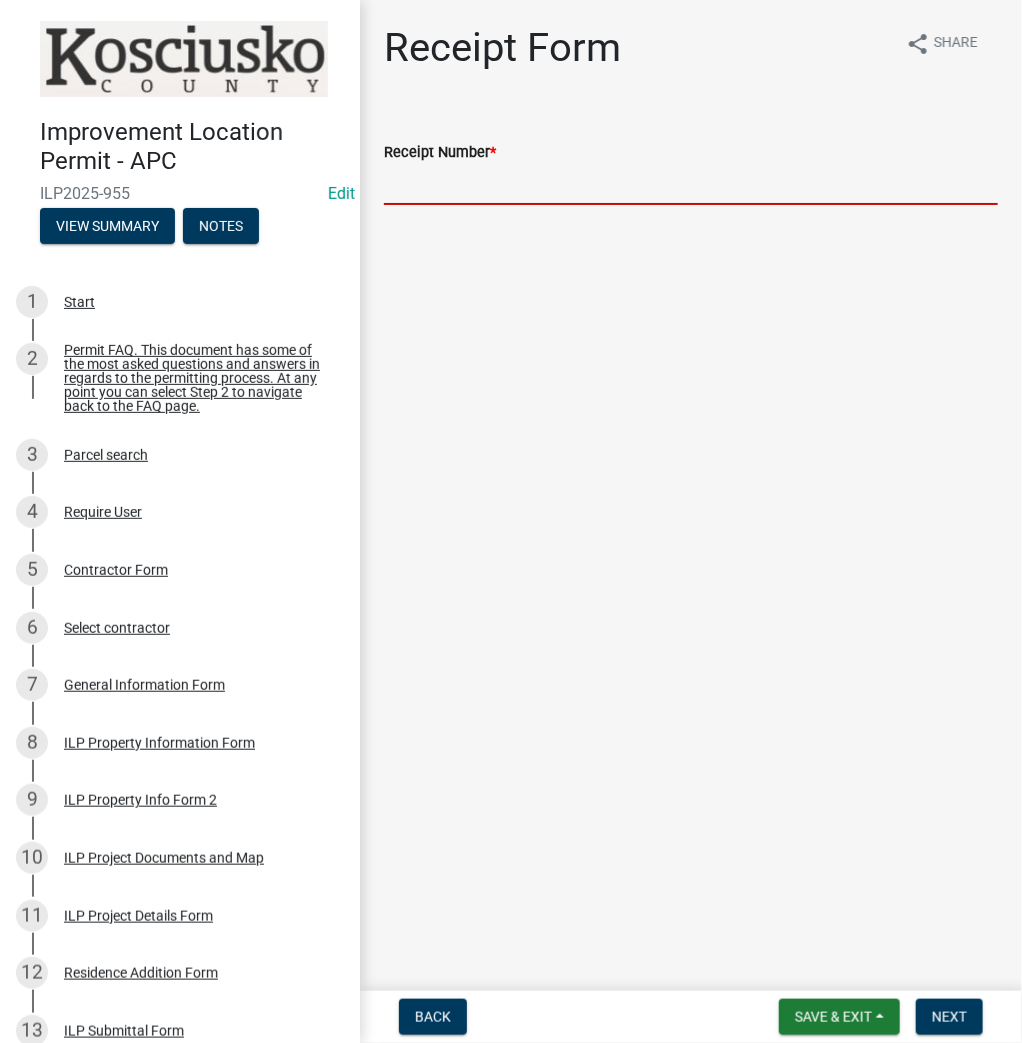 click on "Receipt Number  *" at bounding box center (691, 184) 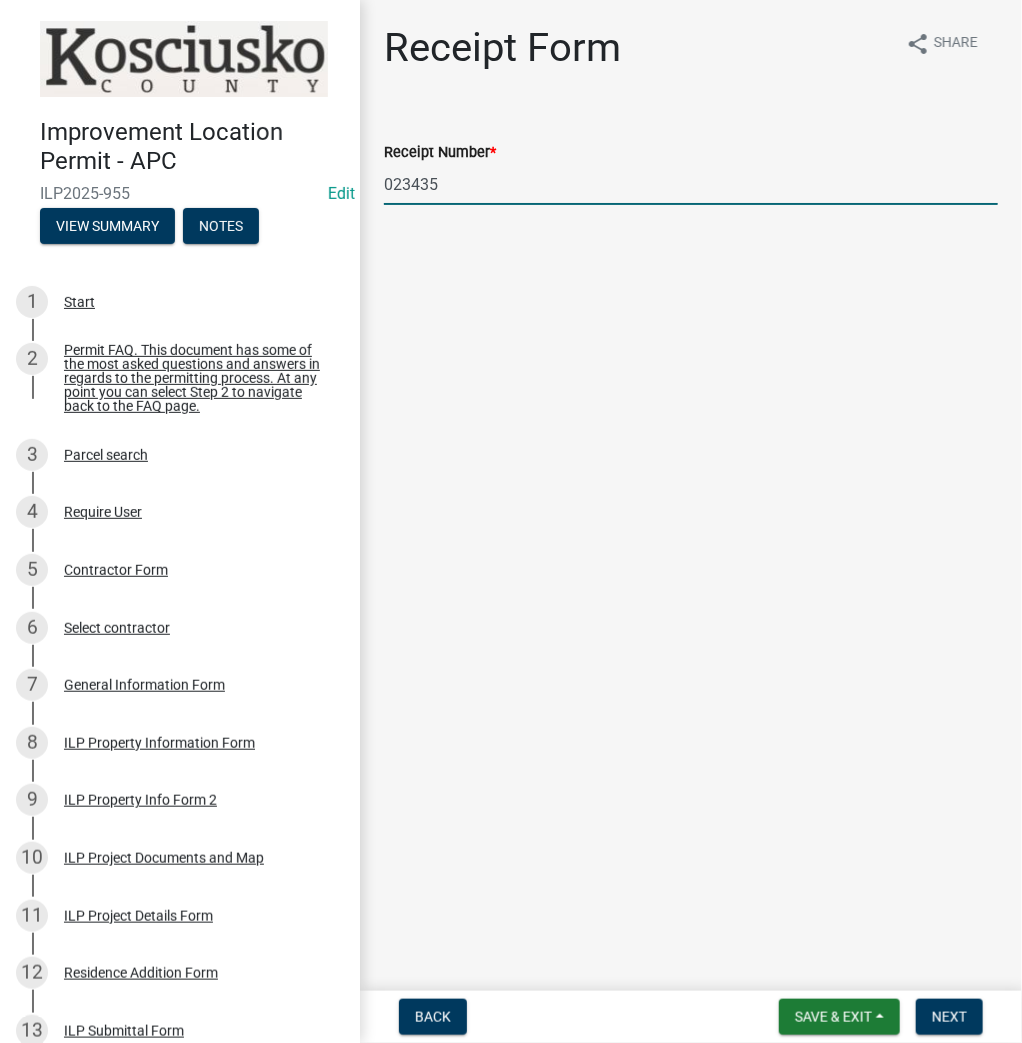 type on "023435" 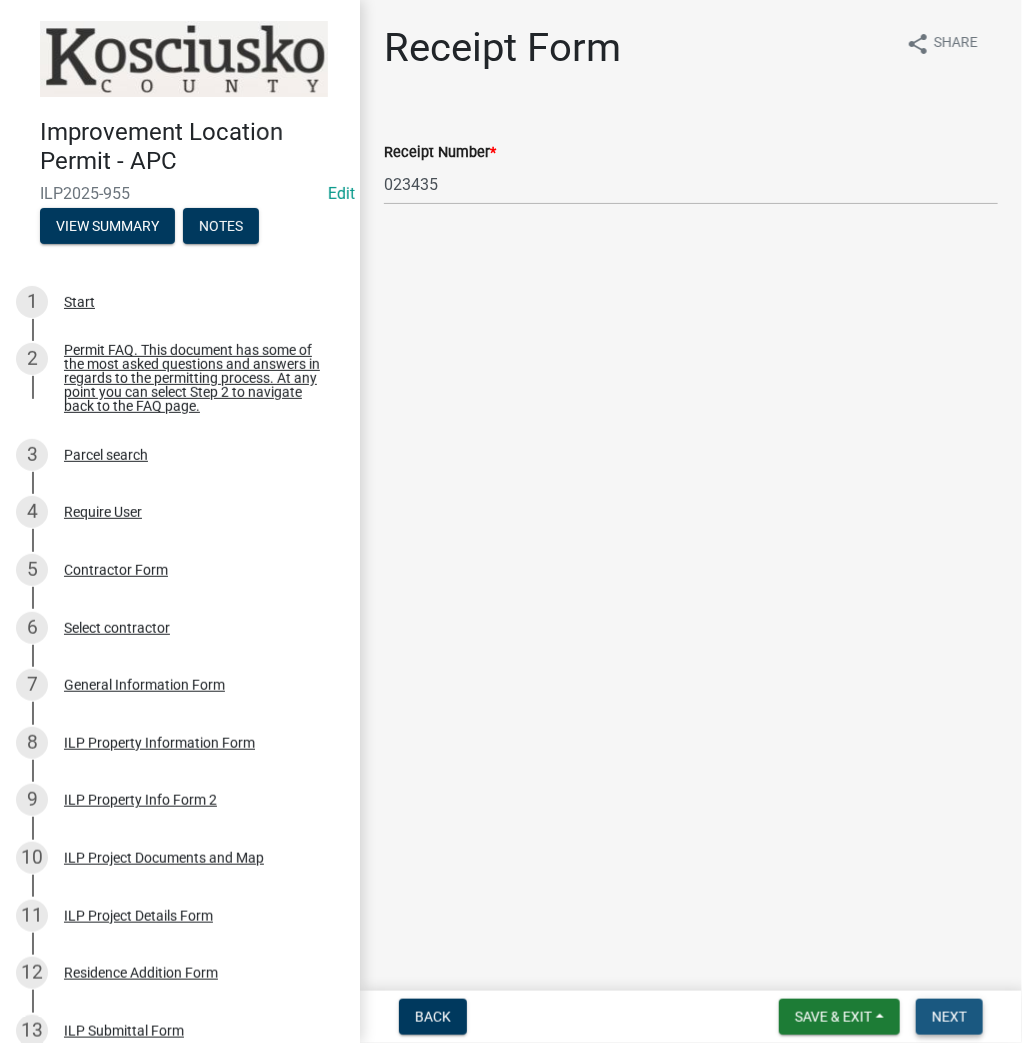 click on "Next" at bounding box center [949, 1017] 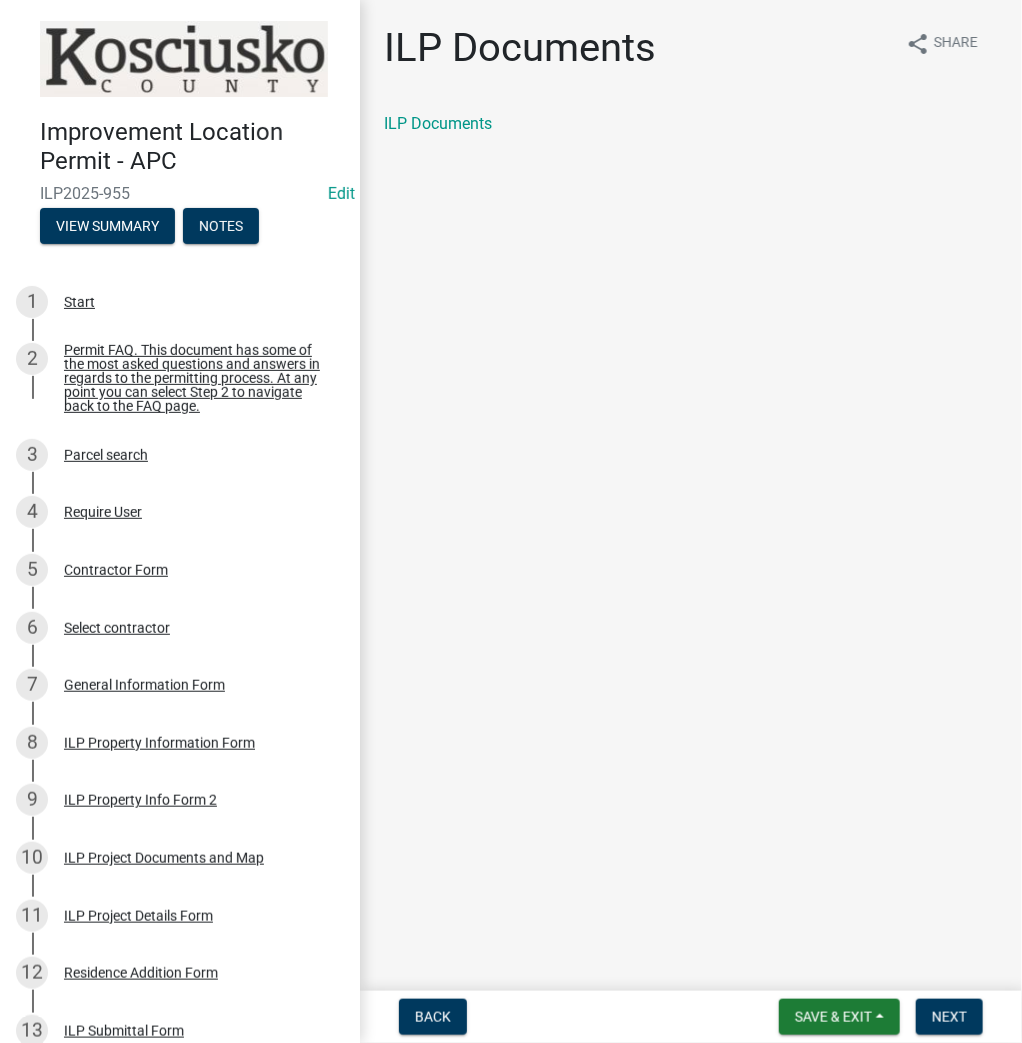 click on "ILP Documents" 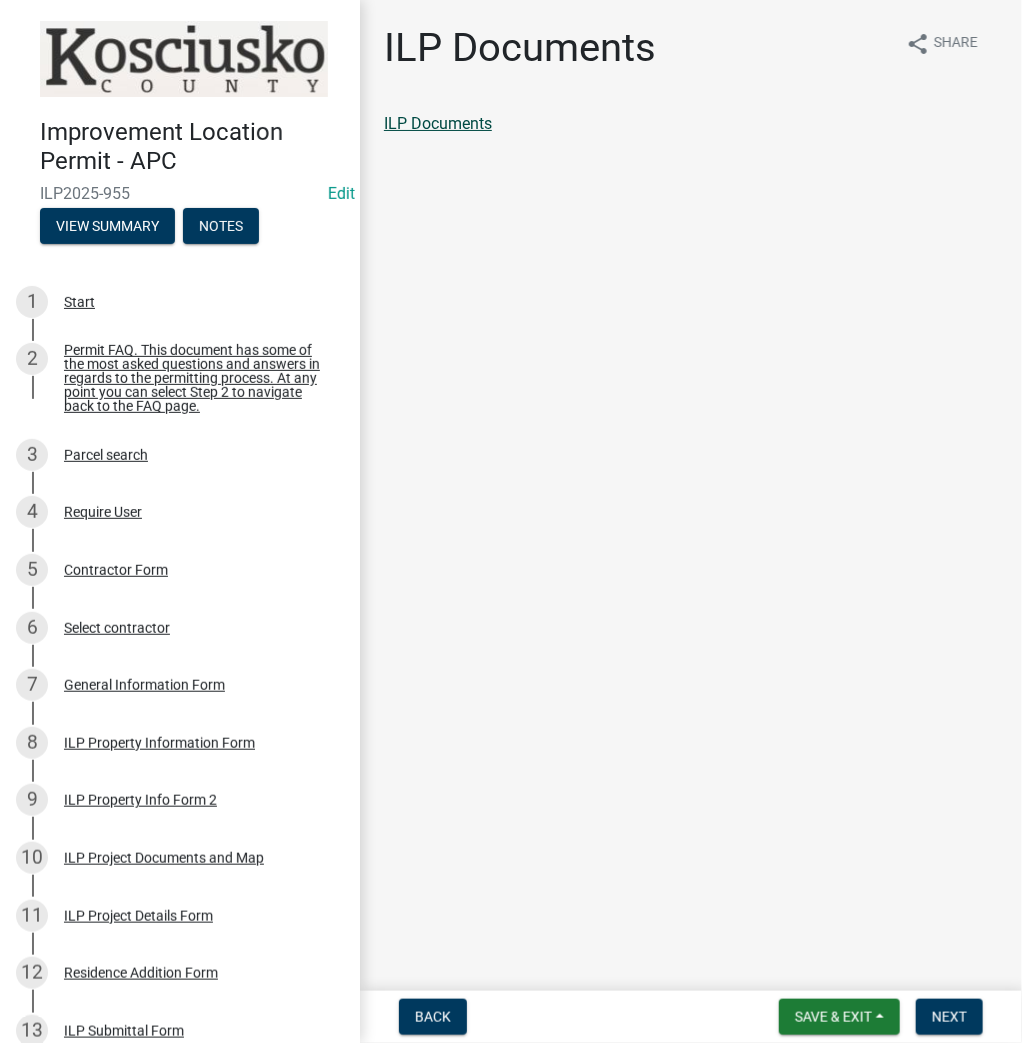 click on "ILP Documents" 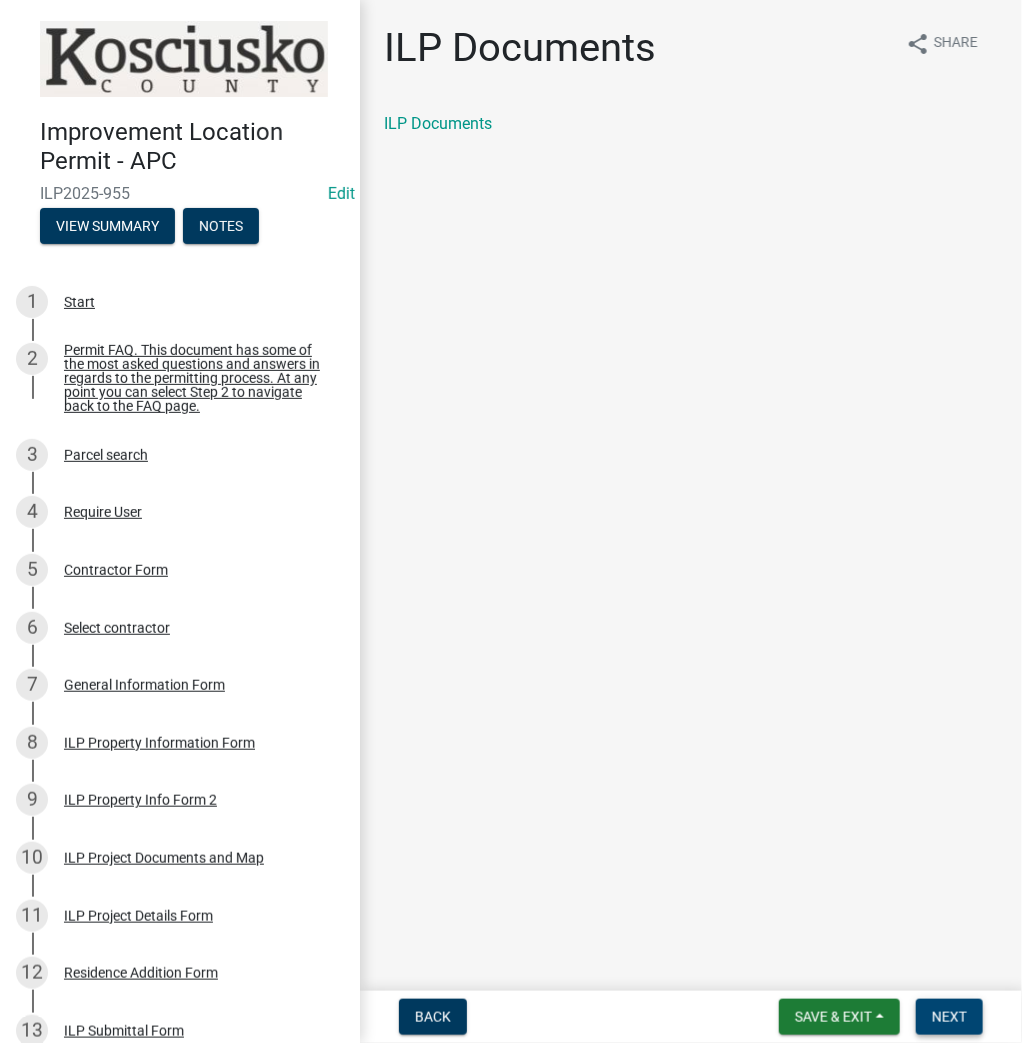 click on "Back  Save & Exit  Save  Save & Exit   Next" at bounding box center [691, 1017] 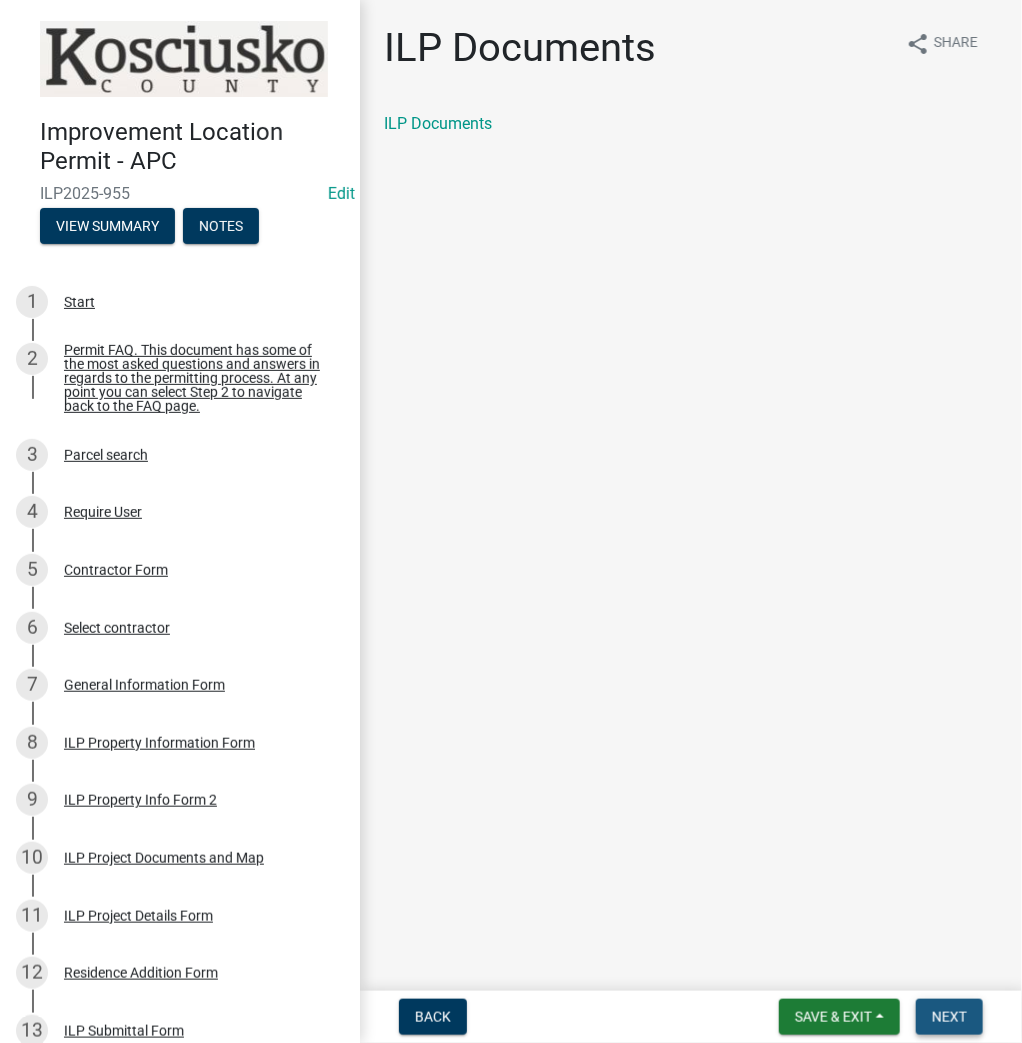 click on "Next" at bounding box center (949, 1017) 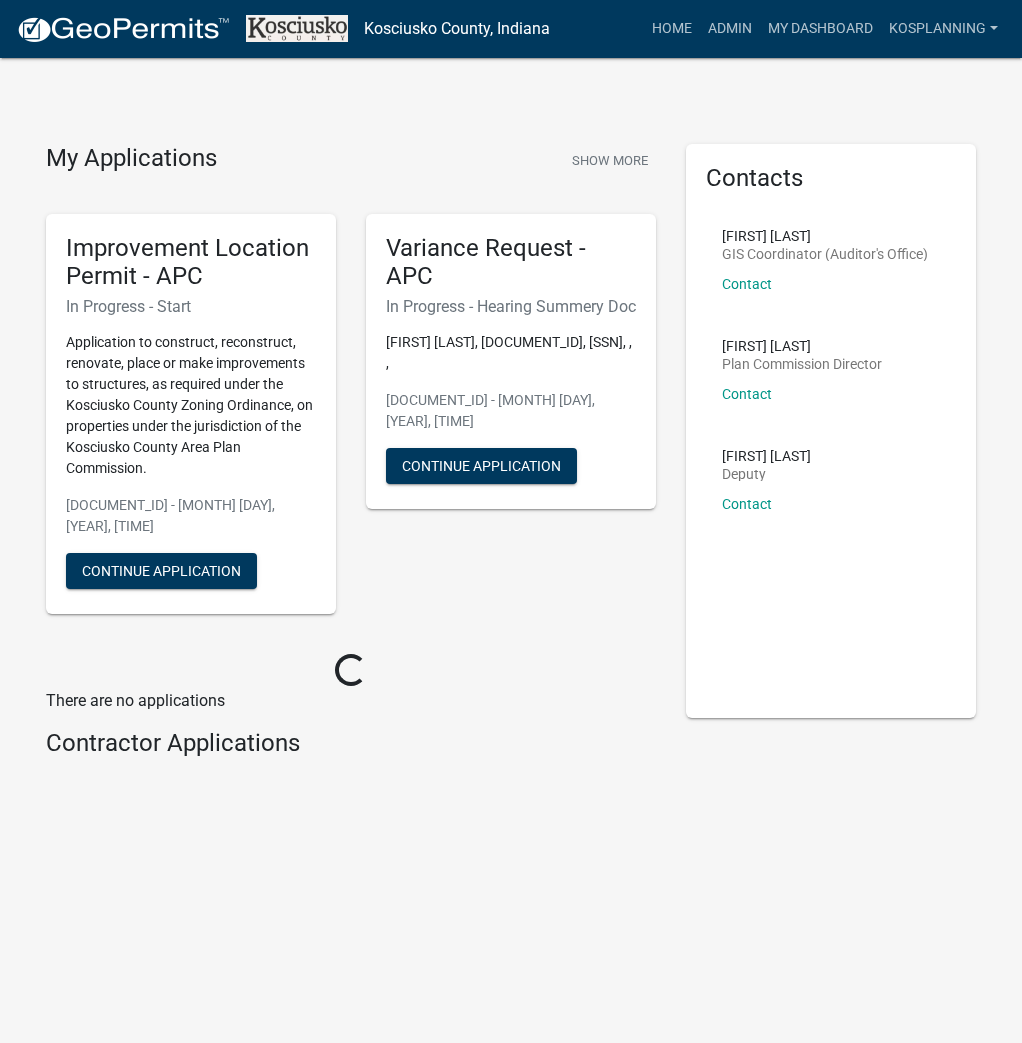 scroll, scrollTop: 0, scrollLeft: 0, axis: both 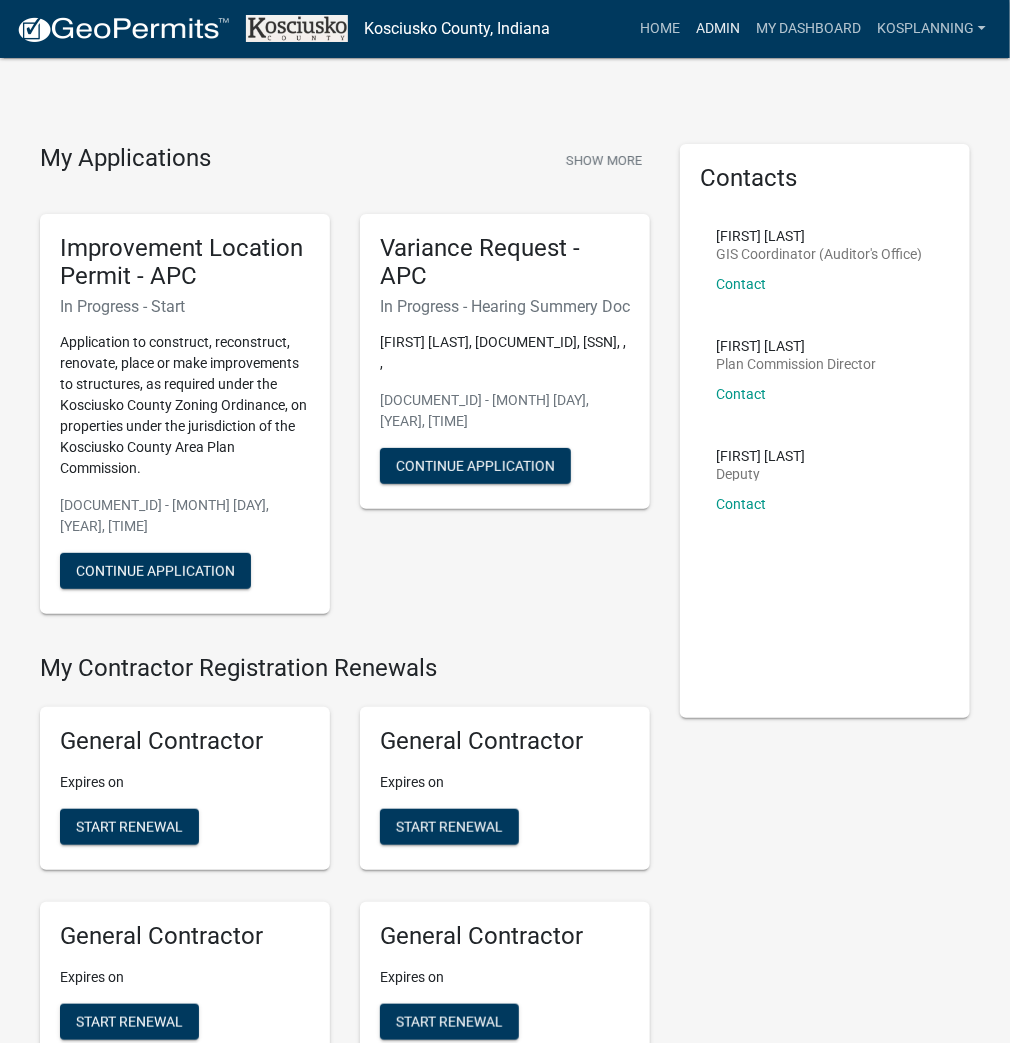 click on "Admin" at bounding box center [718, 29] 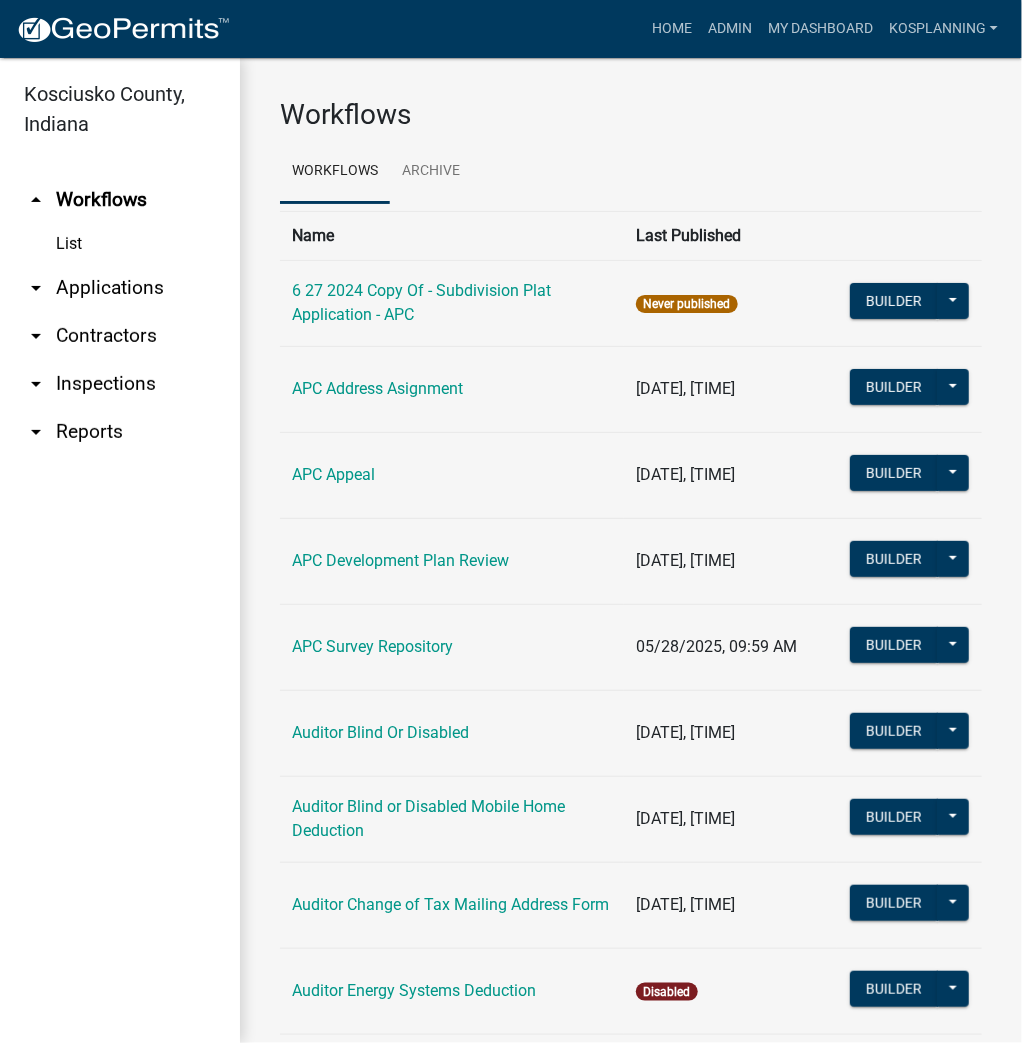 click on "arrow_drop_down   Applications" at bounding box center (120, 288) 